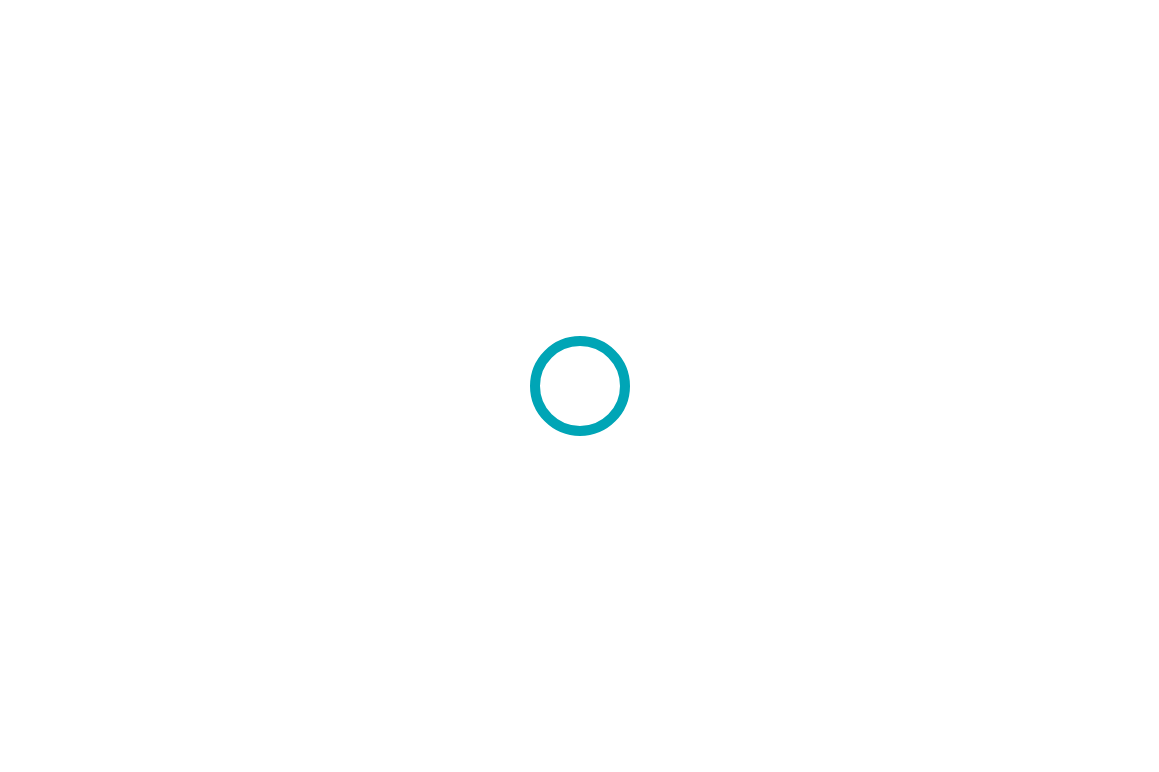 scroll, scrollTop: 0, scrollLeft: 0, axis: both 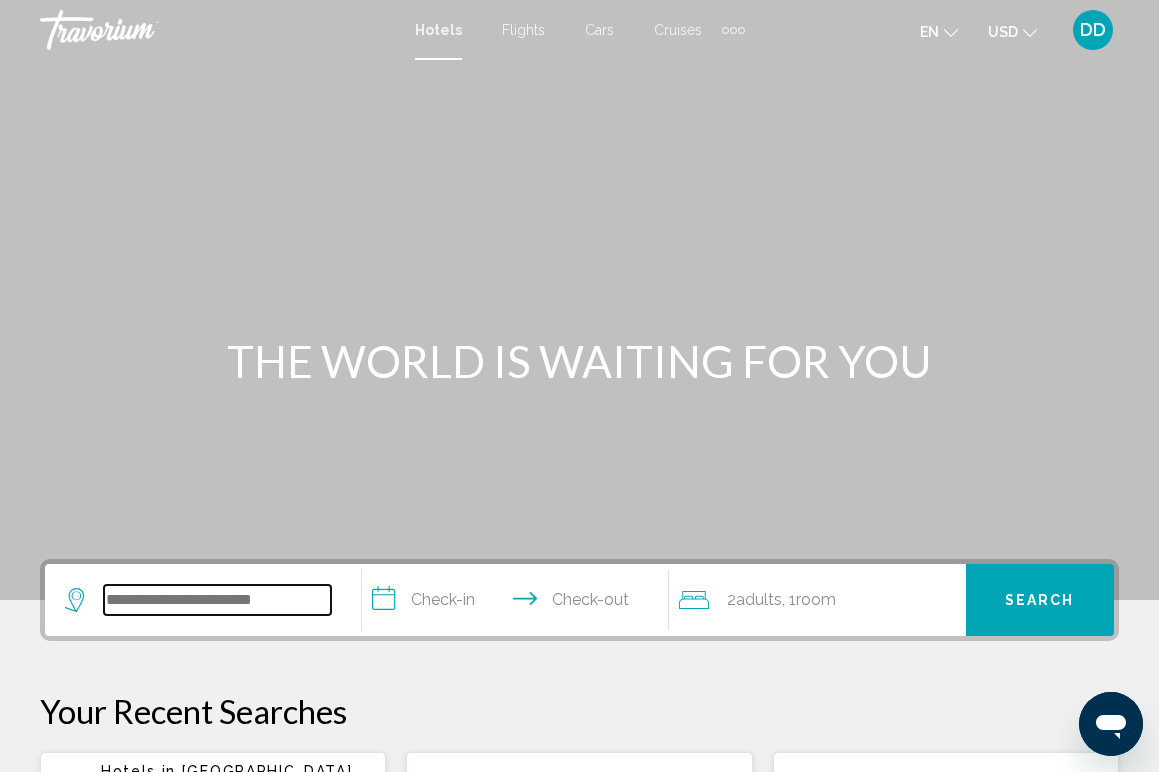 click at bounding box center [217, 600] 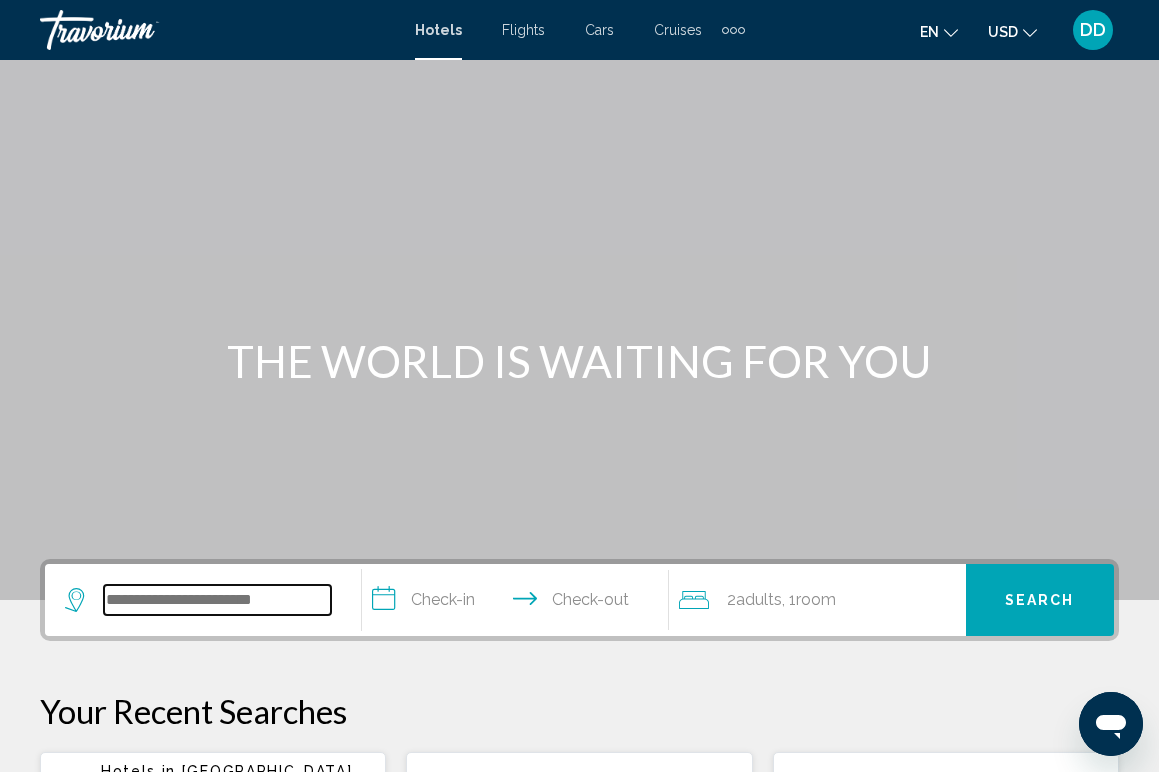 scroll, scrollTop: 494, scrollLeft: 0, axis: vertical 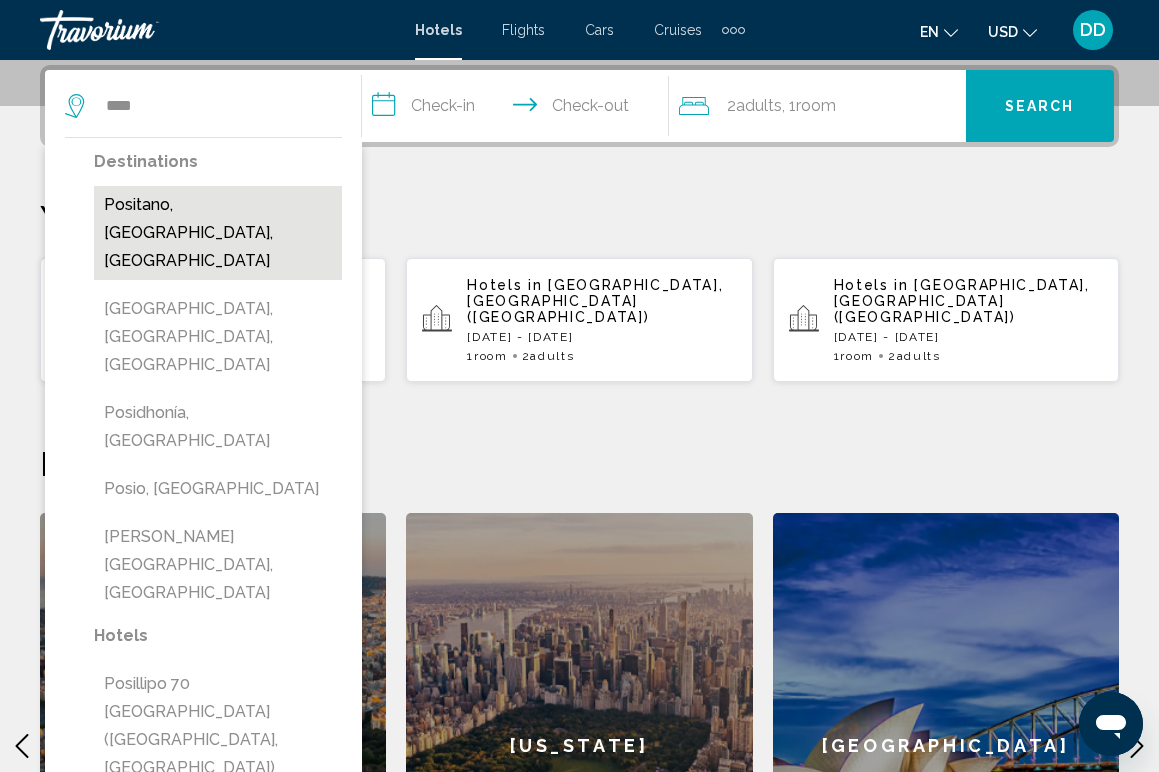 click on "Positano, [GEOGRAPHIC_DATA], [GEOGRAPHIC_DATA]" at bounding box center (218, 233) 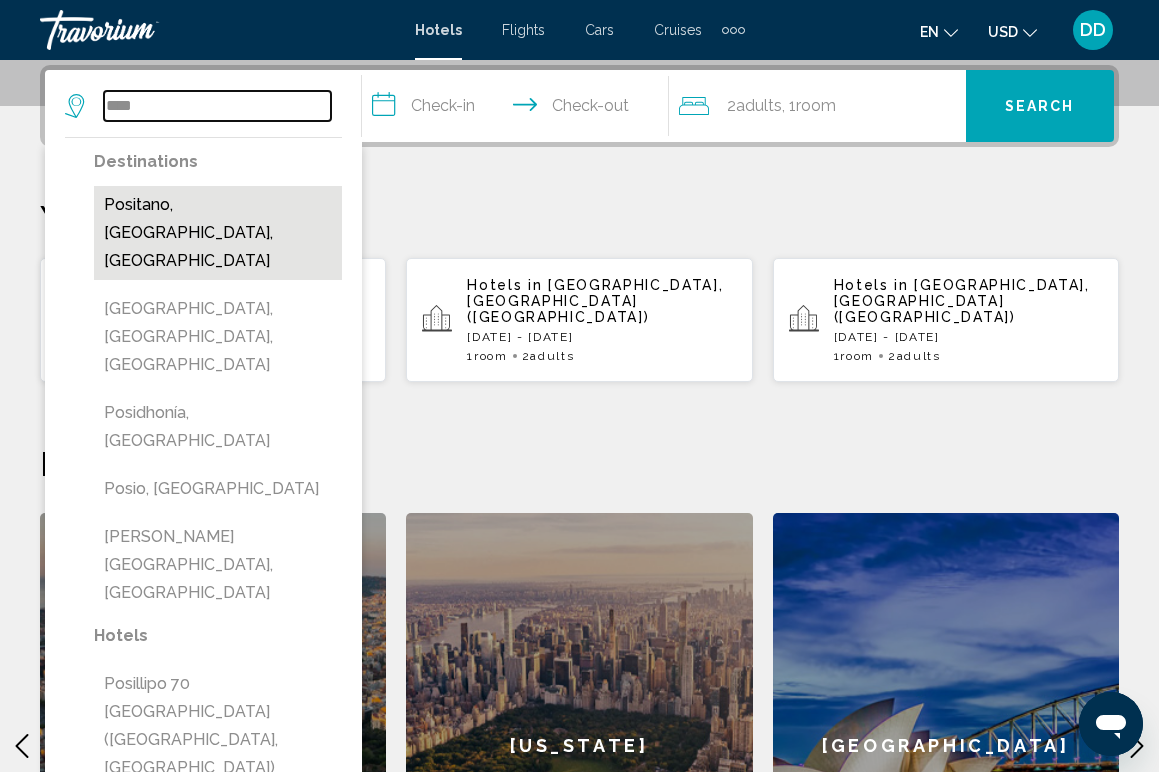 type on "**********" 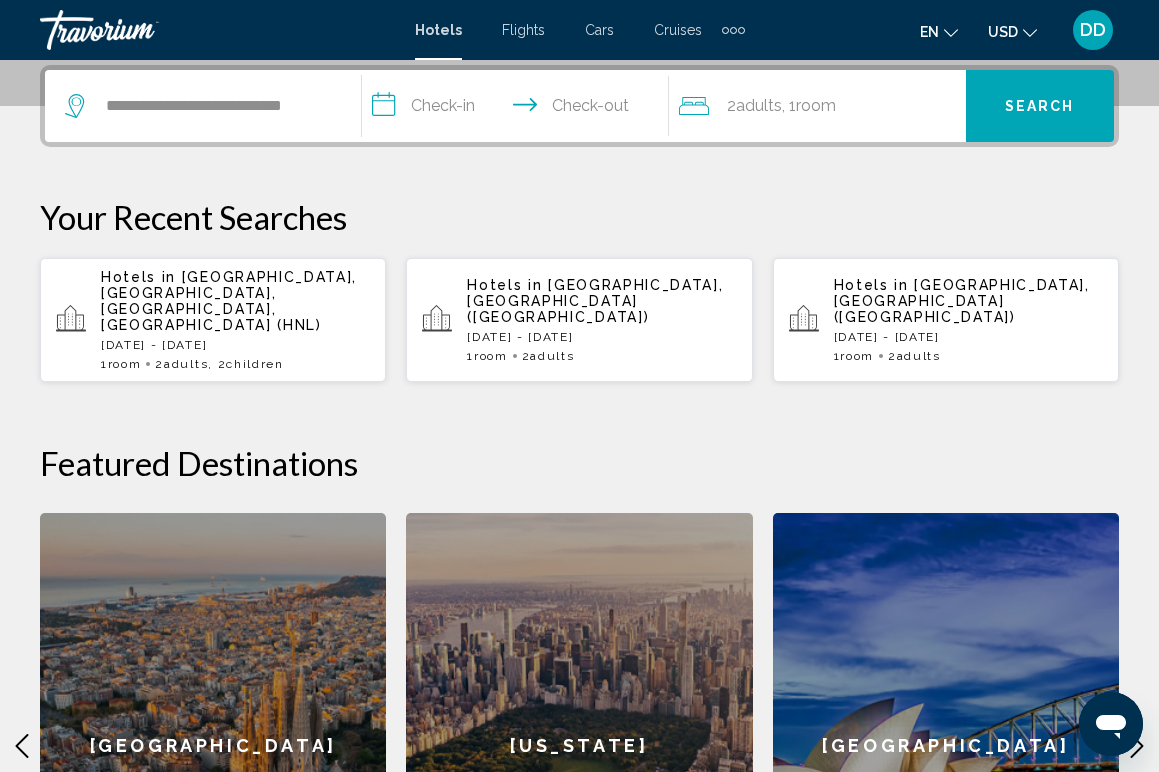 click on "**********" at bounding box center [519, 109] 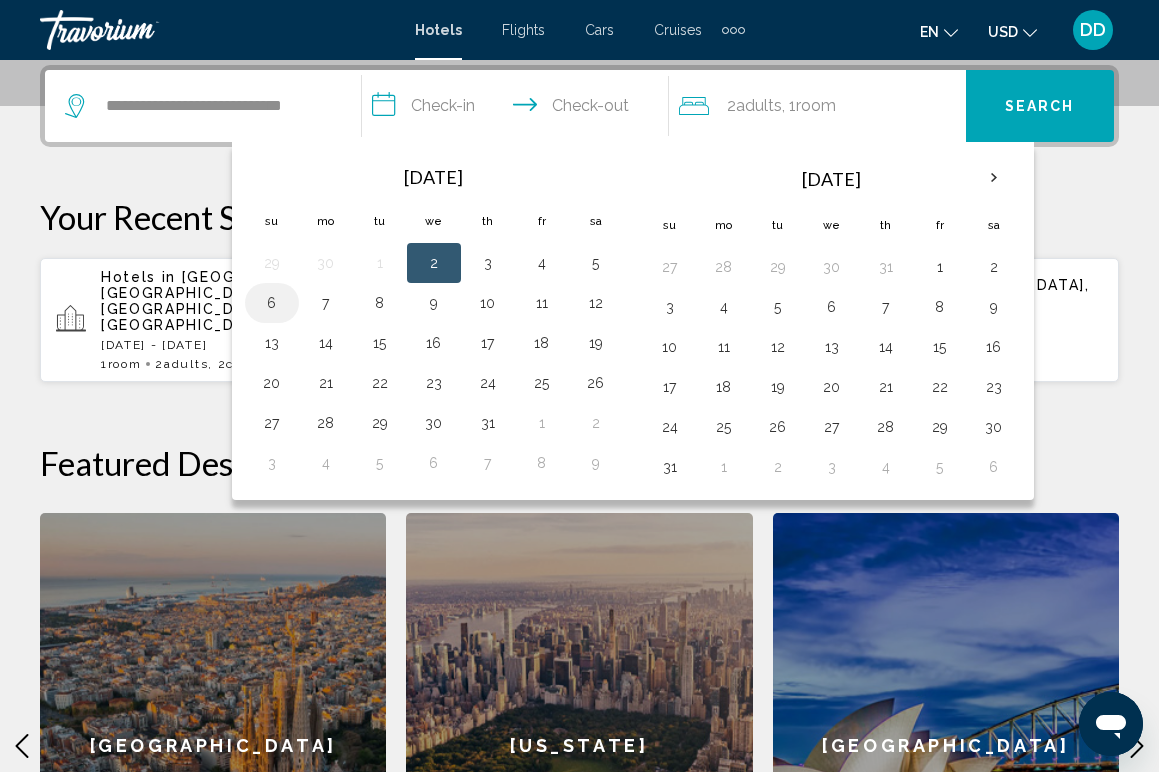 click on "6" at bounding box center [272, 303] 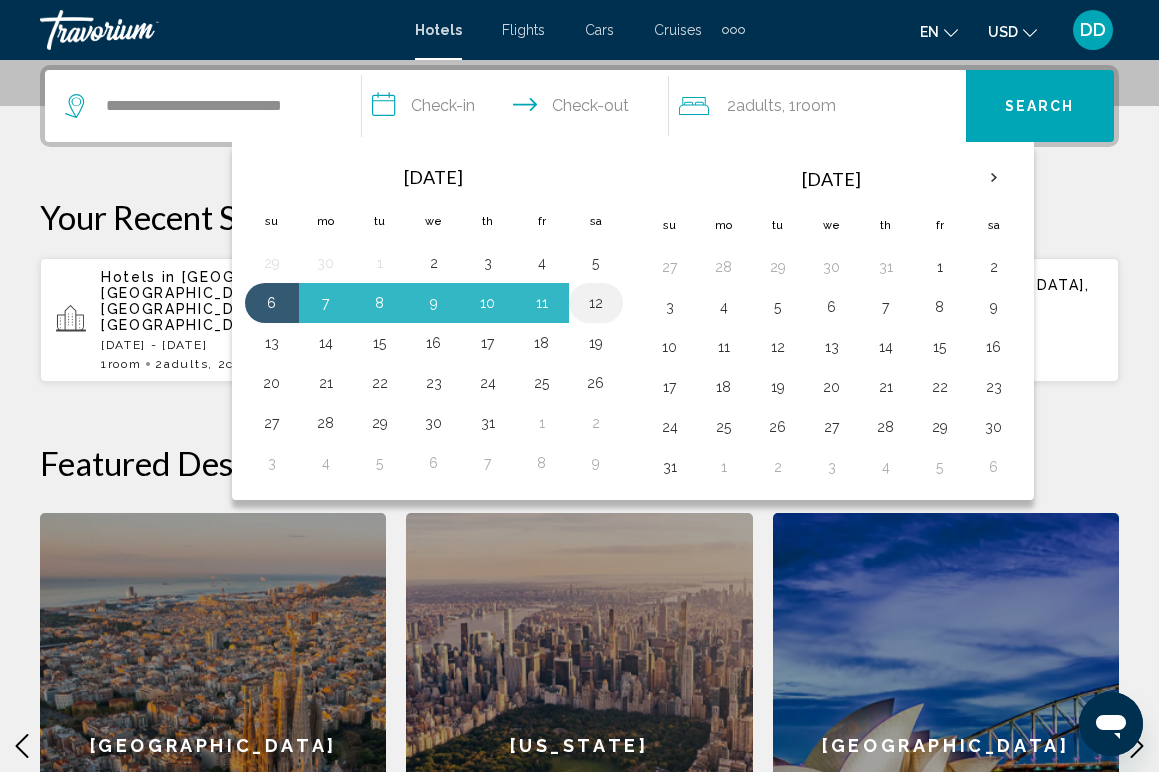click on "12" at bounding box center [596, 303] 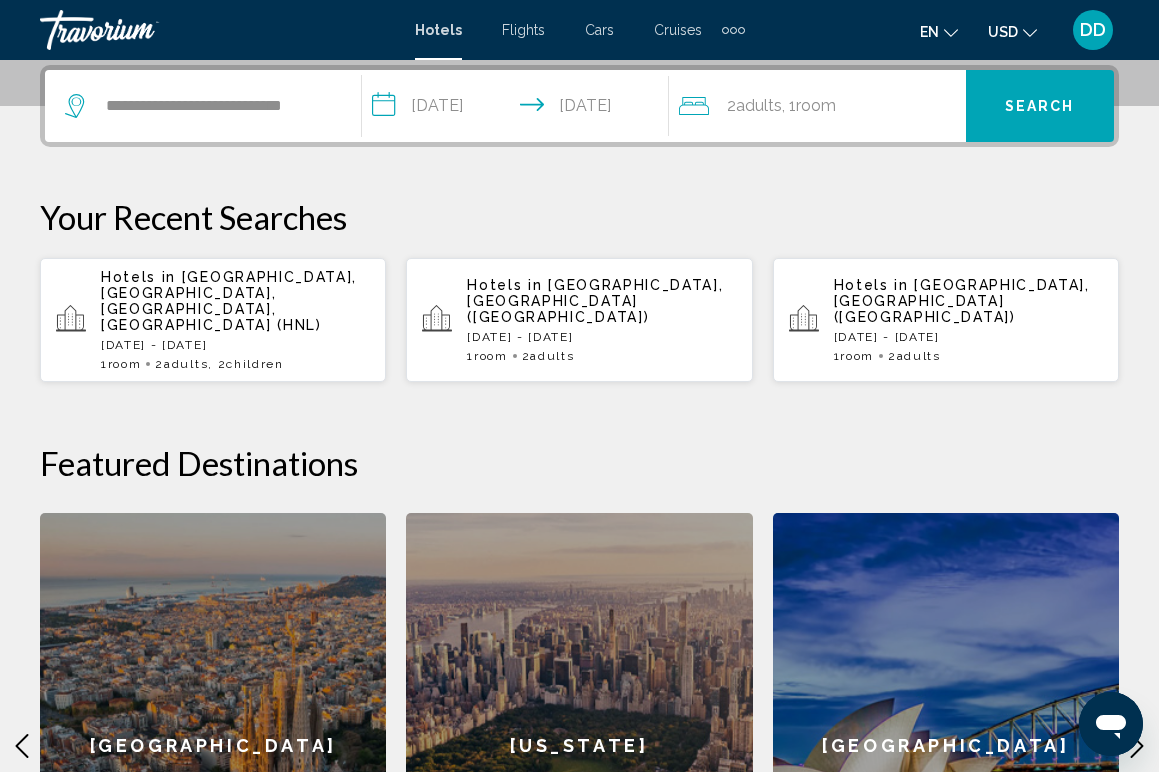 click on "Search" at bounding box center (1040, 107) 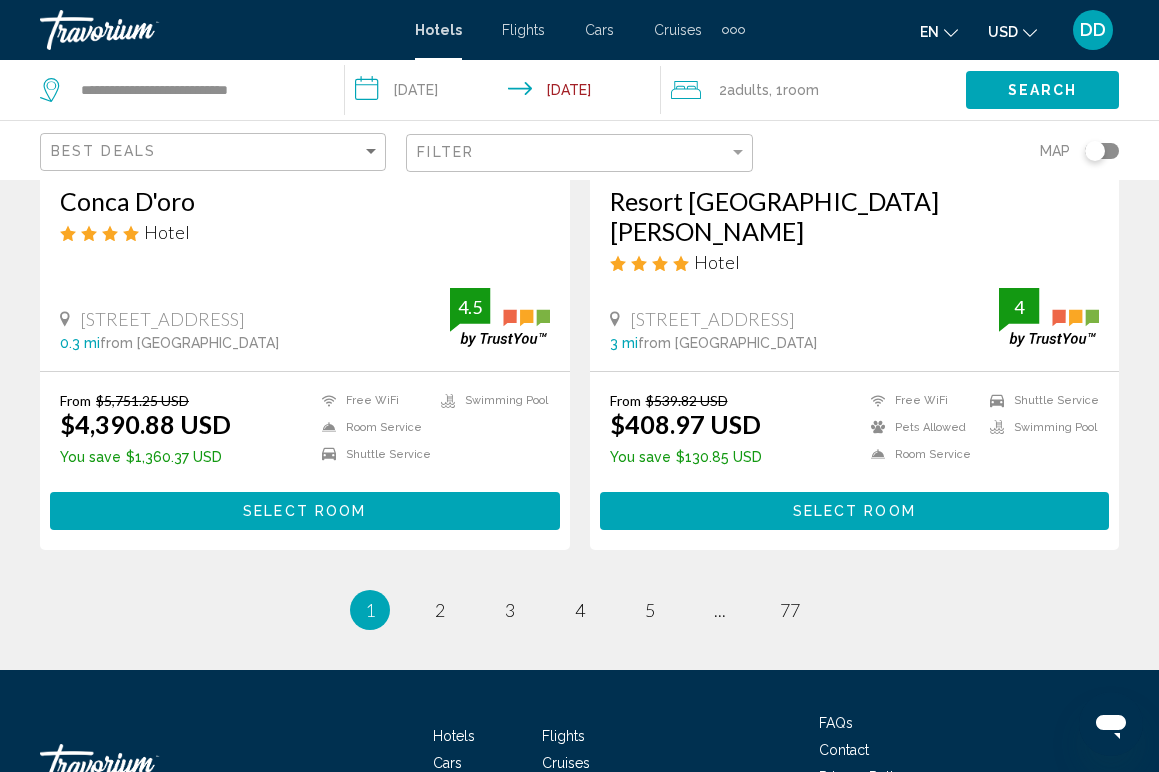 scroll, scrollTop: 3977, scrollLeft: 0, axis: vertical 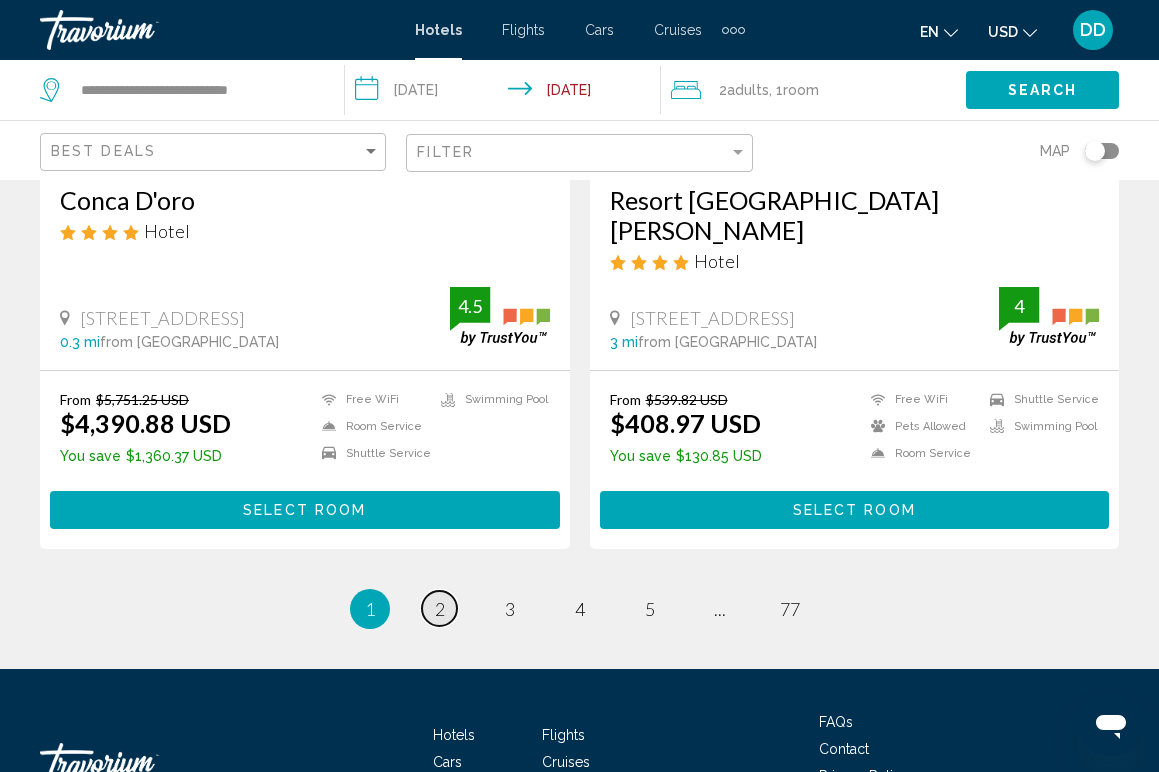 click on "page  2" at bounding box center [439, 608] 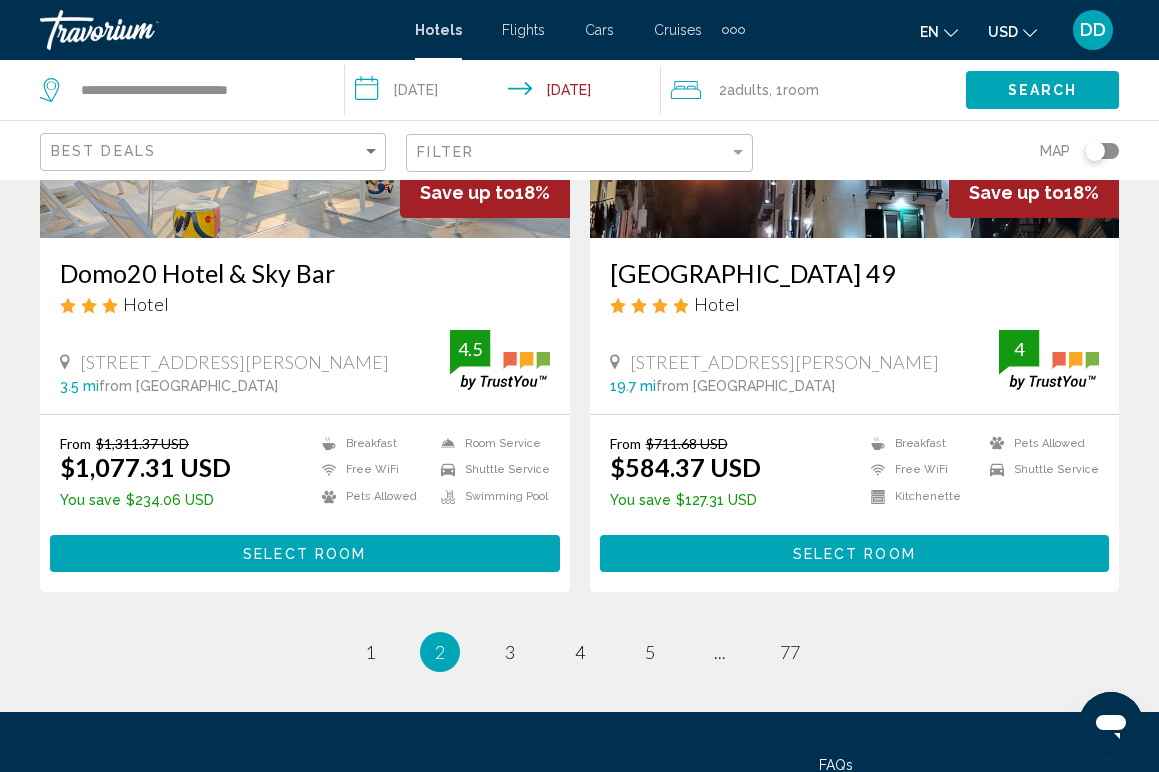 scroll, scrollTop: 3967, scrollLeft: 0, axis: vertical 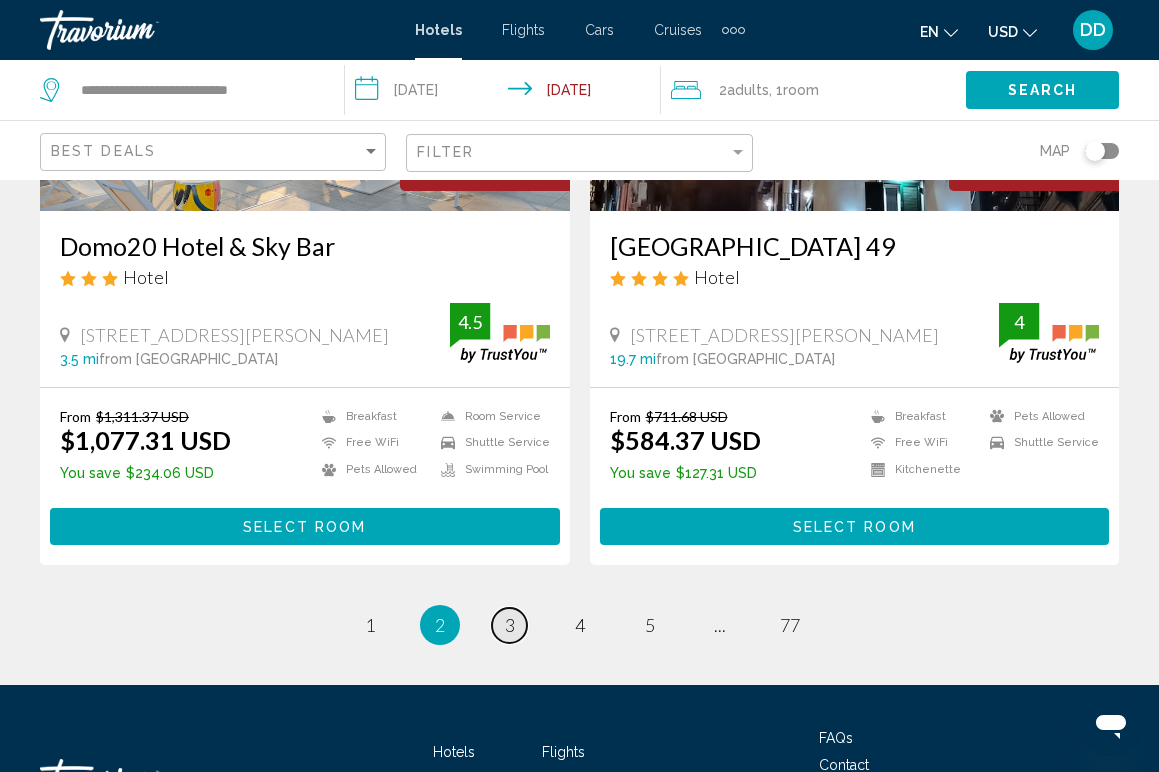 click on "3" at bounding box center [510, 625] 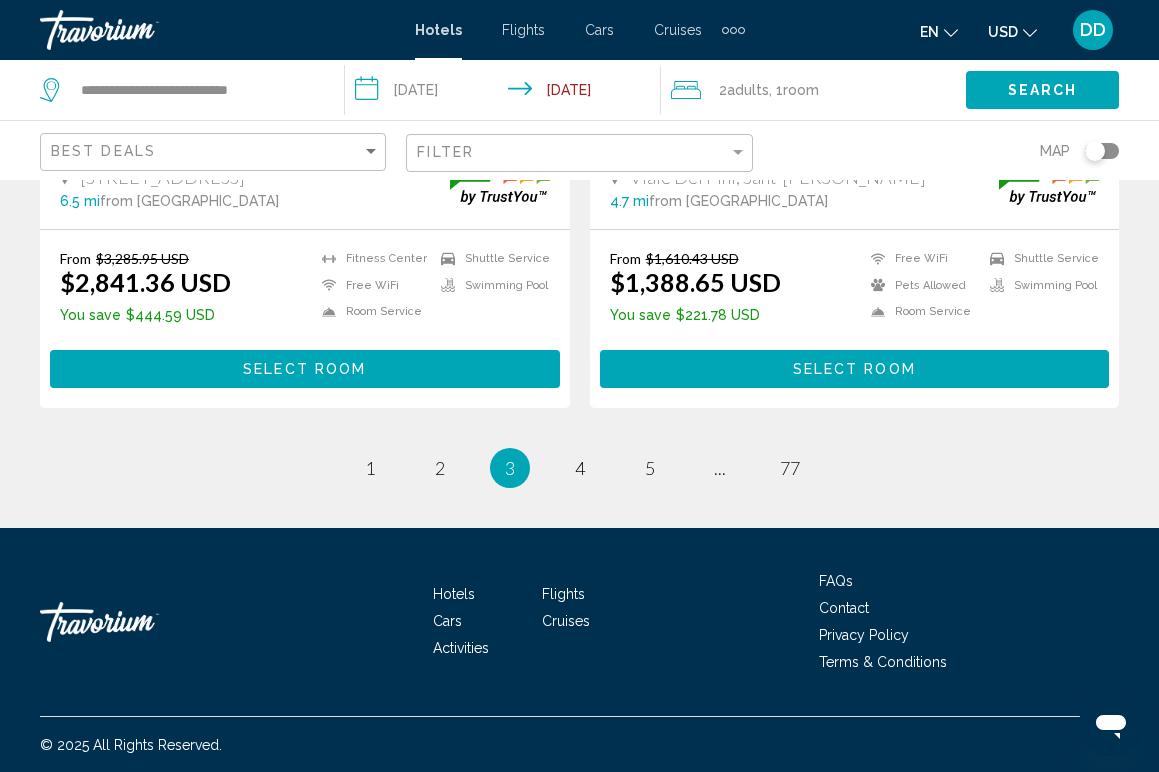 scroll, scrollTop: 4084, scrollLeft: 0, axis: vertical 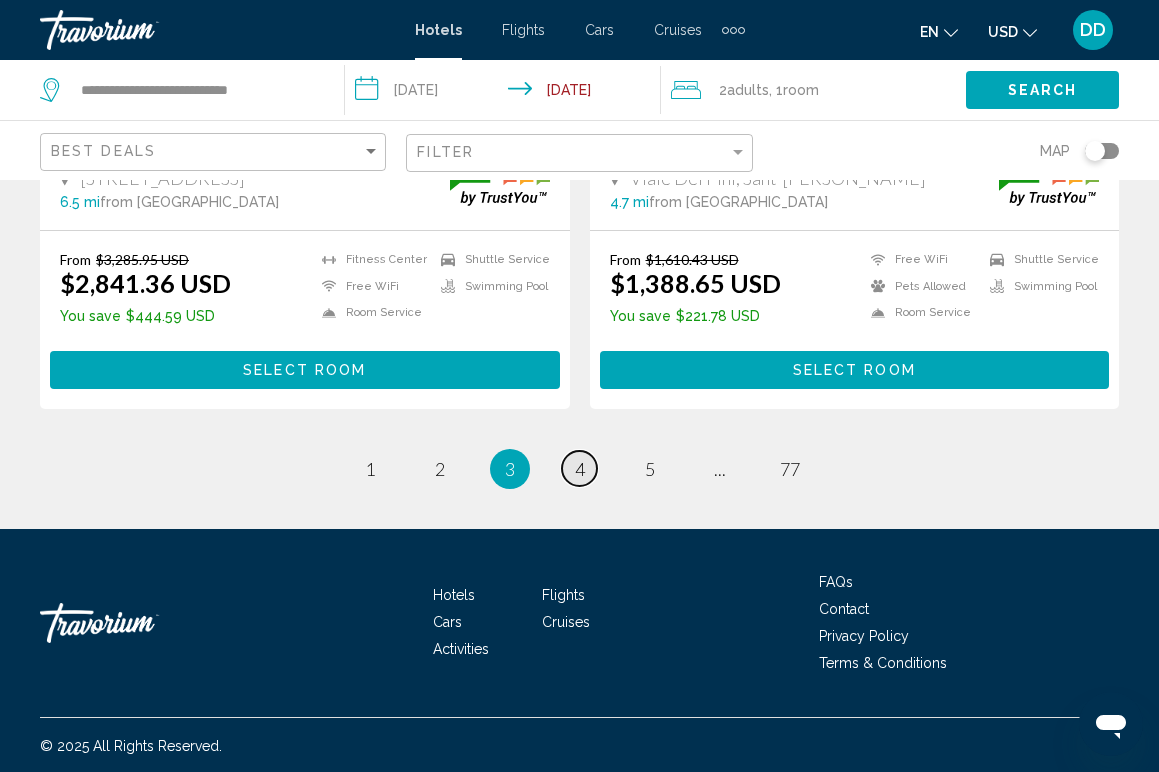 click on "page  4" at bounding box center (579, 468) 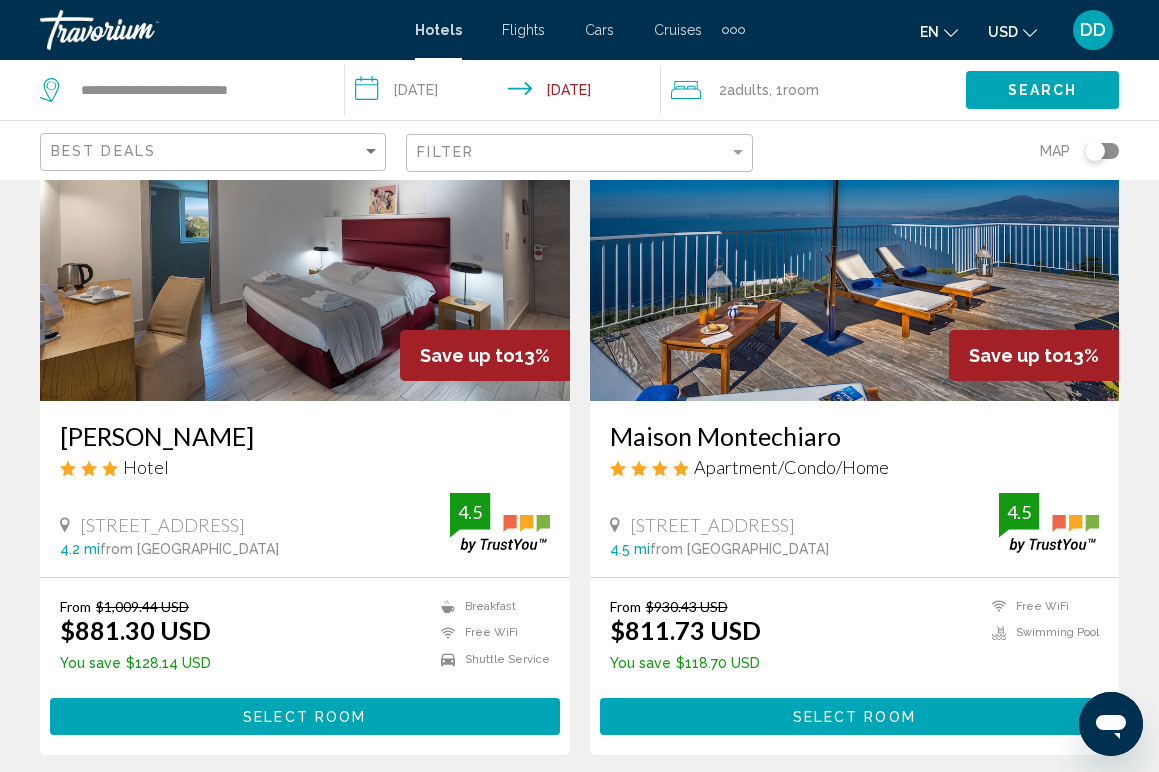 scroll, scrollTop: 3767, scrollLeft: 0, axis: vertical 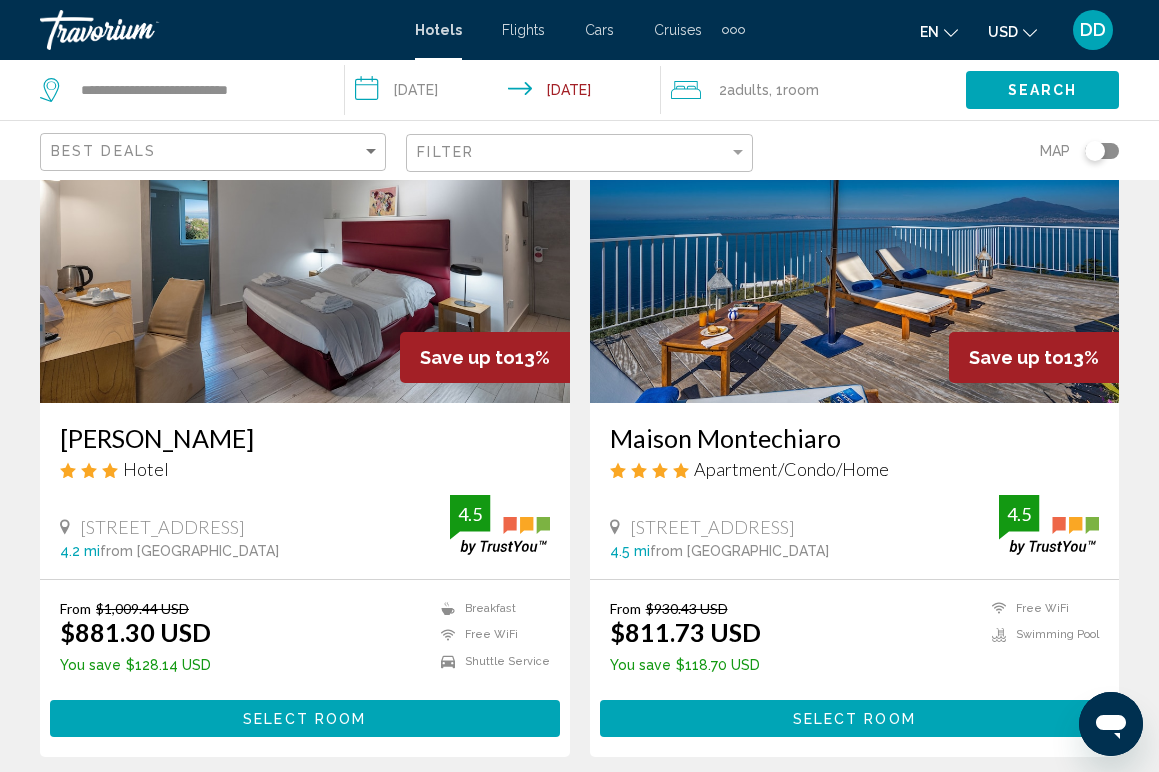 click at bounding box center [855, 243] 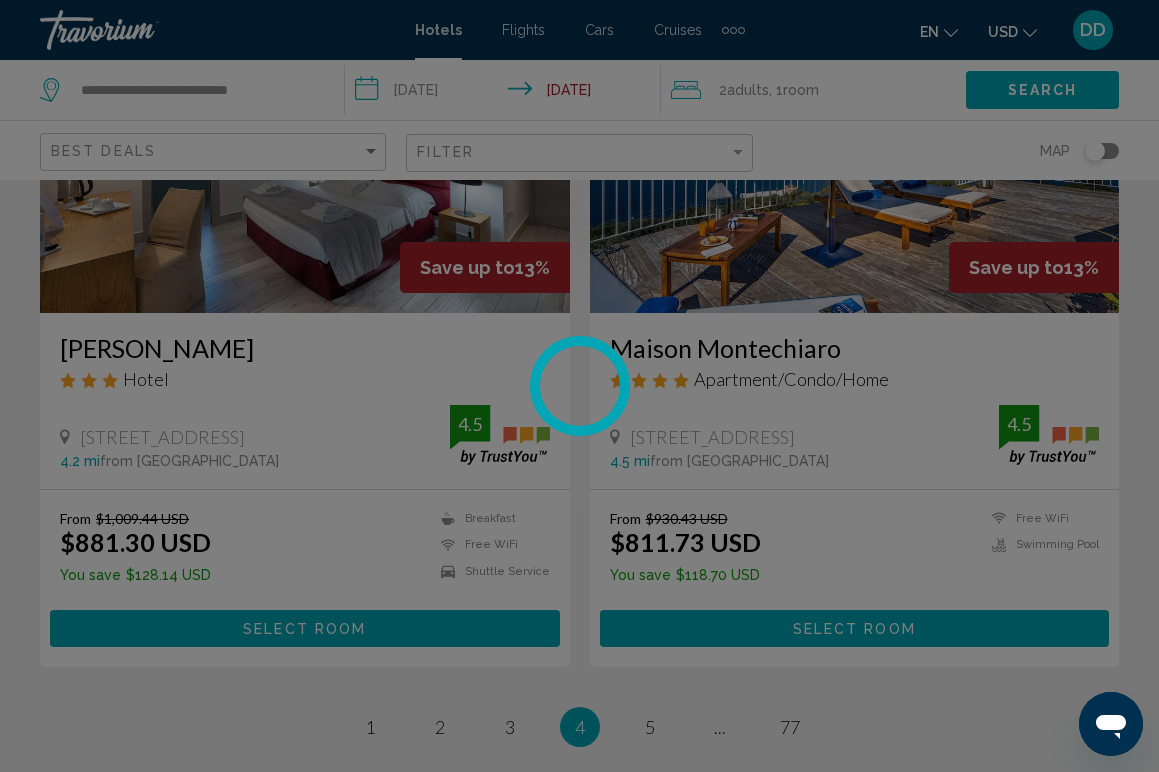 scroll, scrollTop: 3858, scrollLeft: 0, axis: vertical 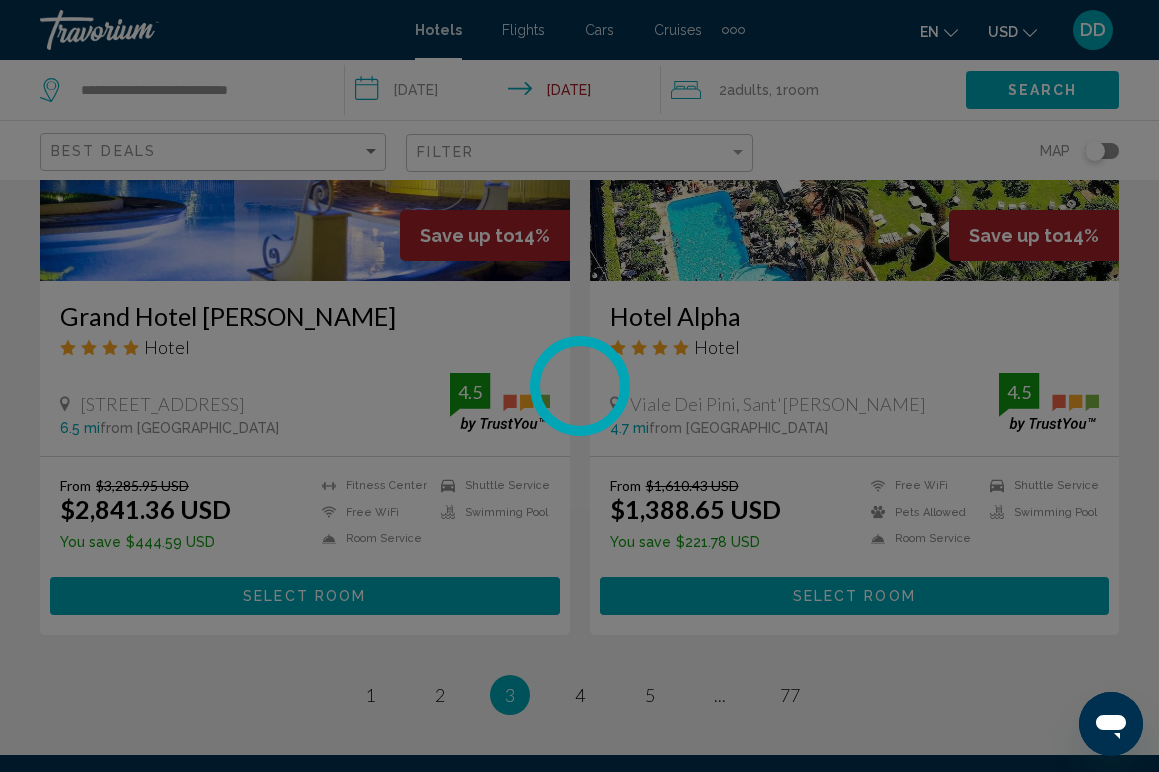 click at bounding box center (579, 386) 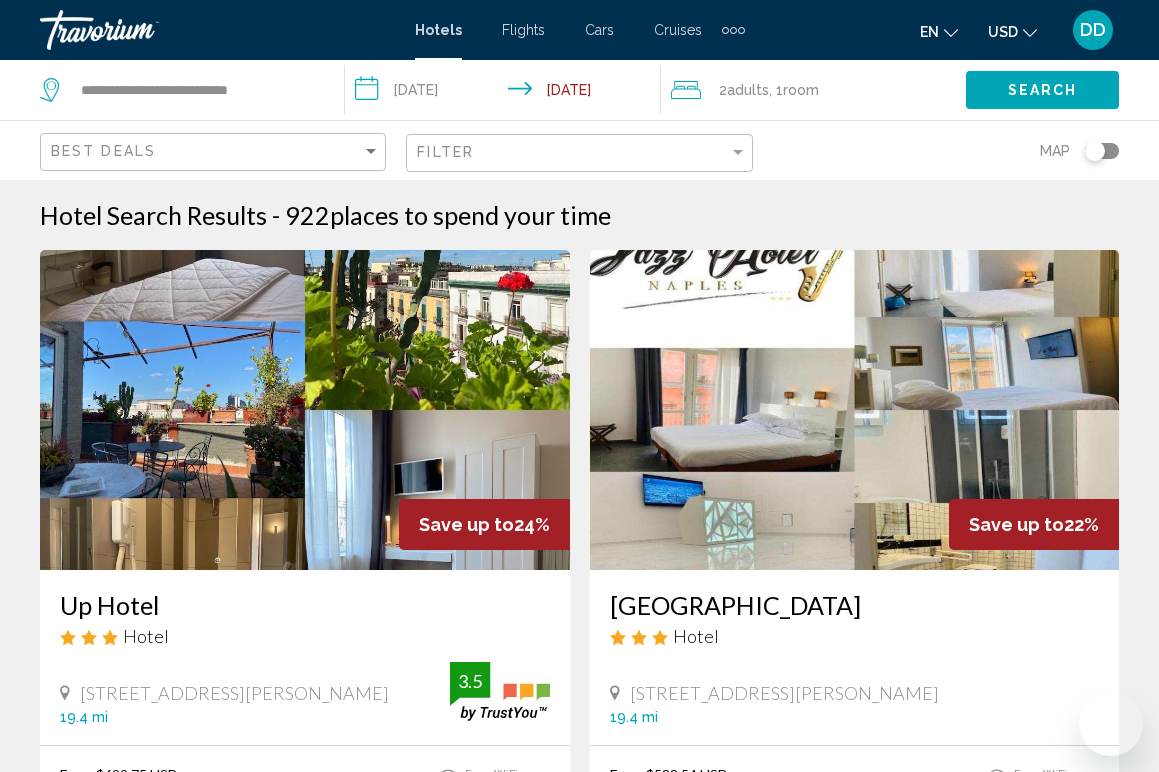 scroll, scrollTop: 0, scrollLeft: 0, axis: both 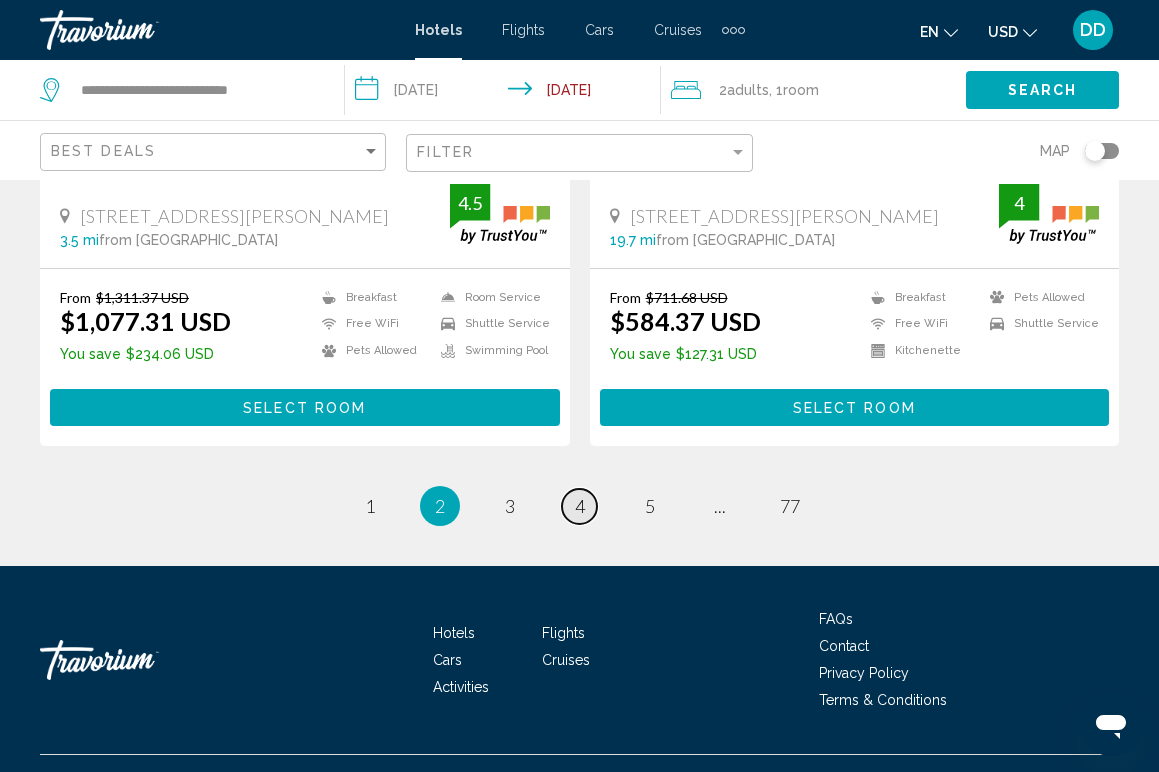 click on "4" at bounding box center [580, 506] 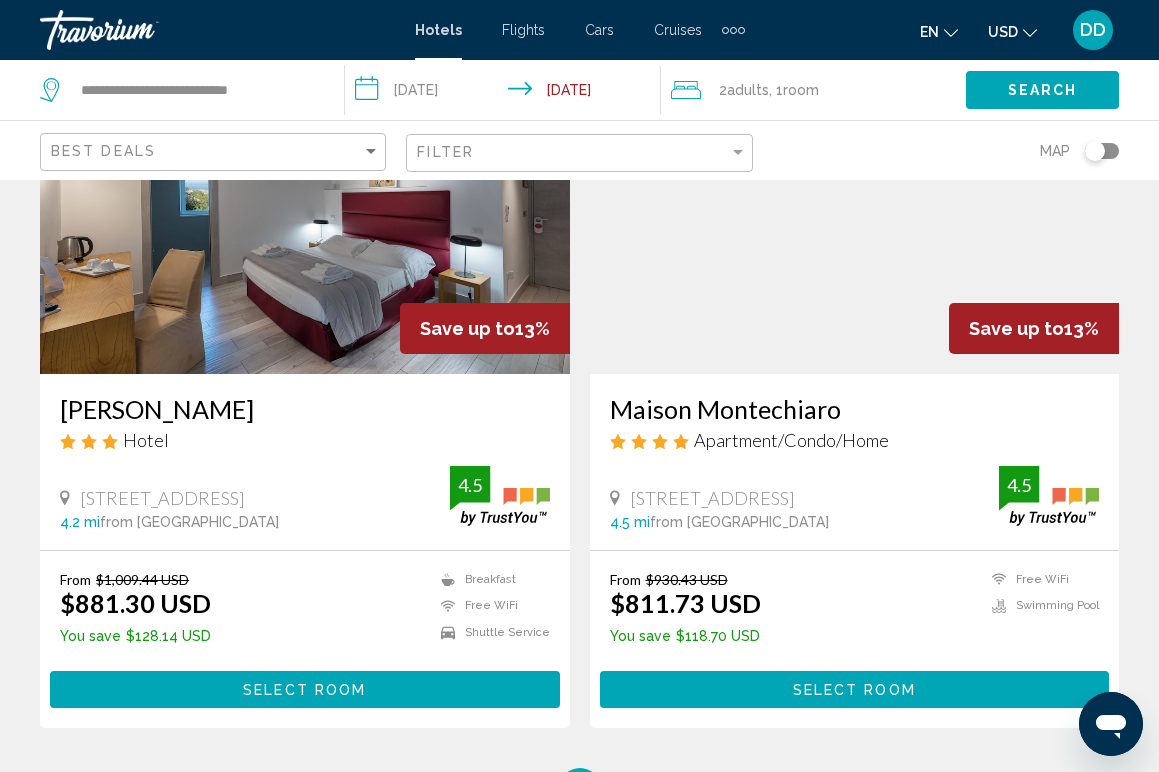 scroll, scrollTop: 3824, scrollLeft: 0, axis: vertical 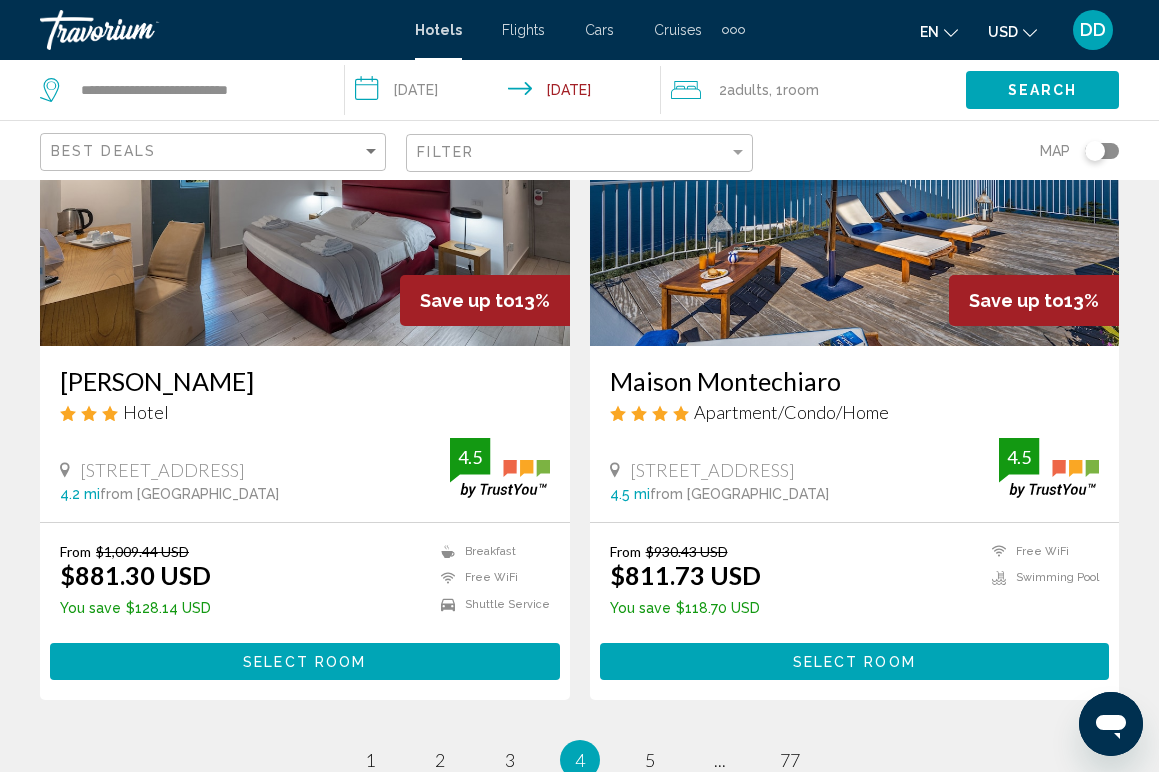 click on "Select Room" at bounding box center [854, 662] 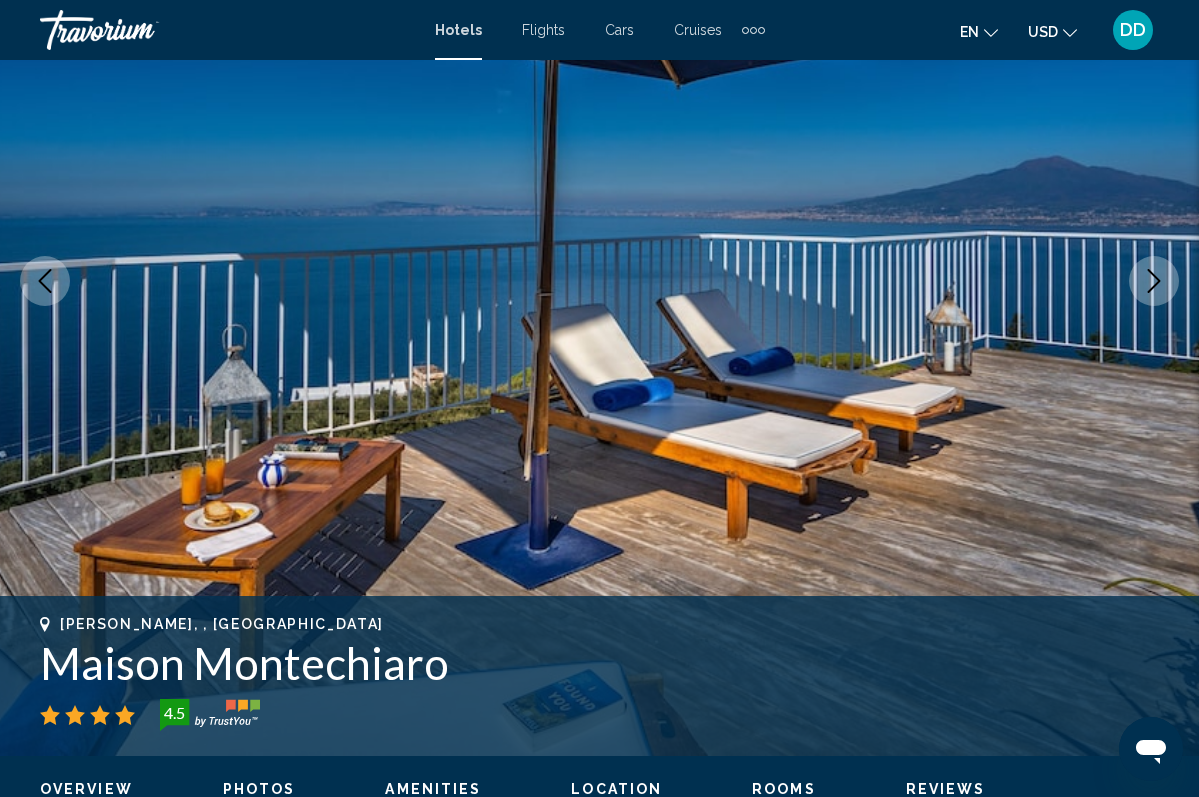 scroll, scrollTop: 261, scrollLeft: 0, axis: vertical 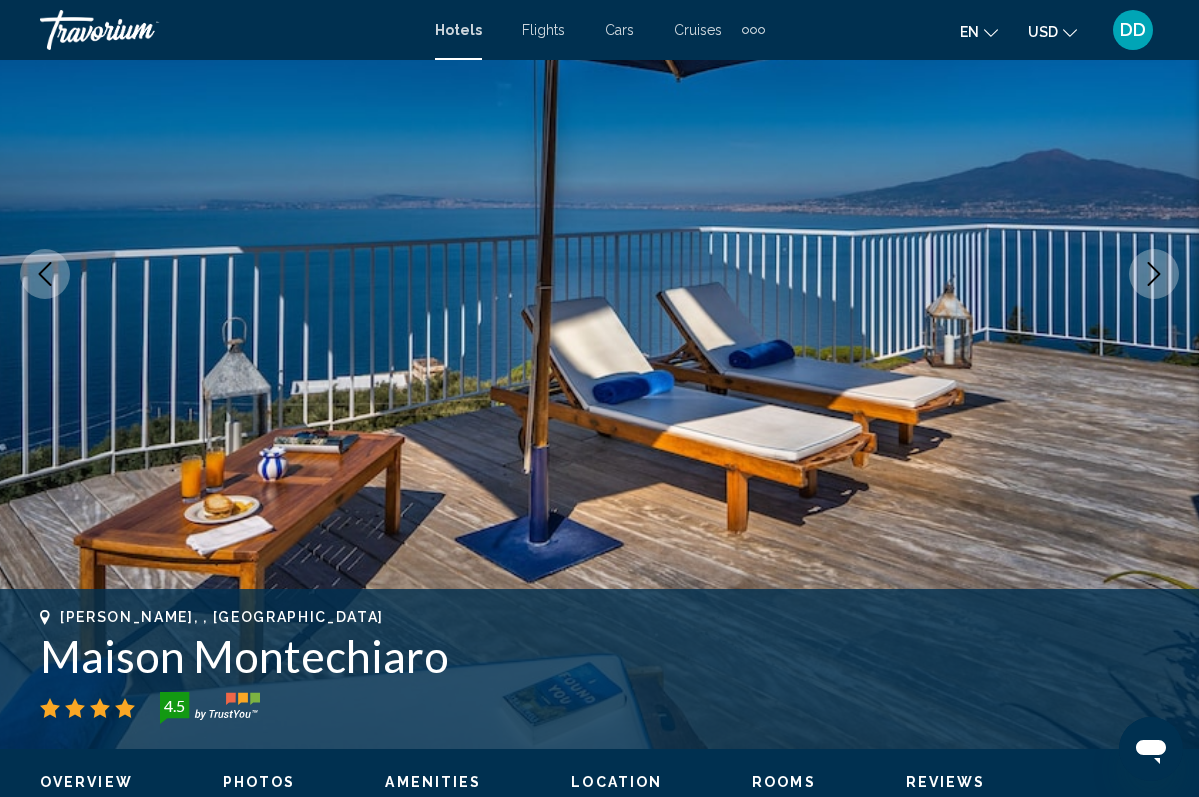 click 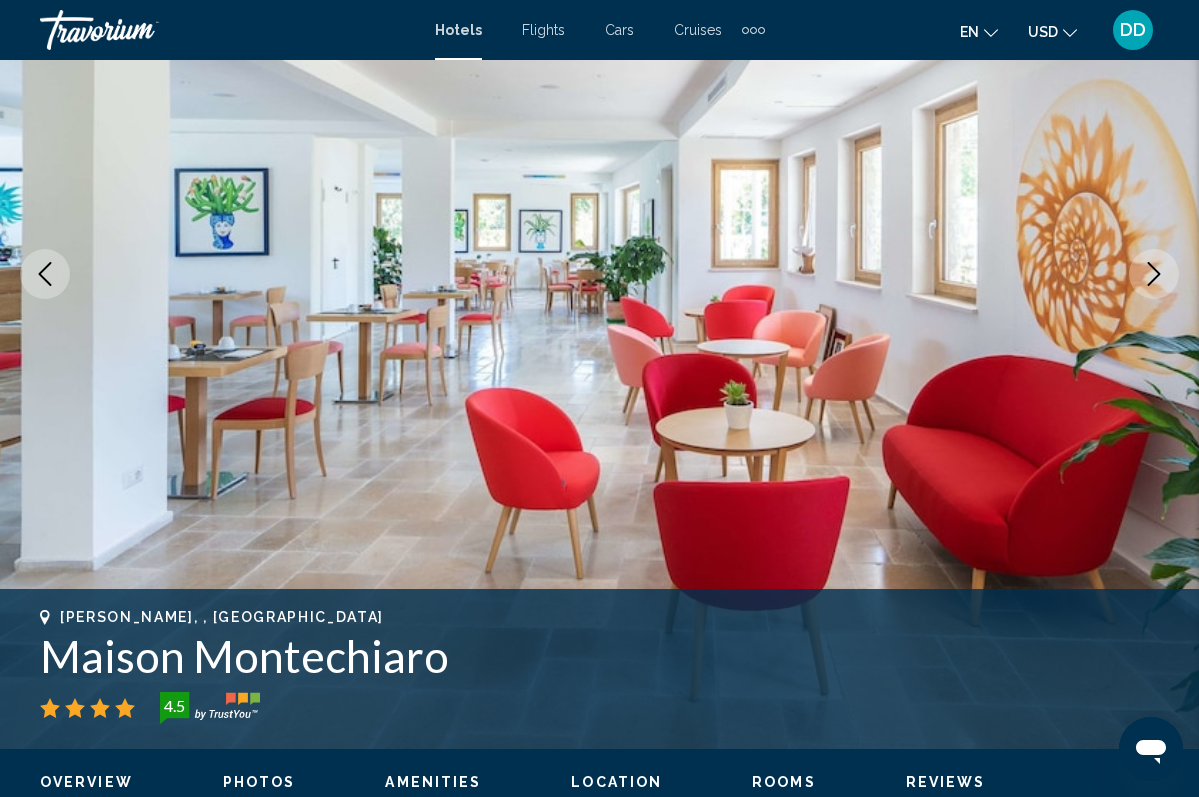 click 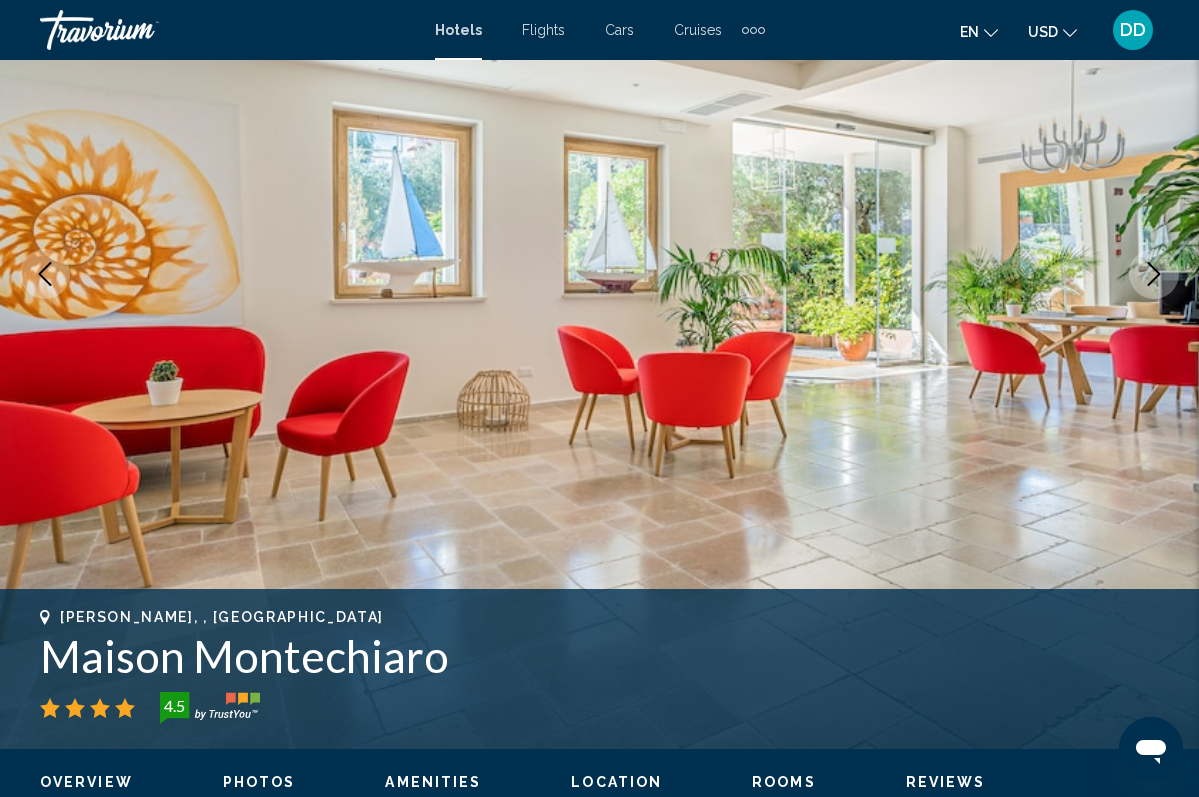 click 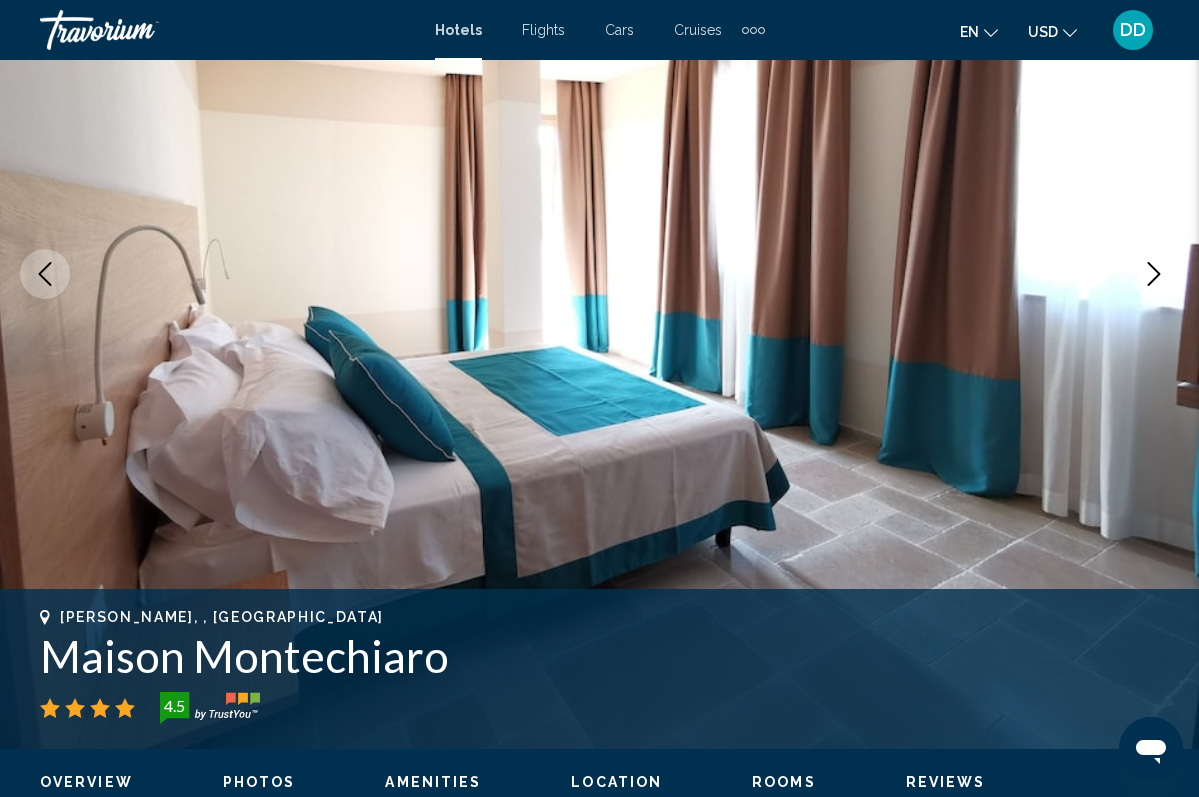 click 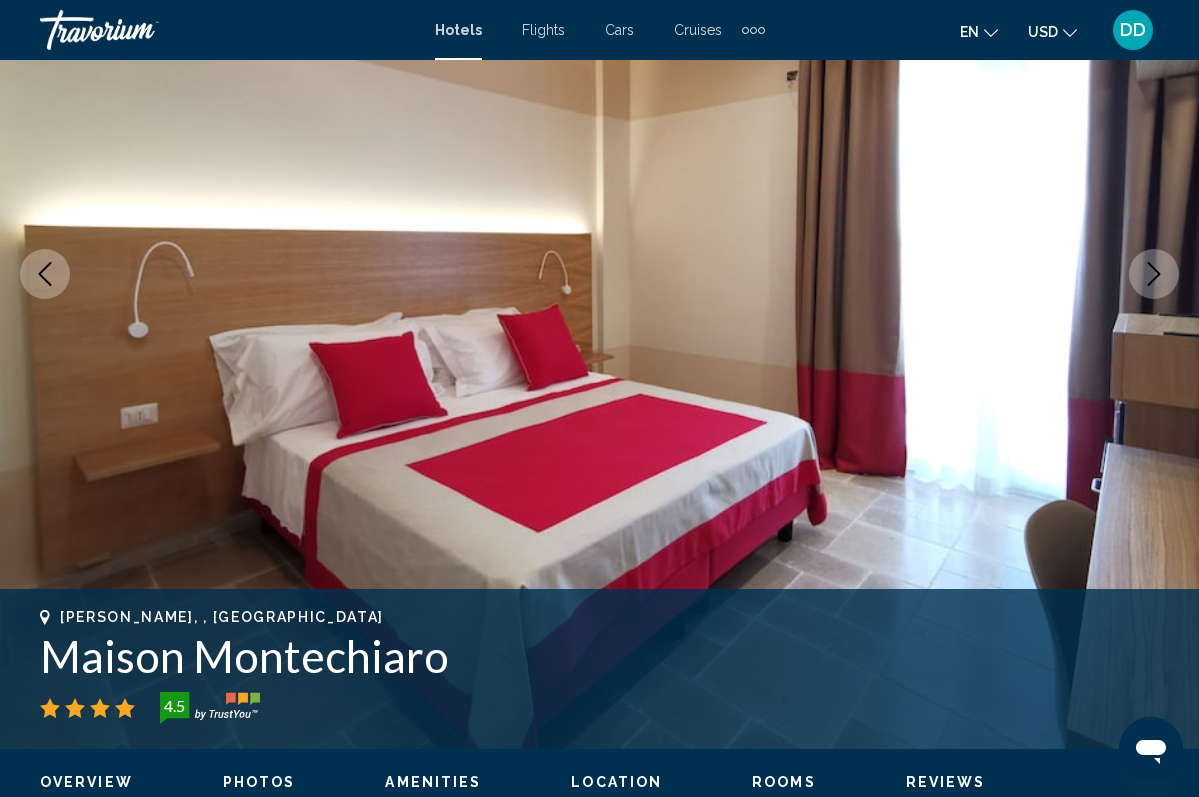 click 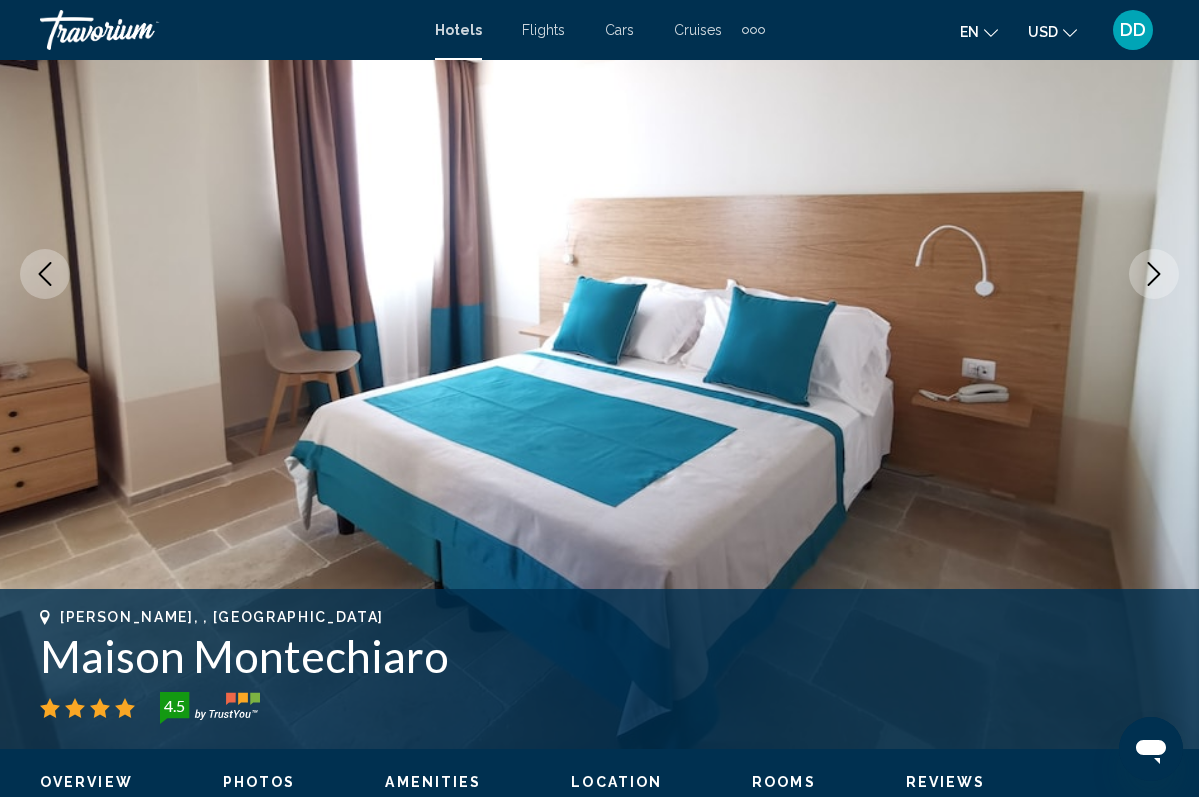 click 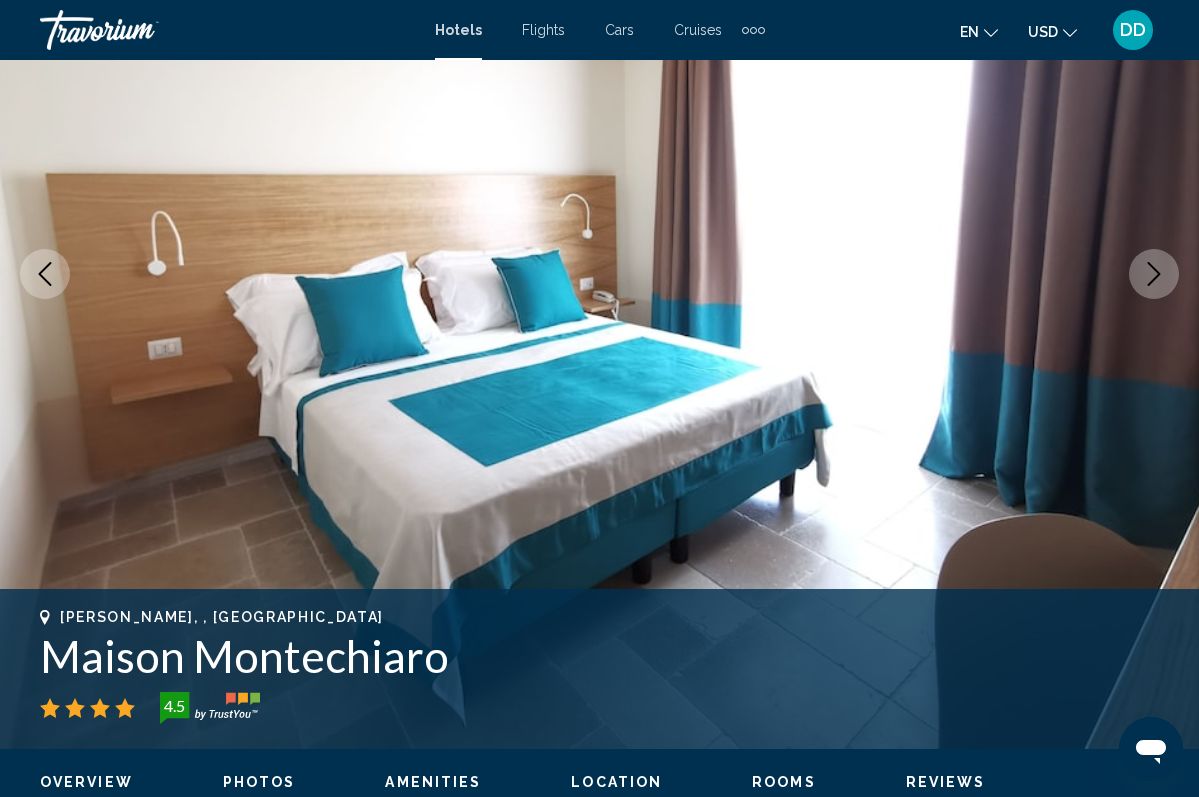 click 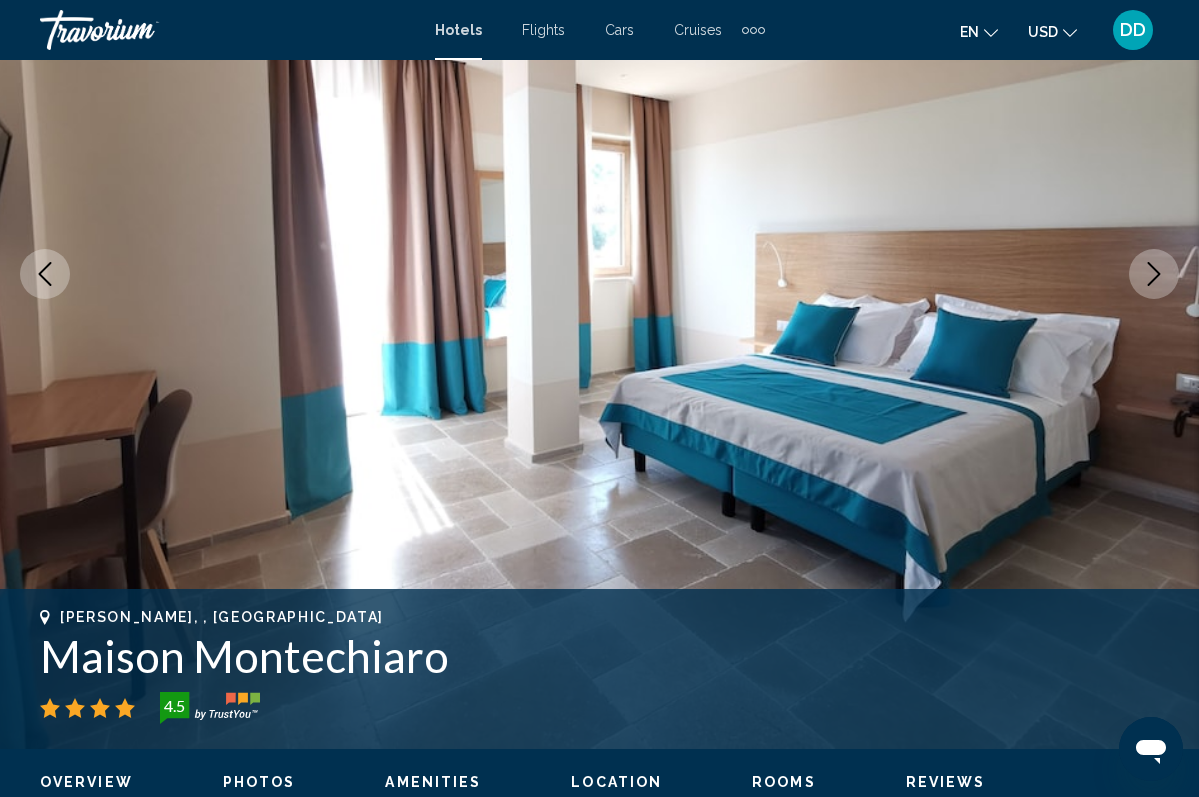 click 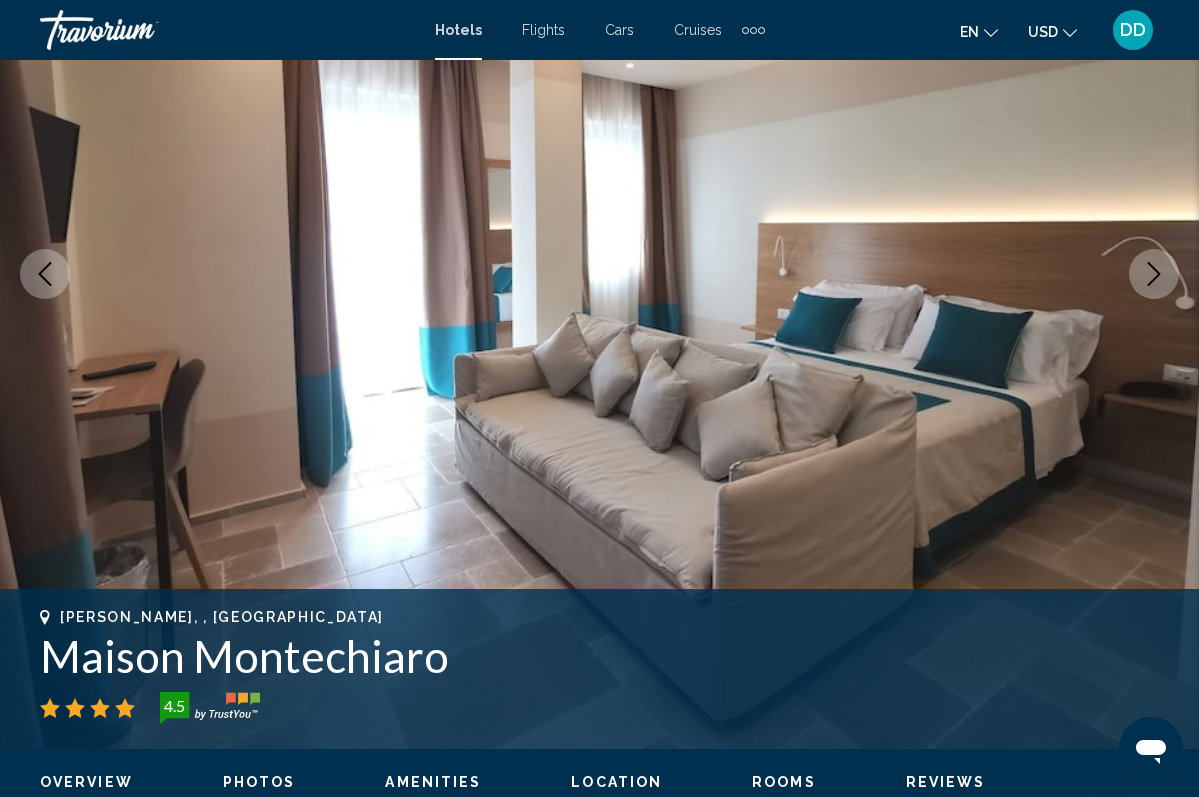 click 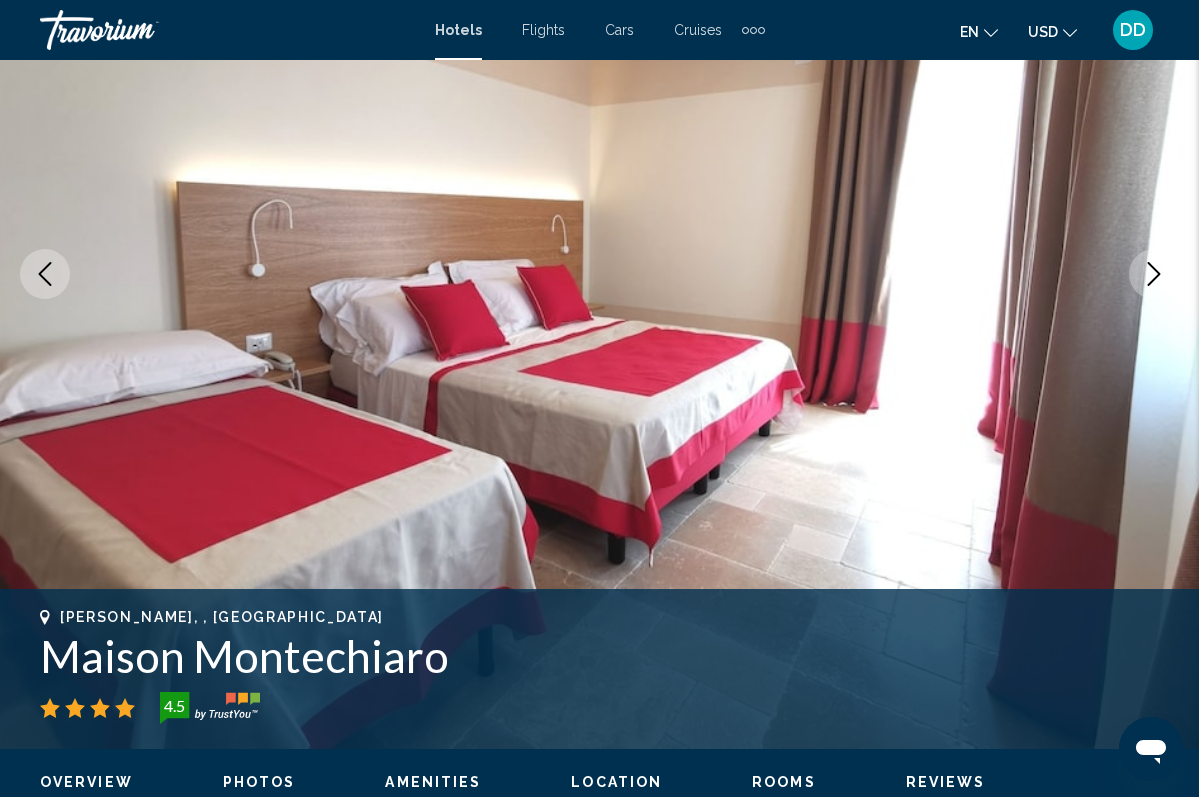 click 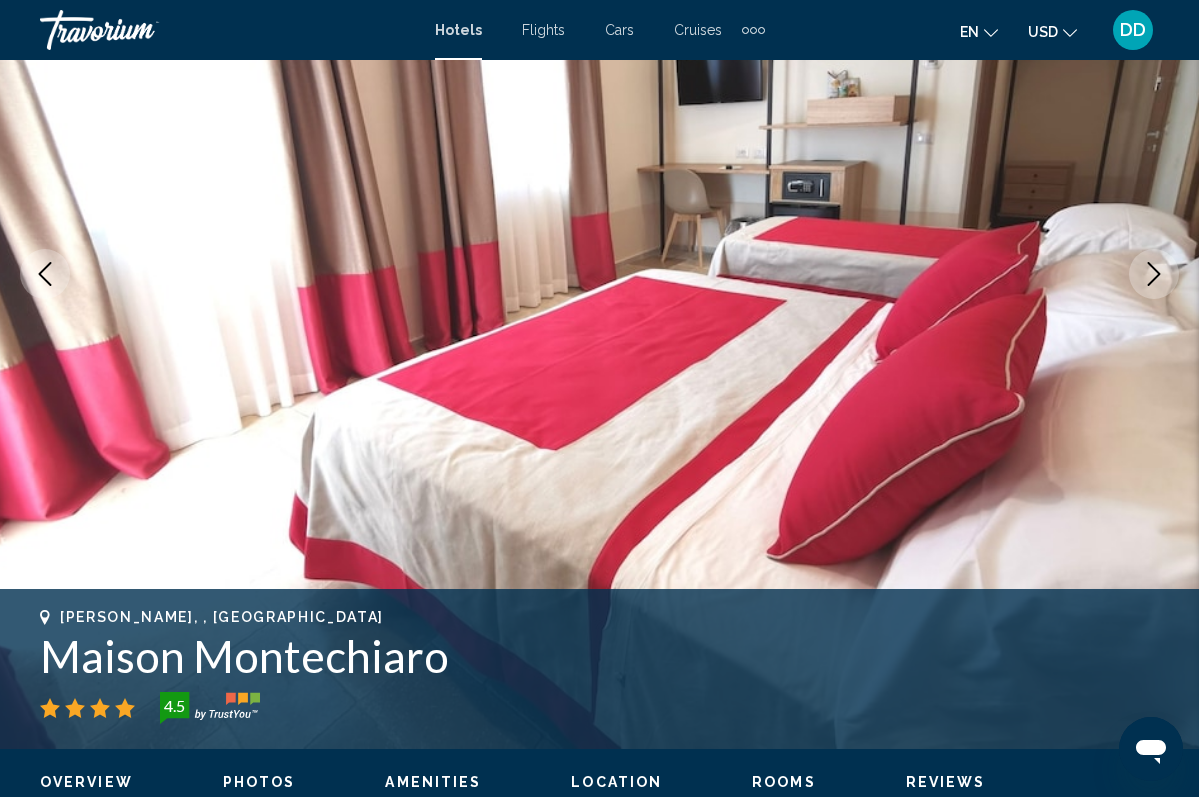 click at bounding box center (1154, 274) 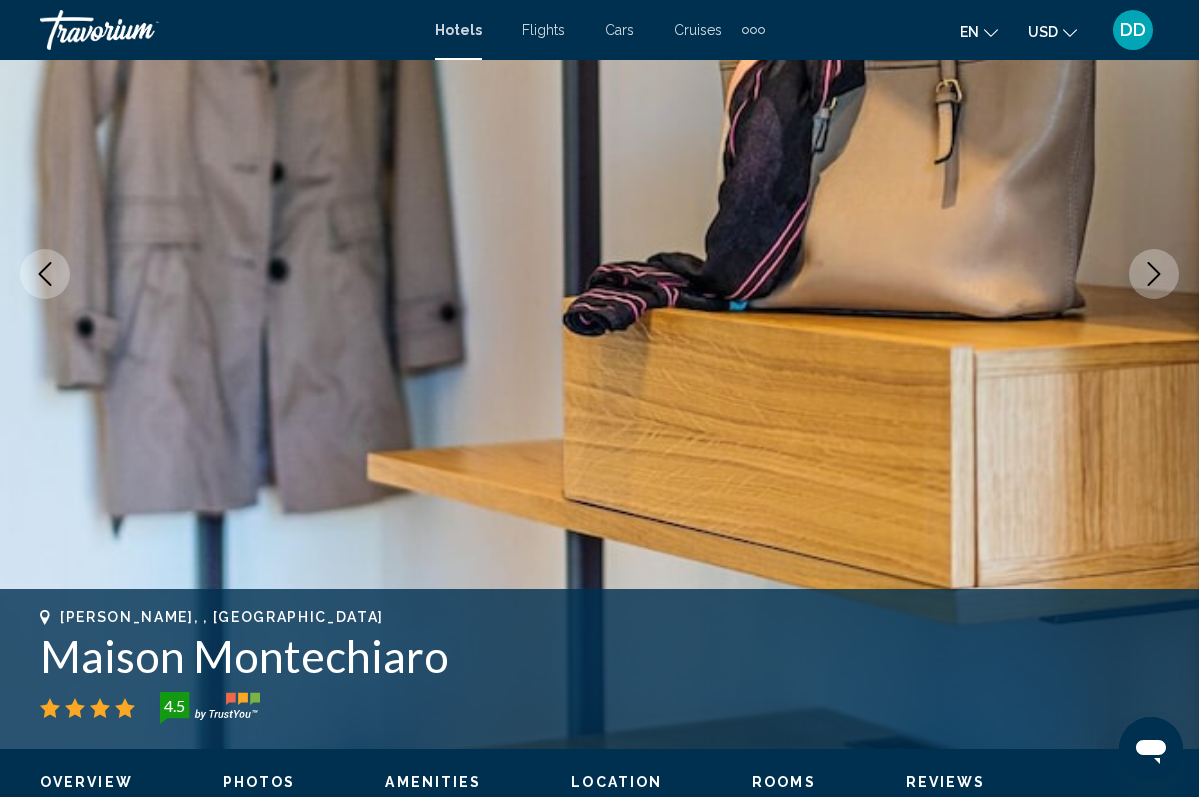 click 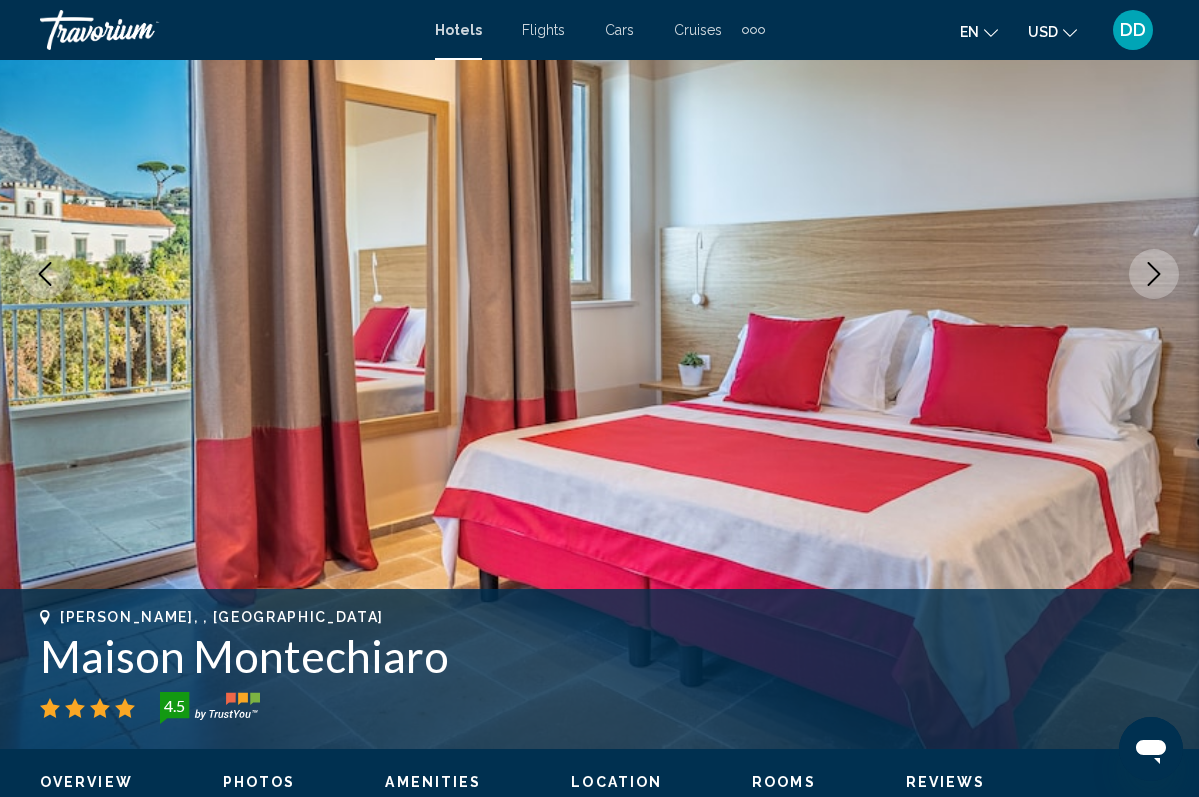 click 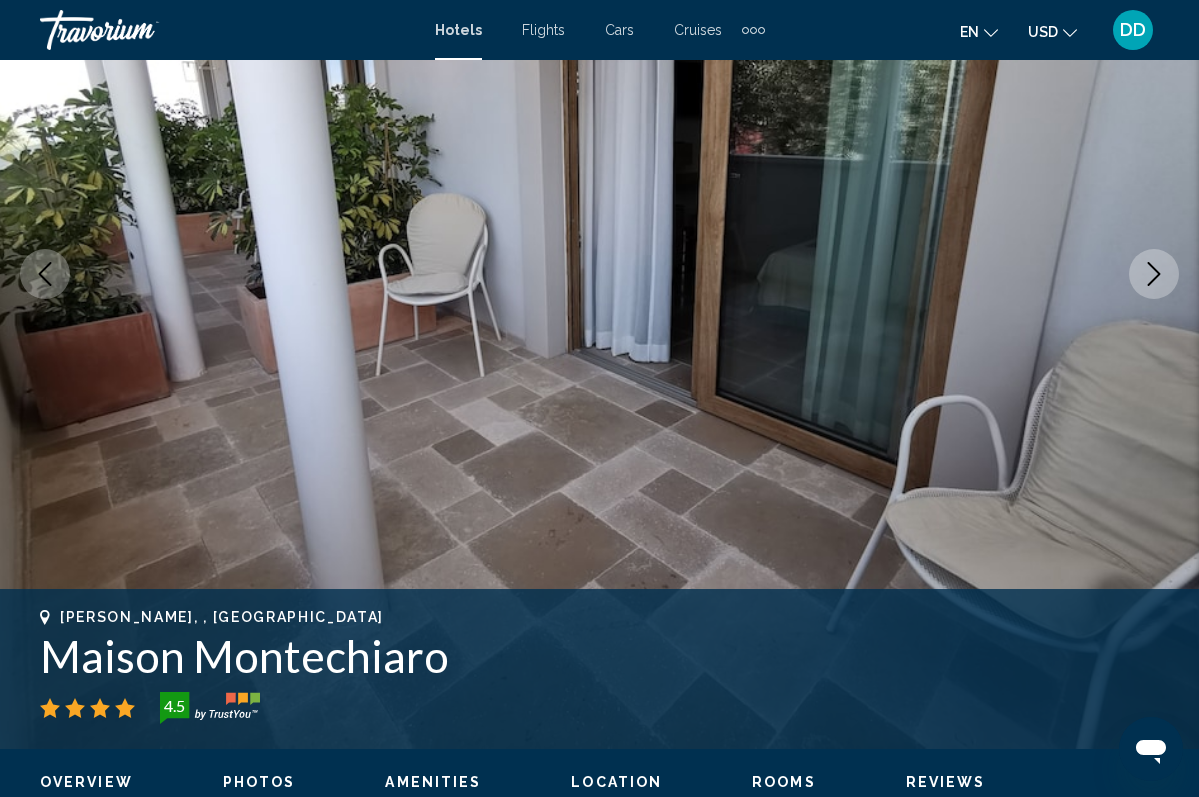 click 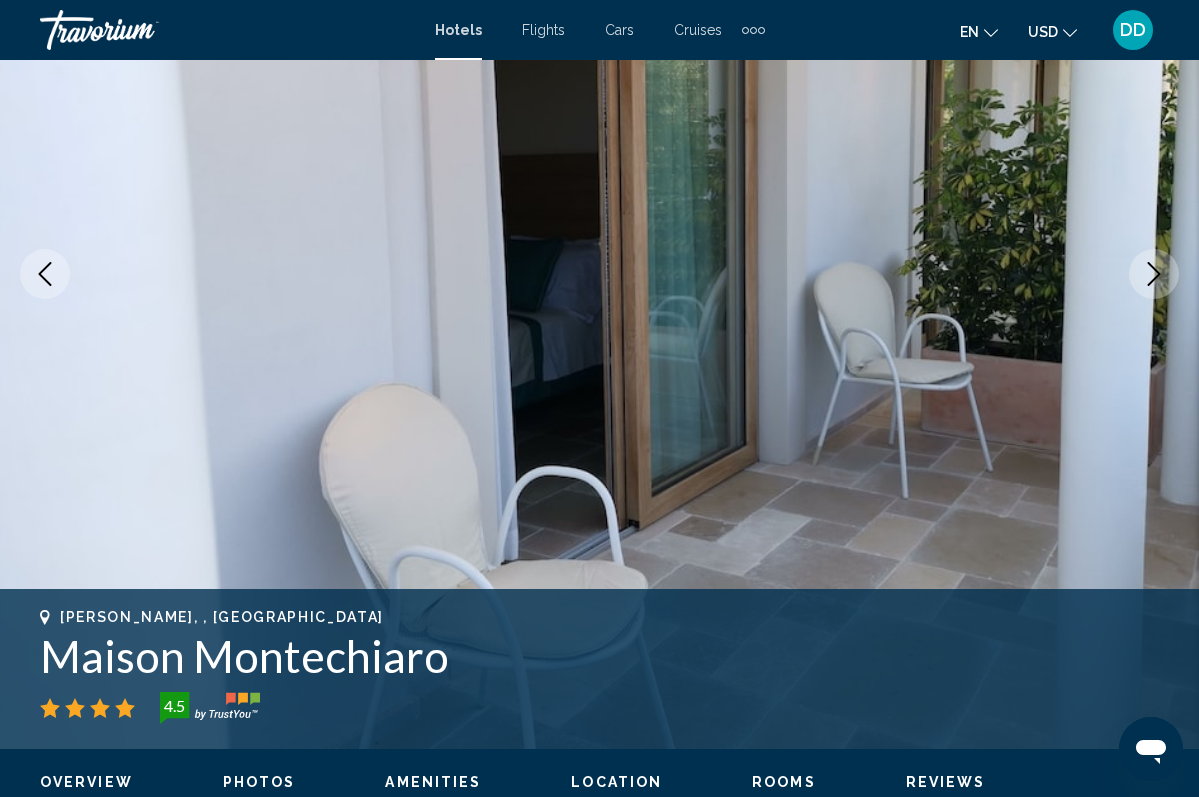 click 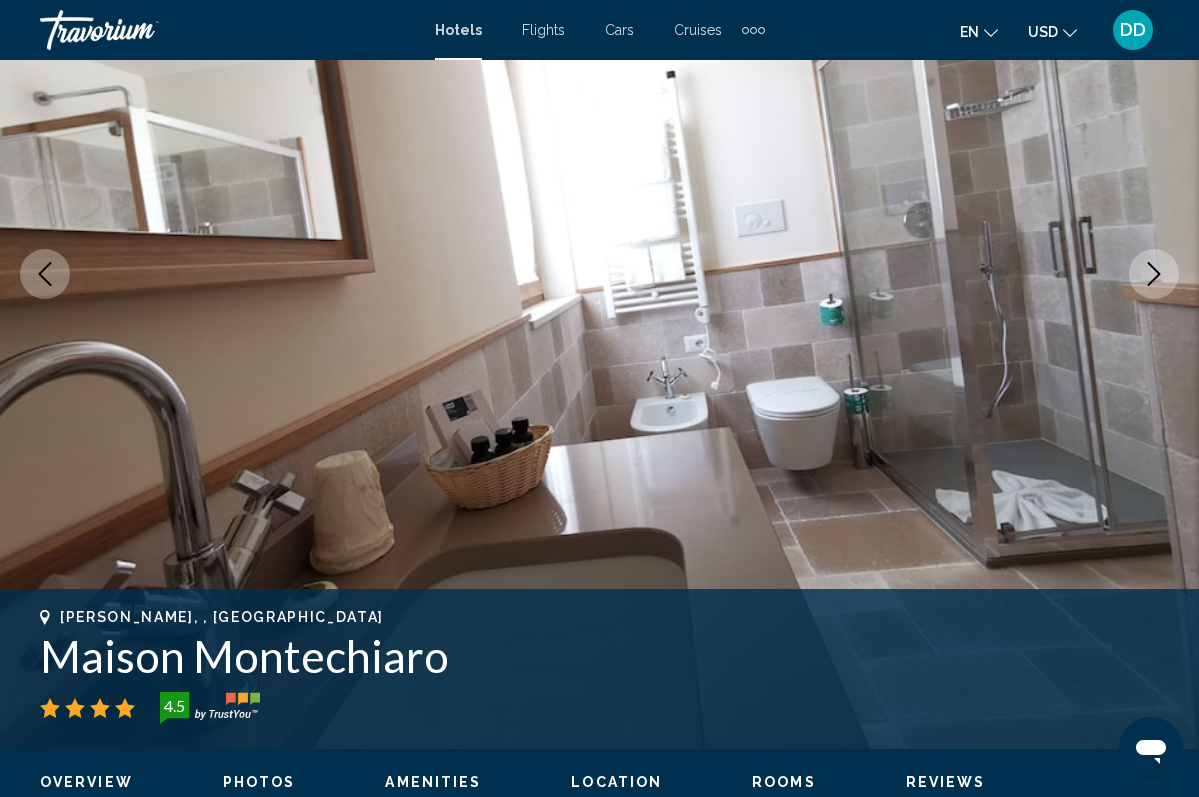click 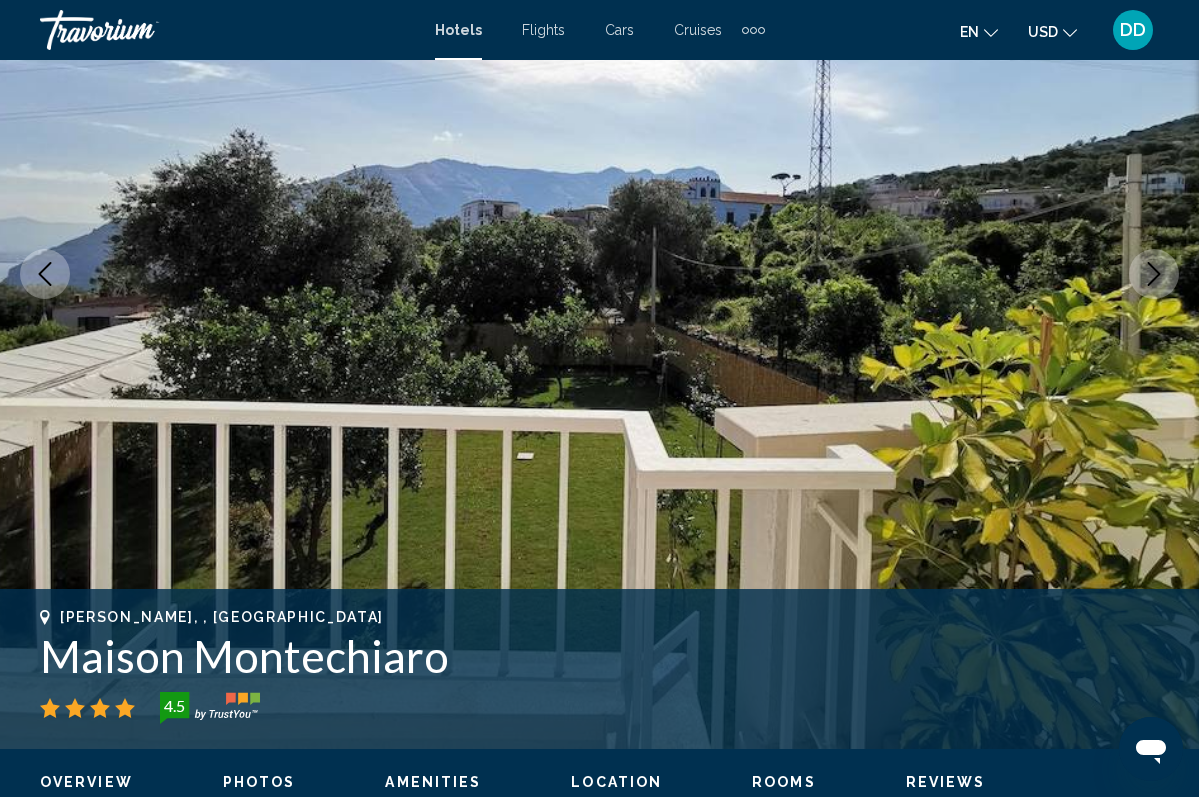 click 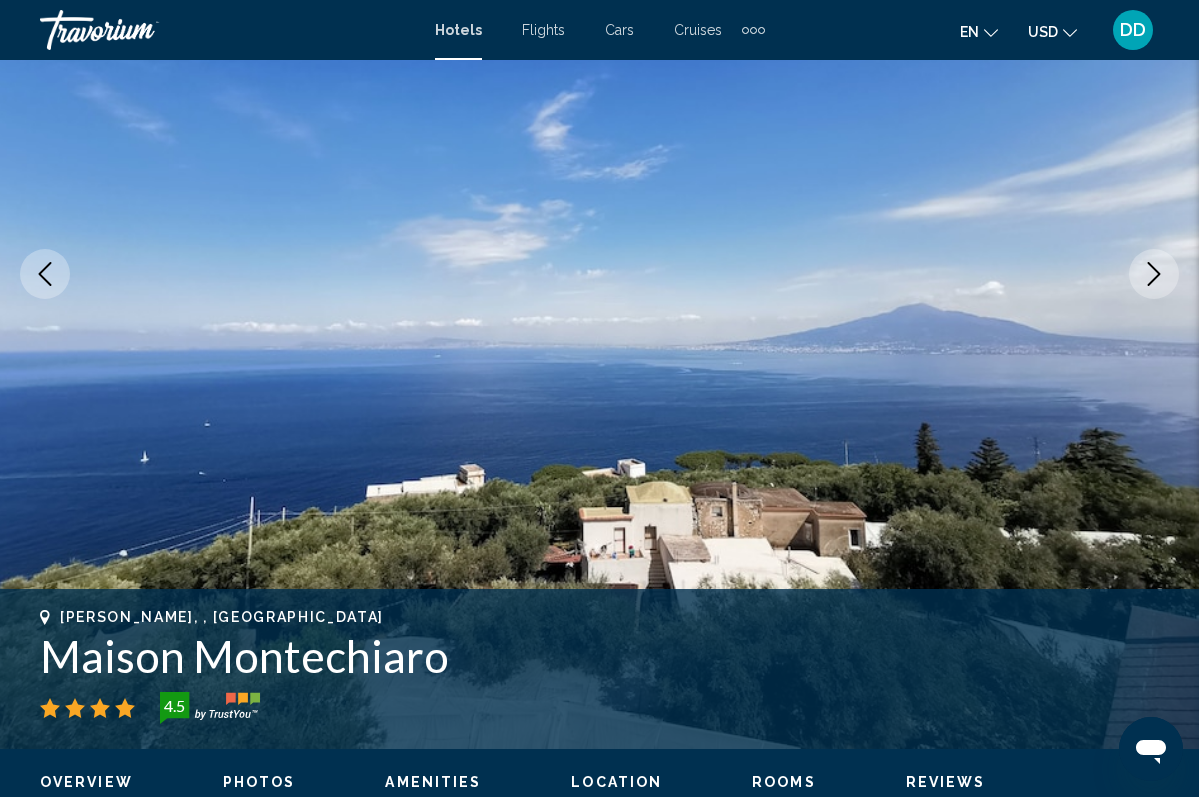 click 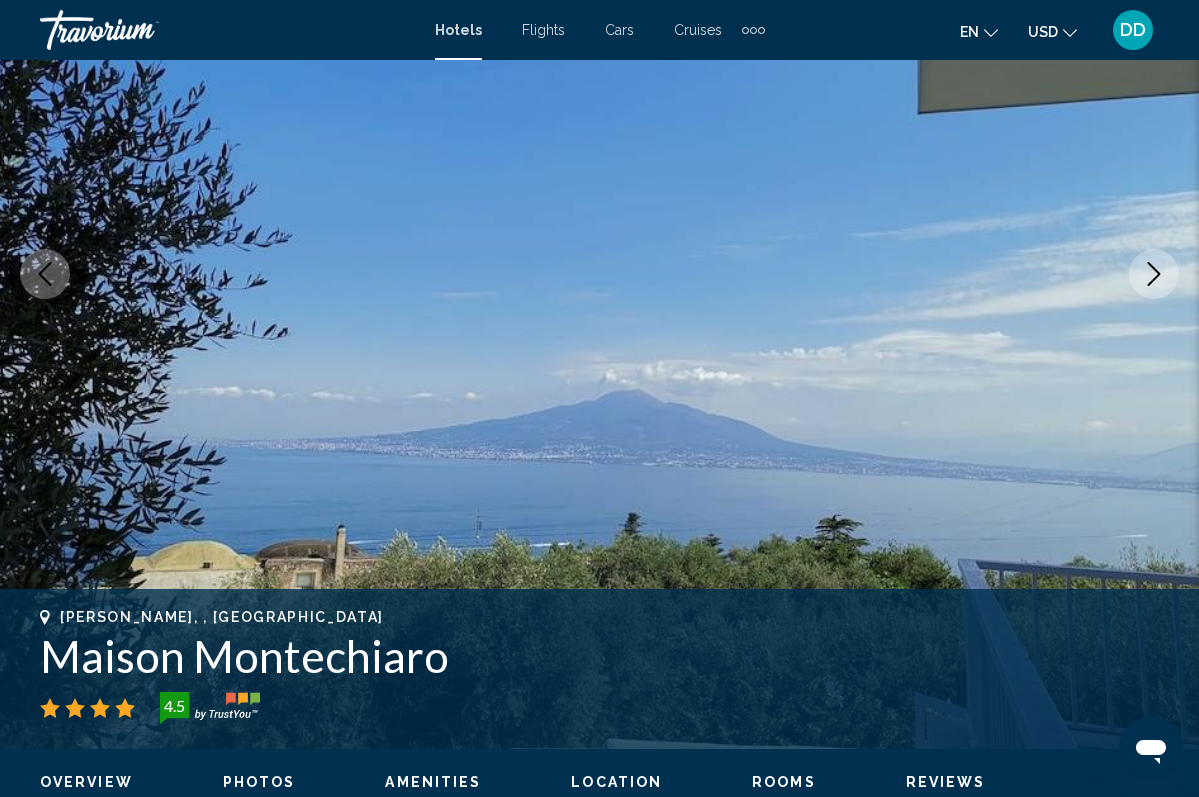 click 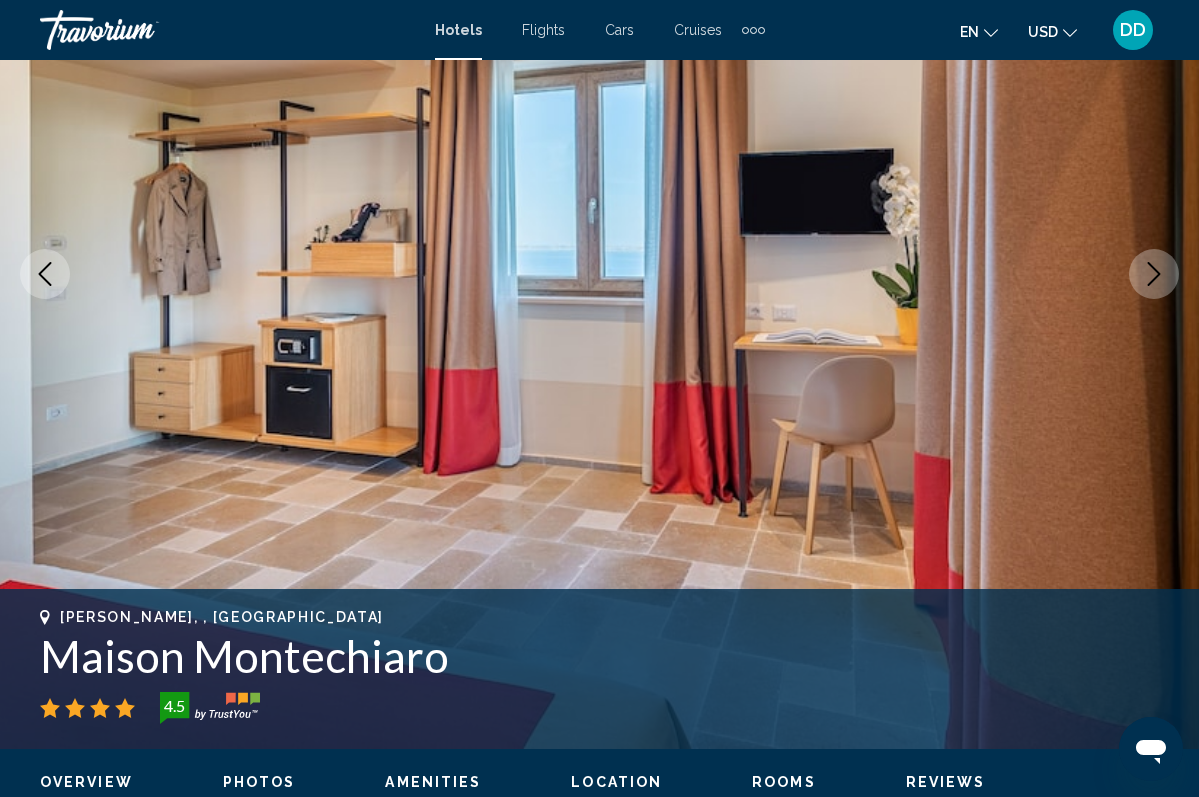click 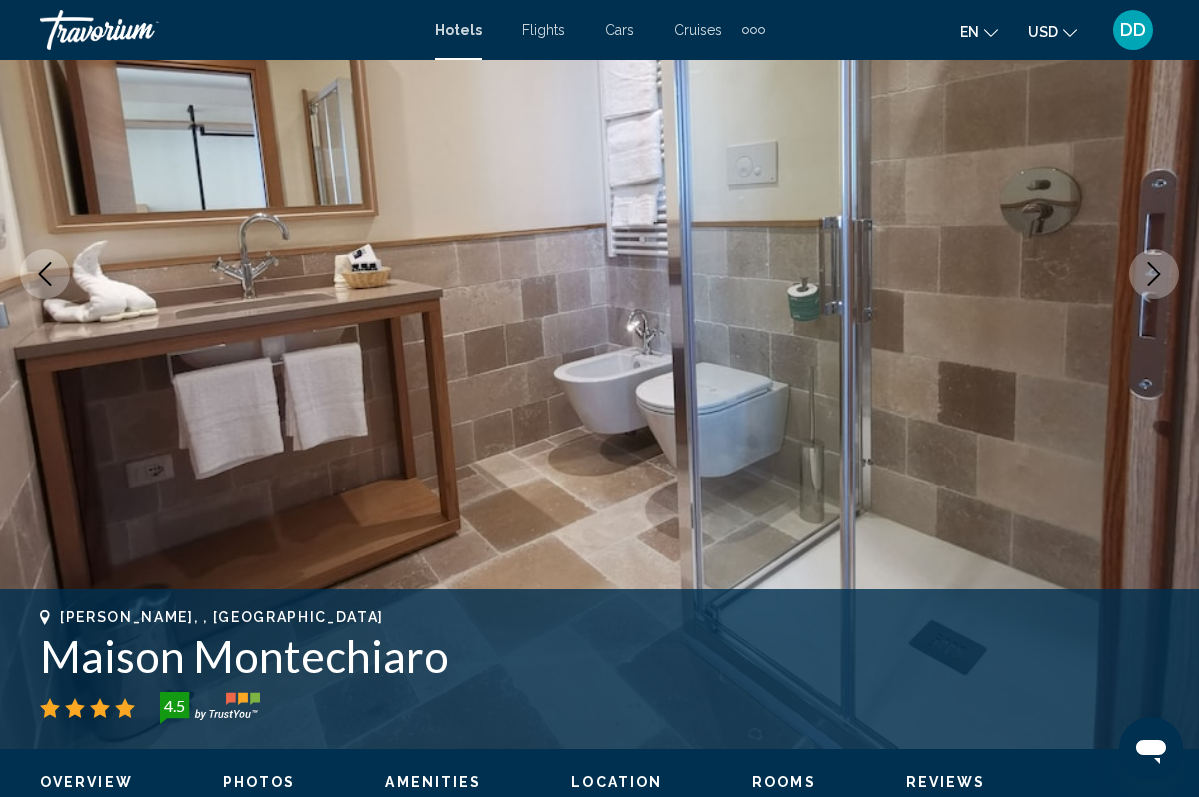 click 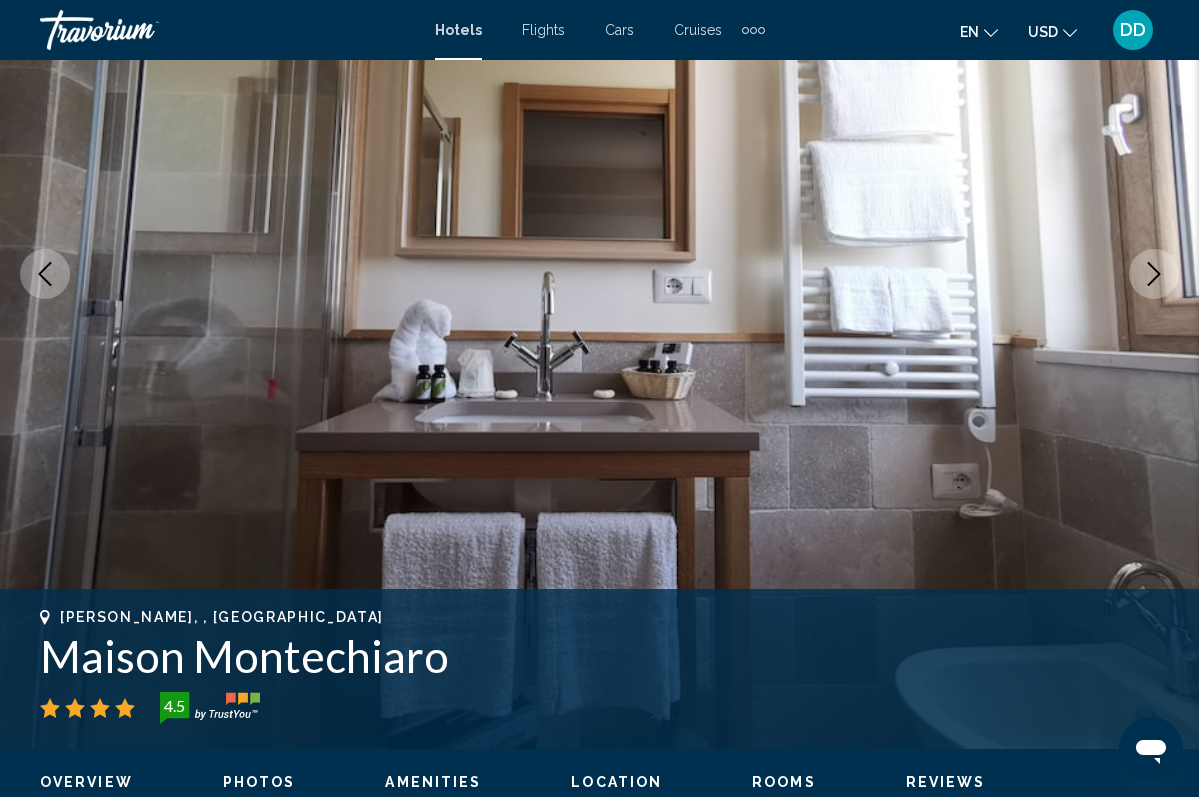 click 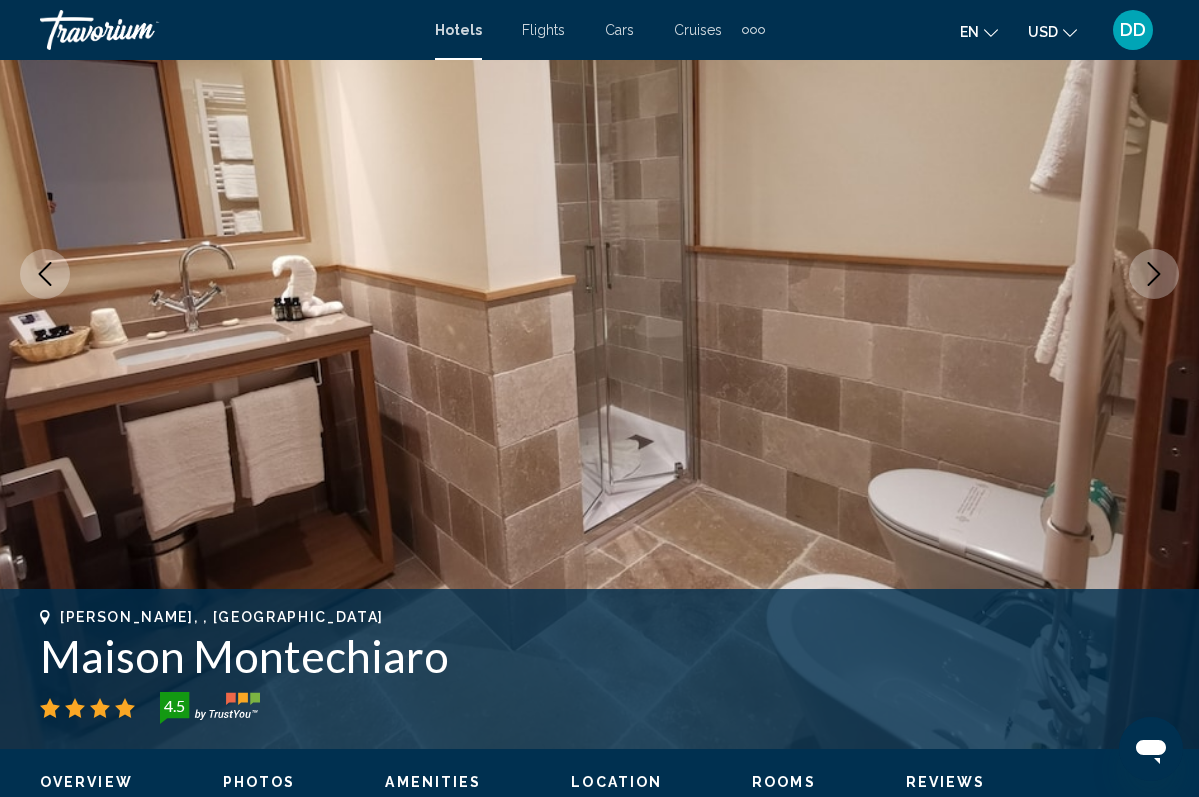 click 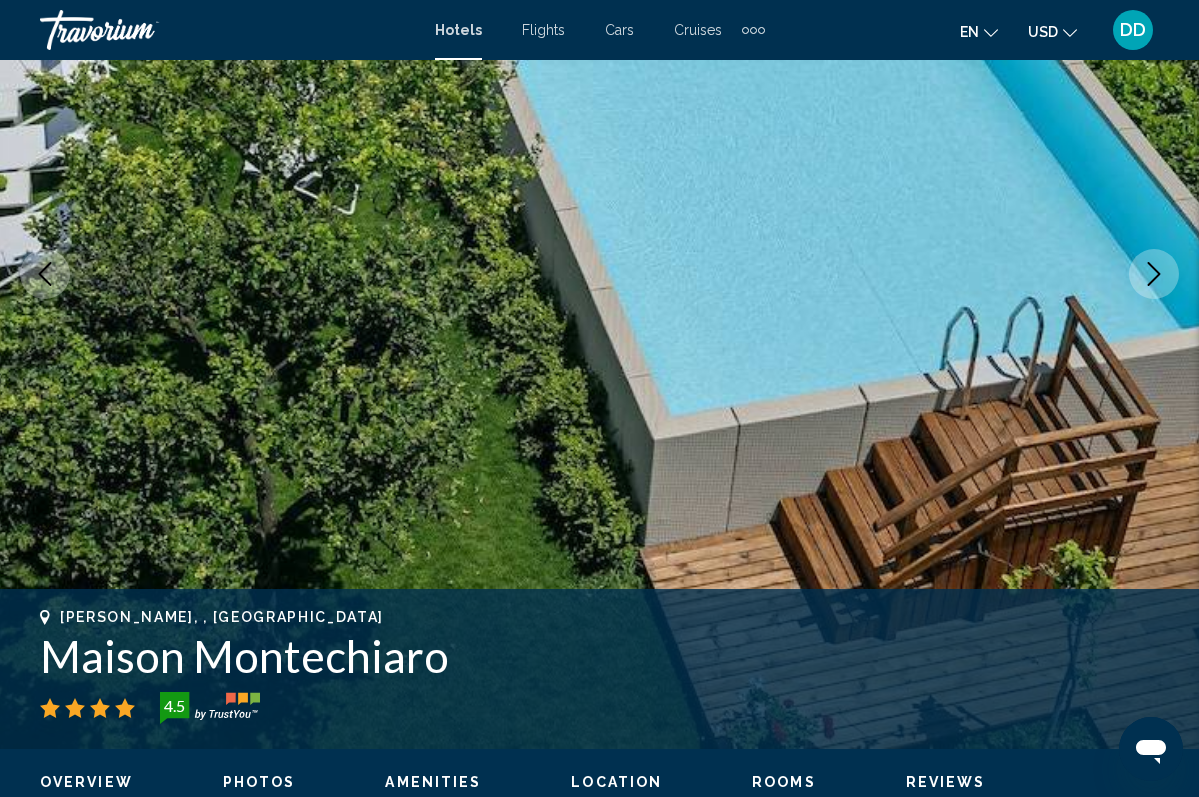 click 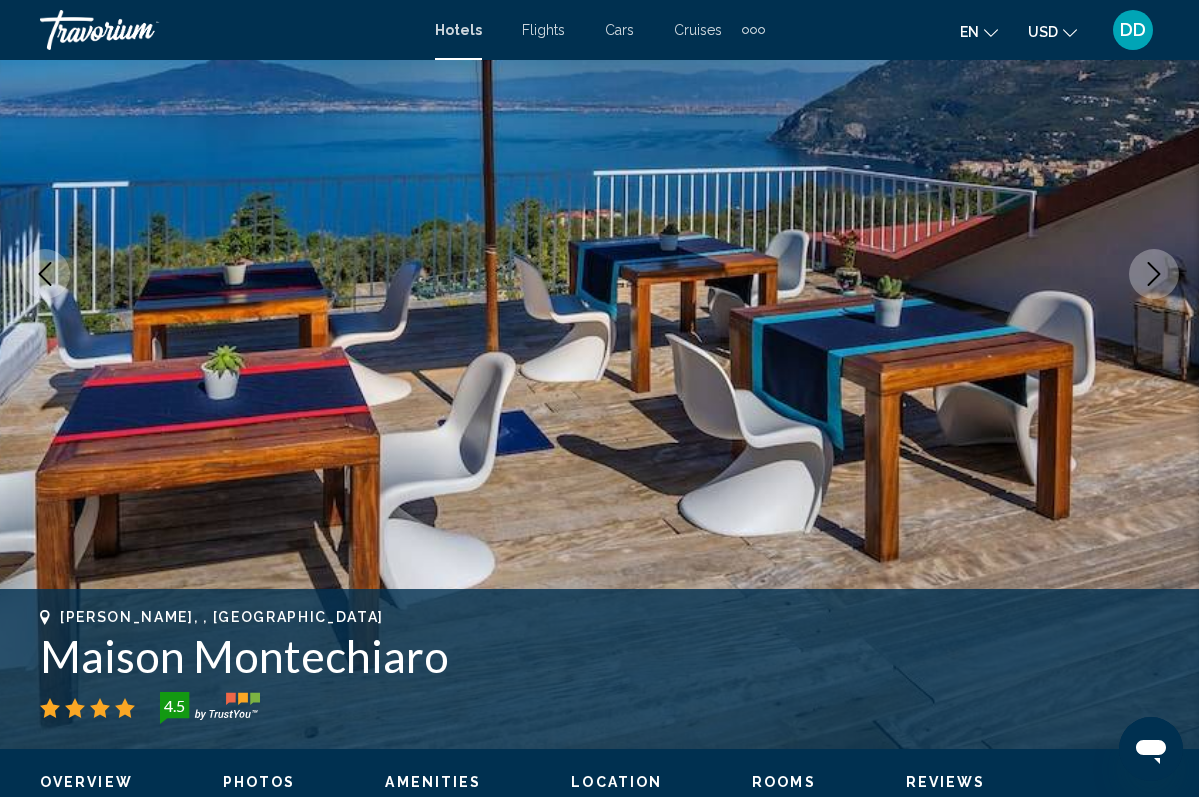 click 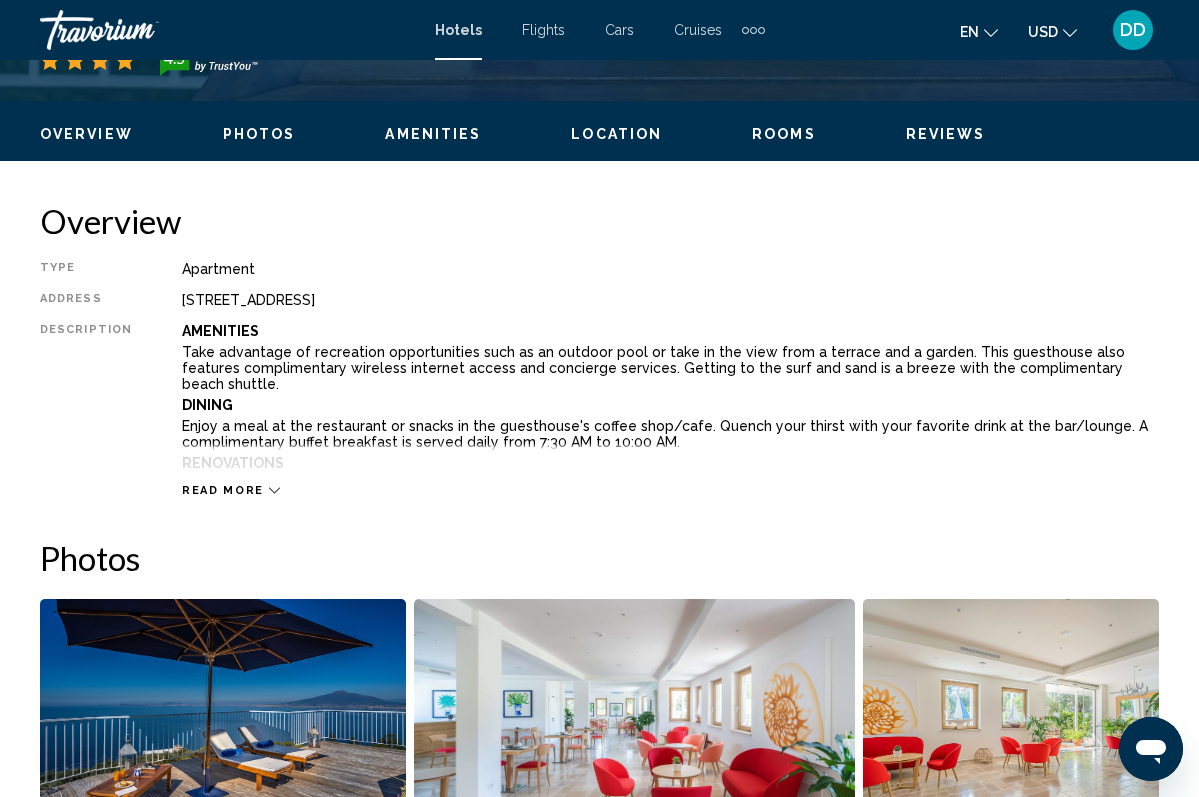 scroll, scrollTop: 923, scrollLeft: 0, axis: vertical 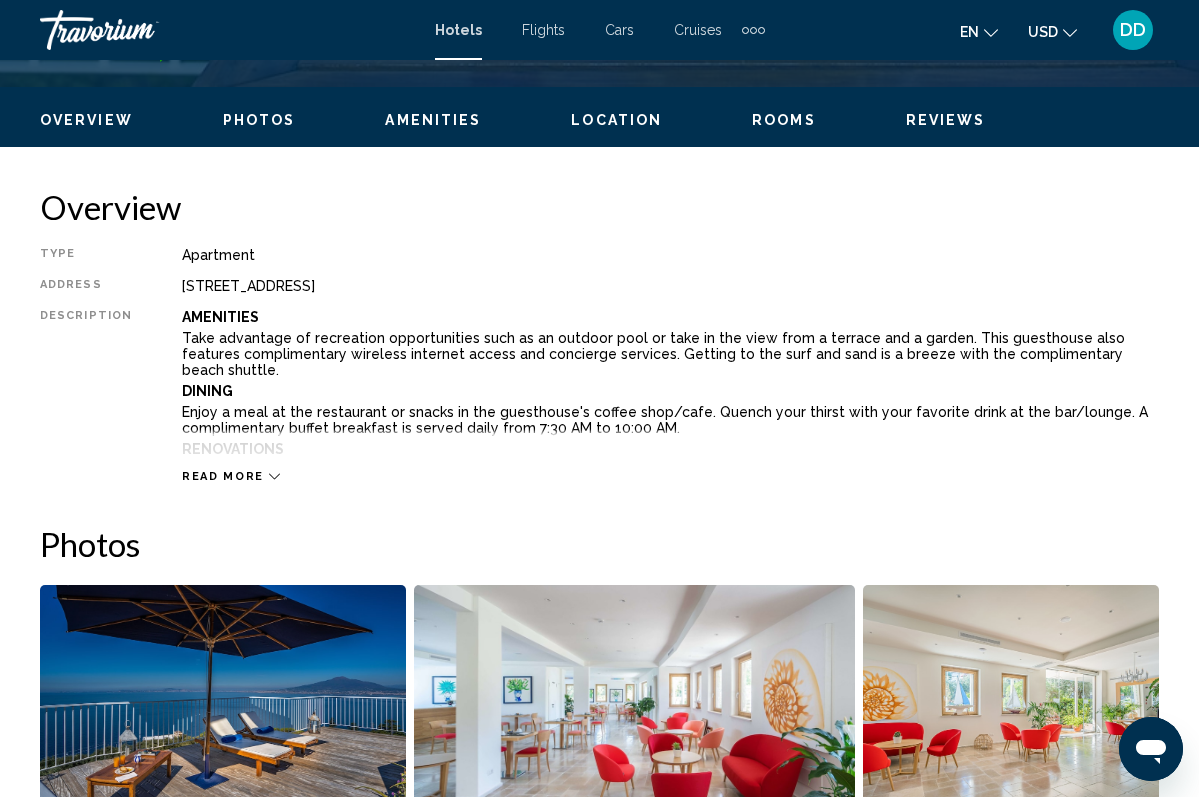 click on "Read more" at bounding box center [223, 476] 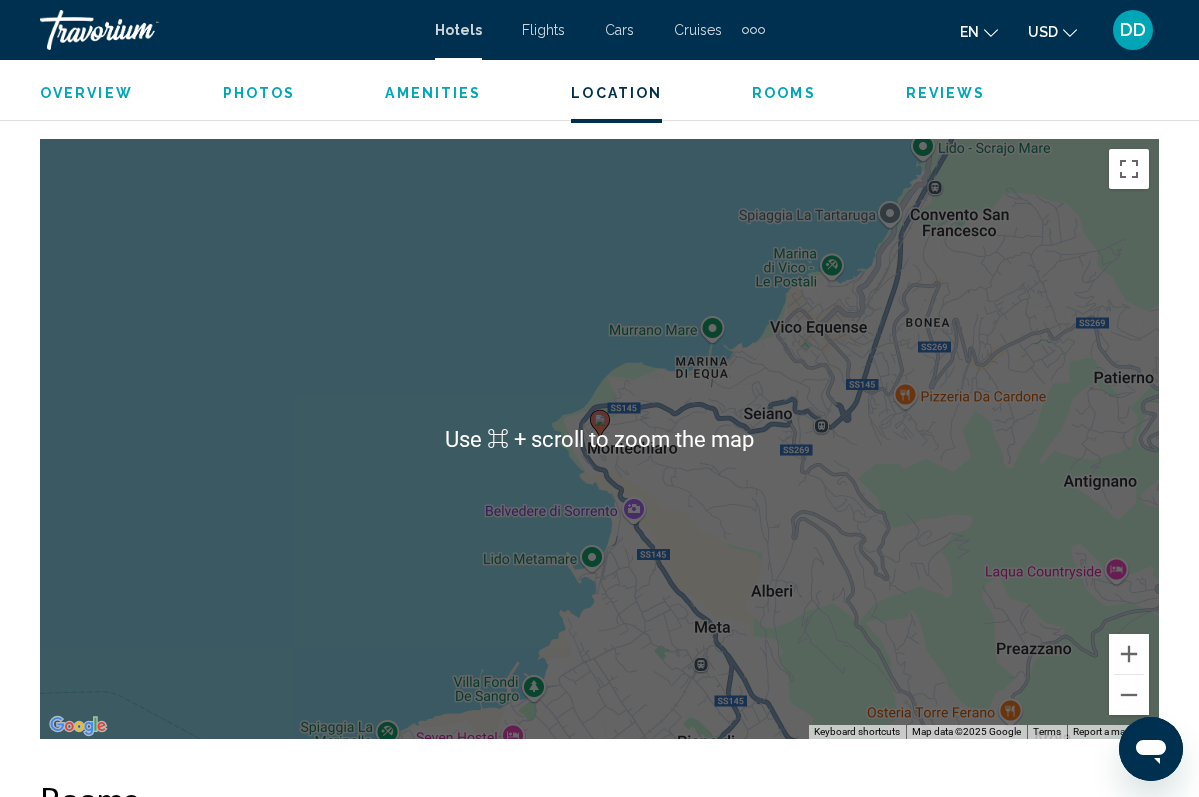 scroll, scrollTop: 3438, scrollLeft: 0, axis: vertical 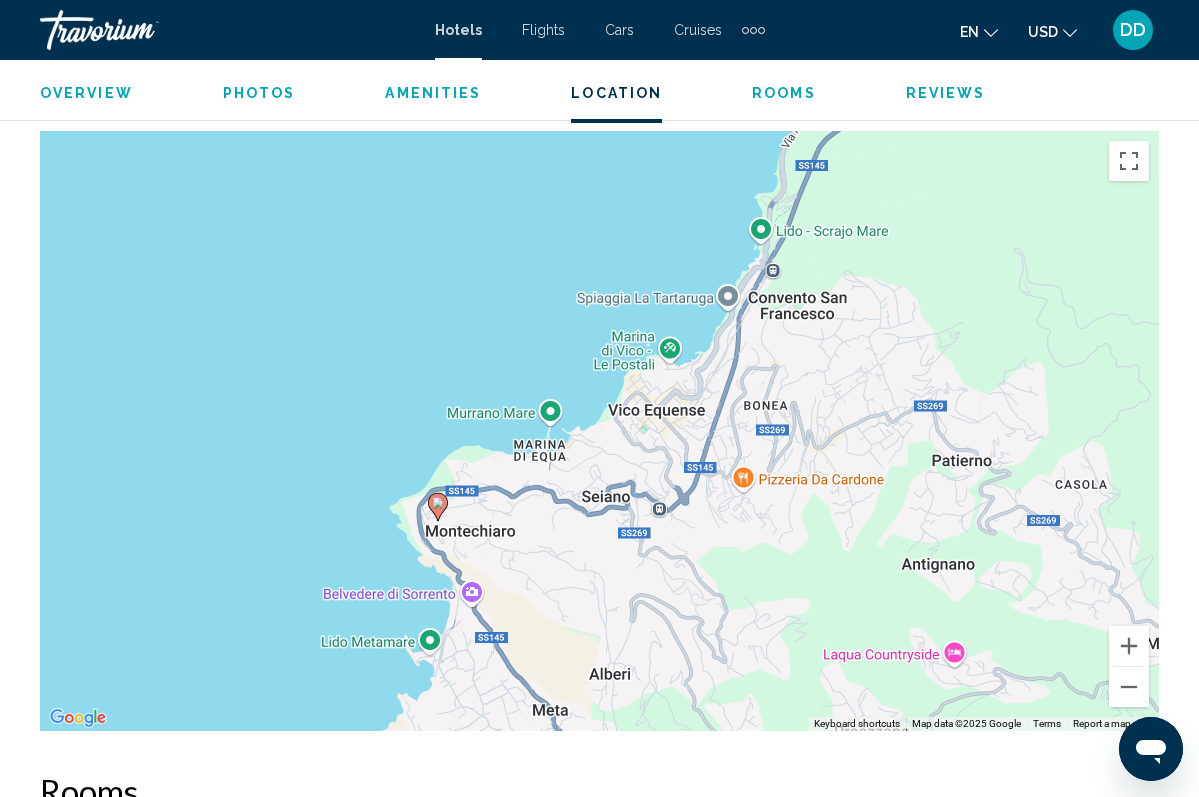 drag, startPoint x: 912, startPoint y: 413, endPoint x: 747, endPoint y: 505, distance: 188.91533 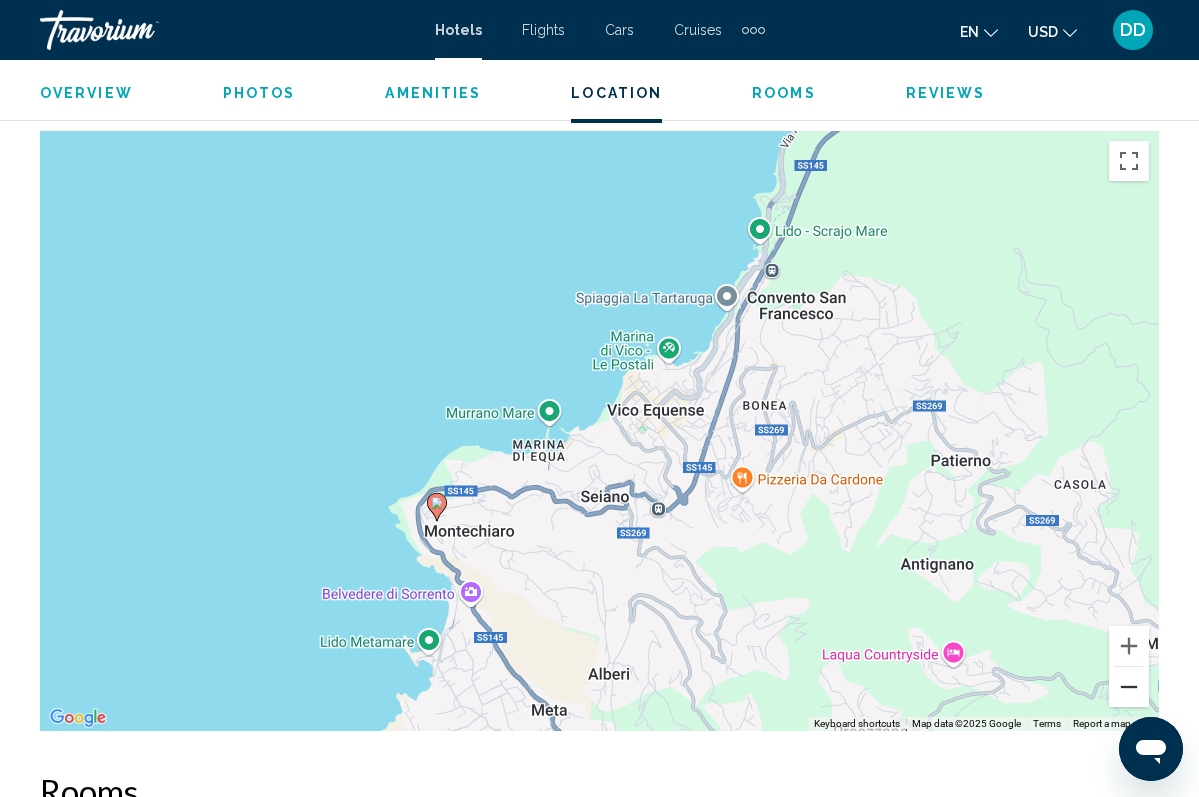 click at bounding box center (1129, 687) 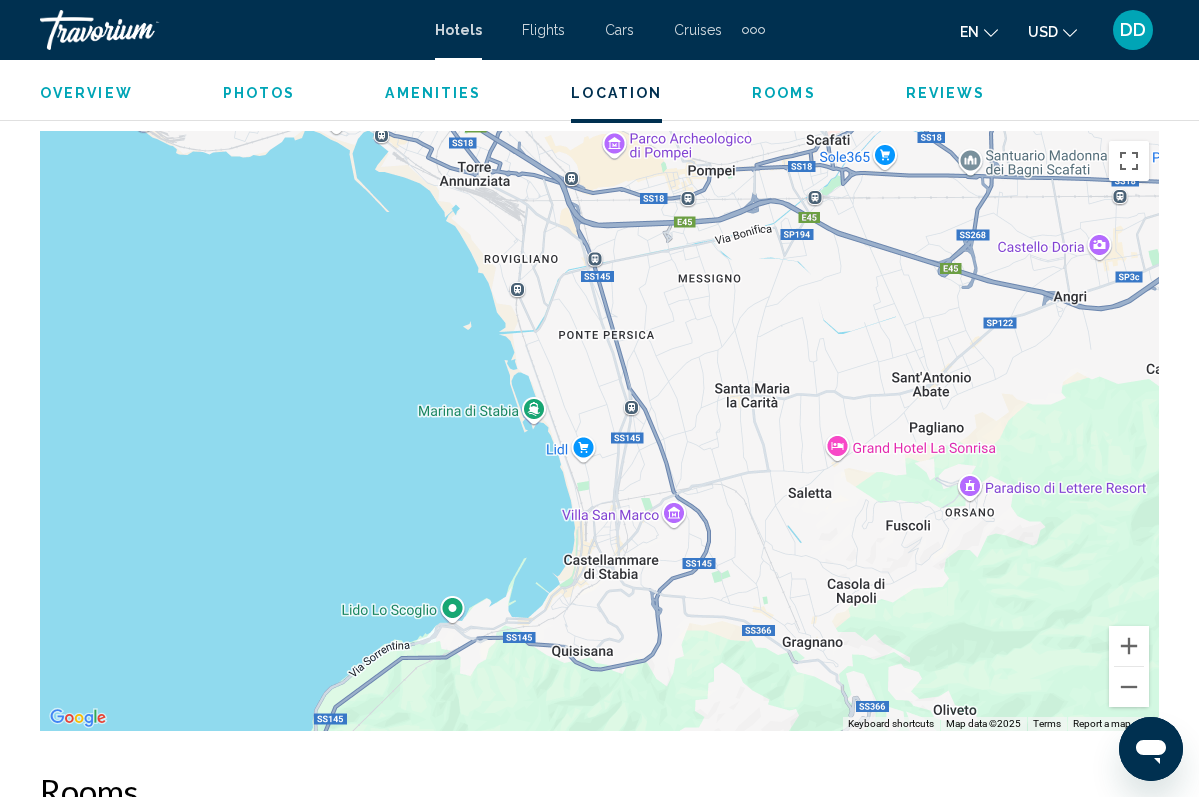 drag, startPoint x: 831, startPoint y: 374, endPoint x: 453, endPoint y: 796, distance: 566.5404 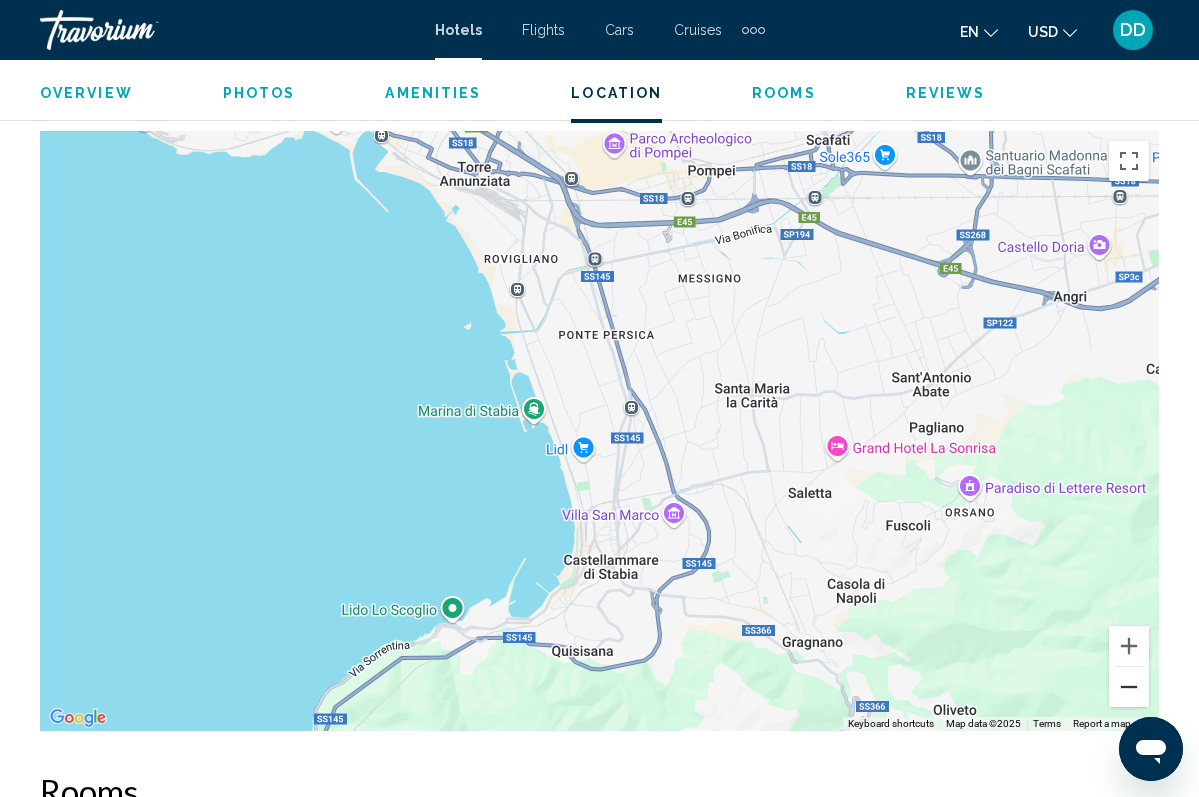 click at bounding box center (1129, 687) 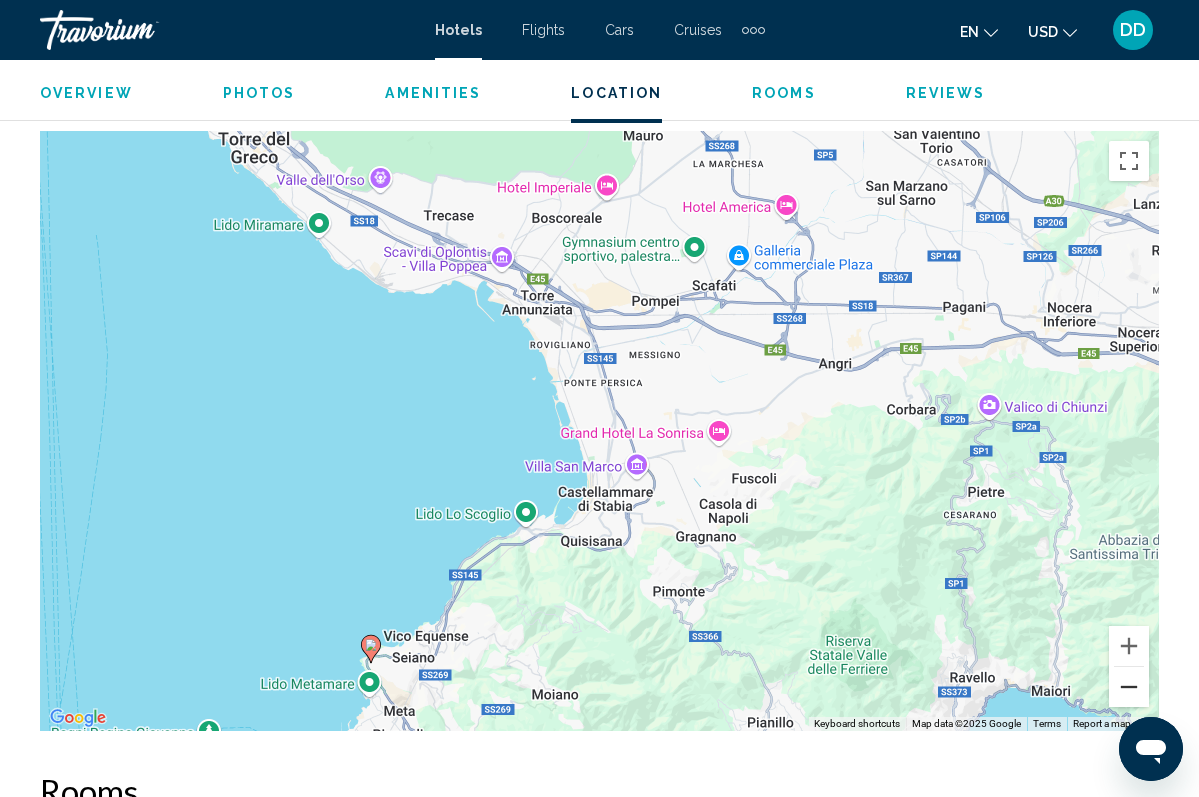 click at bounding box center (1129, 687) 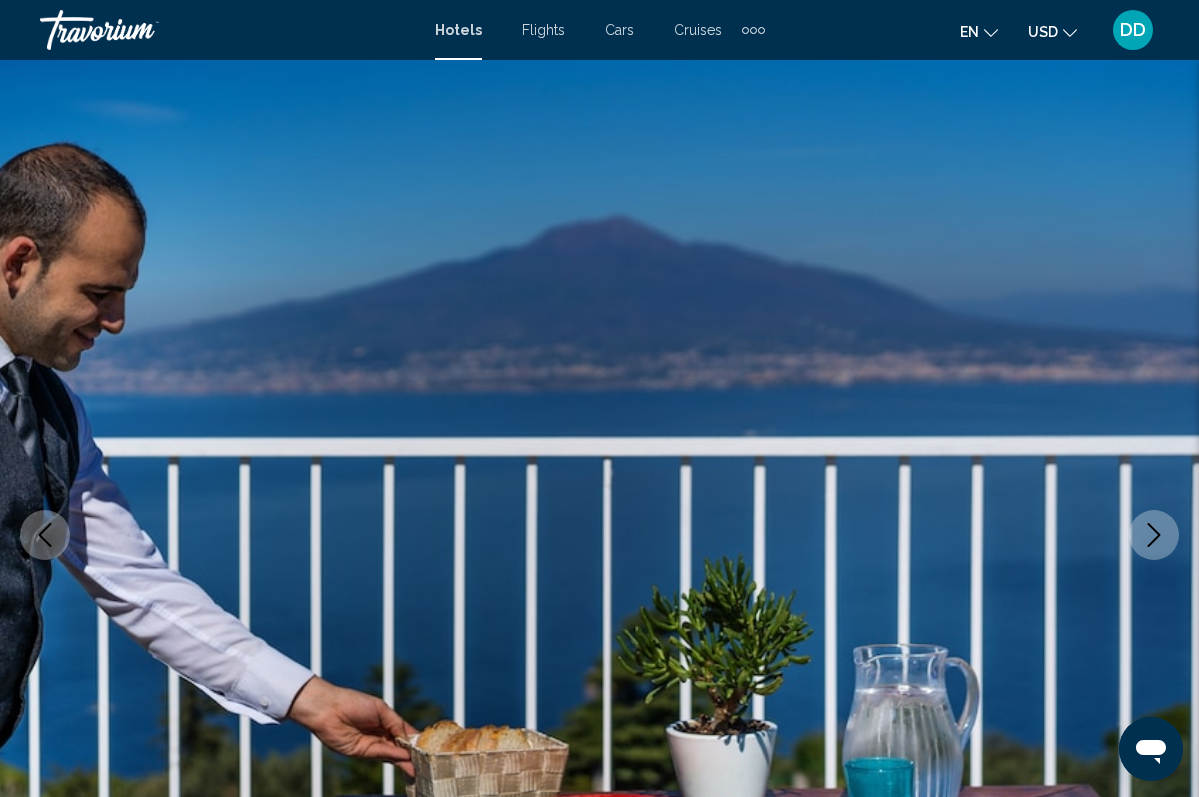 scroll, scrollTop: 1, scrollLeft: 0, axis: vertical 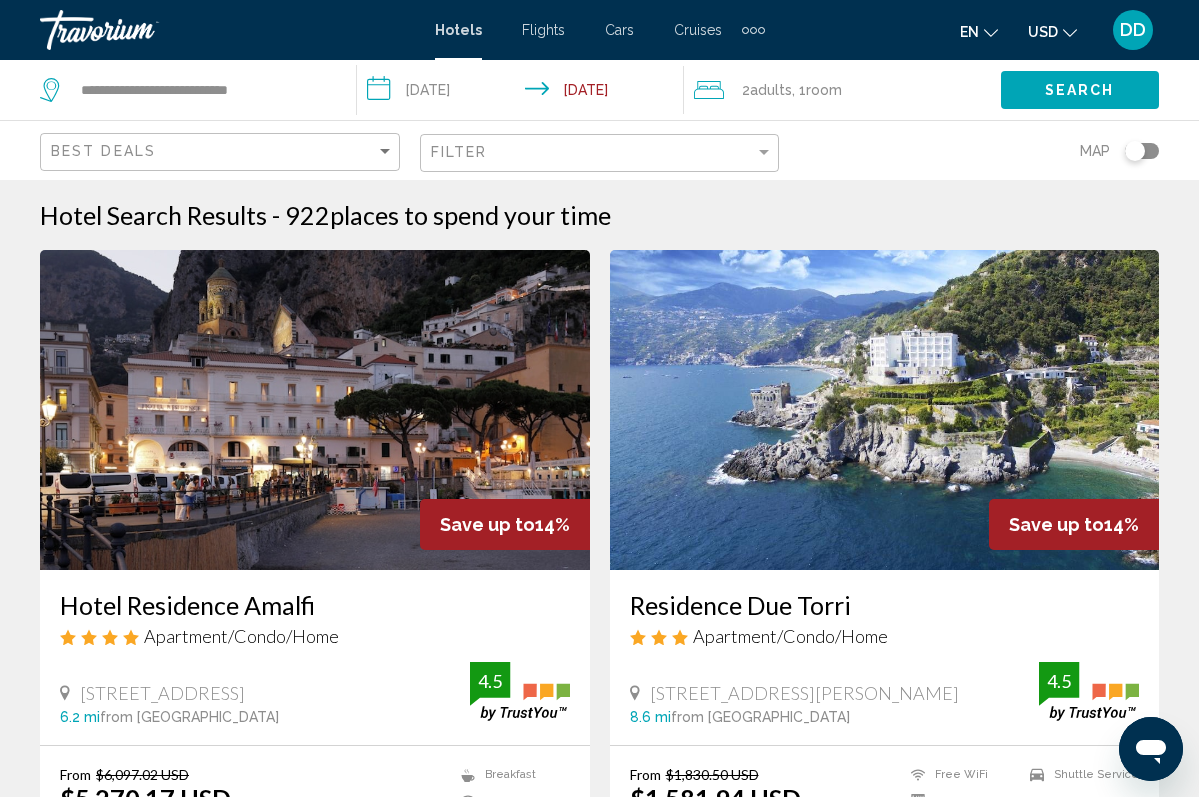 click 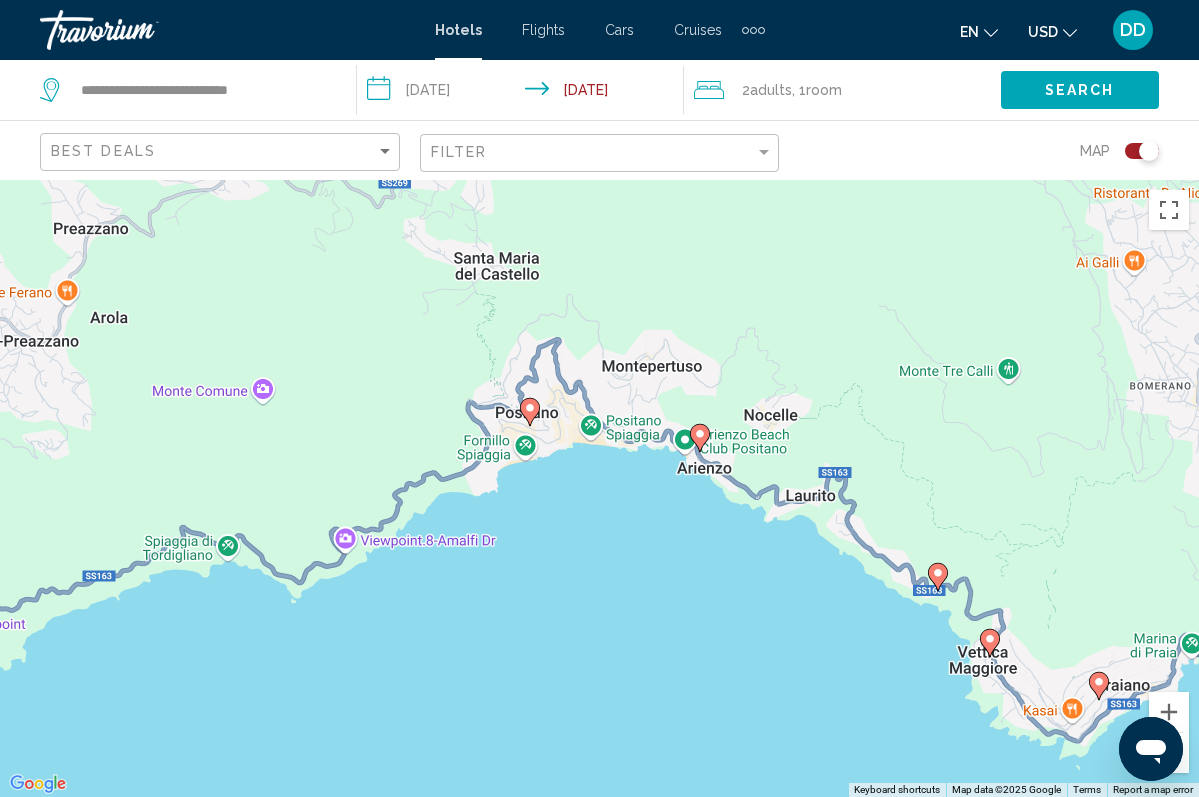 drag, startPoint x: 661, startPoint y: 373, endPoint x: 559, endPoint y: 796, distance: 435.1241 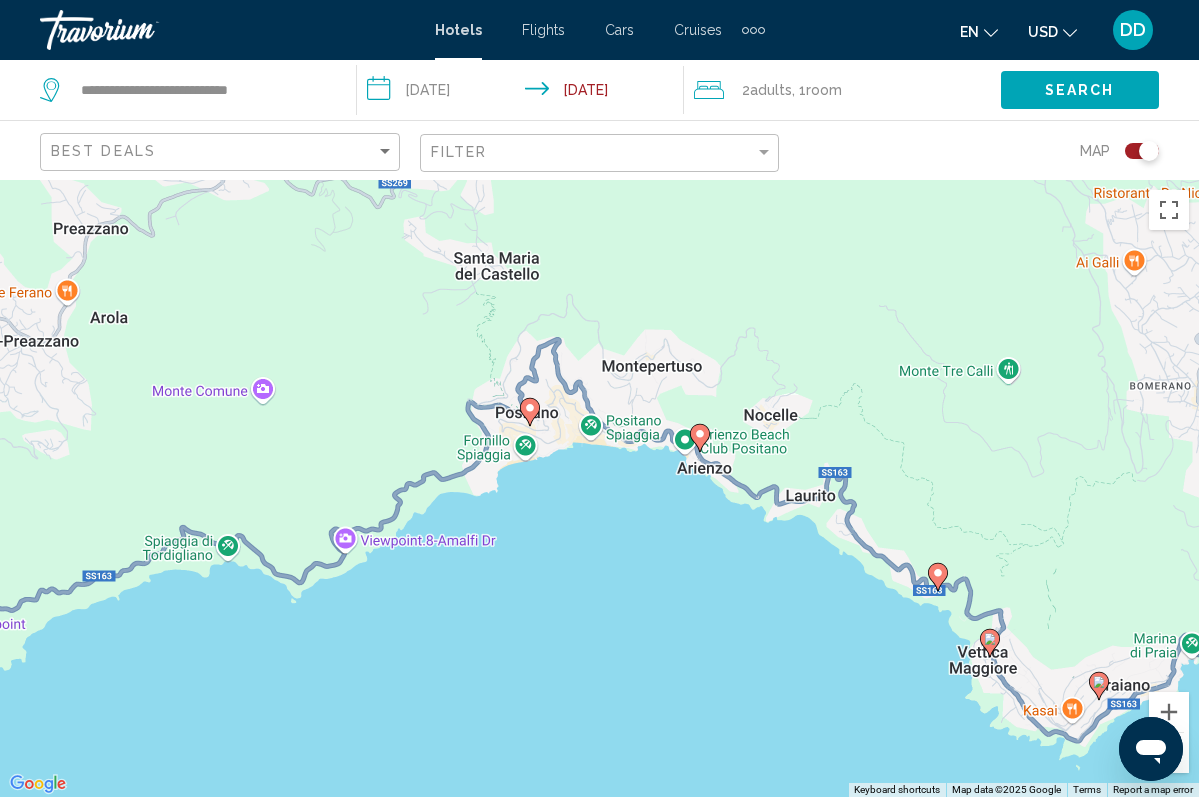 click on "To navigate, press the arrow keys. To activate drag with keyboard, press Alt + Enter. Once in keyboard drag state, use the arrow keys to move the marker. To complete the drag, press the Enter key. To cancel, press Escape." at bounding box center [599, 488] 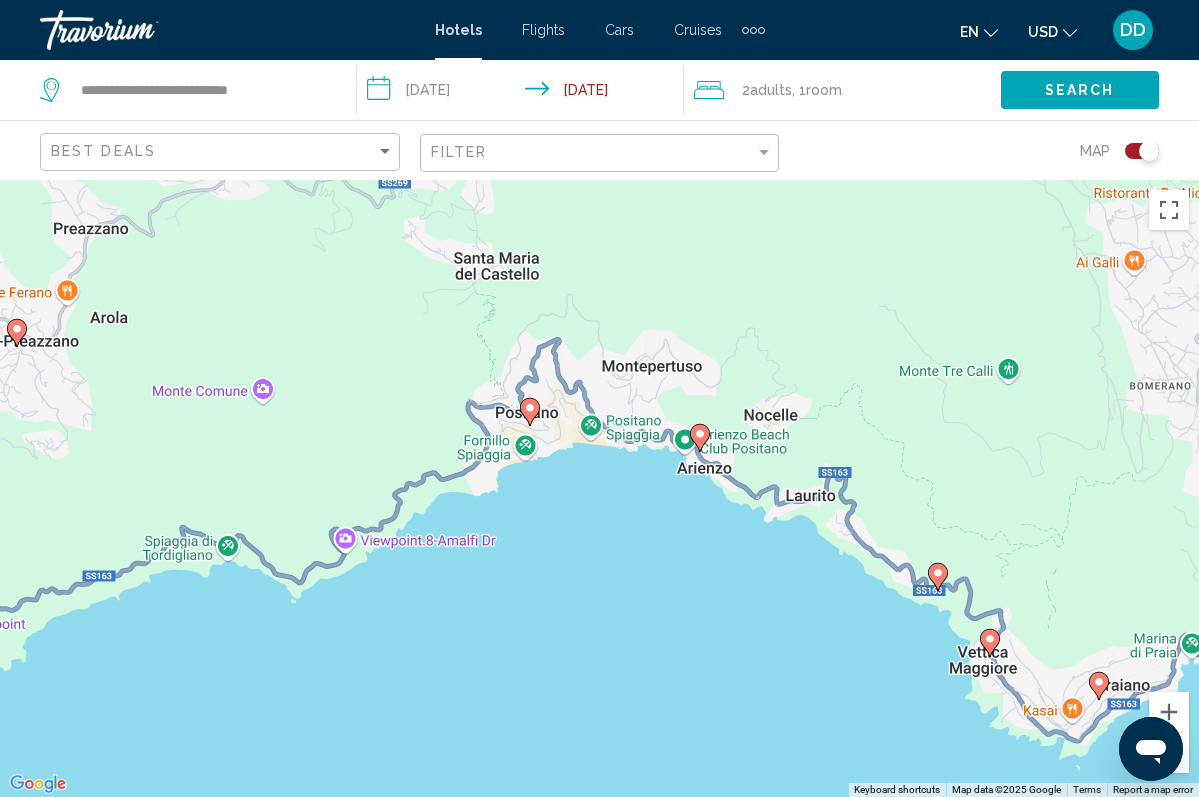 click 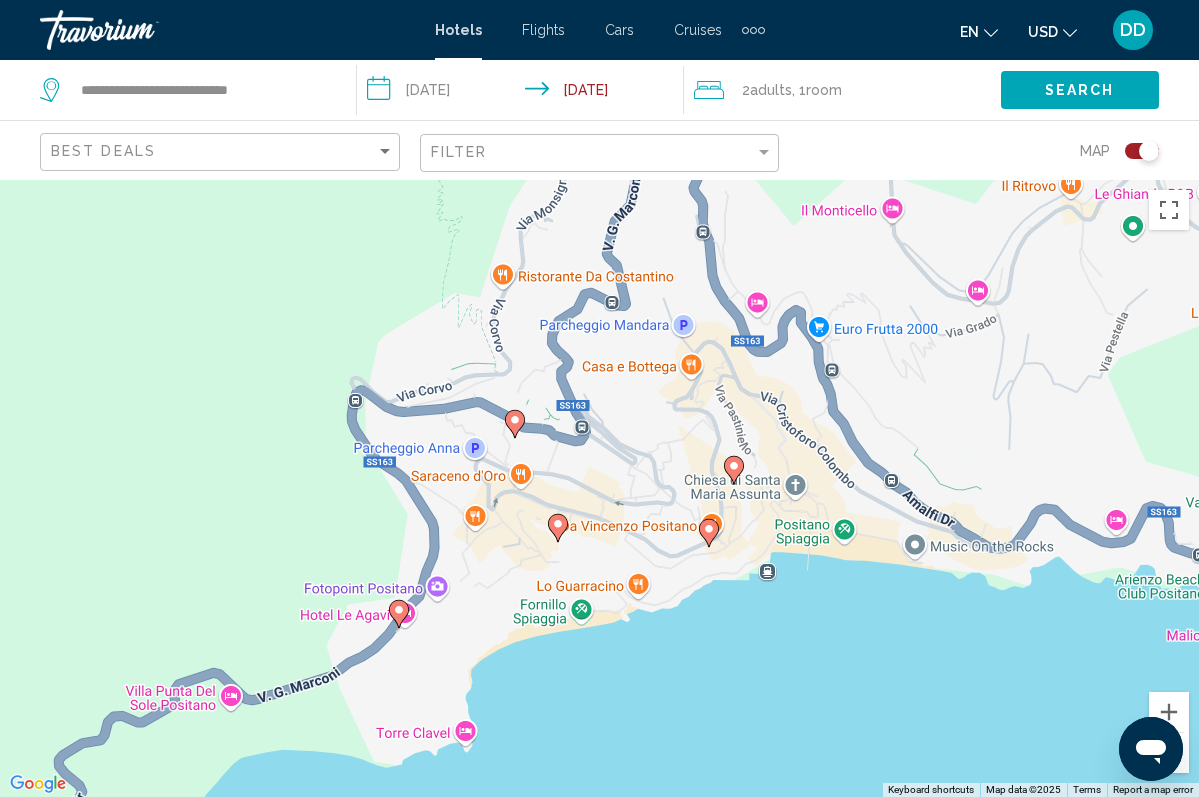click 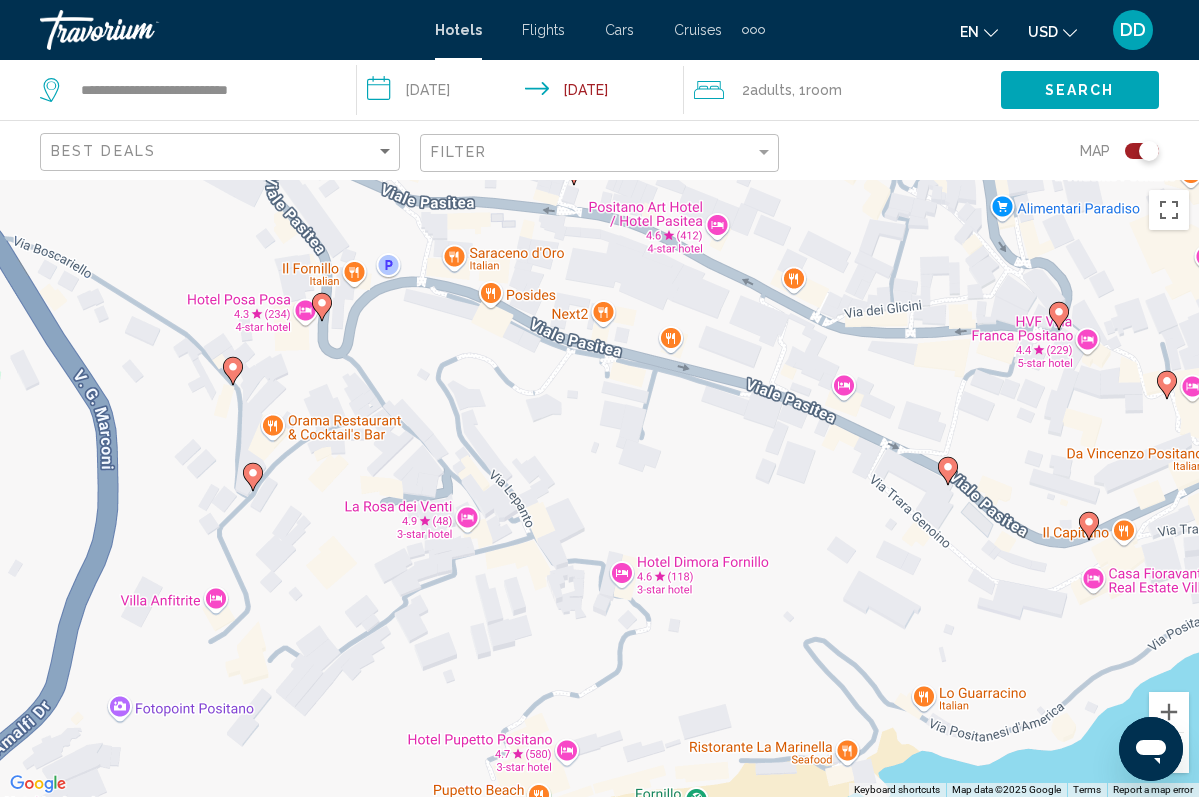 click on "To navigate, press the arrow keys. To activate drag with keyboard, press Alt + Enter. Once in keyboard drag state, use the arrow keys to move the marker. To complete the drag, press the Enter key. To cancel, press Escape." at bounding box center [599, 488] 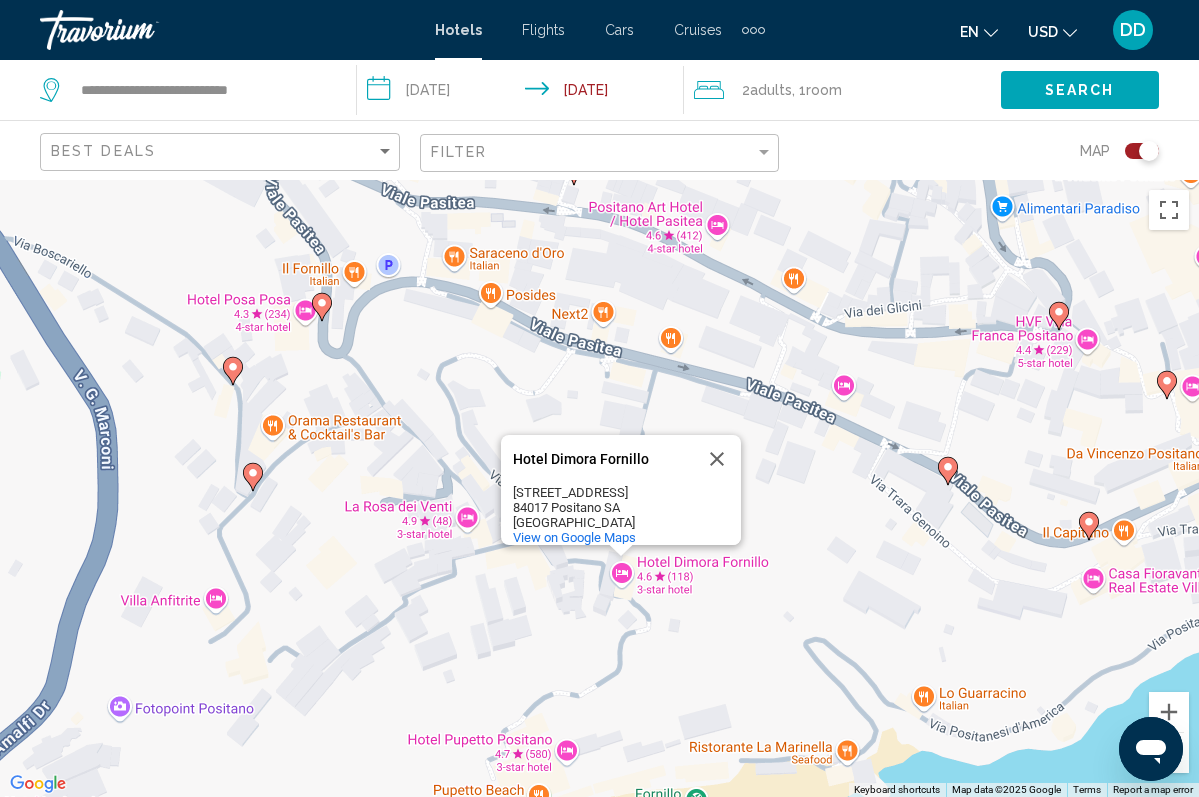 click on "To navigate, press the arrow keys. To activate drag with keyboard, press Alt + Enter. Once in keyboard drag state, use the arrow keys to move the marker. To complete the drag, press the Enter key. To cancel, press Escape.     Hotel Dimora Fornillo                     Hotel Dimora Fornillo                 Via Fornillo, 27 84017 Positano SA Italy              View on Google Maps" at bounding box center [599, 488] 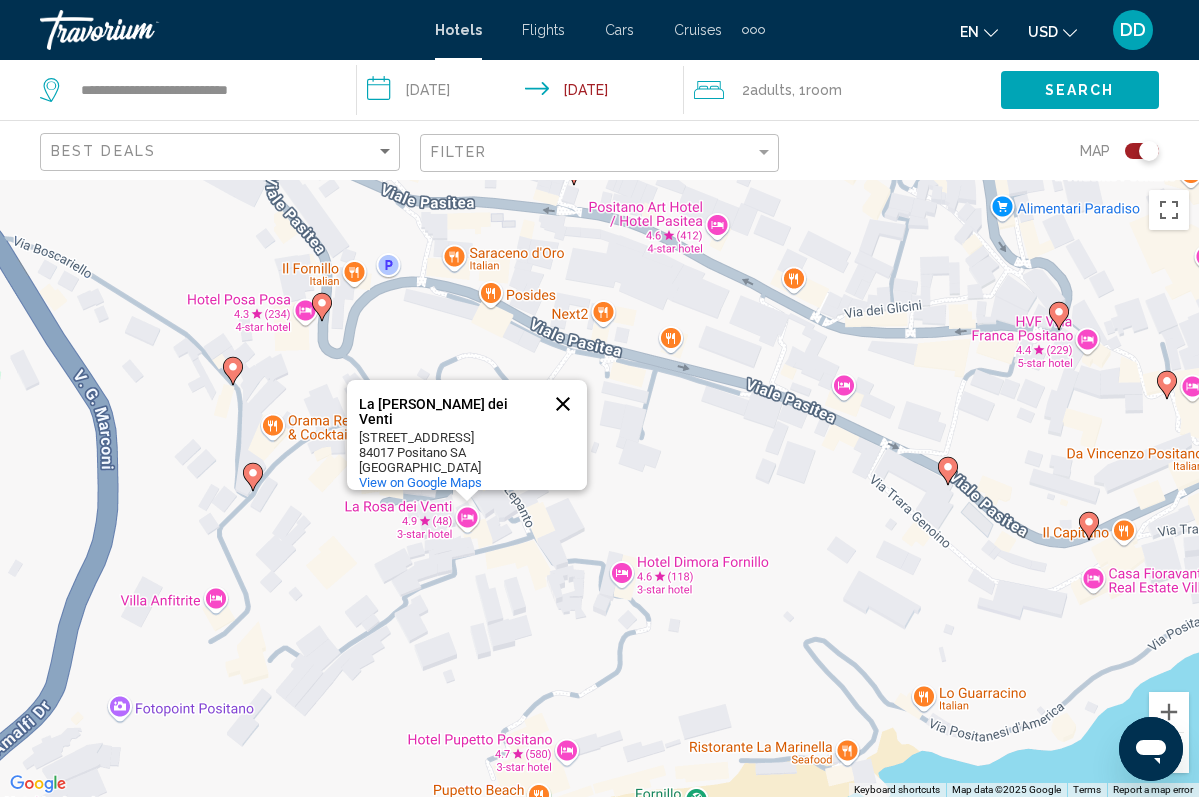 click at bounding box center (563, 404) 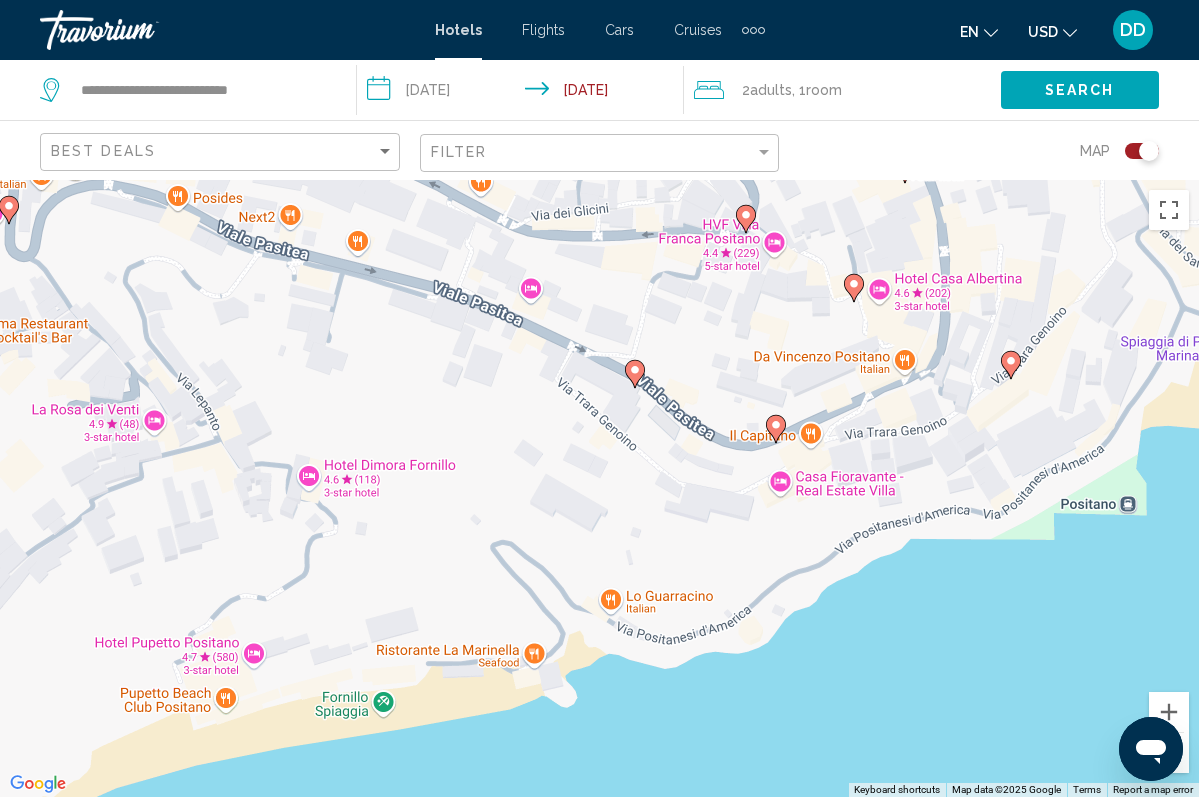 drag, startPoint x: 914, startPoint y: 530, endPoint x: 599, endPoint y: 431, distance: 330.19086 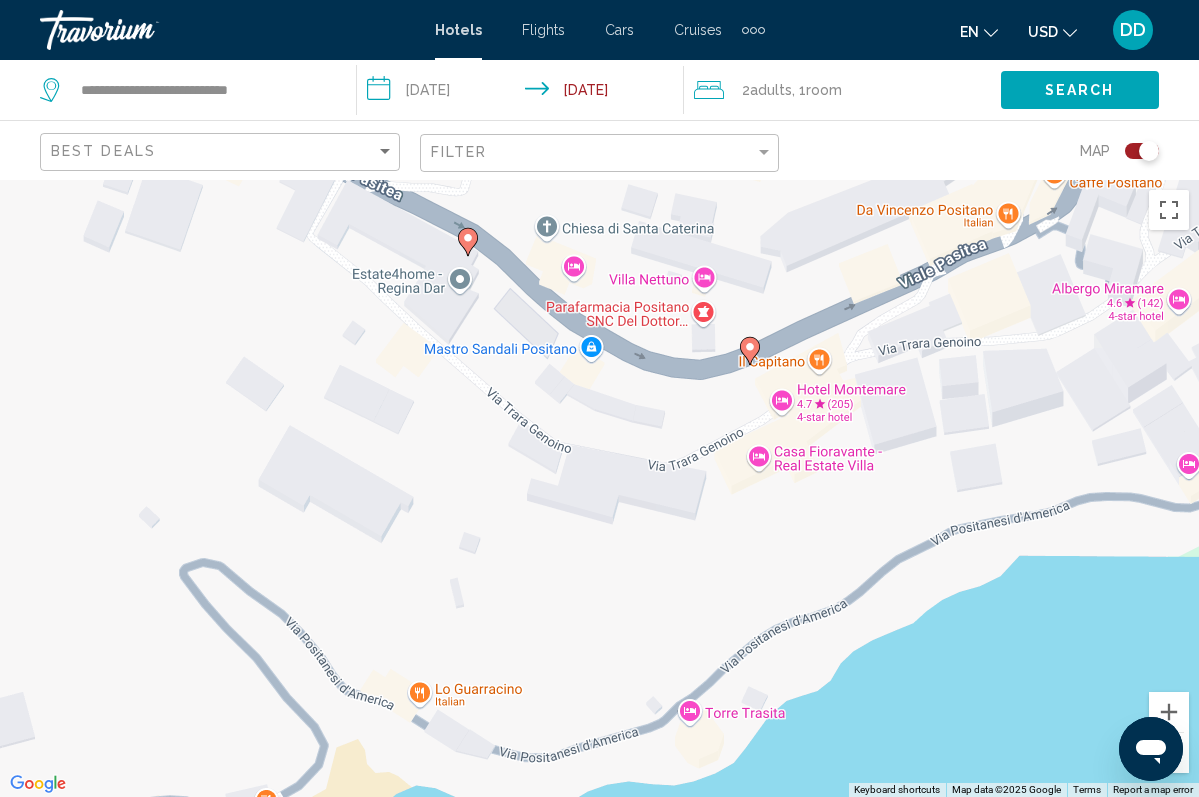 drag, startPoint x: 786, startPoint y: 532, endPoint x: 737, endPoint y: 561, distance: 56.938564 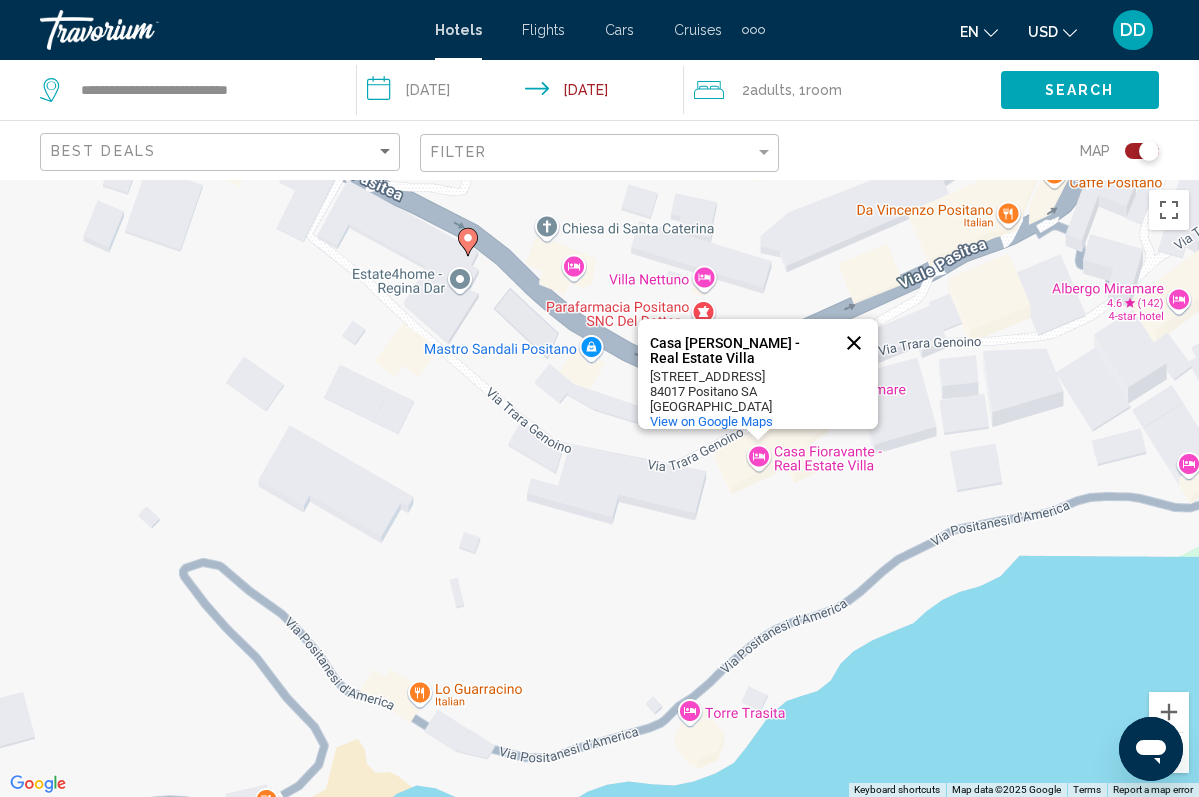 click at bounding box center (854, 343) 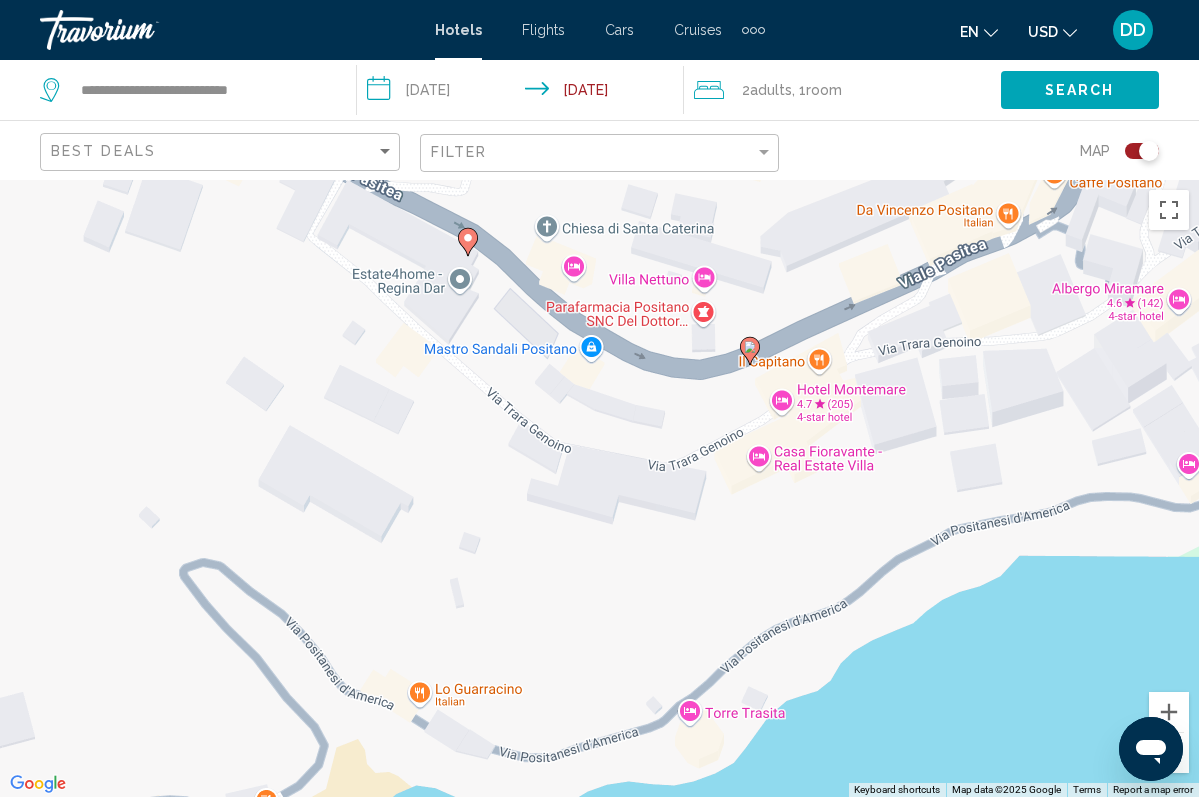 click on "To navigate, press the arrow keys. To activate drag with keyboard, press Alt + Enter. Once in keyboard drag state, use the arrow keys to move the marker. To complete the drag, press the Enter key. To cancel, press Escape." at bounding box center [599, 488] 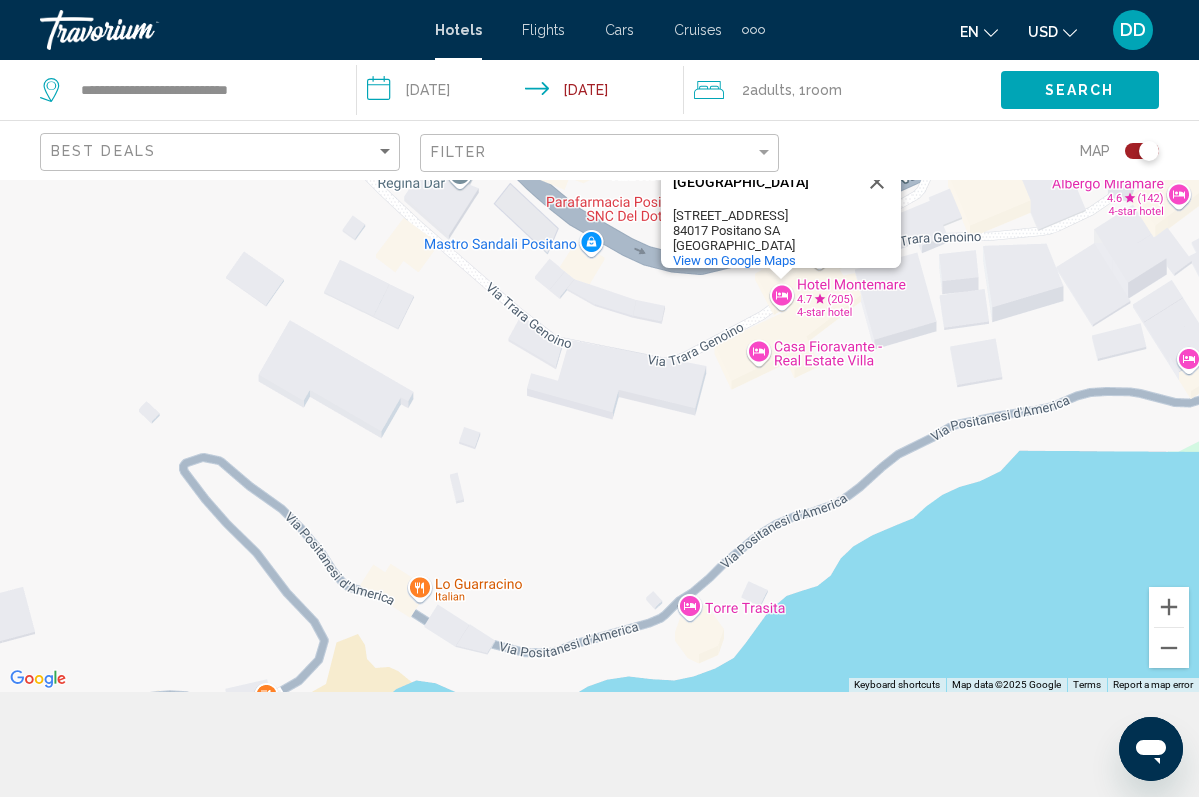 scroll, scrollTop: 173, scrollLeft: 0, axis: vertical 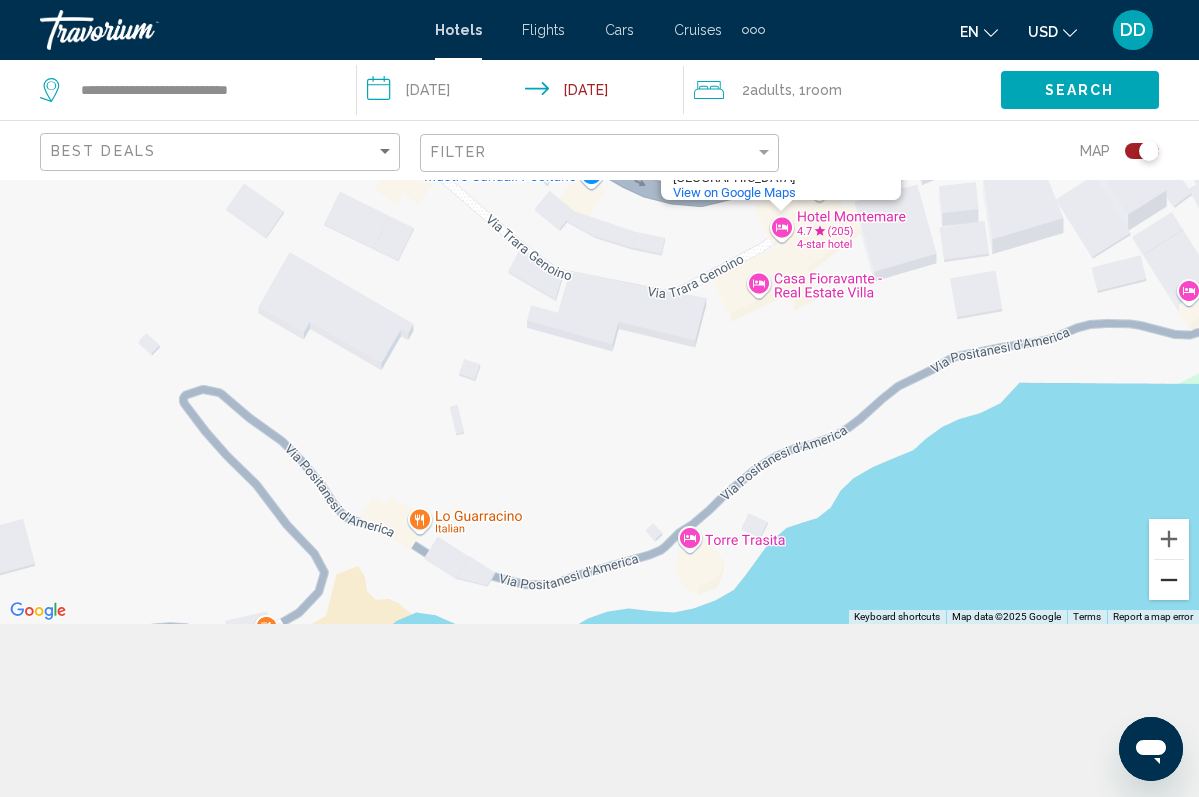 click at bounding box center [1169, 580] 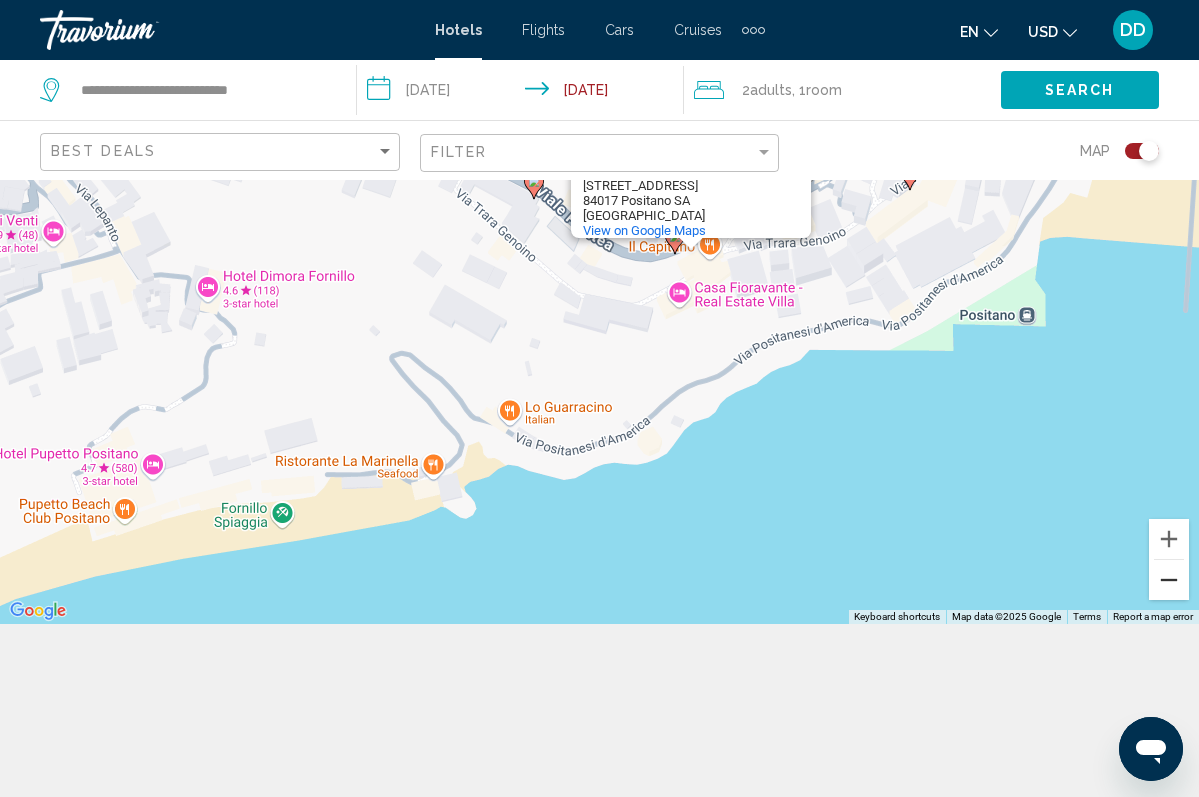 click at bounding box center [1169, 580] 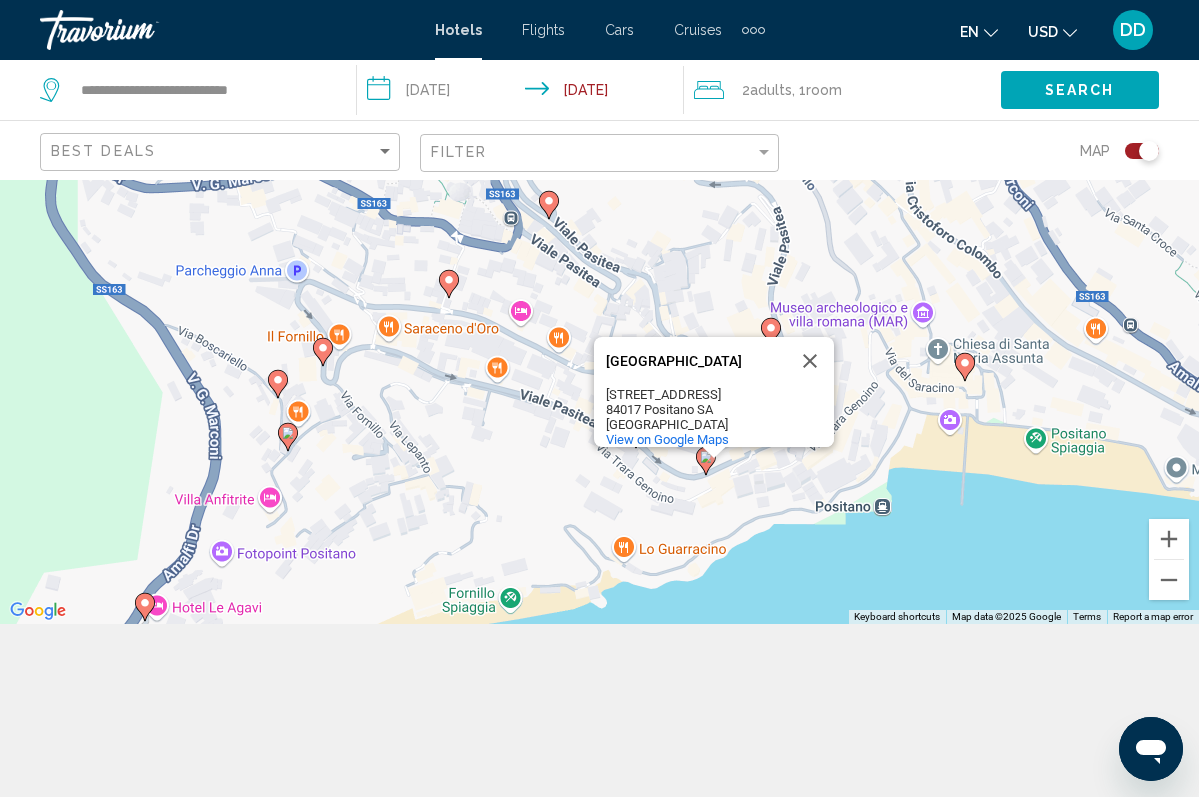 drag, startPoint x: 818, startPoint y: 327, endPoint x: 887, endPoint y: 522, distance: 206.84776 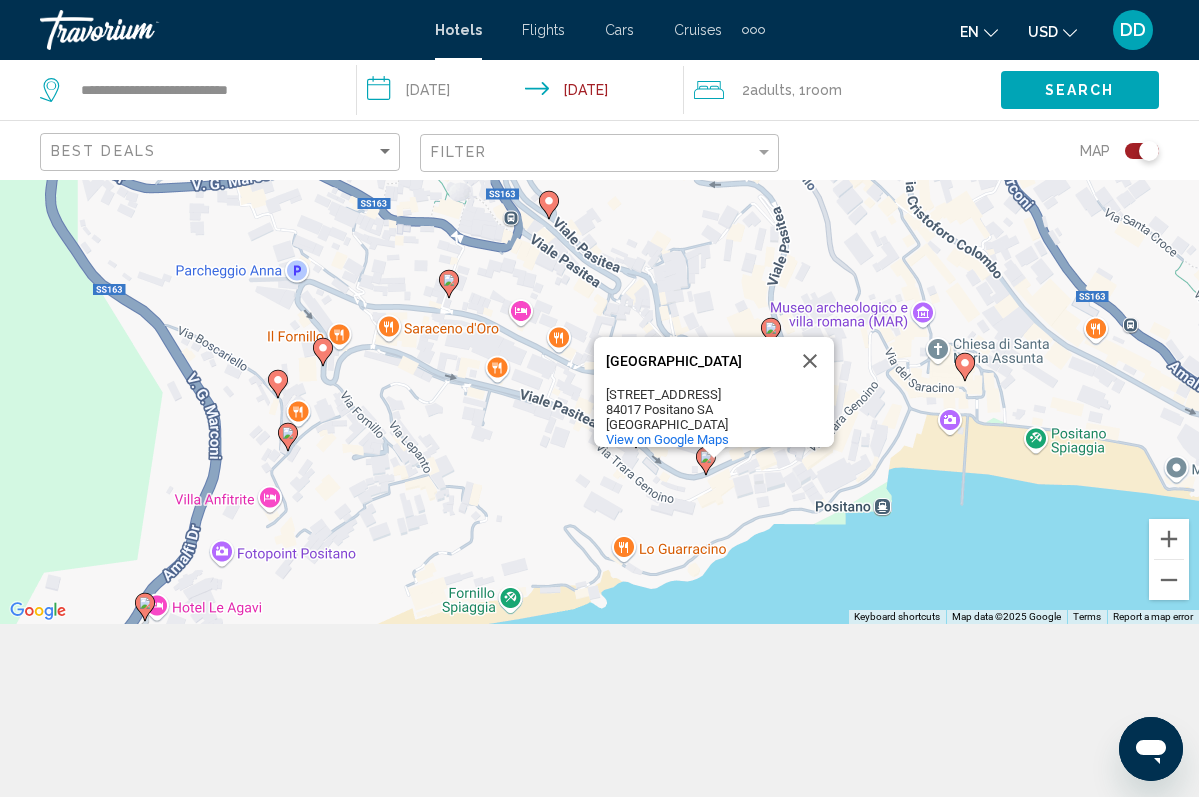 click on "To navigate, press the arrow keys. To activate drag with keyboard, press Alt + Enter. Once in keyboard drag state, use the arrow keys to move the marker. To complete the drag, press the Enter key. To cancel, press Escape.     Hotel Montemare                     Hotel Montemare                 Viale Pasitea, 119 84017 Positano SA Italy              View on Google Maps" at bounding box center [599, 315] 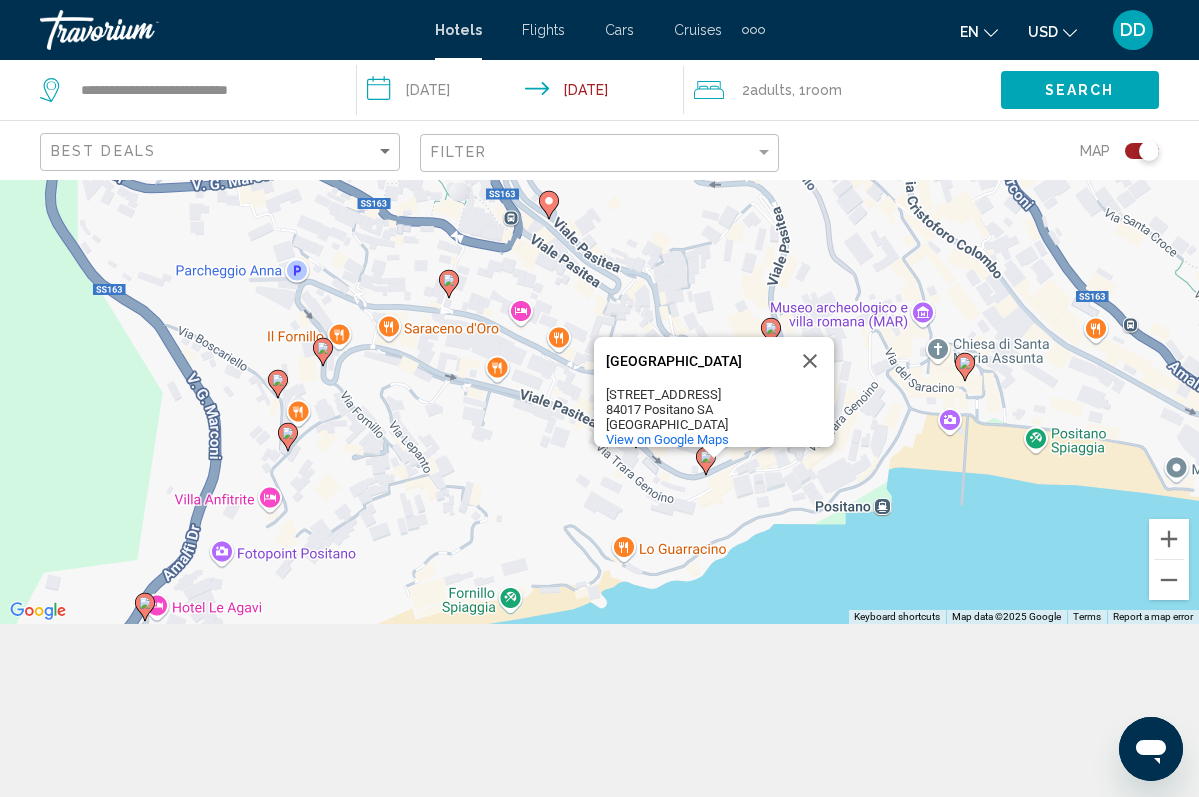 click on "Filter" 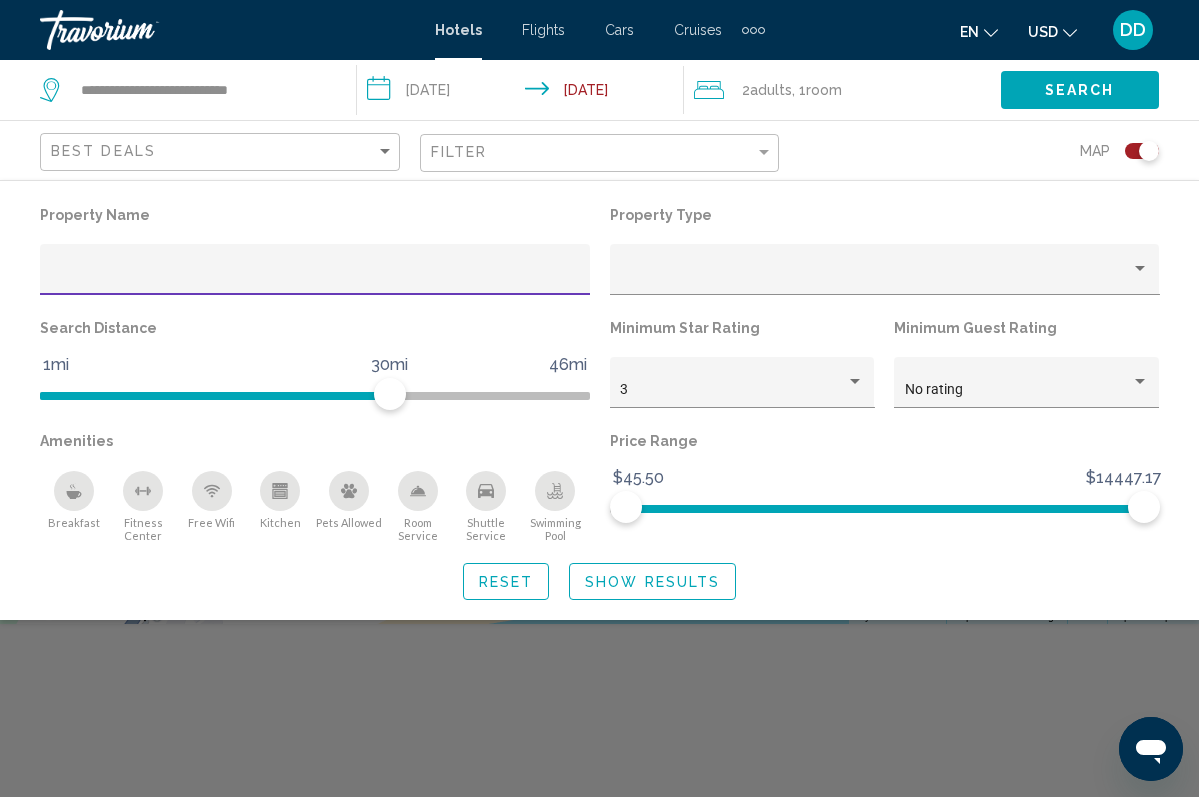 click on "Best Deals" 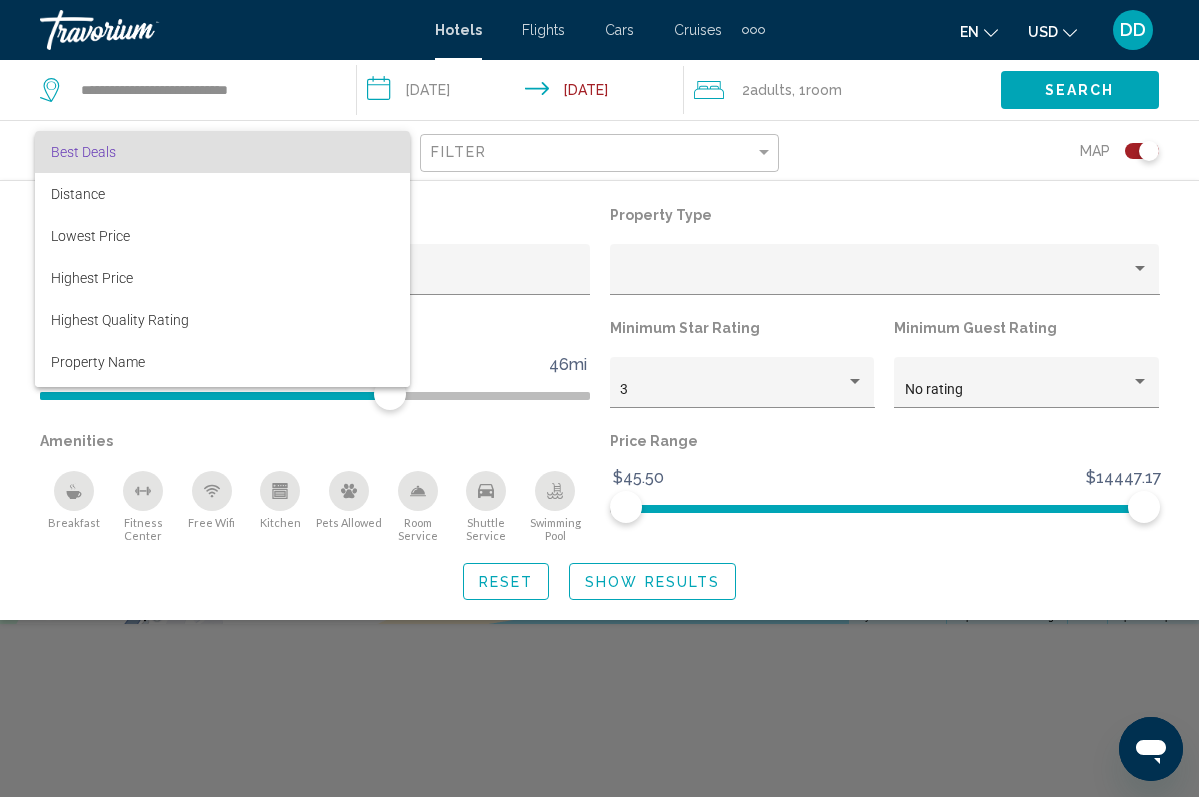 click at bounding box center (599, 398) 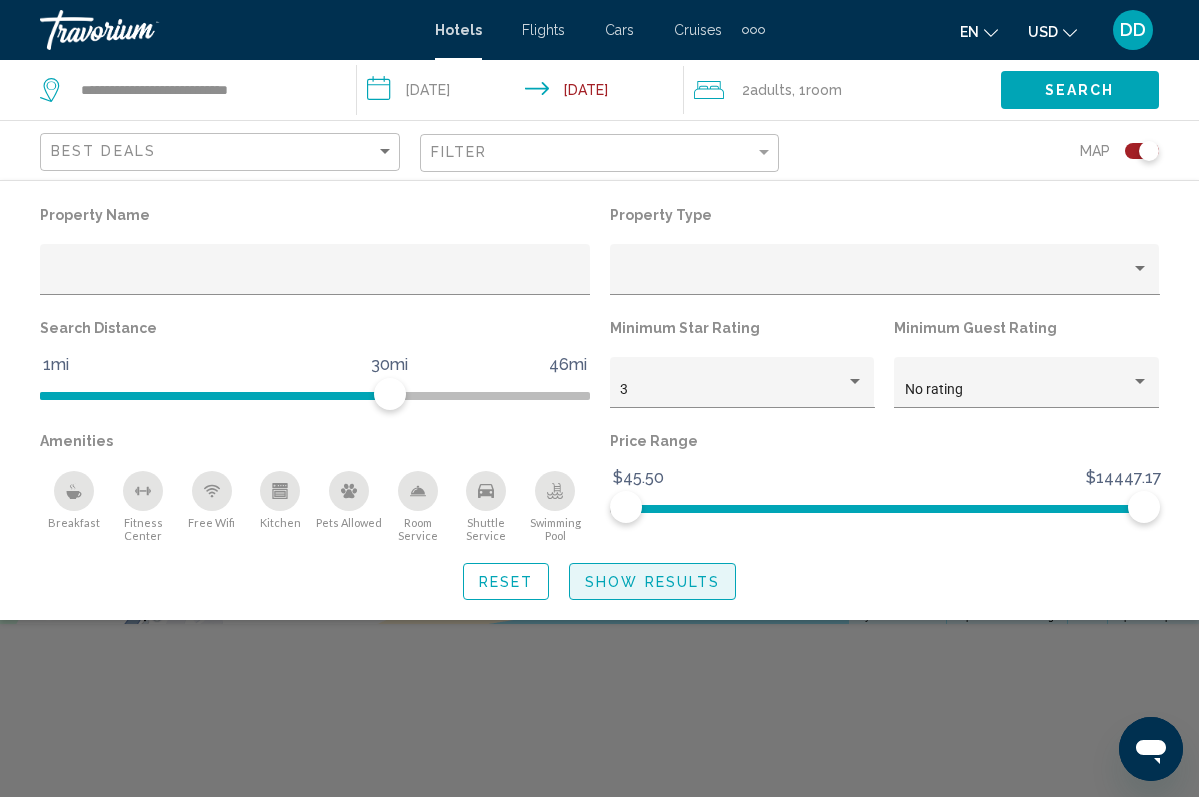 click on "Show Results" 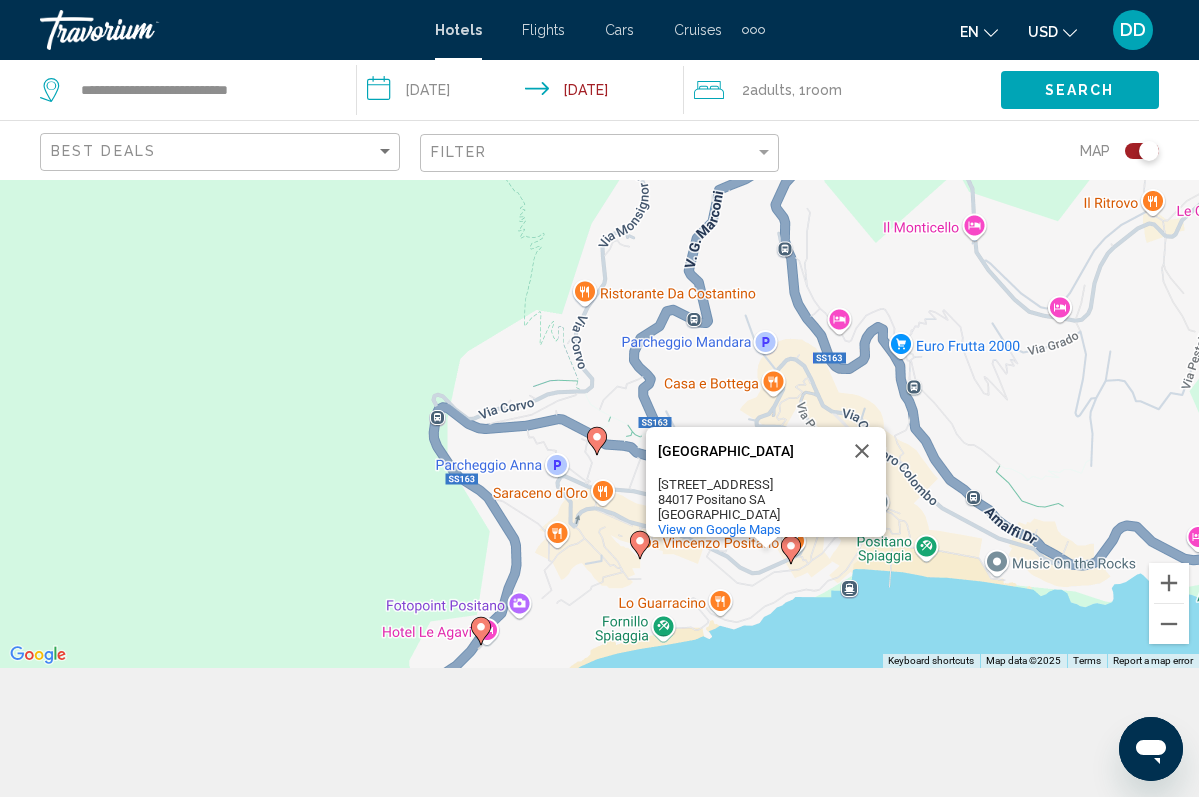 scroll, scrollTop: 107, scrollLeft: 0, axis: vertical 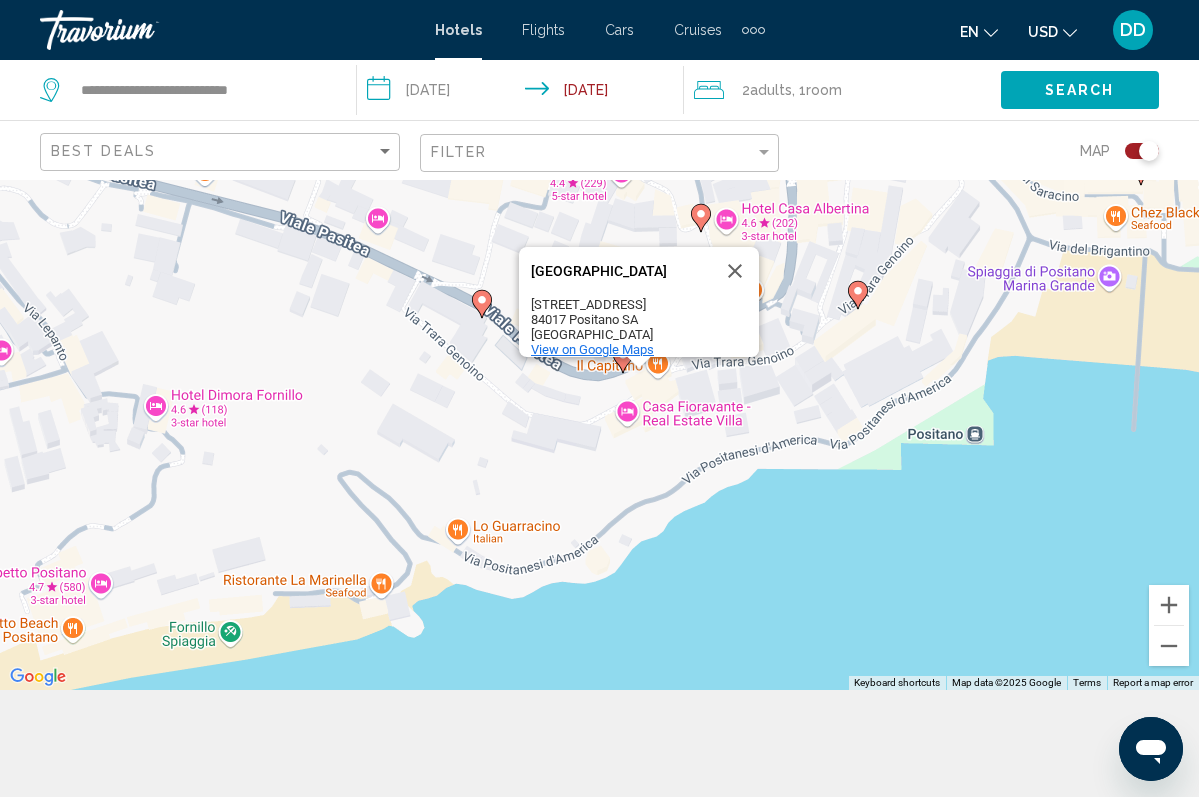 click on "View on Google Maps" at bounding box center (592, 349) 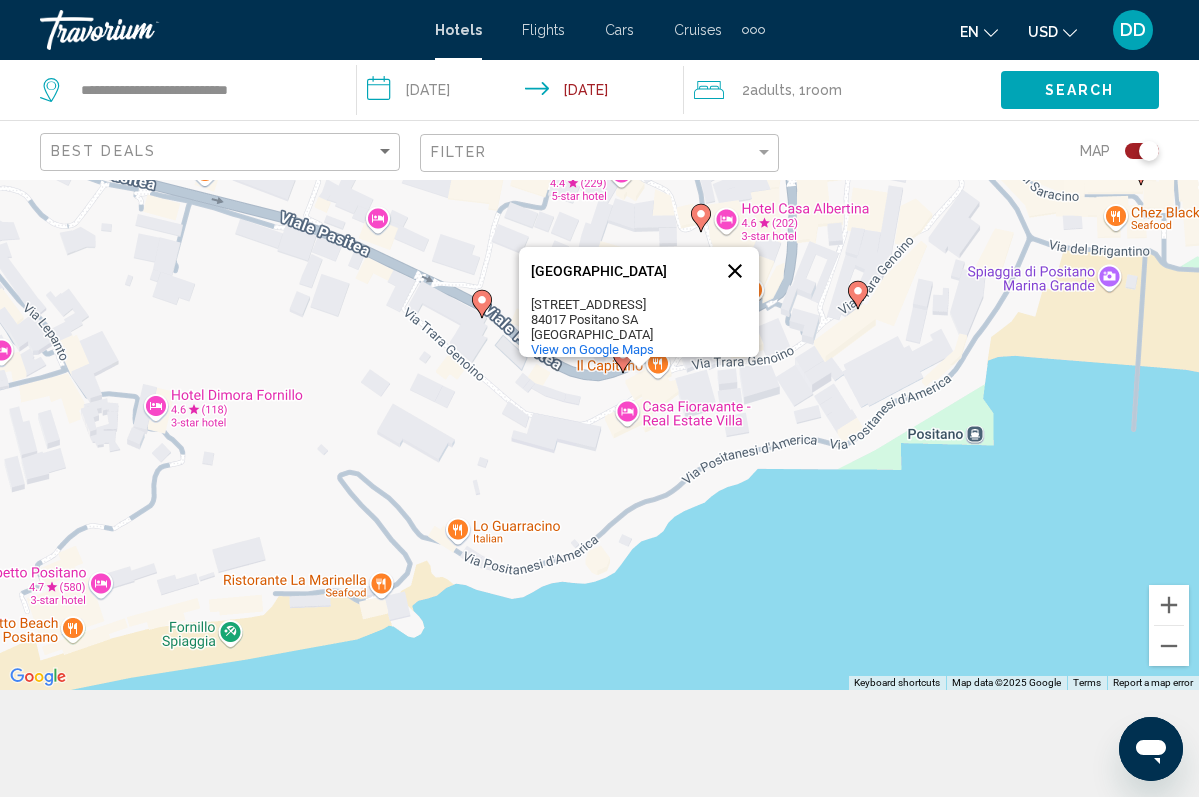 click at bounding box center [735, 271] 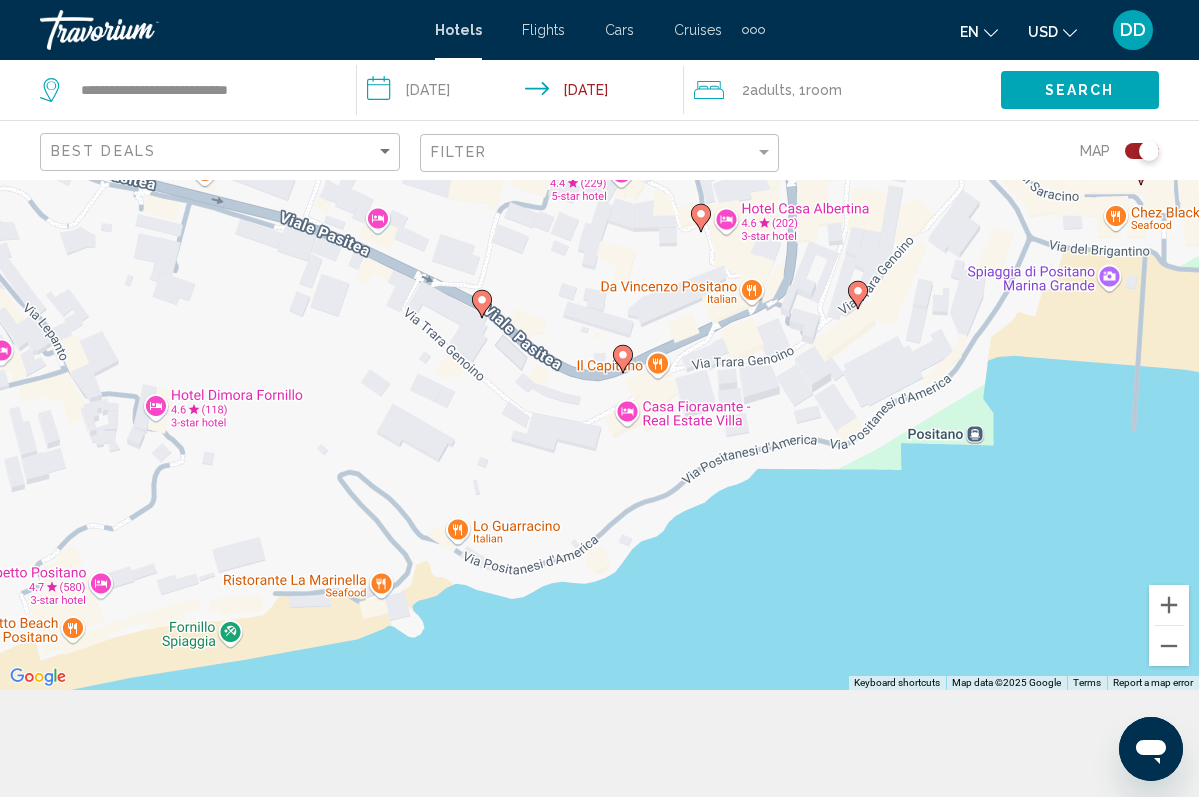 click 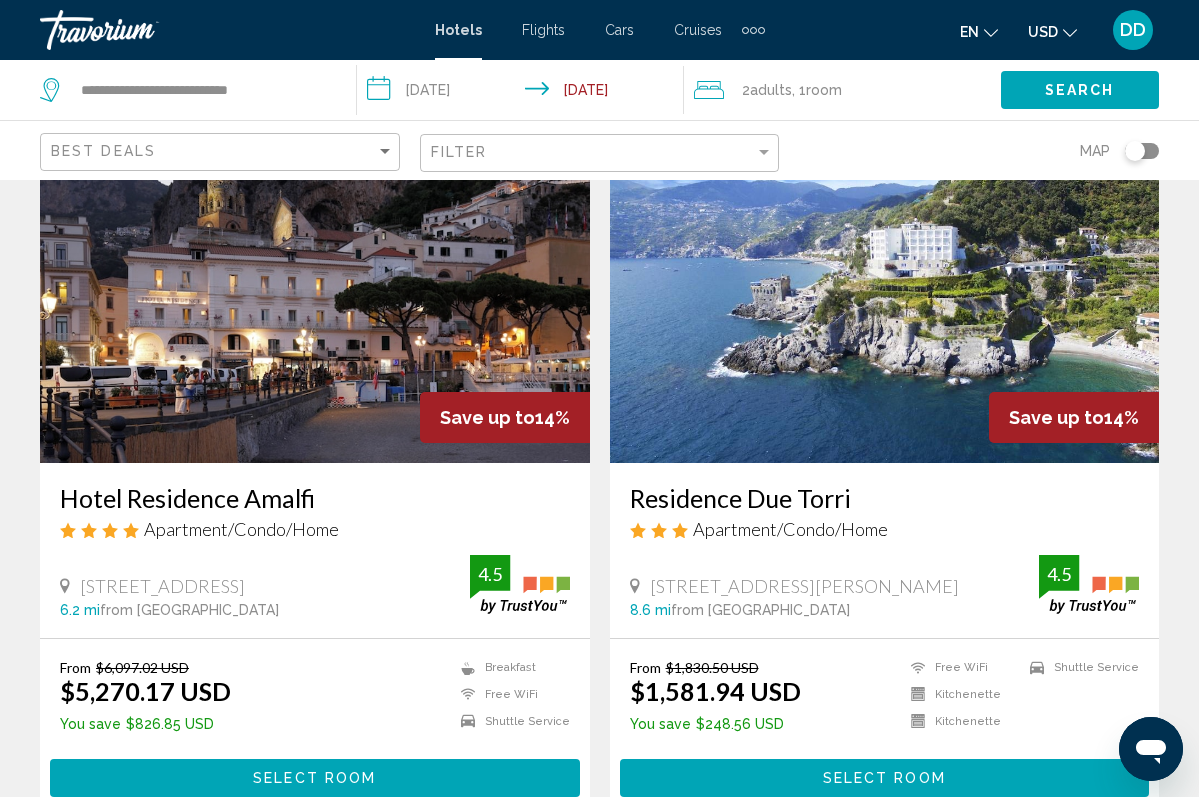 click 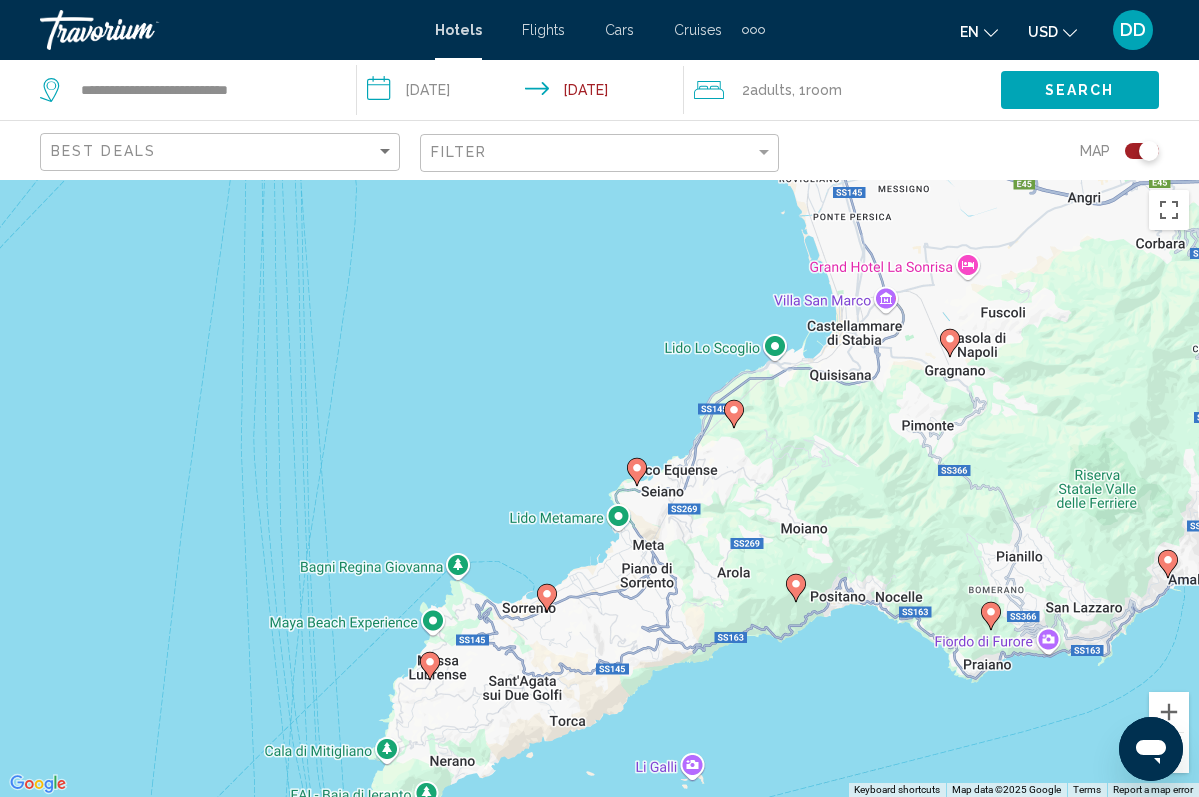 drag, startPoint x: 469, startPoint y: 476, endPoint x: 847, endPoint y: 727, distance: 453.7455 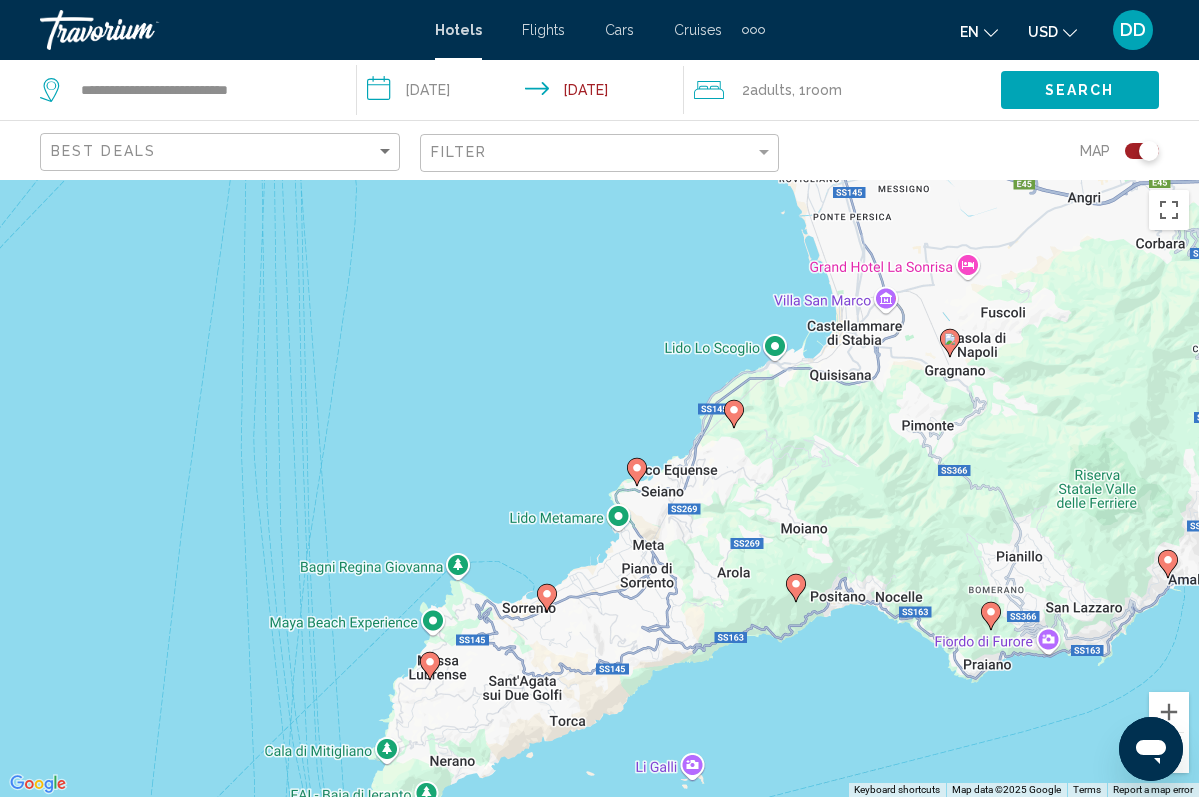 click on "To navigate, press the arrow keys. To activate drag with keyboard, press Alt + Enter. Once in keyboard drag state, use the arrow keys to move the marker. To complete the drag, press the Enter key. To cancel, press Escape." at bounding box center (599, 488) 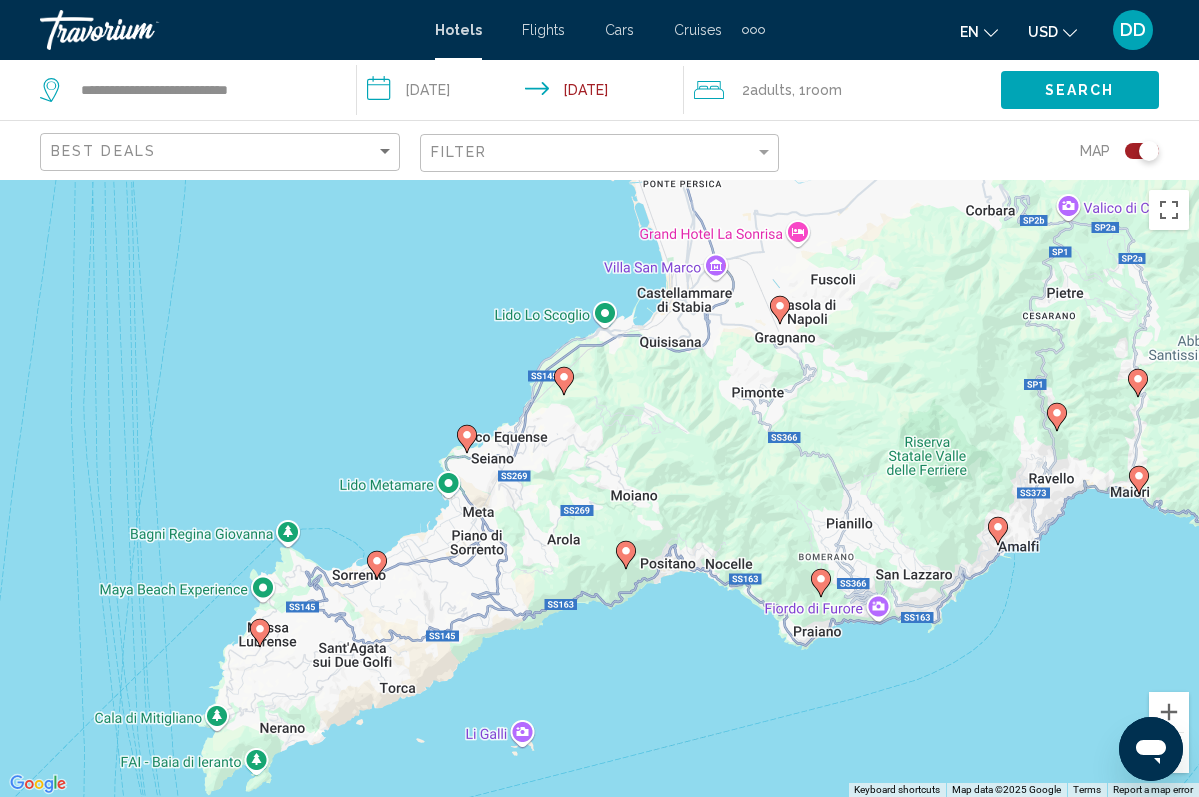 drag, startPoint x: 837, startPoint y: 662, endPoint x: 656, endPoint y: 632, distance: 183.46935 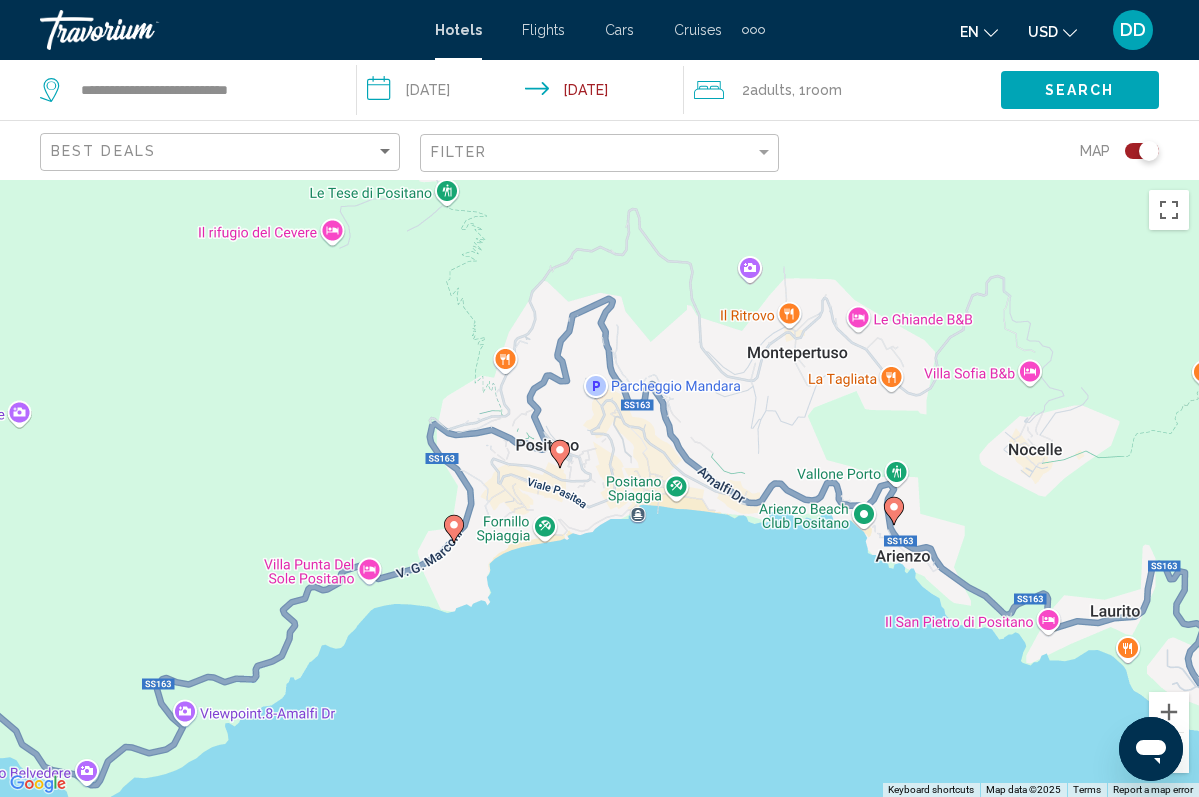 drag, startPoint x: 870, startPoint y: 455, endPoint x: 724, endPoint y: 784, distance: 359.94028 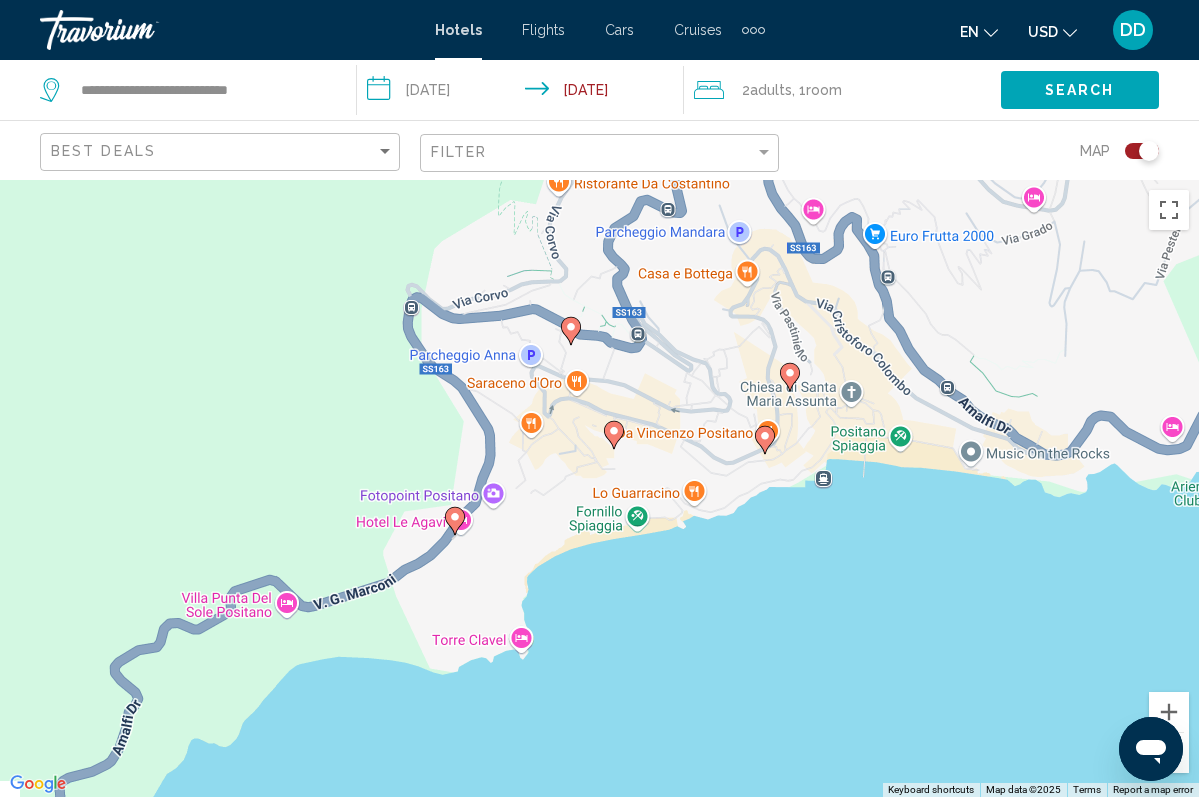 drag, startPoint x: 643, startPoint y: 480, endPoint x: 848, endPoint y: 649, distance: 265.68027 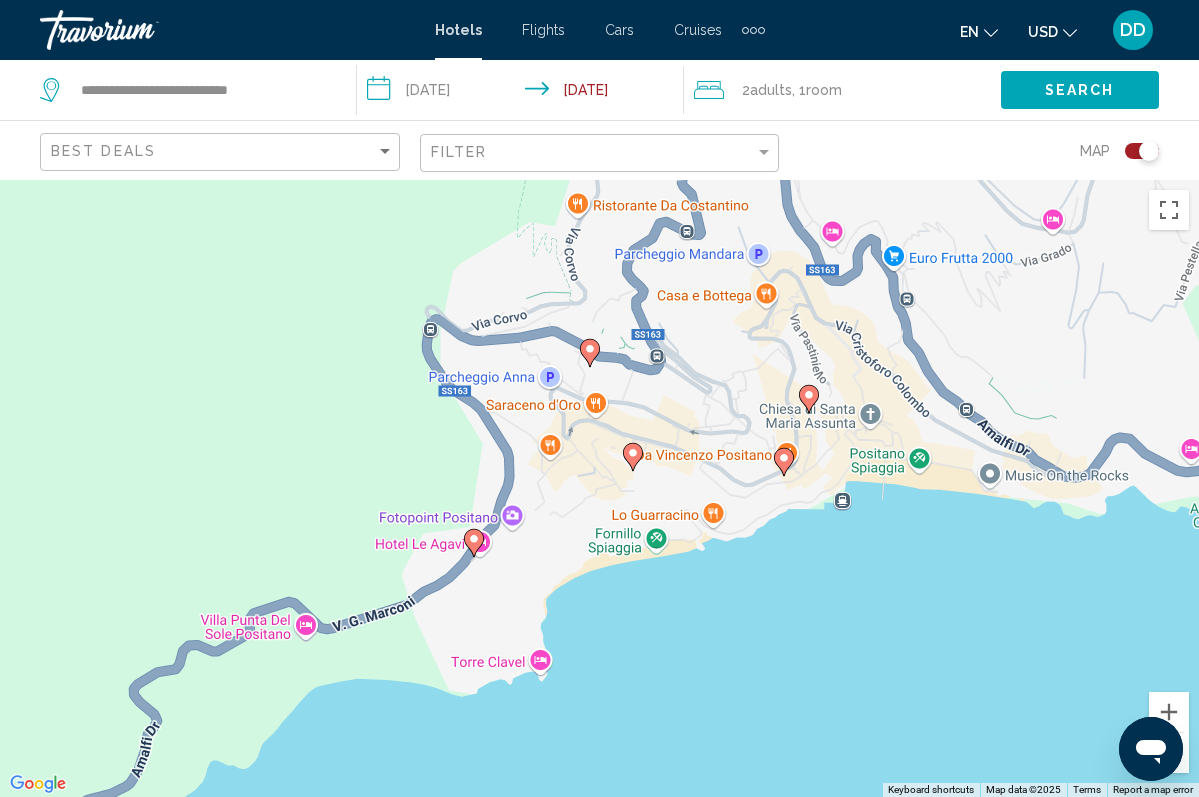 click on "To navigate, press the arrow keys. To activate drag with keyboard, press Alt + Enter. Once in keyboard drag state, use the arrow keys to move the marker. To complete the drag, press the Enter key. To cancel, press Escape." at bounding box center [599, 488] 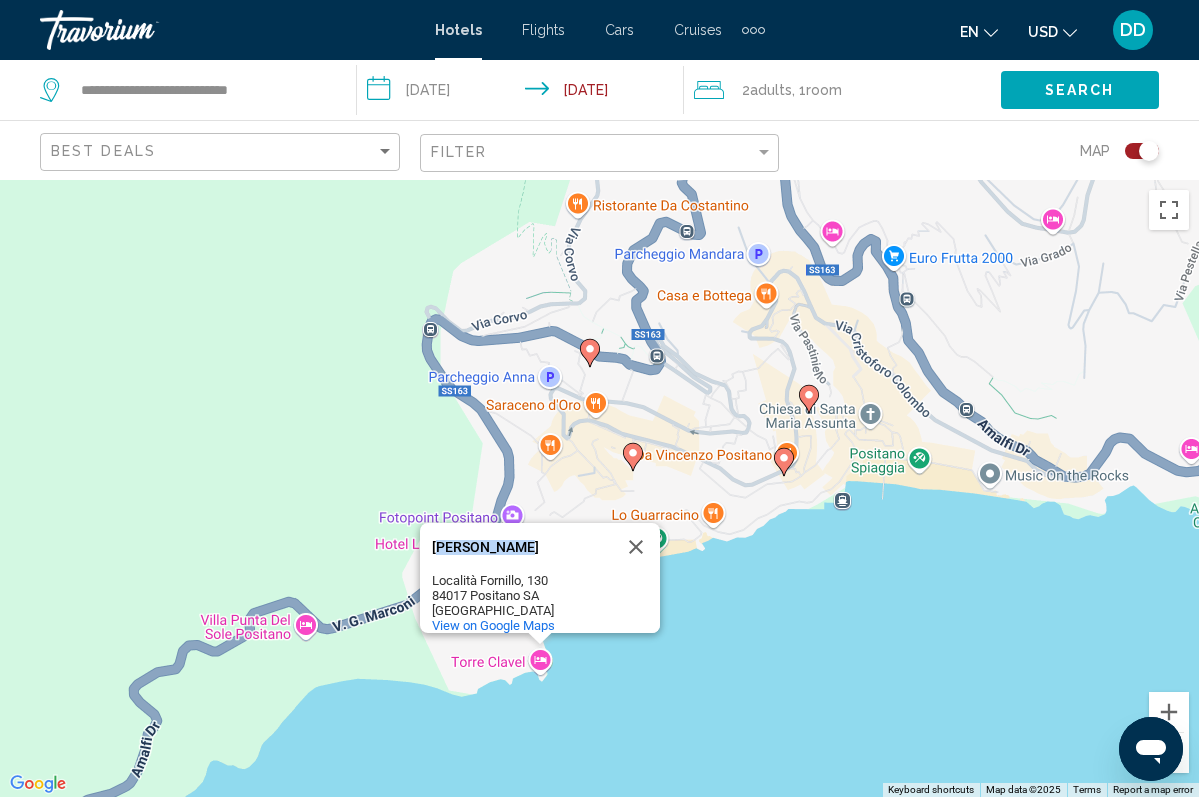 drag, startPoint x: 437, startPoint y: 536, endPoint x: 509, endPoint y: 540, distance: 72.11102 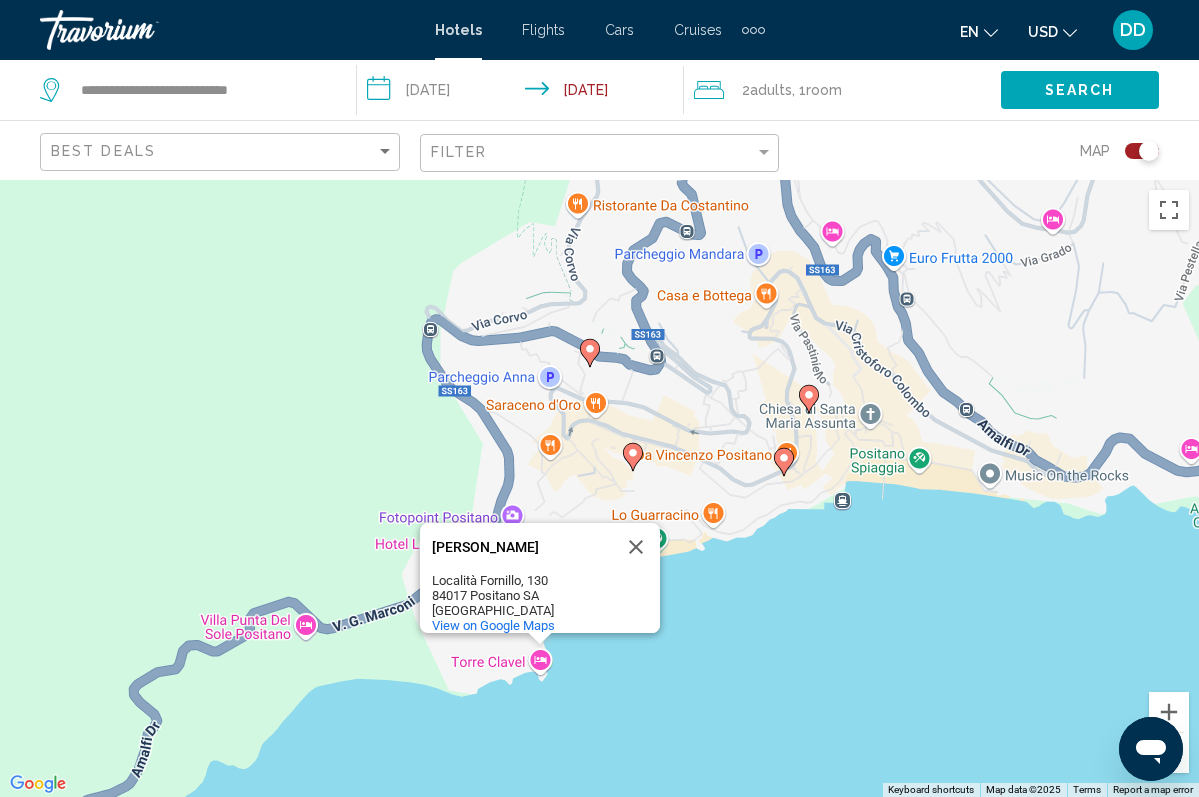 click on "Torre Clavel                     Torre Clavel                 Località Fornillo, 130 84017 Positano SA Italy              View on Google Maps" at bounding box center (540, 578) 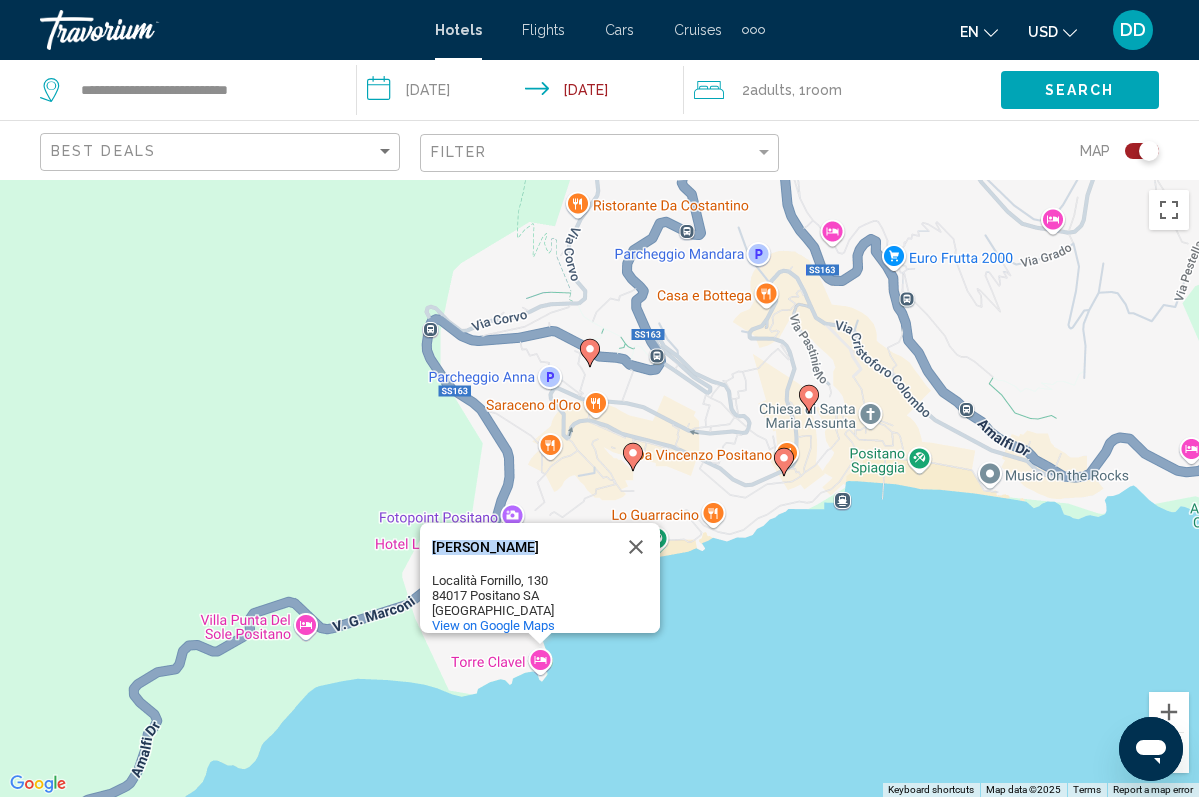 drag, startPoint x: 430, startPoint y: 534, endPoint x: 518, endPoint y: 547, distance: 88.95505 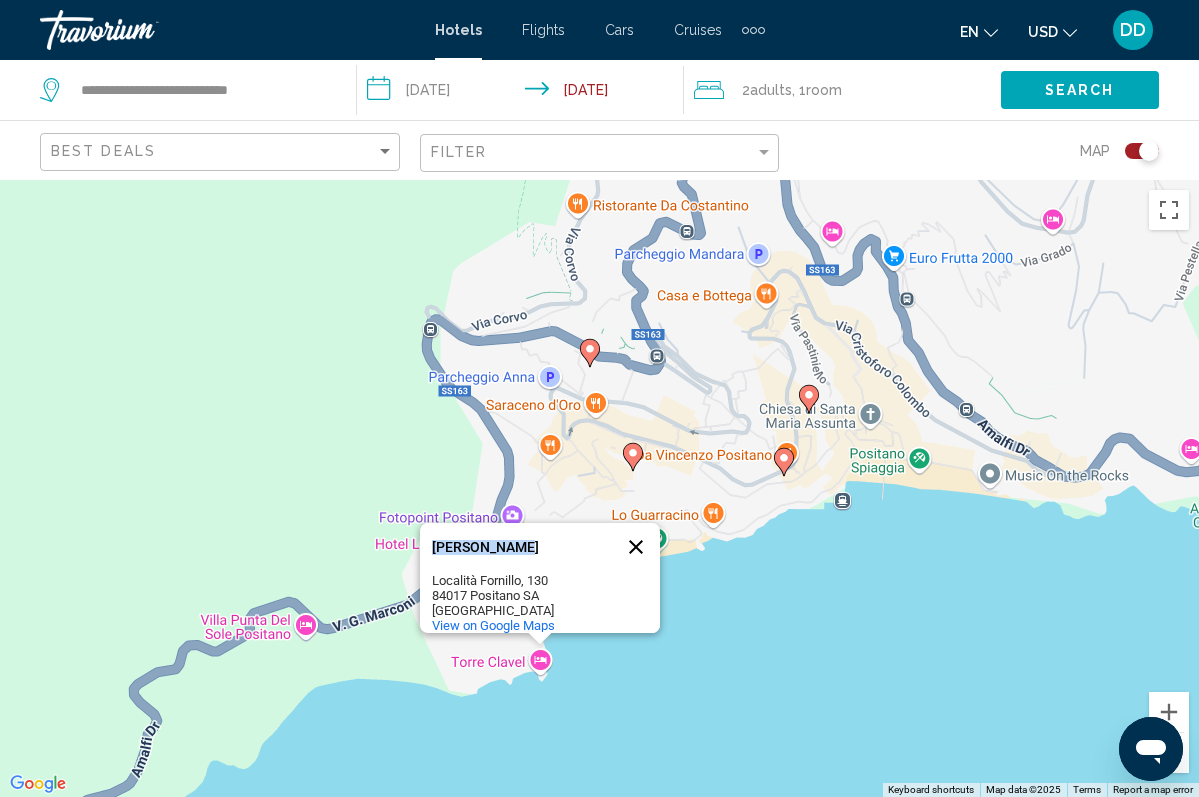 click at bounding box center (636, 547) 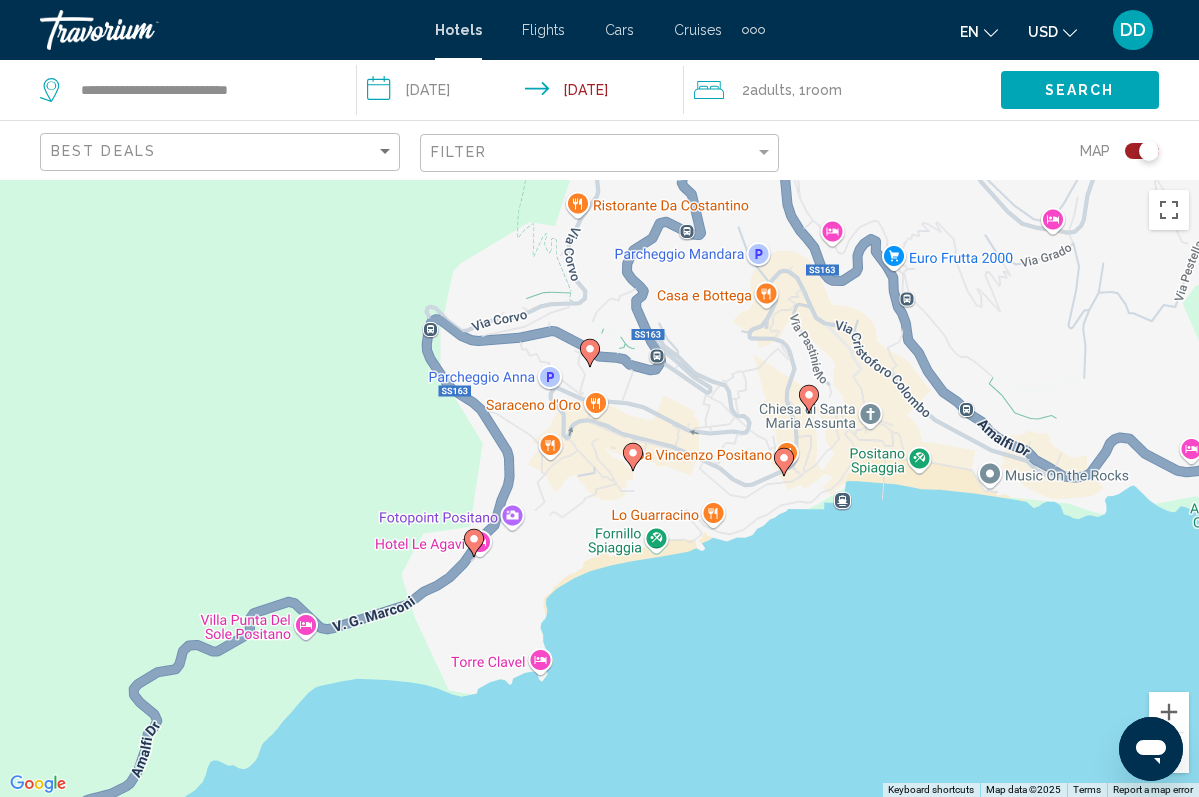 click on "To navigate, press the arrow keys. To activate drag with keyboard, press Alt + Enter. Once in keyboard drag state, use the arrow keys to move the marker. To complete the drag, press the Enter key. To cancel, press Escape." at bounding box center [599, 488] 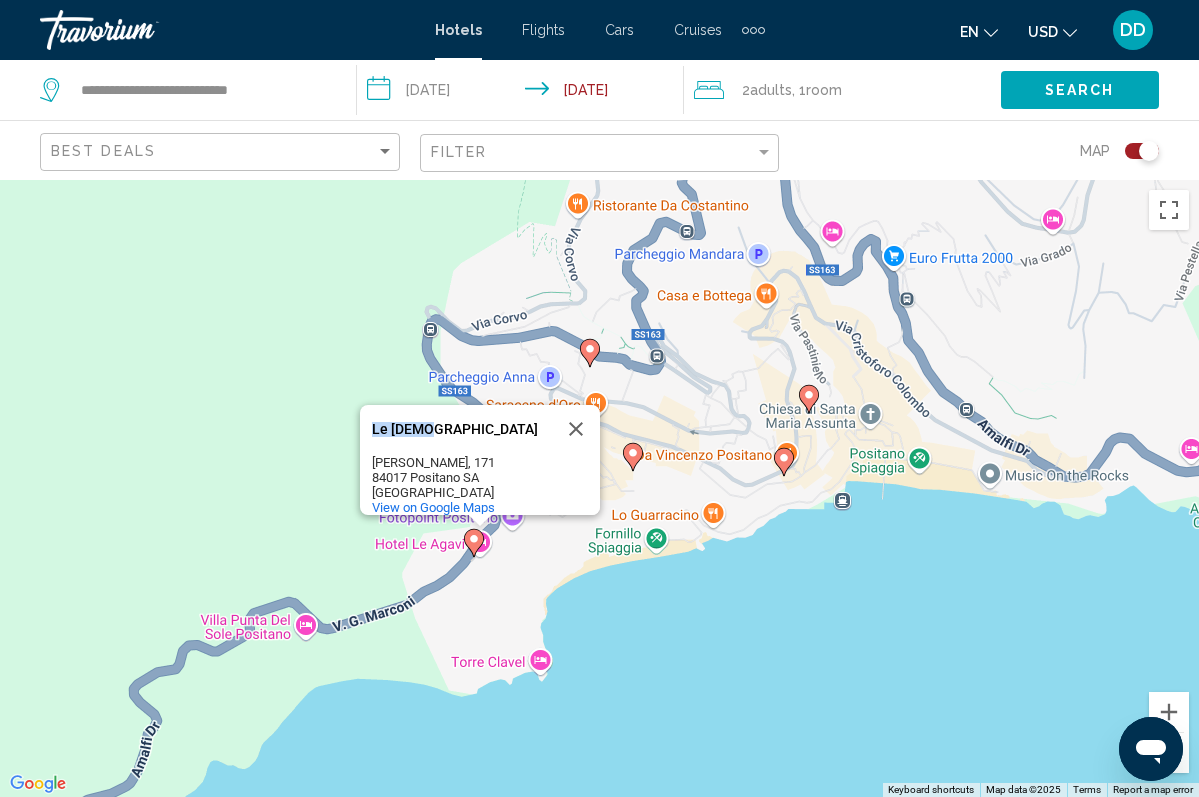 drag, startPoint x: 369, startPoint y: 419, endPoint x: 434, endPoint y: 417, distance: 65.03076 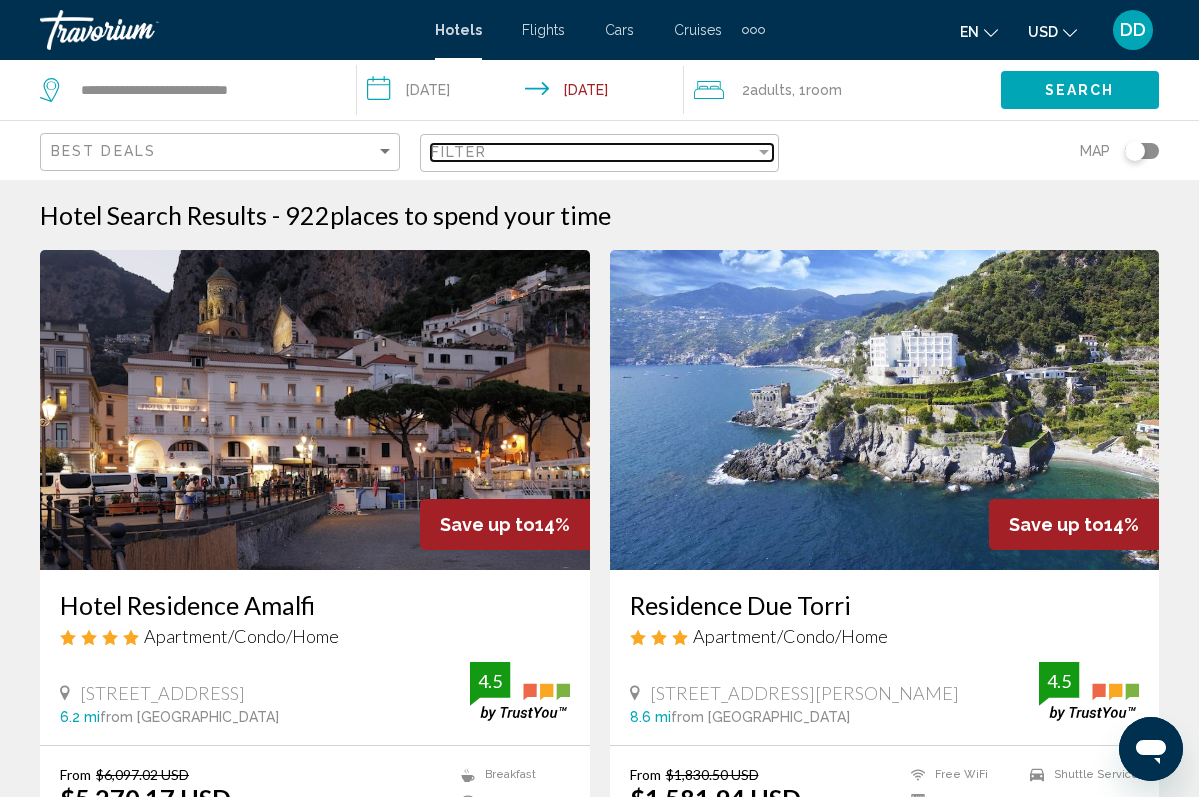 click on "Filter" at bounding box center (593, 152) 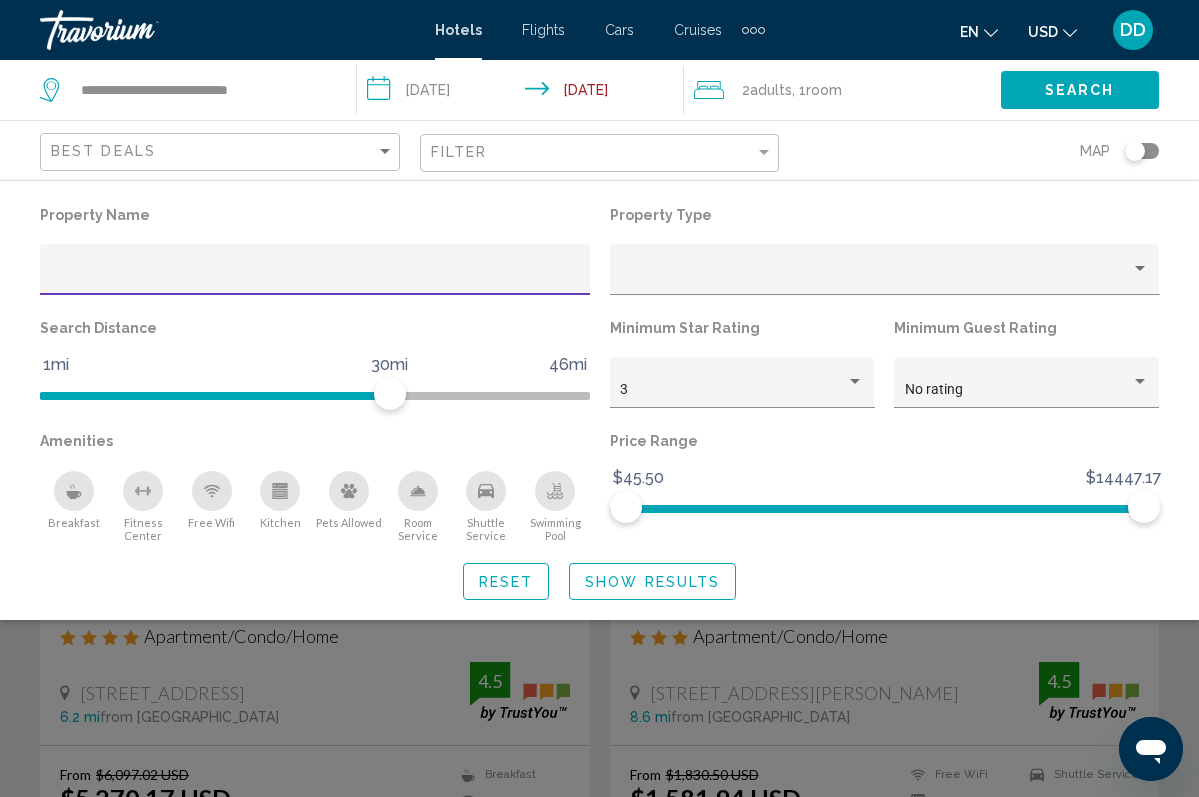 click at bounding box center [315, 277] 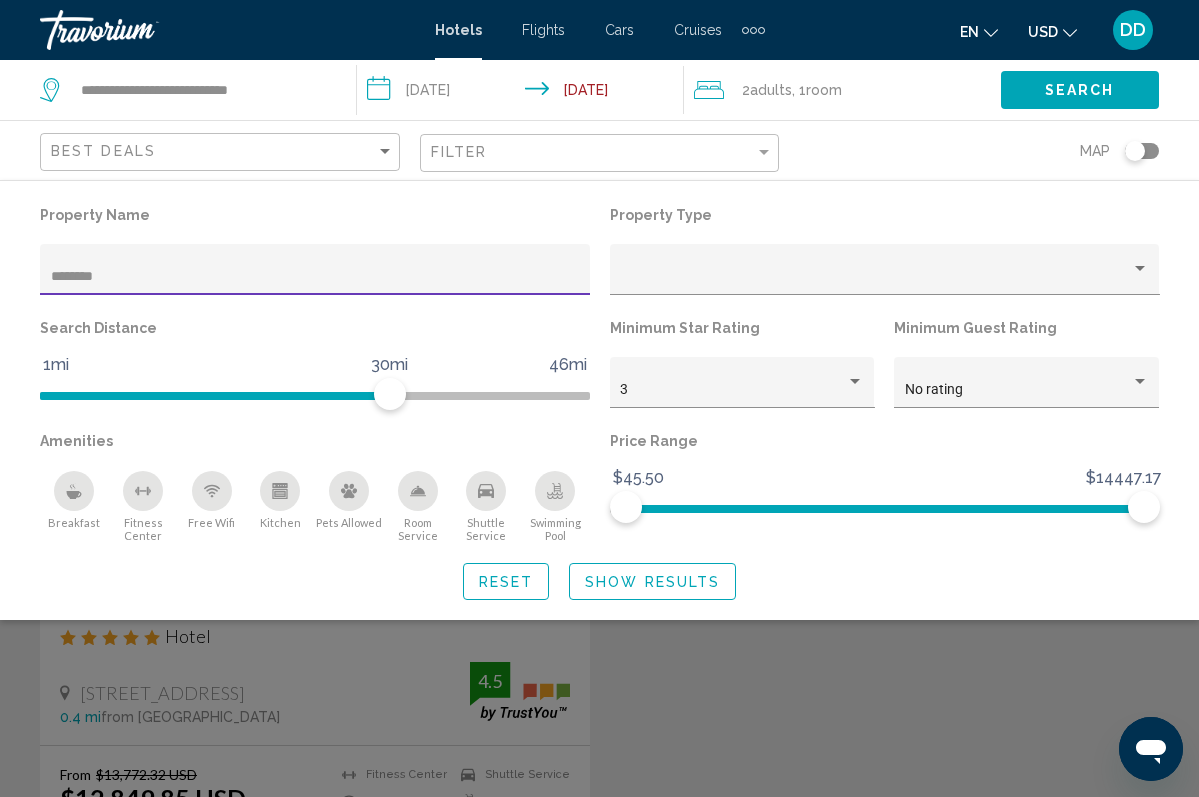 type on "********" 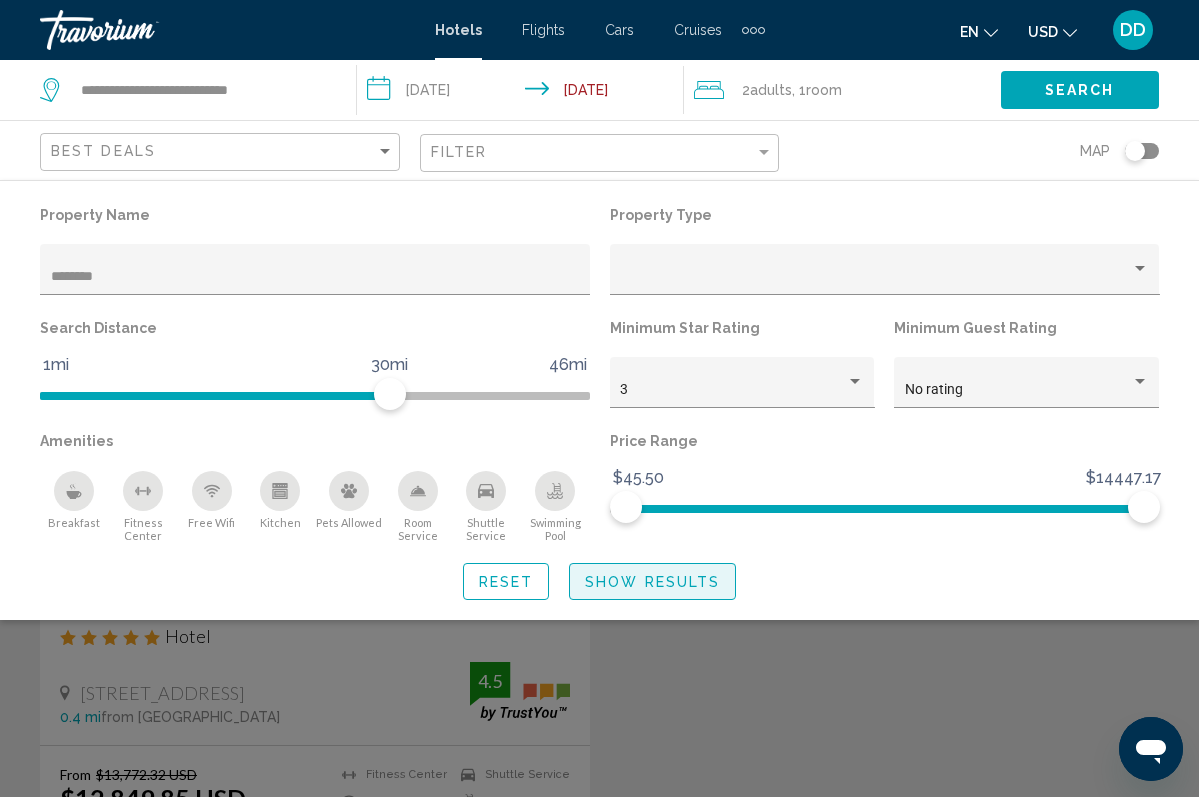 click on "Show Results" 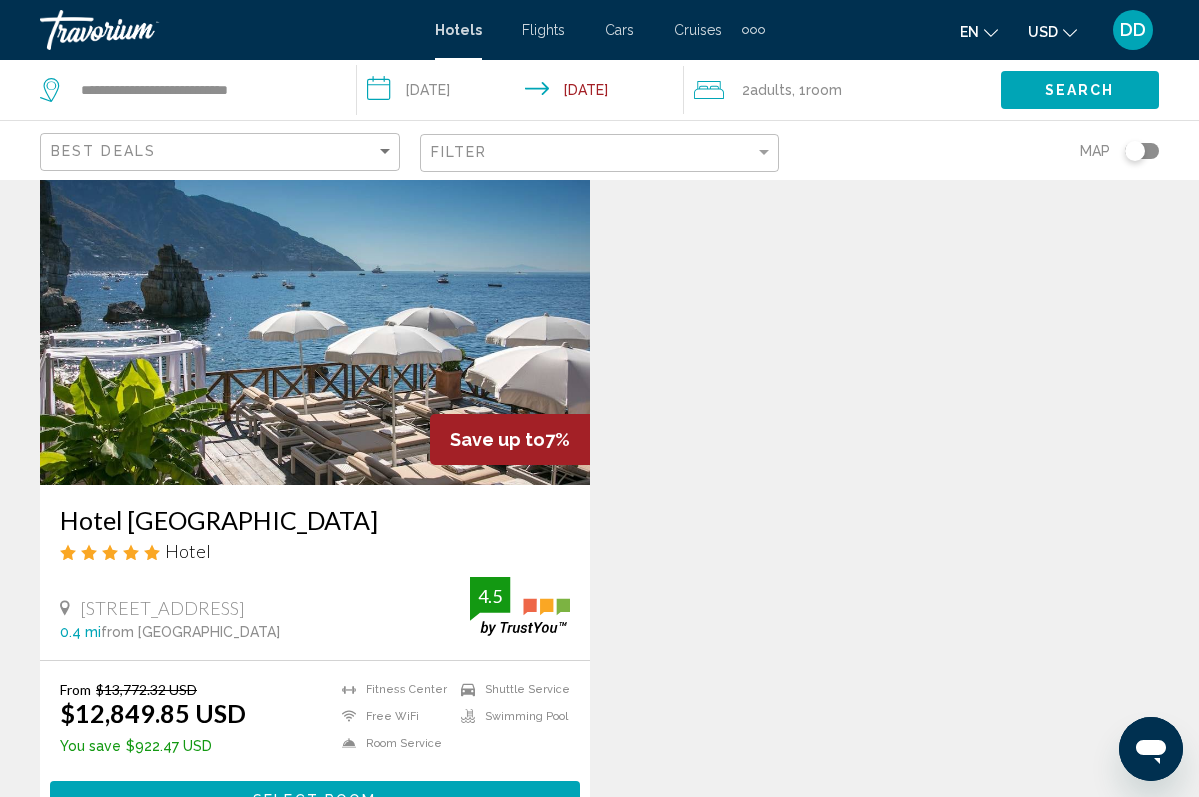 scroll, scrollTop: 84, scrollLeft: 0, axis: vertical 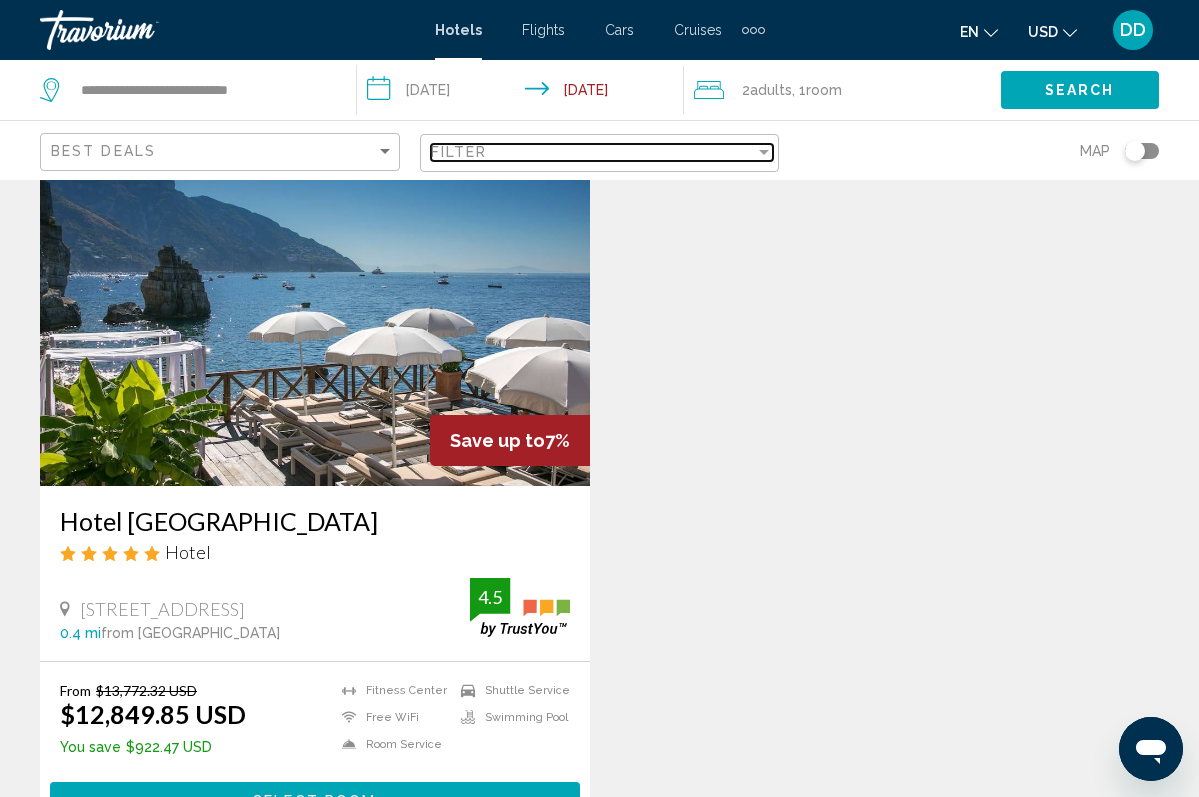 click on "Filter" at bounding box center (593, 152) 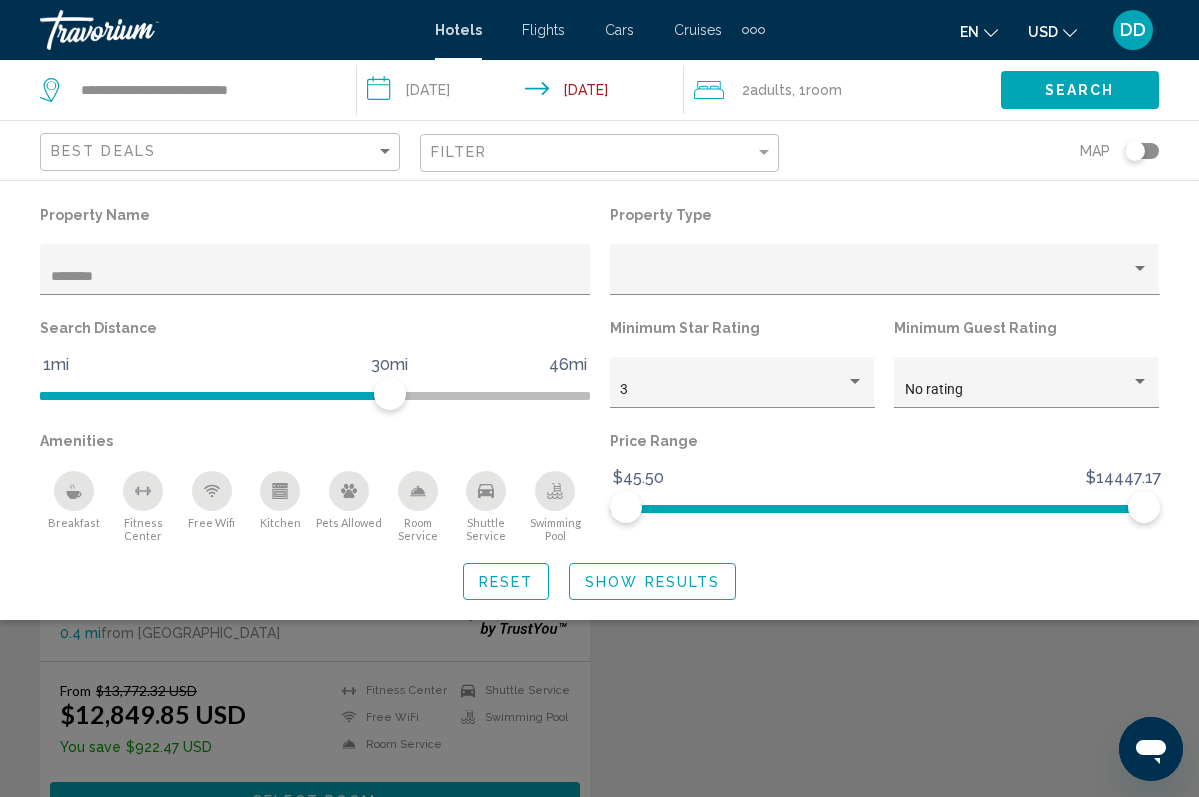 drag, startPoint x: 181, startPoint y: 262, endPoint x: 13, endPoint y: 272, distance: 168.29736 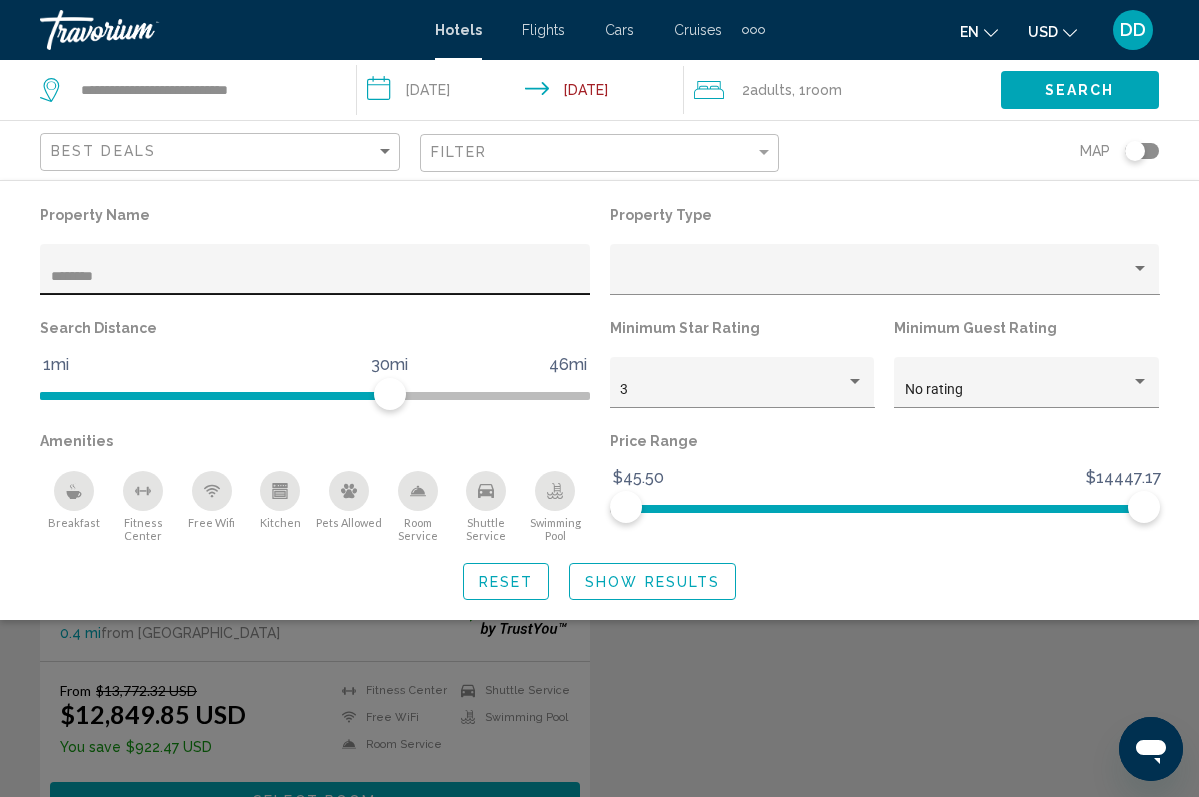click on "********" at bounding box center (315, 277) 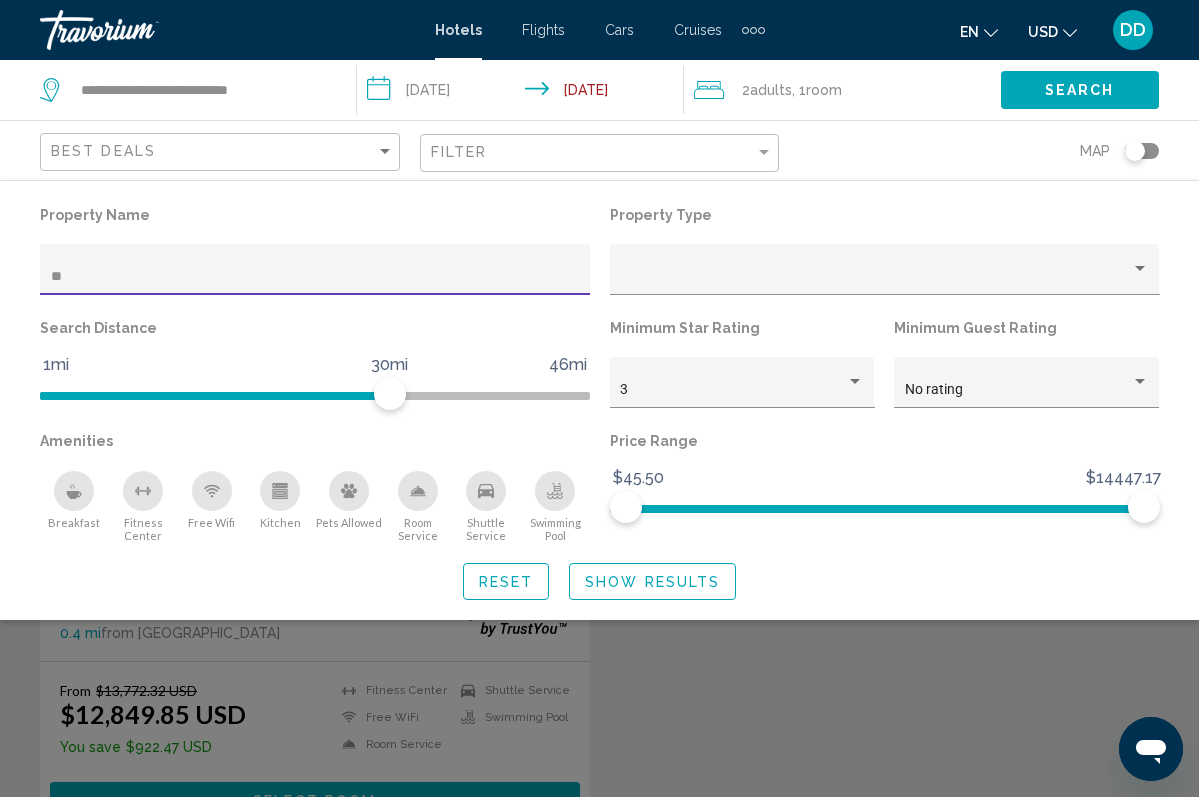 type on "*" 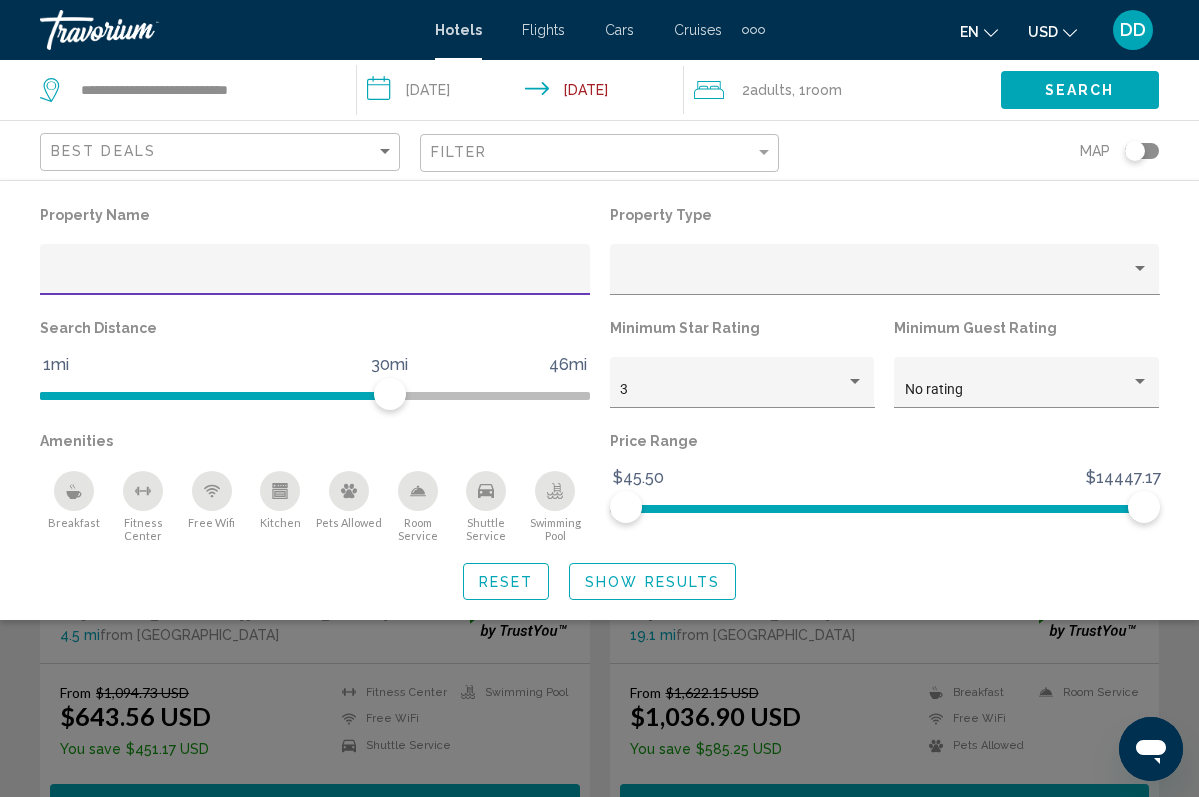 type 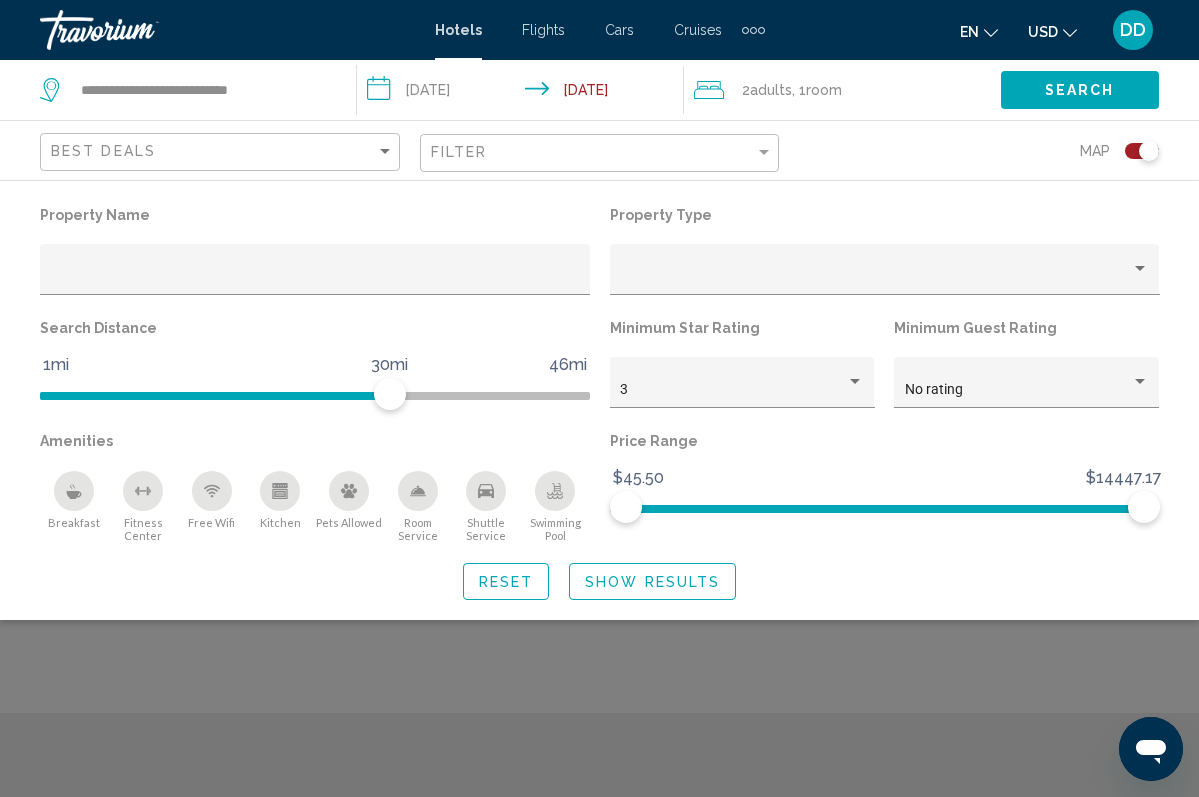 scroll, scrollTop: 0, scrollLeft: 0, axis: both 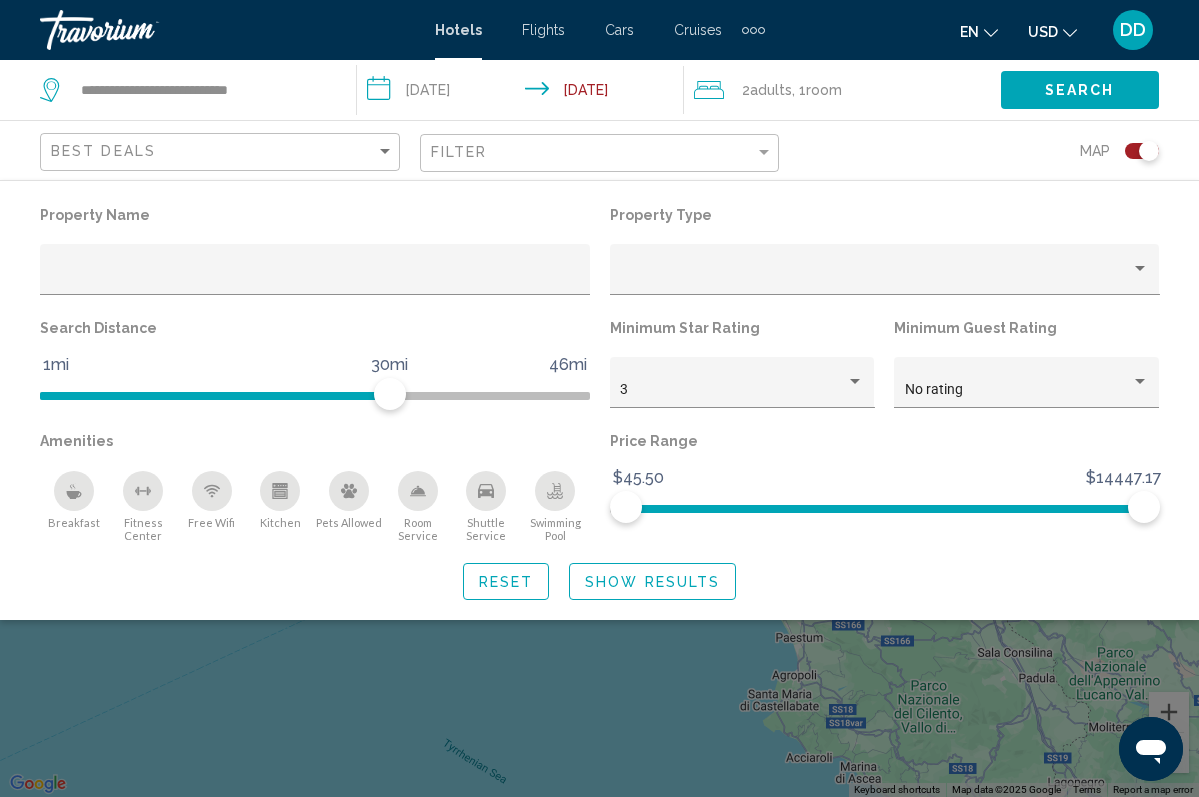 drag, startPoint x: 632, startPoint y: 607, endPoint x: 632, endPoint y: 595, distance: 12 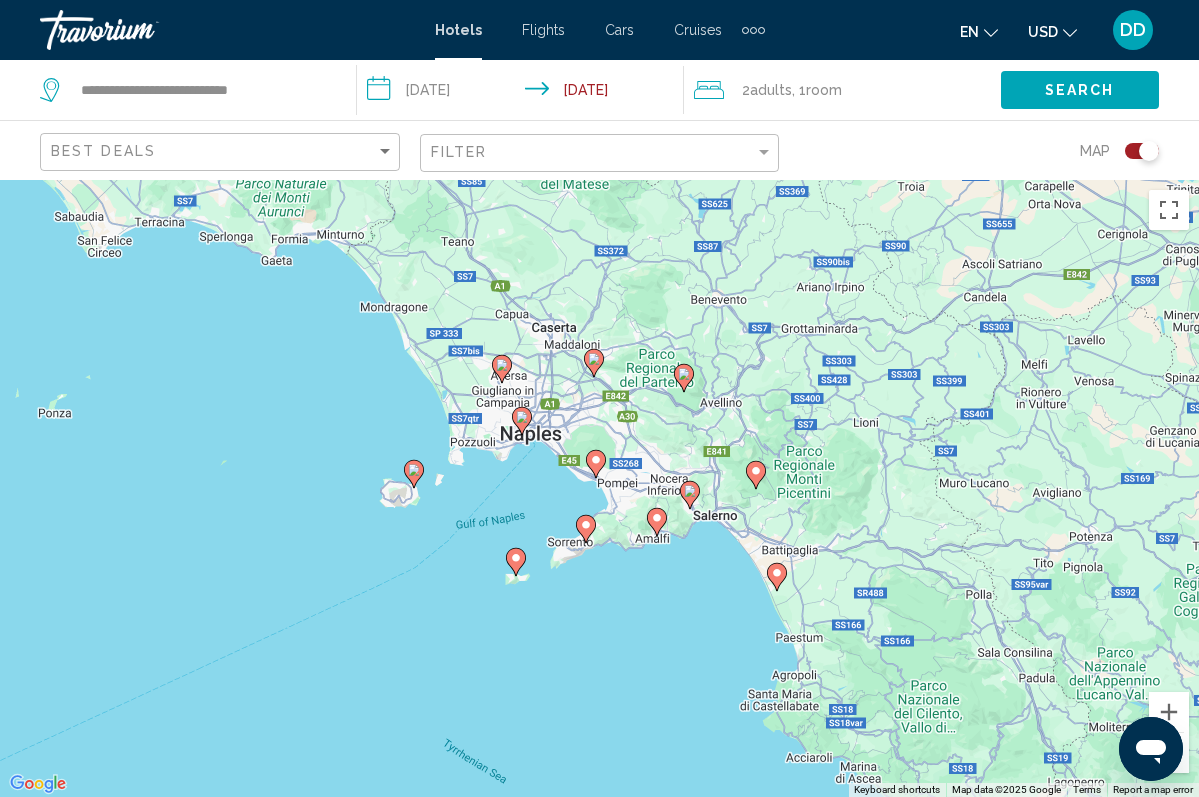 click 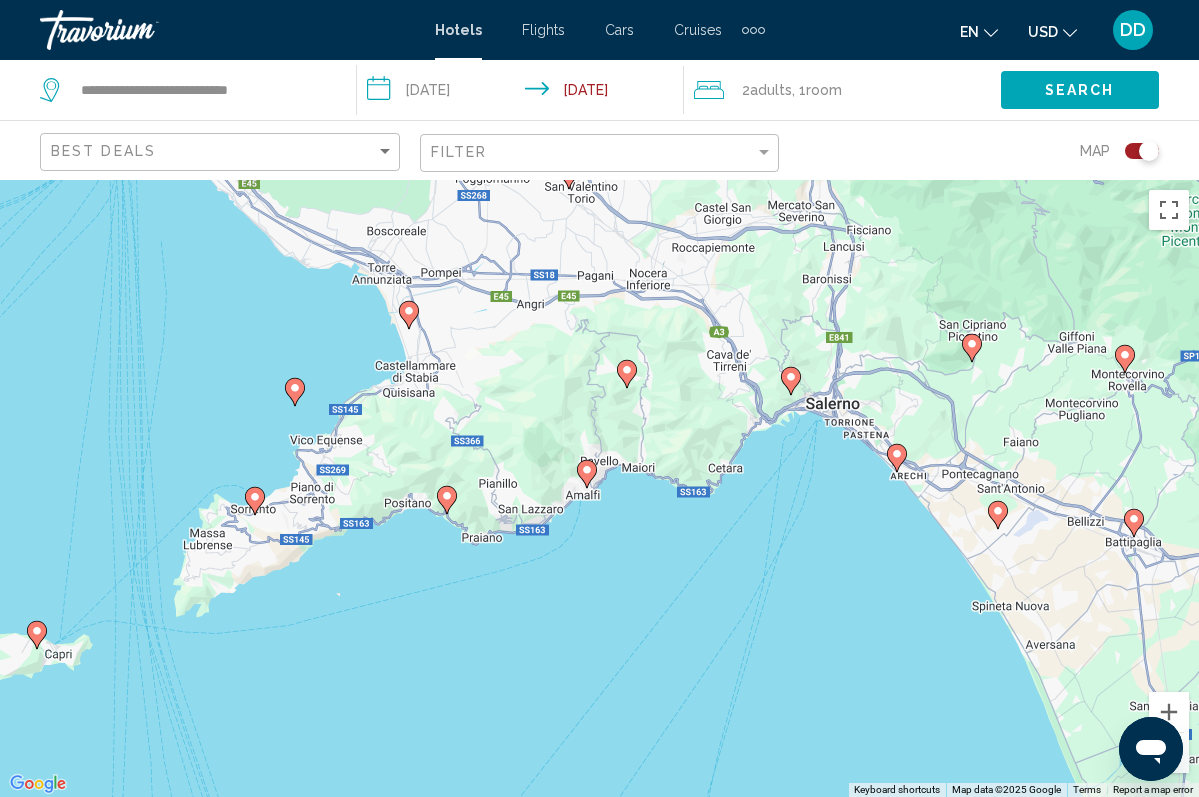 click 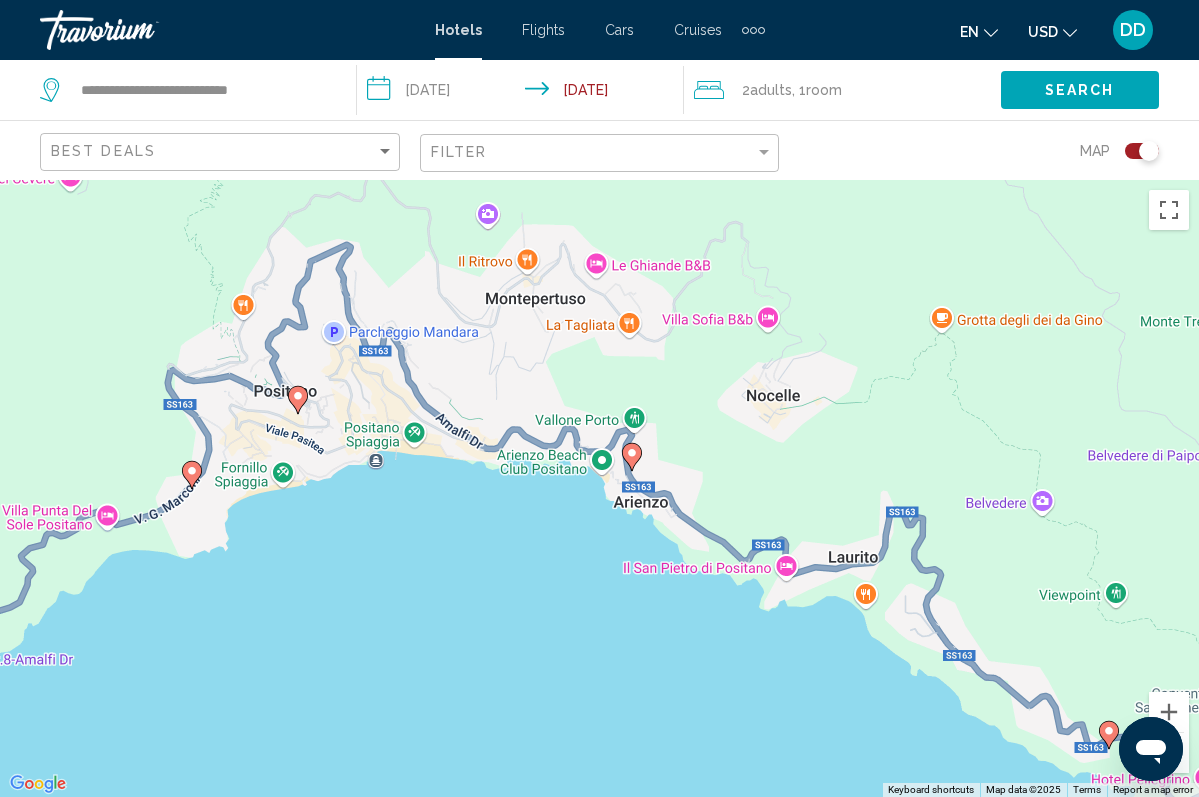 drag, startPoint x: 356, startPoint y: 426, endPoint x: 595, endPoint y: 555, distance: 271.5916 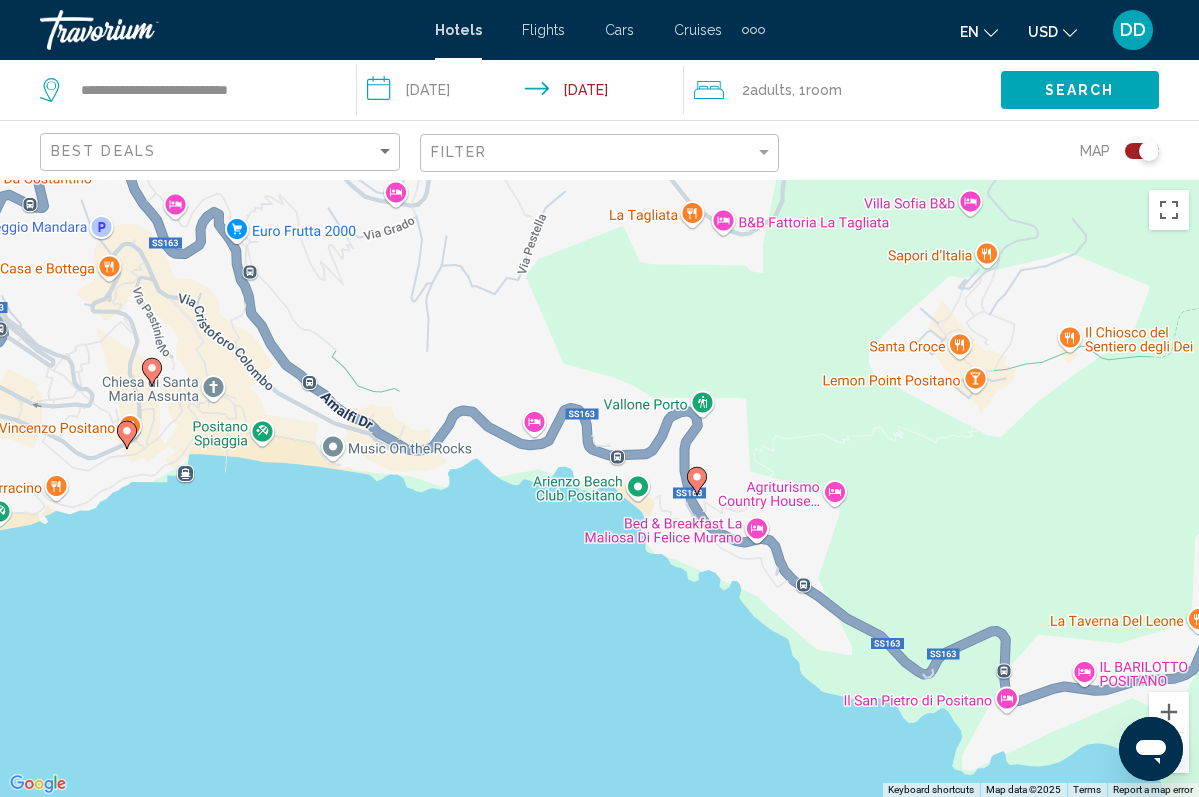 click on "To navigate, press the arrow keys. To activate drag with keyboard, press Alt + Enter. Once in keyboard drag state, use the arrow keys to move the marker. To complete the drag, press the Enter key. To cancel, press Escape." at bounding box center [599, 488] 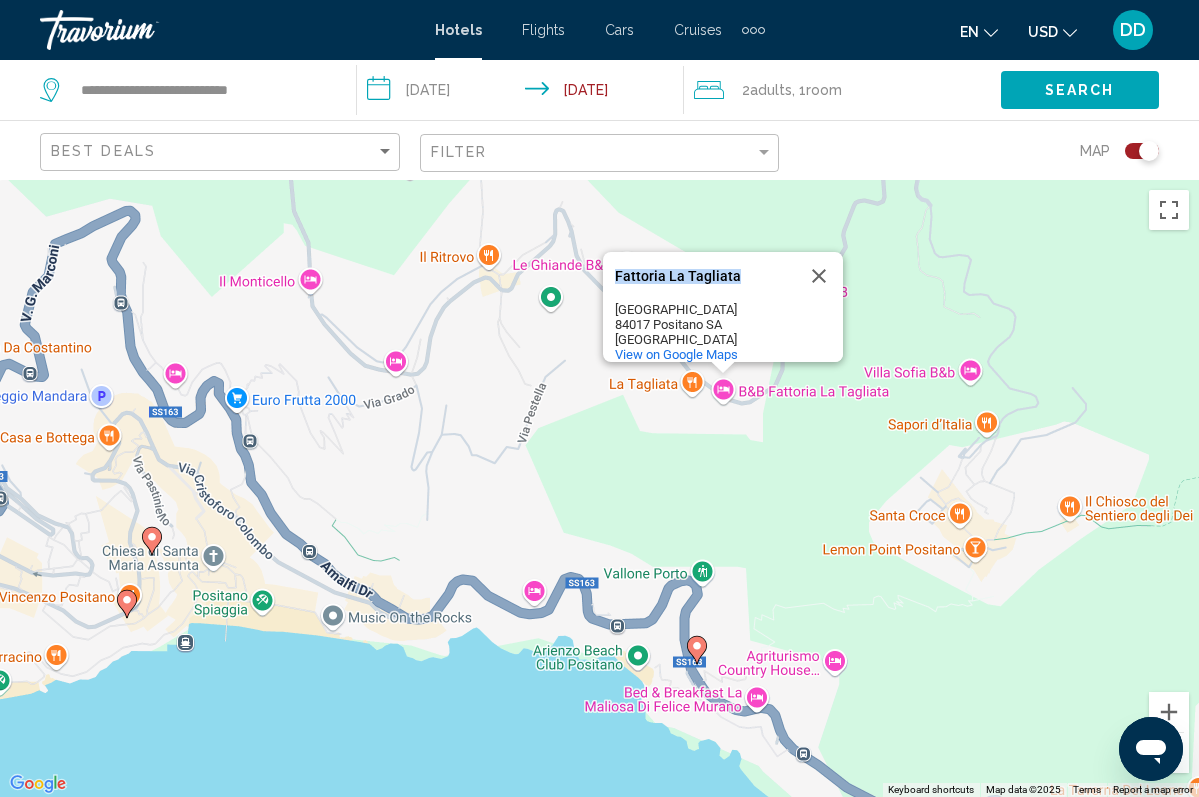drag, startPoint x: 740, startPoint y: 259, endPoint x: 612, endPoint y: 266, distance: 128.19127 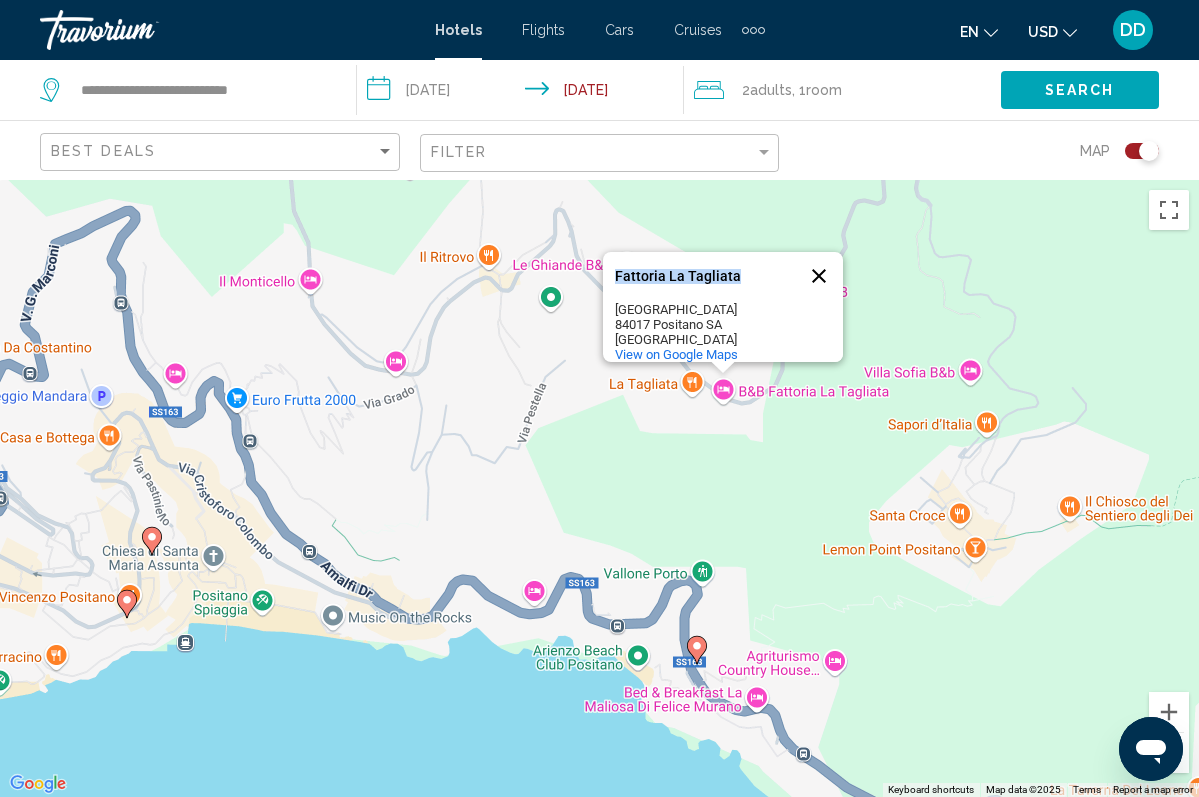 click at bounding box center (819, 276) 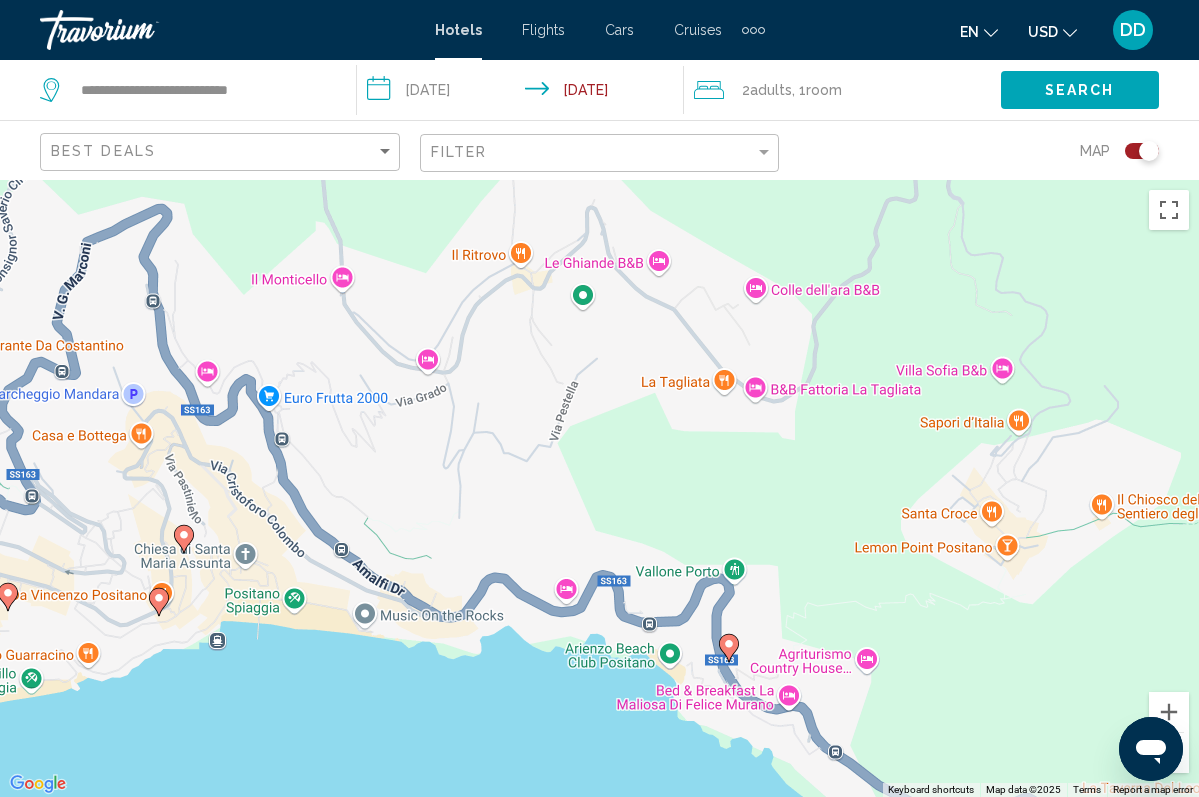 drag, startPoint x: 578, startPoint y: 454, endPoint x: 612, endPoint y: 452, distance: 34.058773 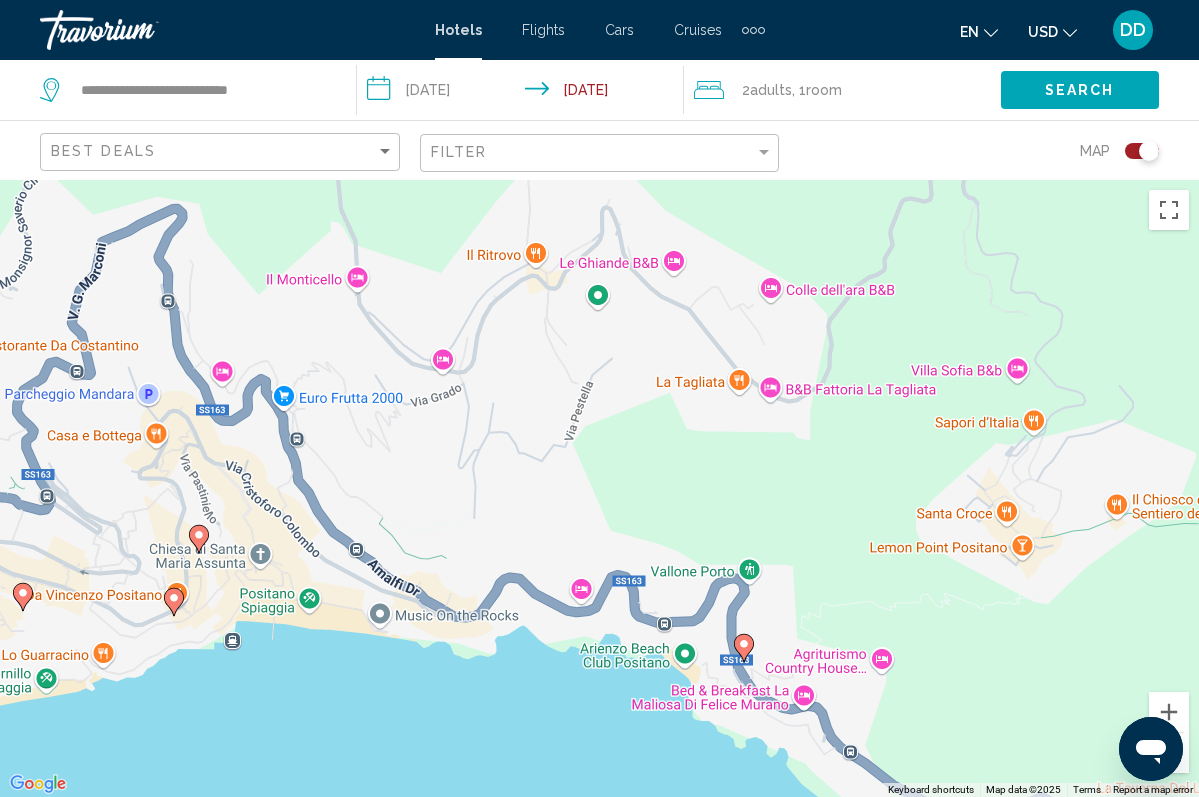drag, startPoint x: 436, startPoint y: 505, endPoint x: 453, endPoint y: 505, distance: 17 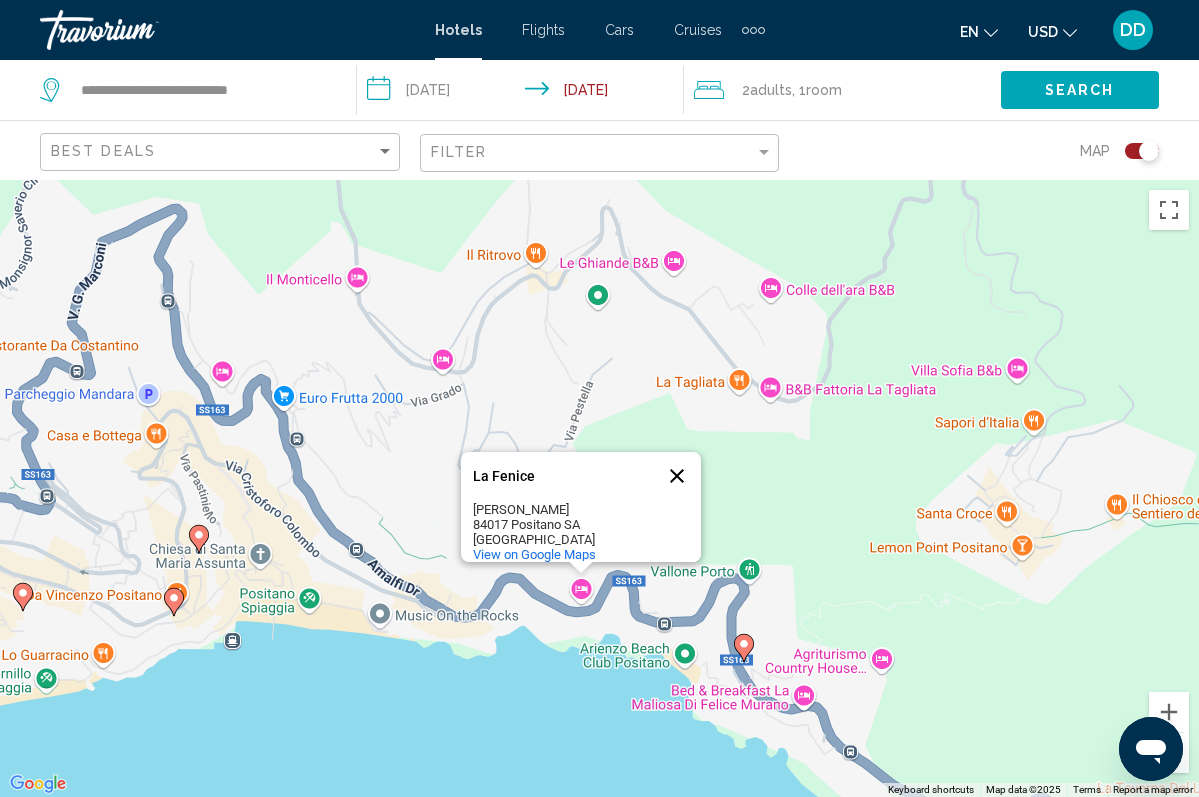 click at bounding box center [677, 476] 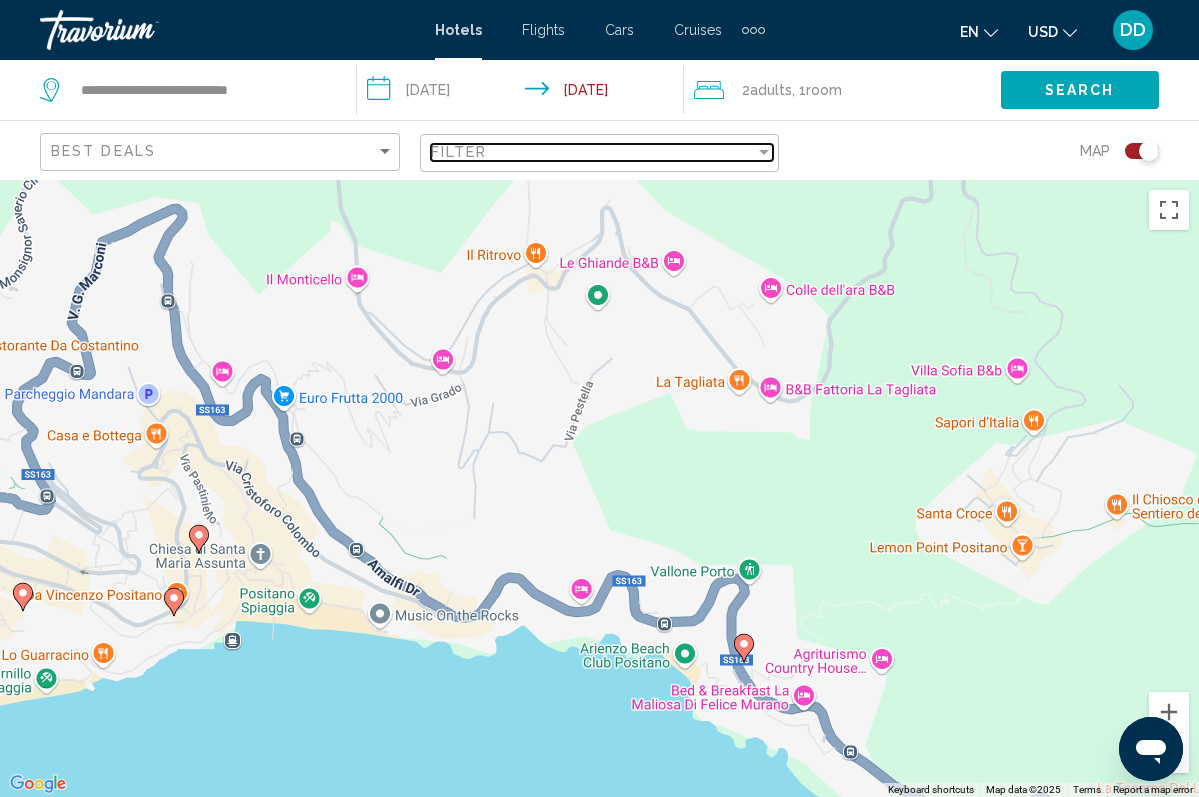 click on "Filter" at bounding box center [593, 152] 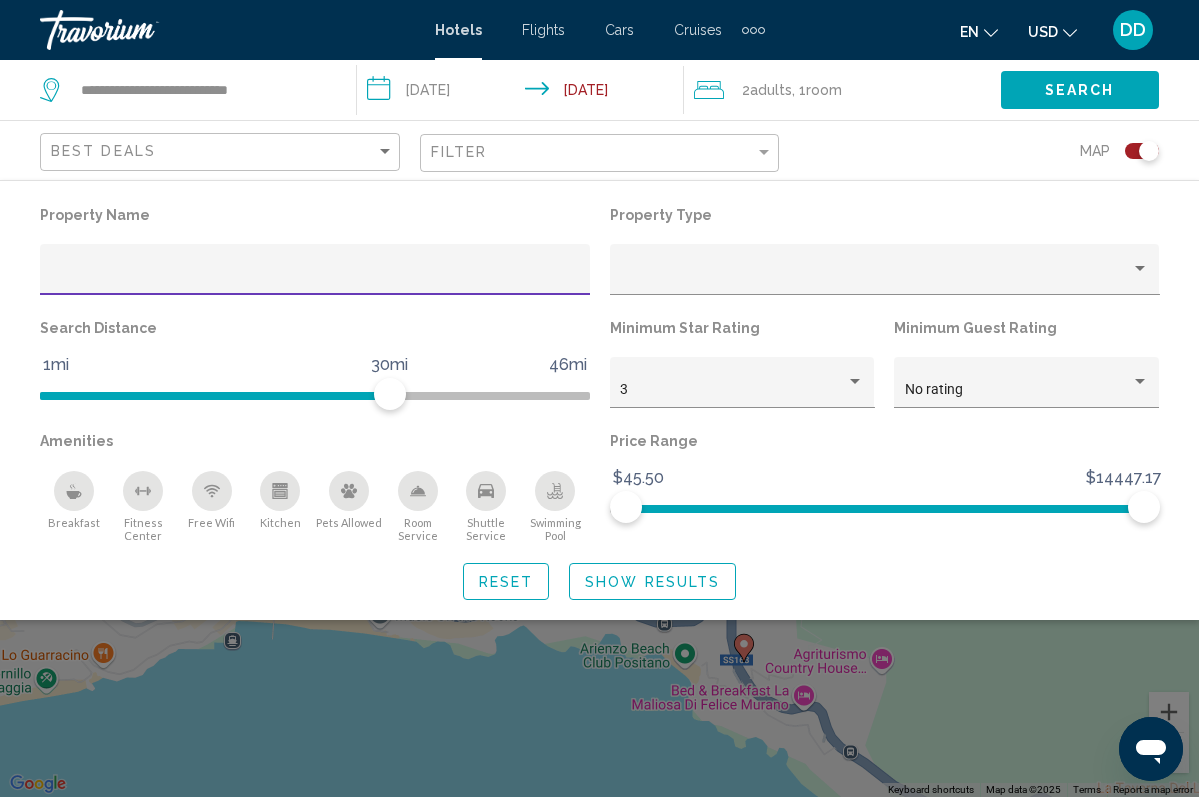 click at bounding box center (315, 277) 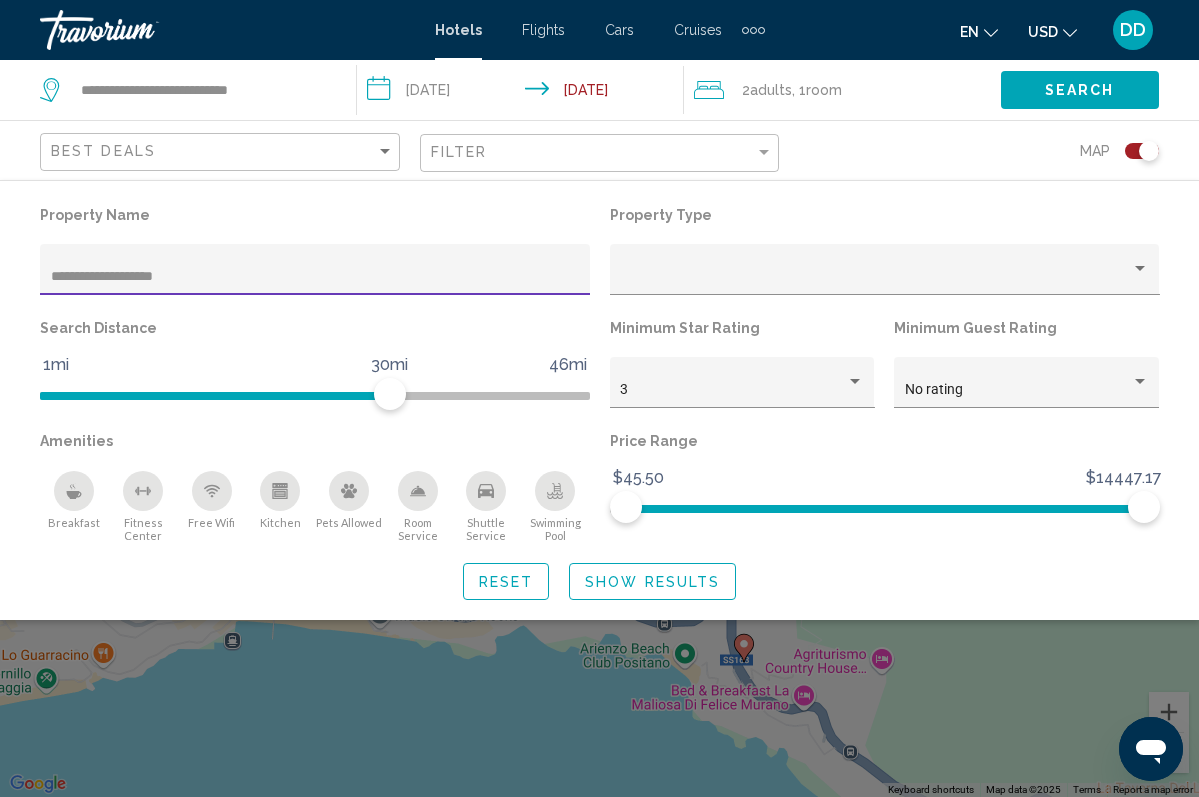 type on "**********" 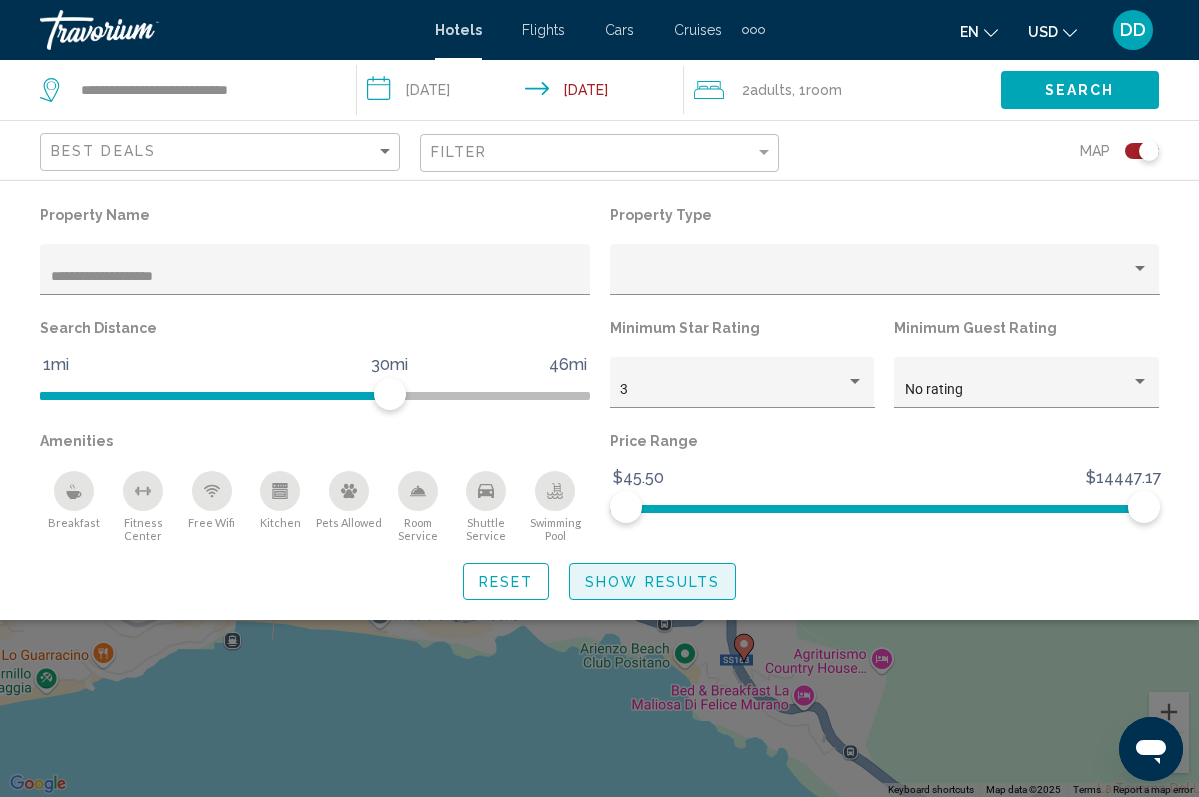 click on "Show Results" 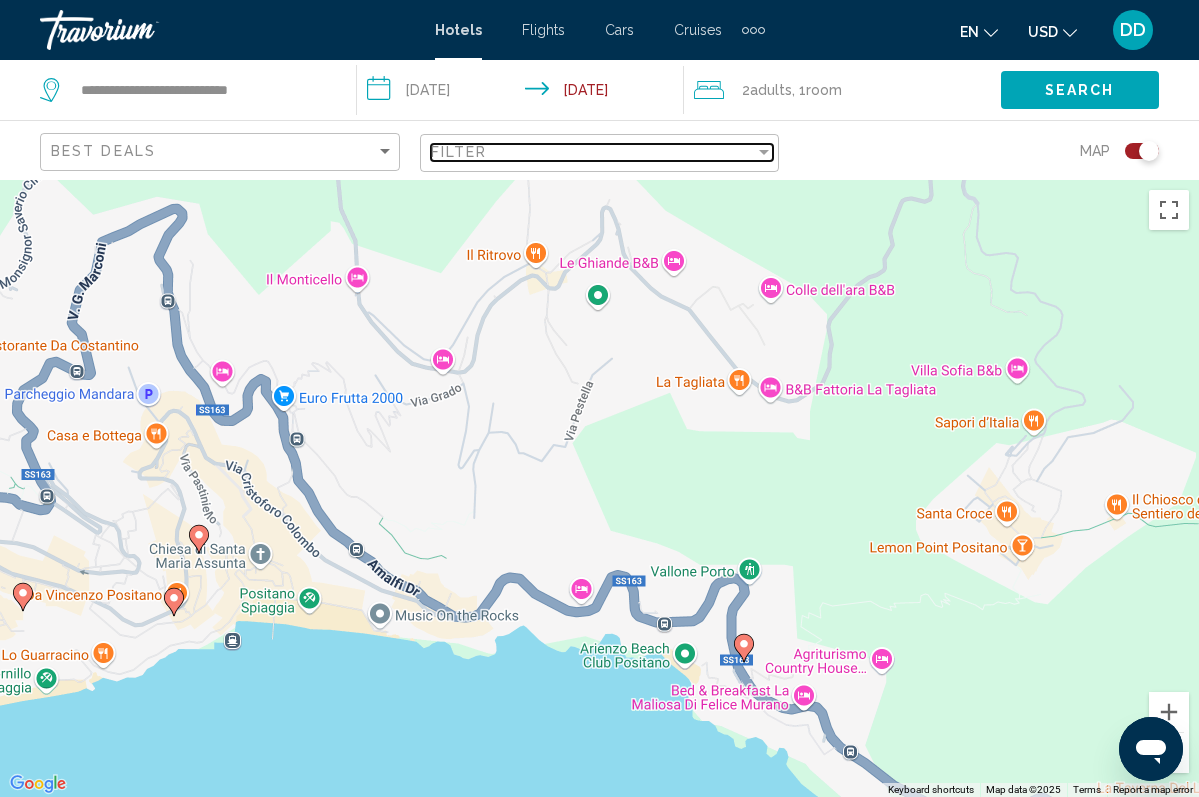 click on "Filter" at bounding box center [593, 152] 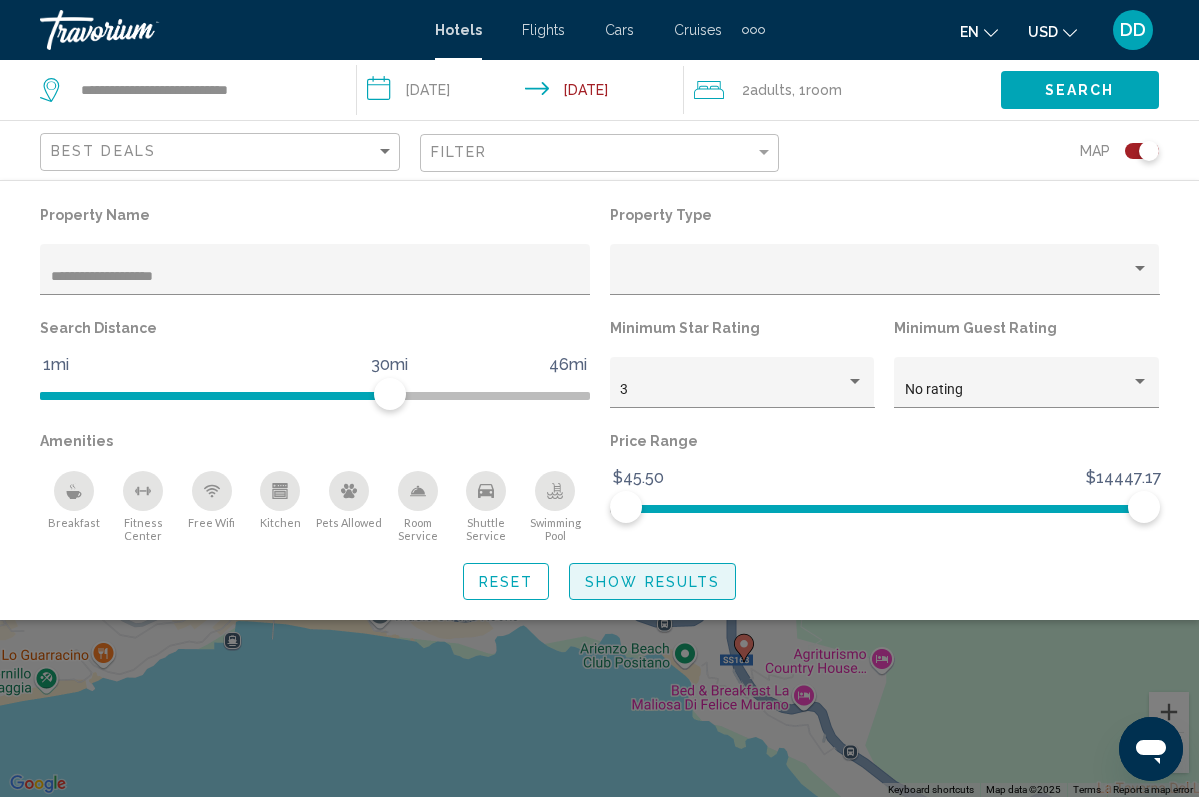 click on "Show Results" 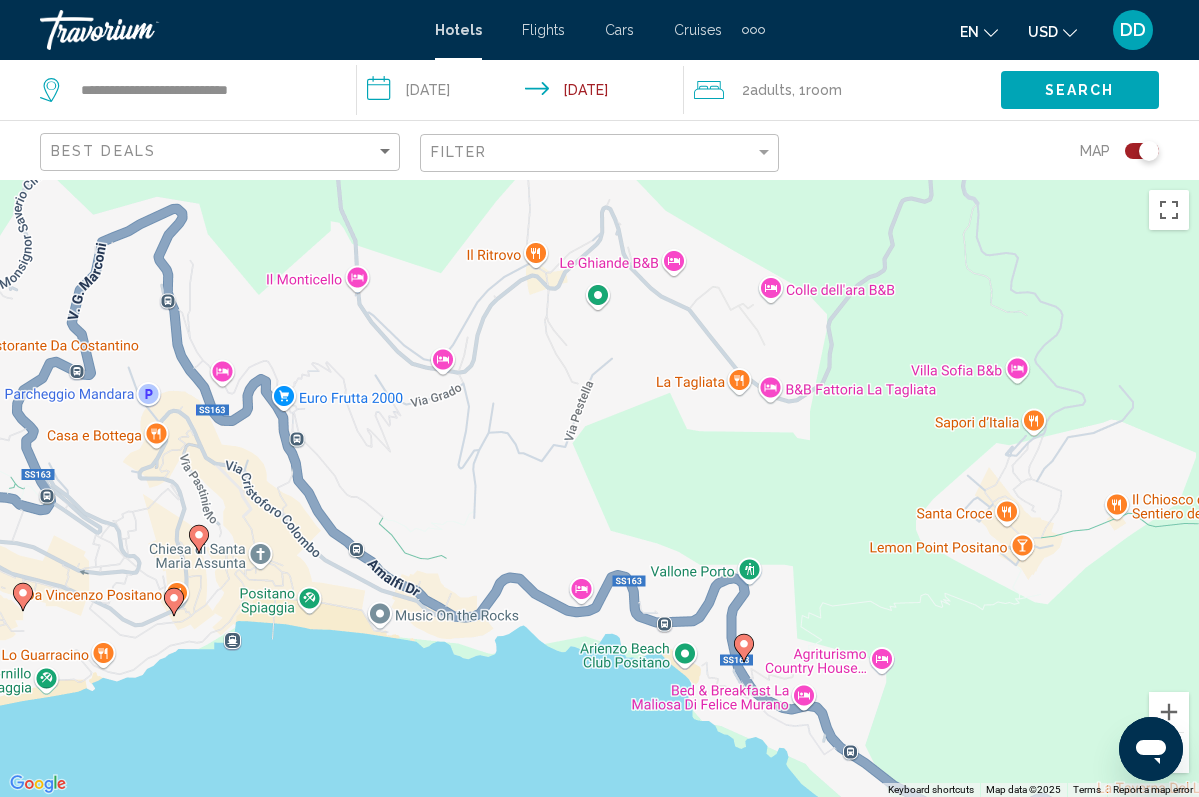 click 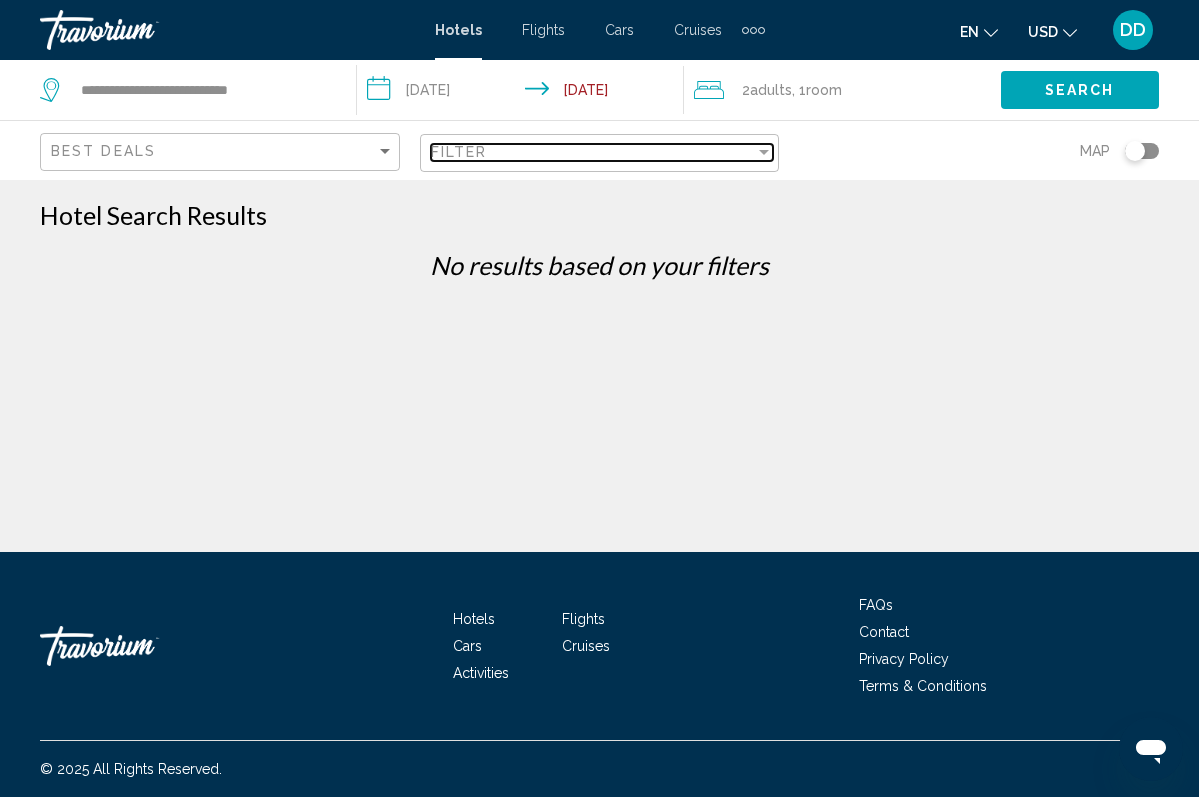 click on "Filter" at bounding box center [459, 152] 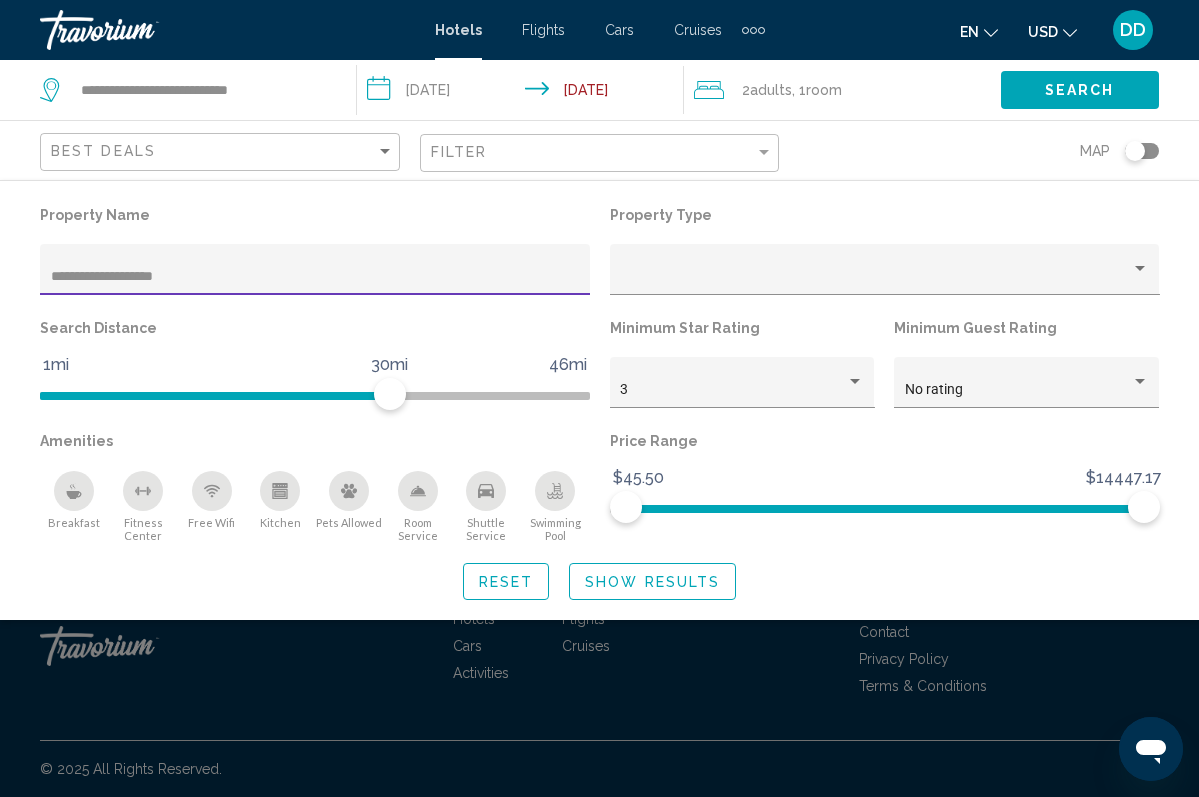 click on "**********" at bounding box center (315, 277) 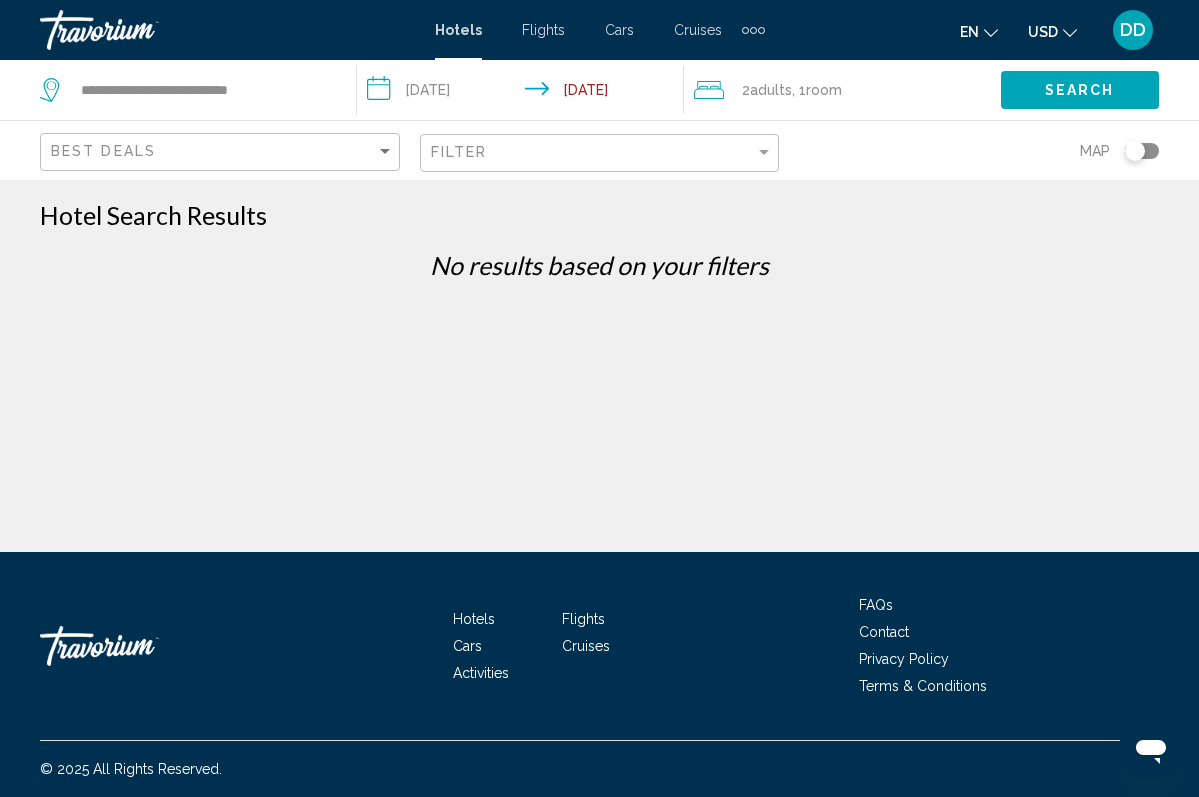 click on "Filter" 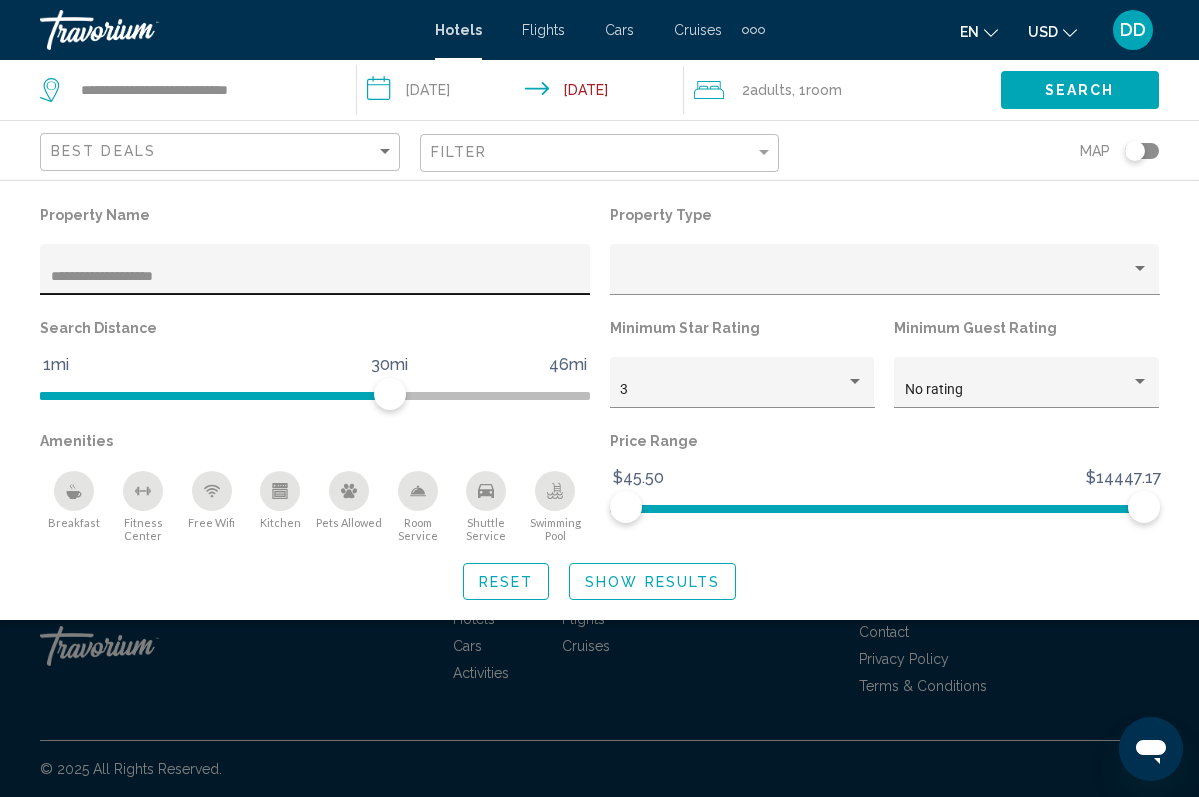 drag, startPoint x: 209, startPoint y: 266, endPoint x: 123, endPoint y: 291, distance: 89.560036 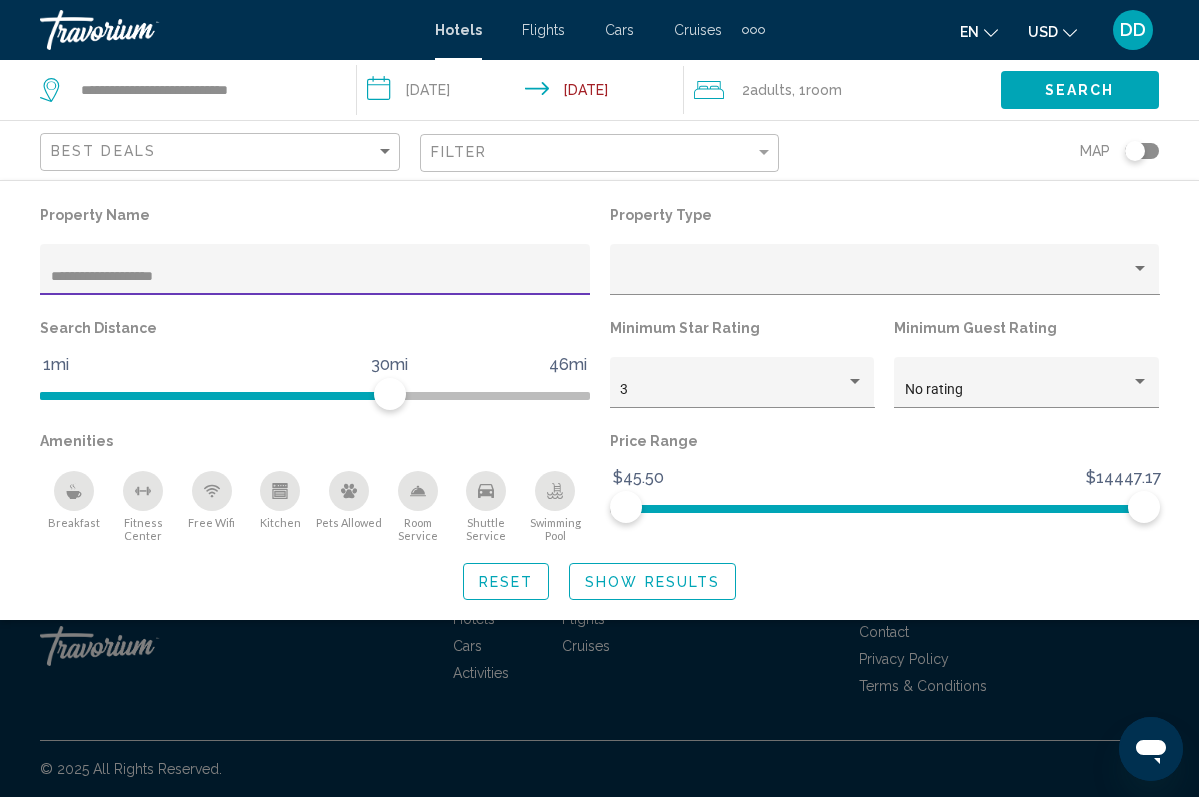 click 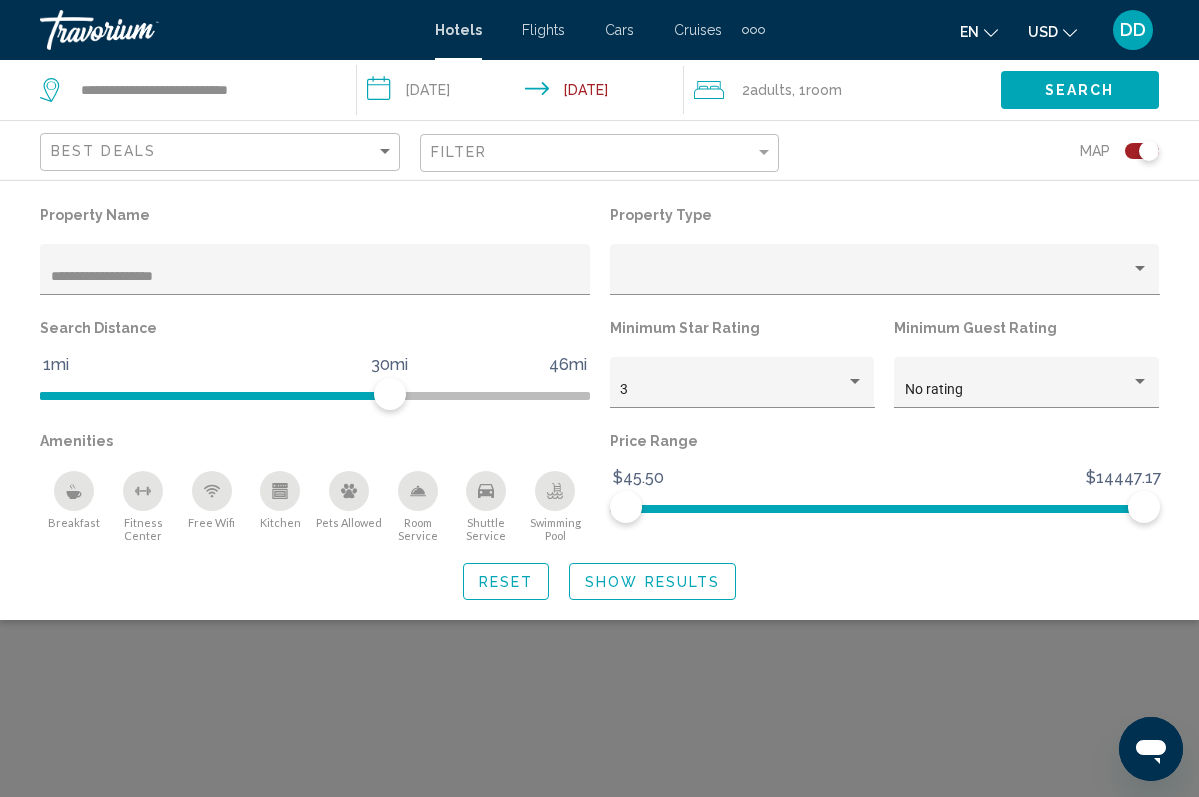click on "Show Results" 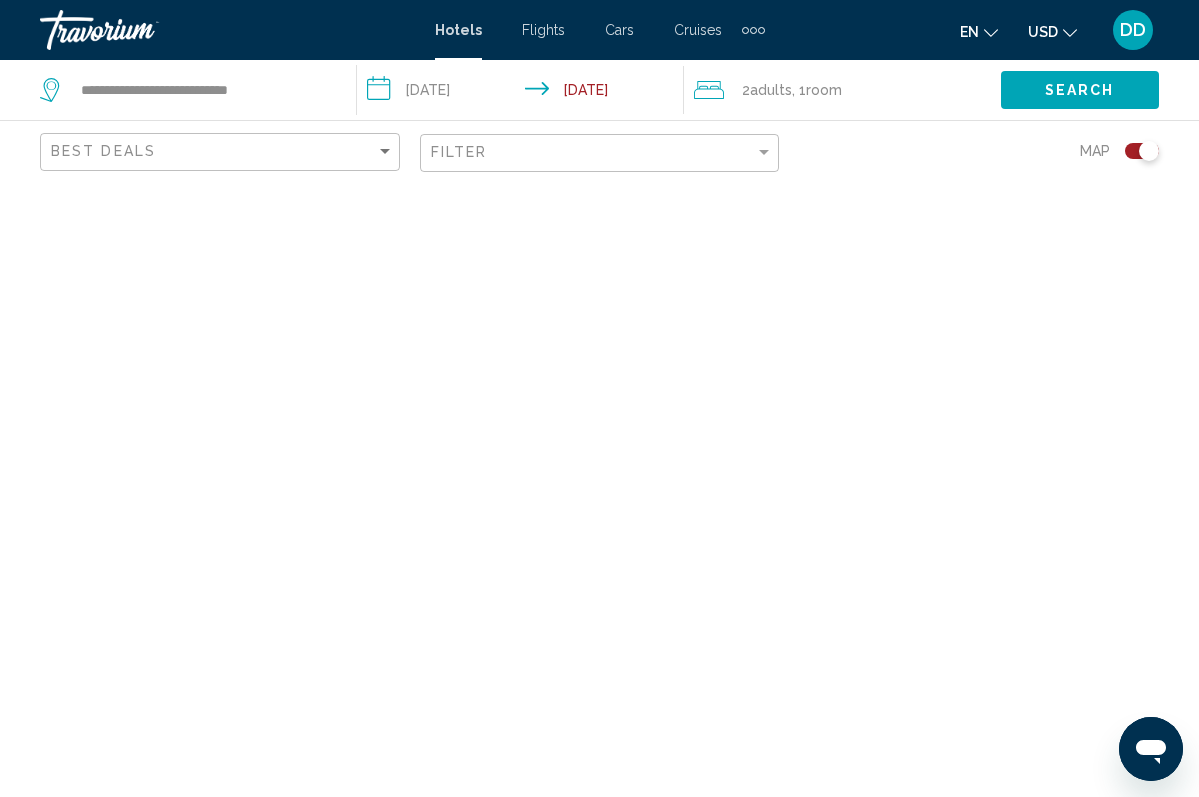 drag, startPoint x: 529, startPoint y: 400, endPoint x: 514, endPoint y: 466, distance: 67.68308 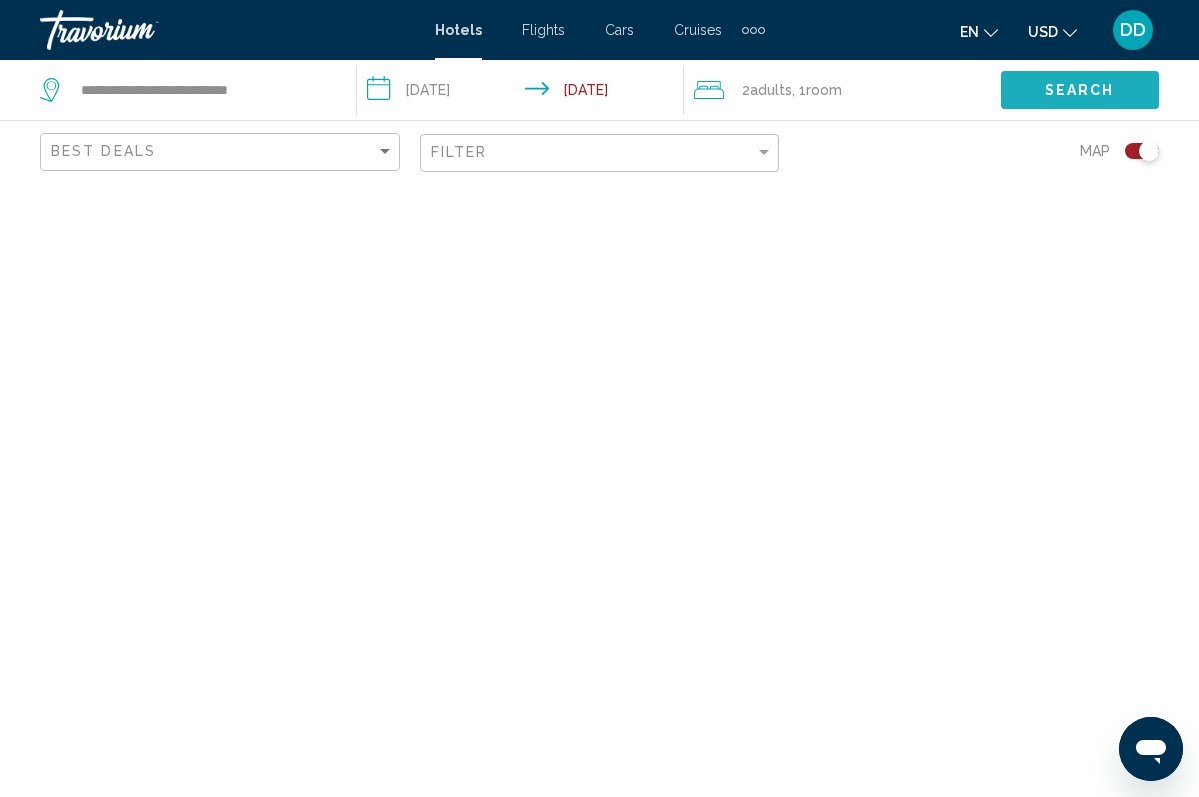 click on "Search" 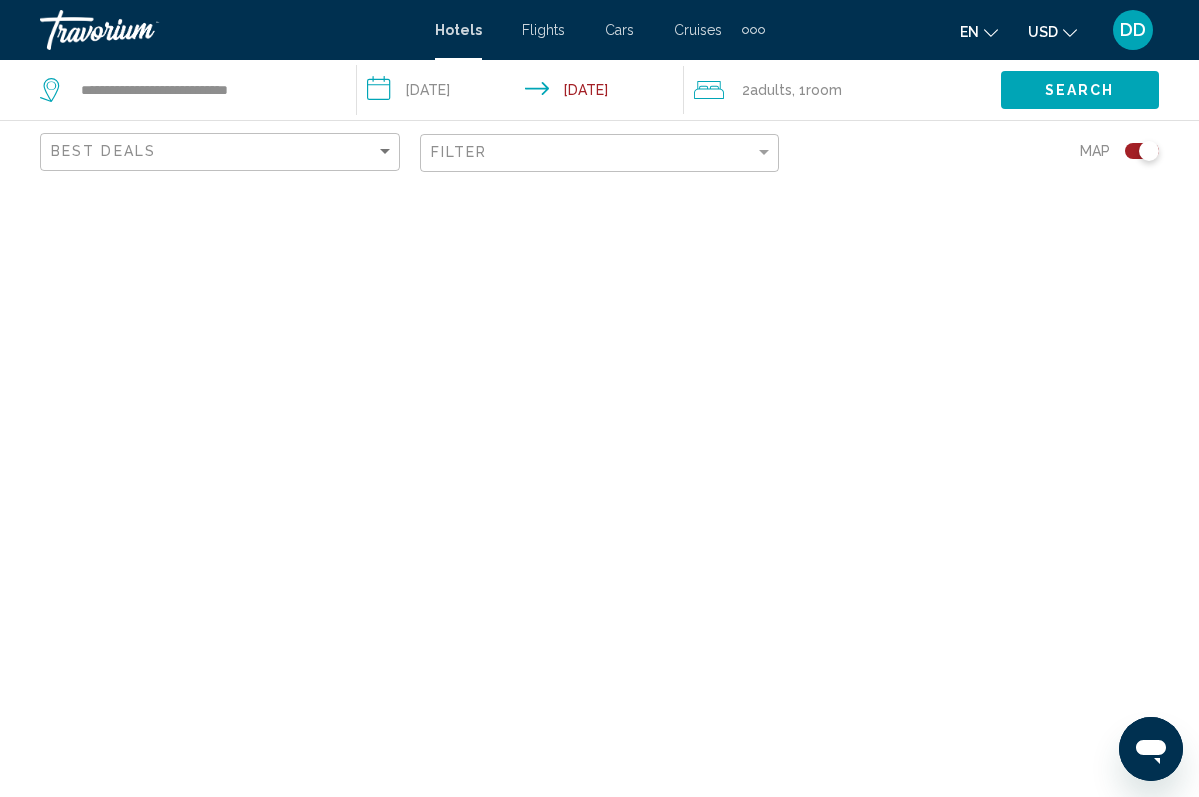 click on "Filter" 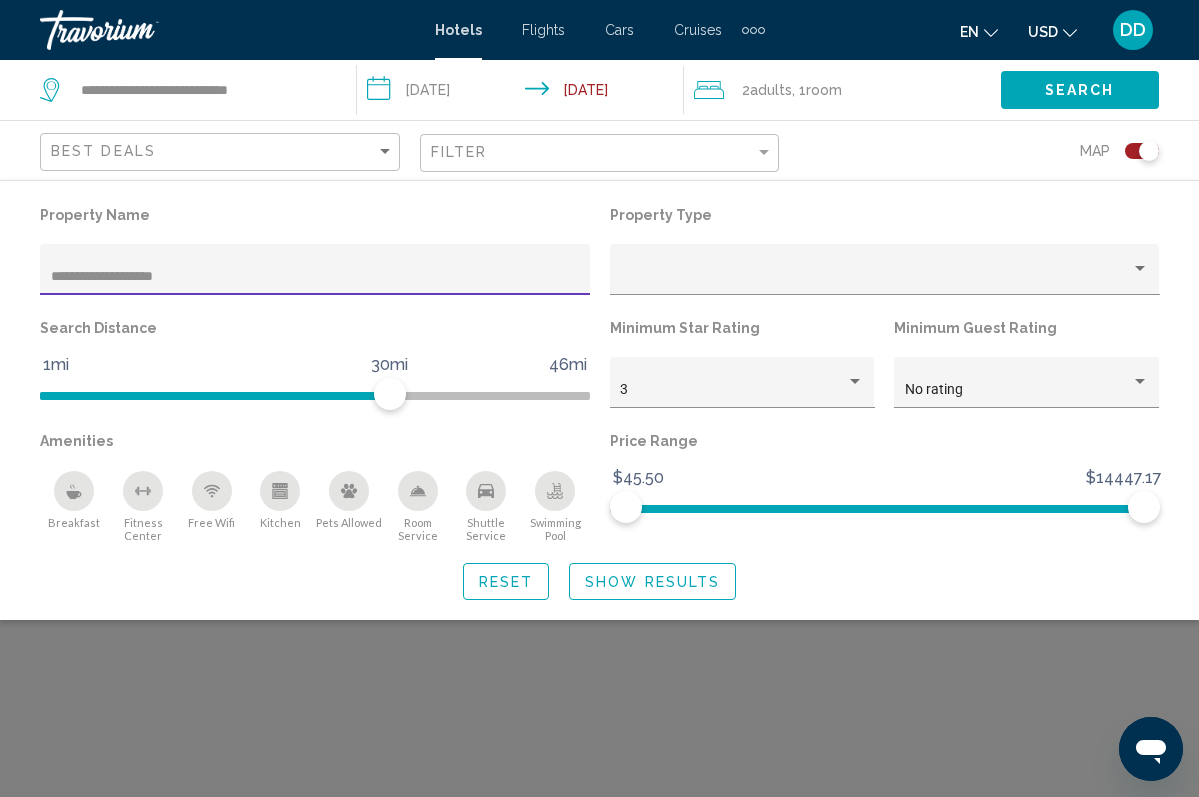 drag, startPoint x: 262, startPoint y: 277, endPoint x: -86, endPoint y: 255, distance: 348.6947 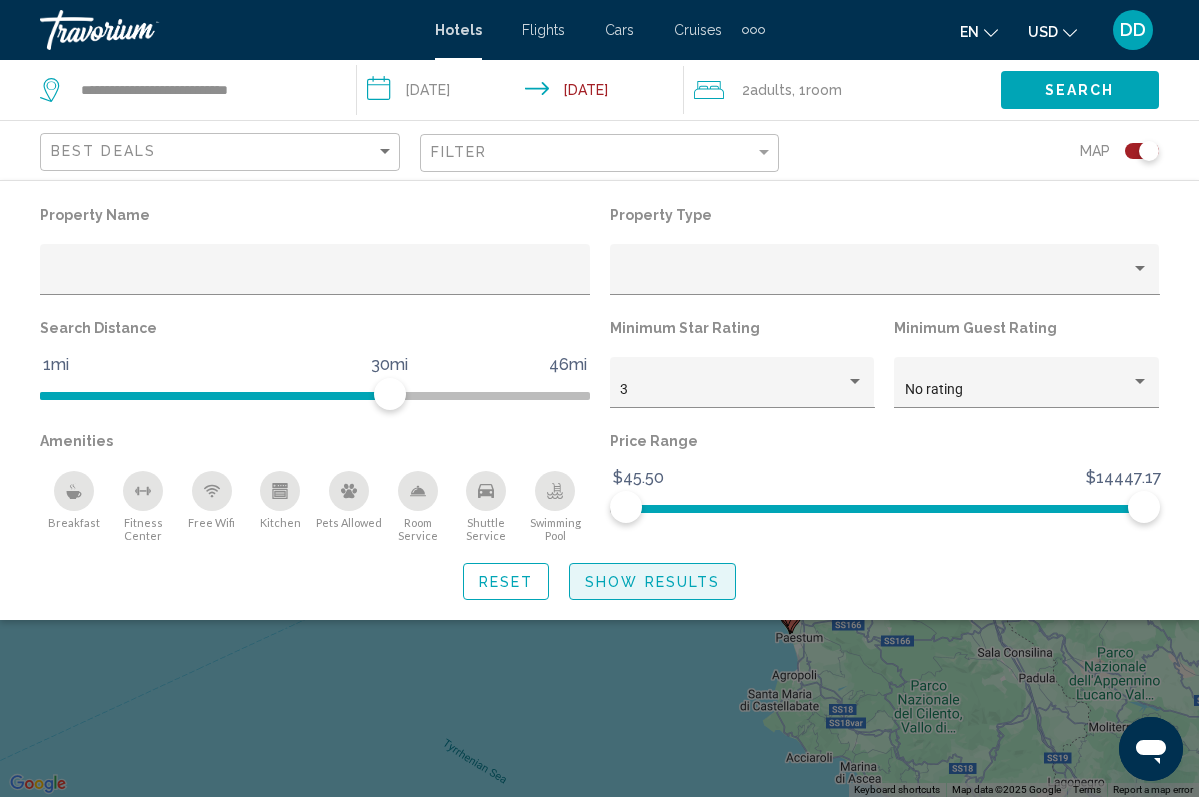 click on "Show Results" 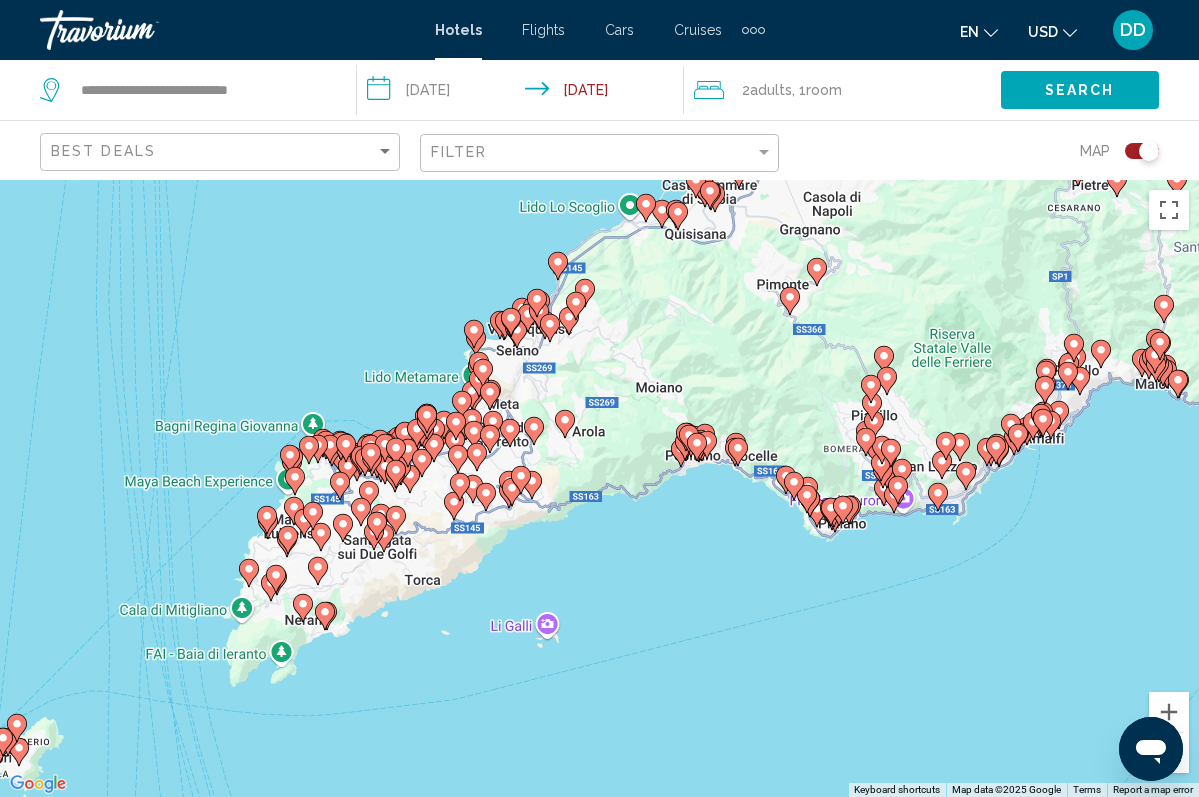 click 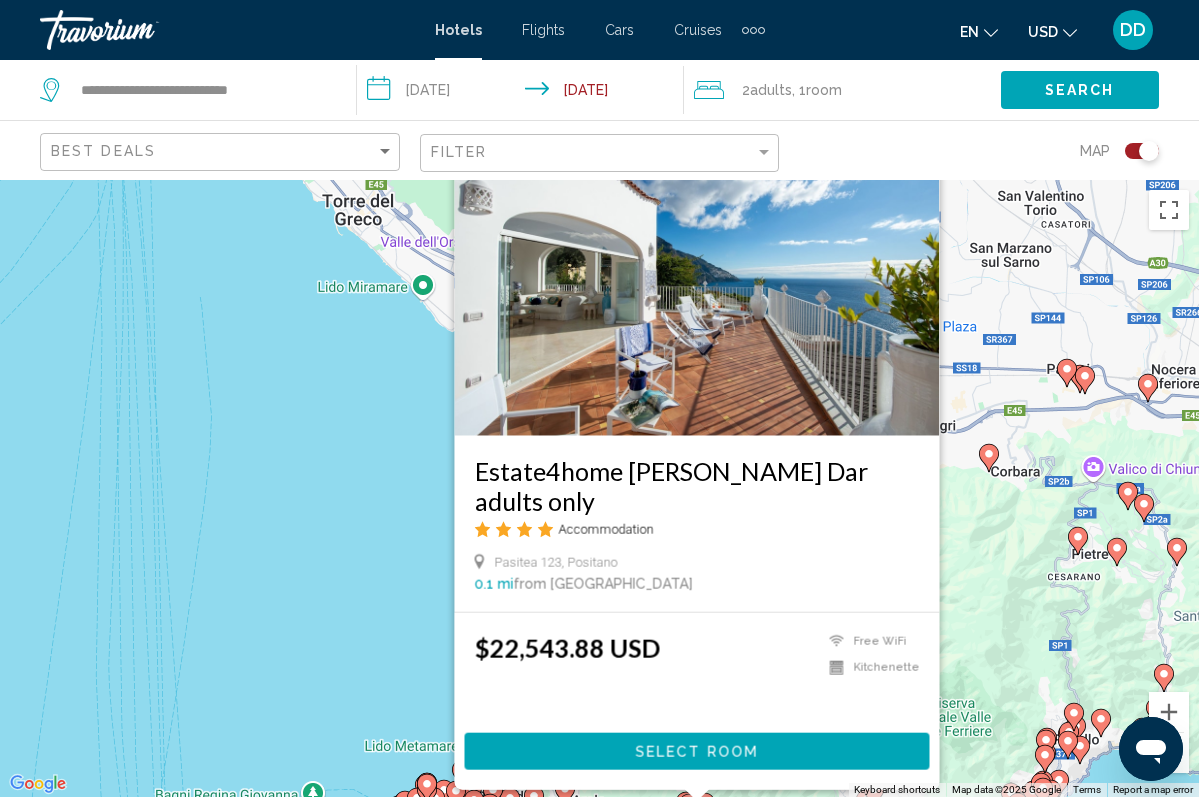 click on "To navigate, press the arrow keys. To activate drag with keyboard, press Alt + Enter. Once in keyboard drag state, use the arrow keys to move the marker. To complete the drag, press the Enter key. To cancel, press Escape.  Estate4home Regina Dar adults only
Accommodation
Pasitea 123, Positano 0.1 mi  from Positano city center from hotel $22,543.88 USD
Free WiFi
Kitchenette  Select Room" at bounding box center (599, 488) 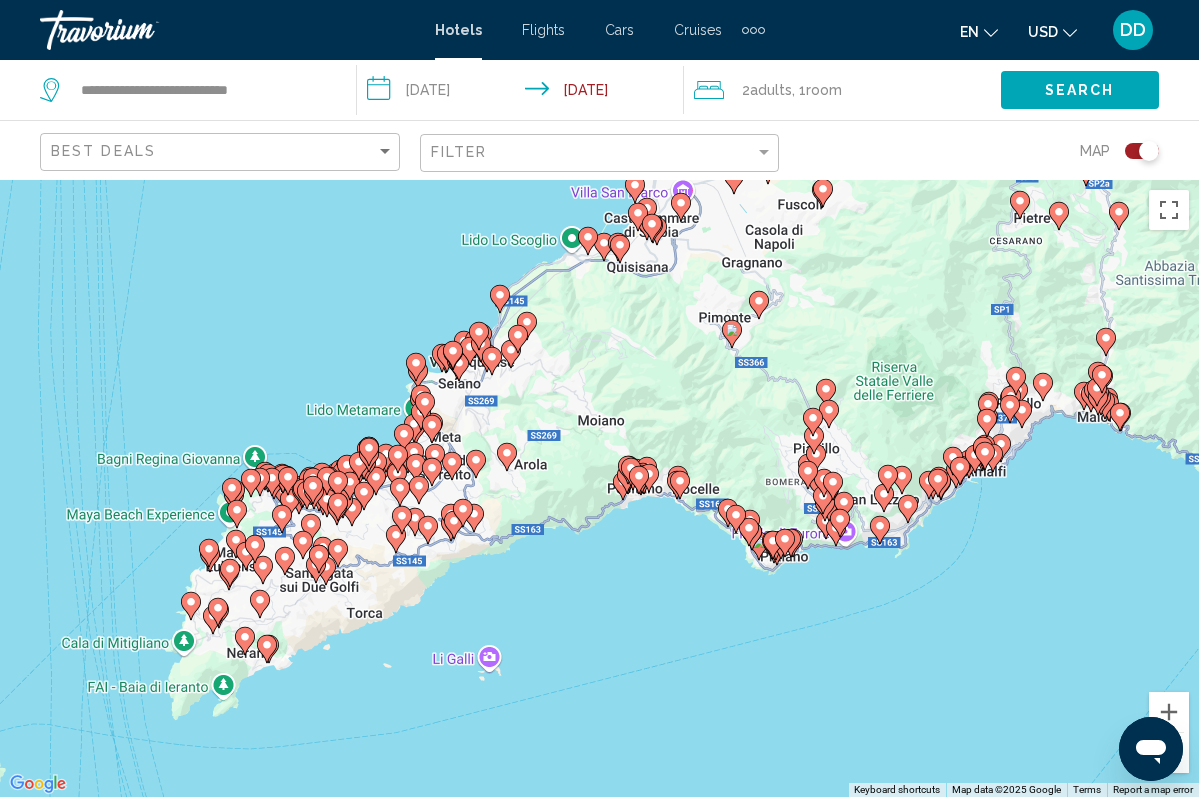 drag, startPoint x: 759, startPoint y: 721, endPoint x: 700, endPoint y: 383, distance: 343.11078 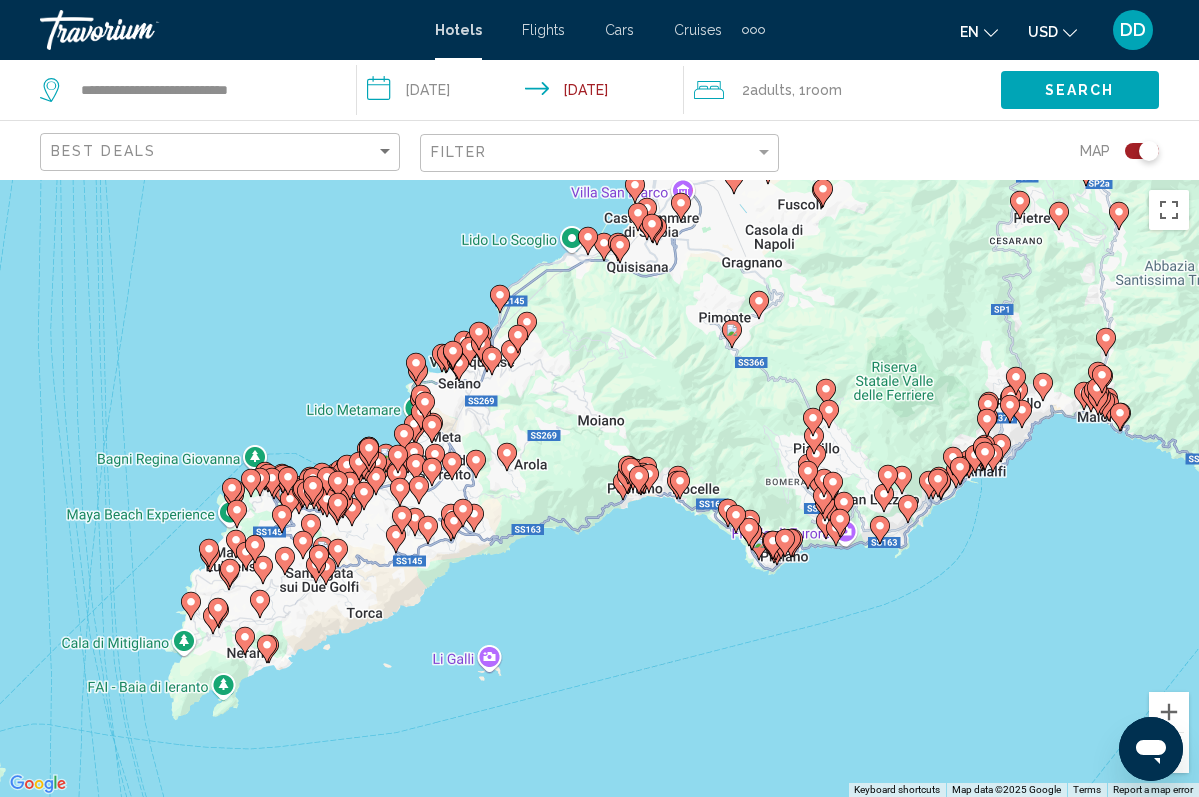 click on "To navigate, press the arrow keys. To activate drag with keyboard, press Alt + Enter. Once in keyboard drag state, use the arrow keys to move the marker. To complete the drag, press the Enter key. To cancel, press Escape." at bounding box center [599, 488] 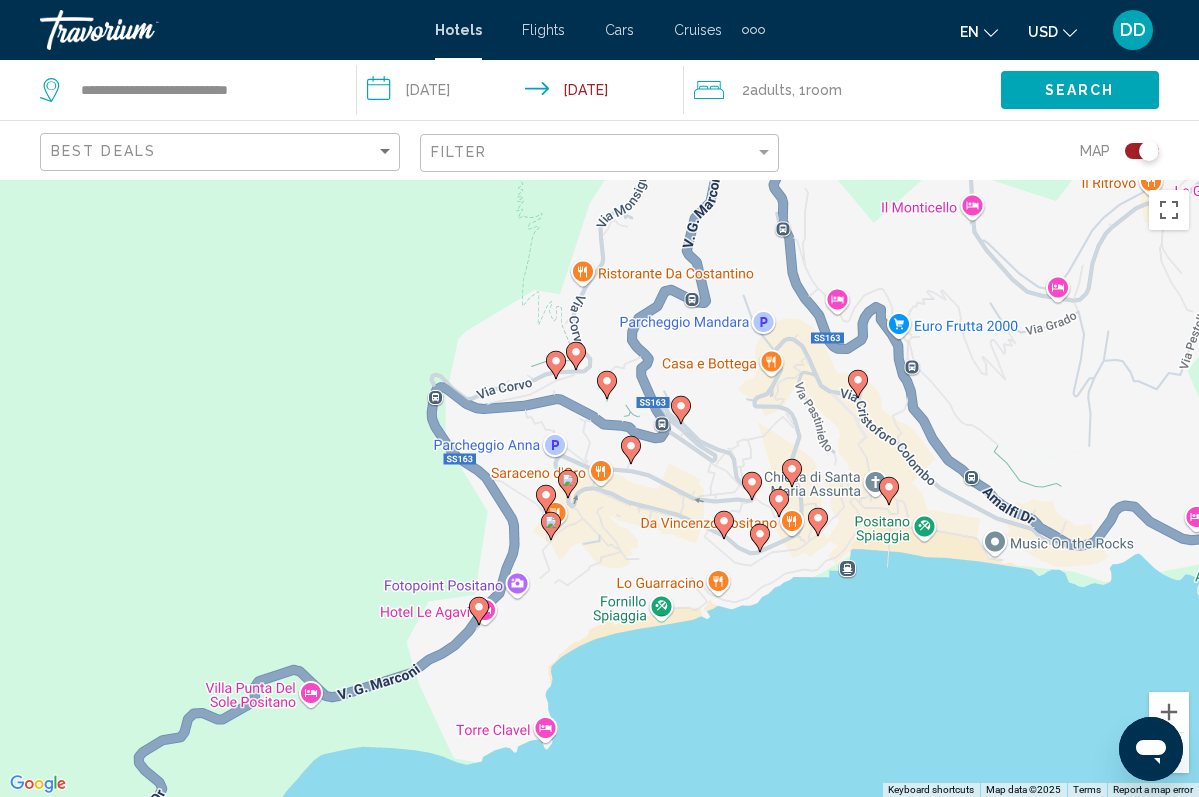 drag, startPoint x: 617, startPoint y: 328, endPoint x: 807, endPoint y: 677, distance: 397.36758 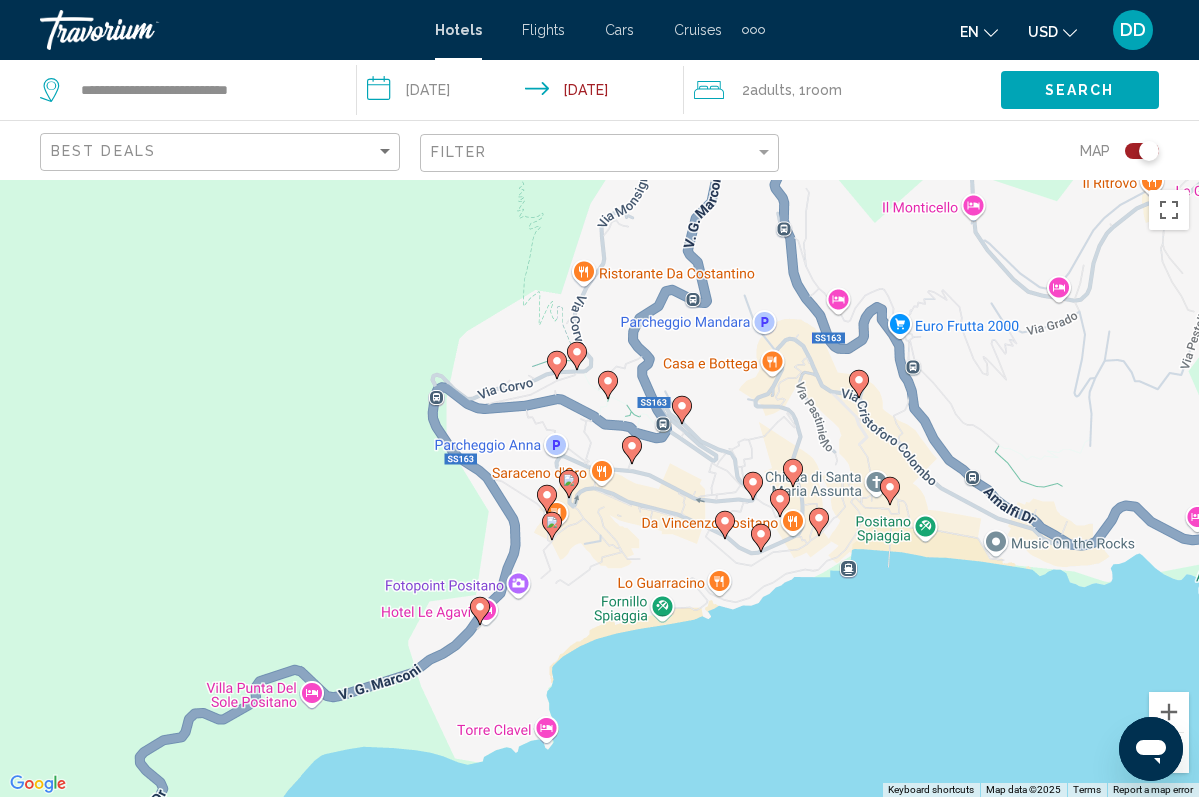 click 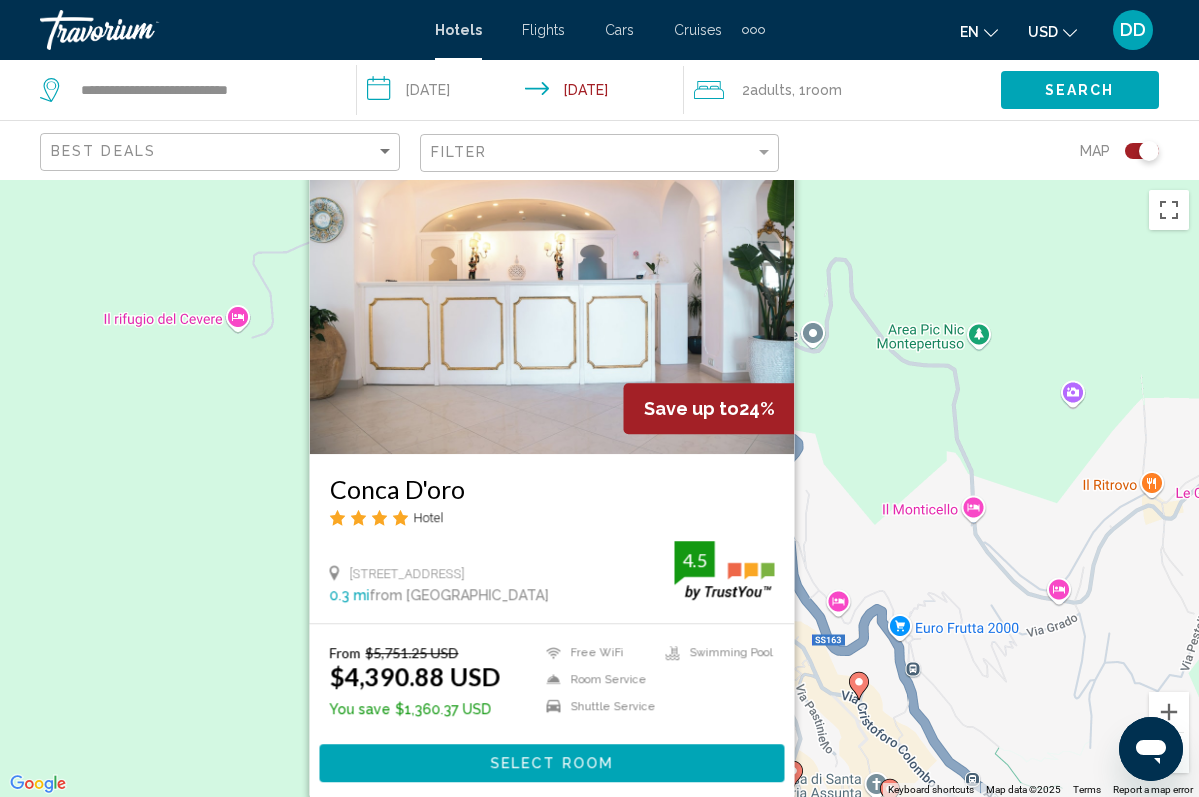 click on "To navigate, press the arrow keys. To activate drag with keyboard, press Alt + Enter. Once in keyboard drag state, use the arrow keys to move the marker. To complete the drag, press the Enter key. To cancel, press Escape. Save up to  24%   Conca D'oro
Hotel
Via Boscariello 16, Positano 0.3 mi  from Positano city center from hotel 4.5 From $5,751.25 USD $4,390.88 USD  You save  $1,360.37 USD
Free WiFi
Room Service
Shuttle Service
Swimming Pool  4.5 Select Room" at bounding box center [599, 488] 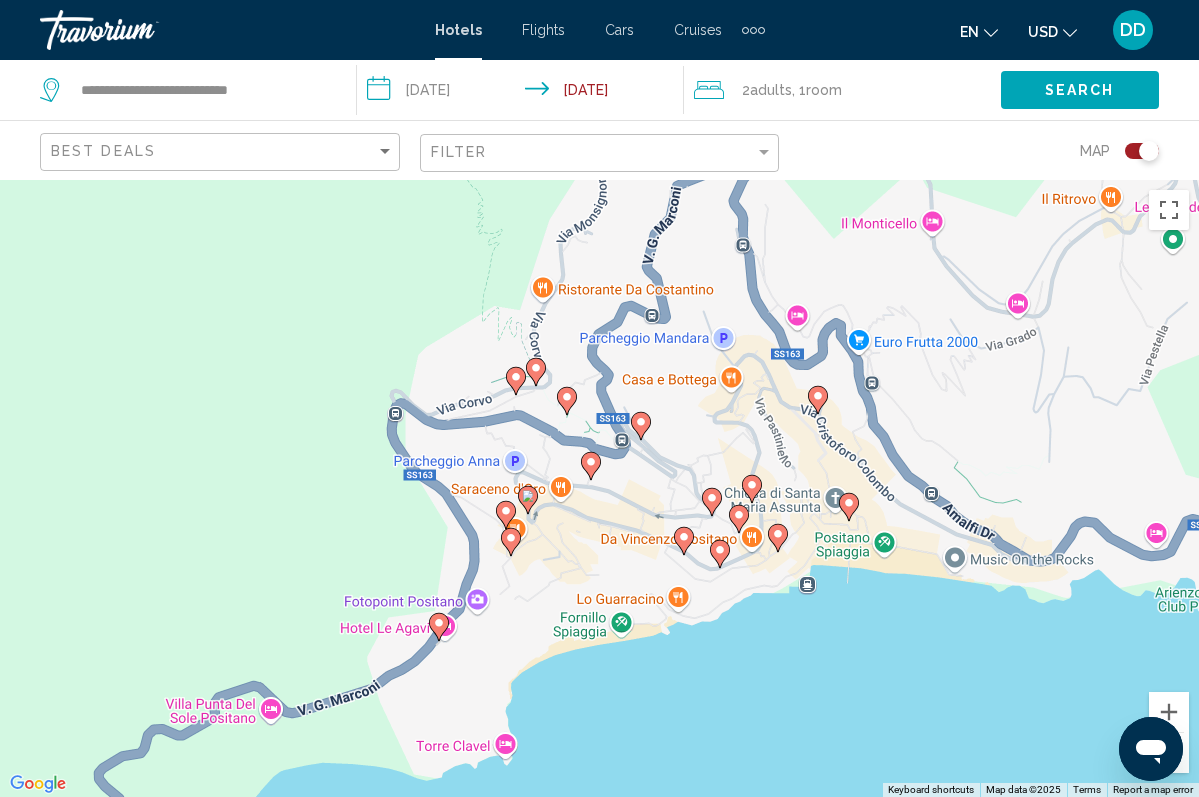 drag, startPoint x: 689, startPoint y: 638, endPoint x: 646, endPoint y: 352, distance: 289.21445 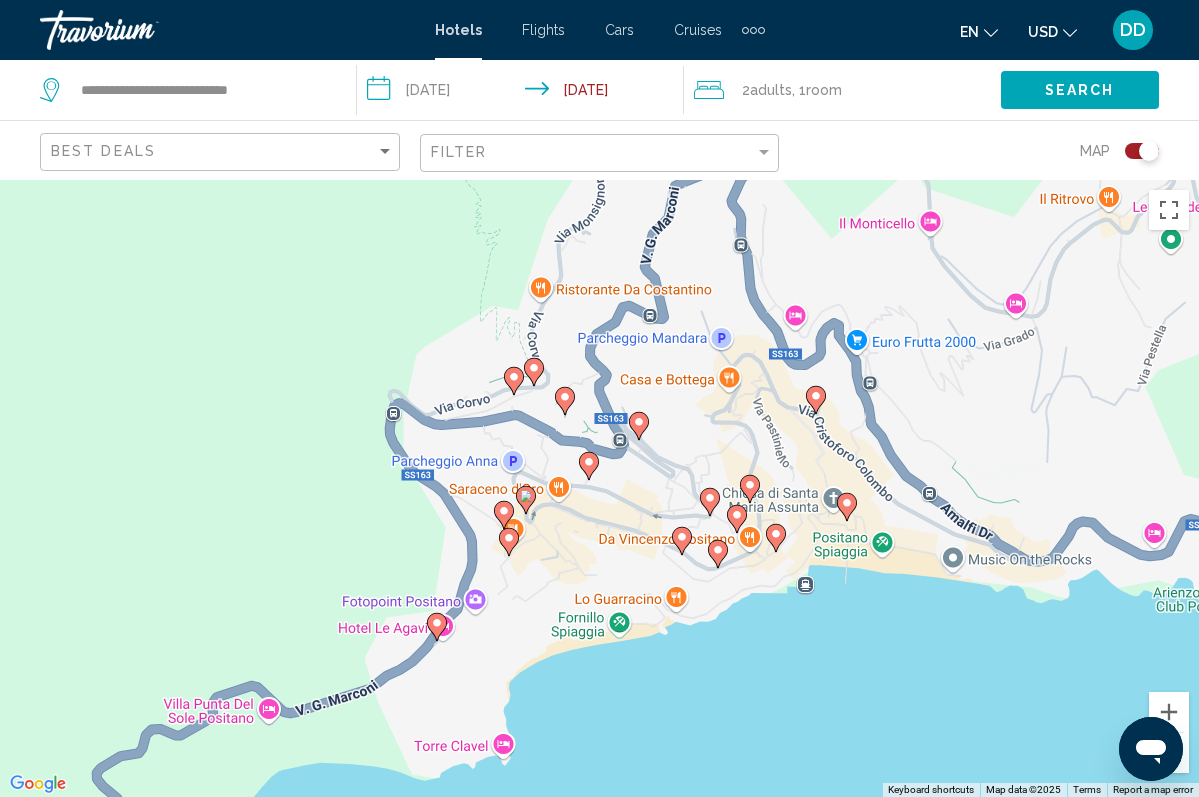 click 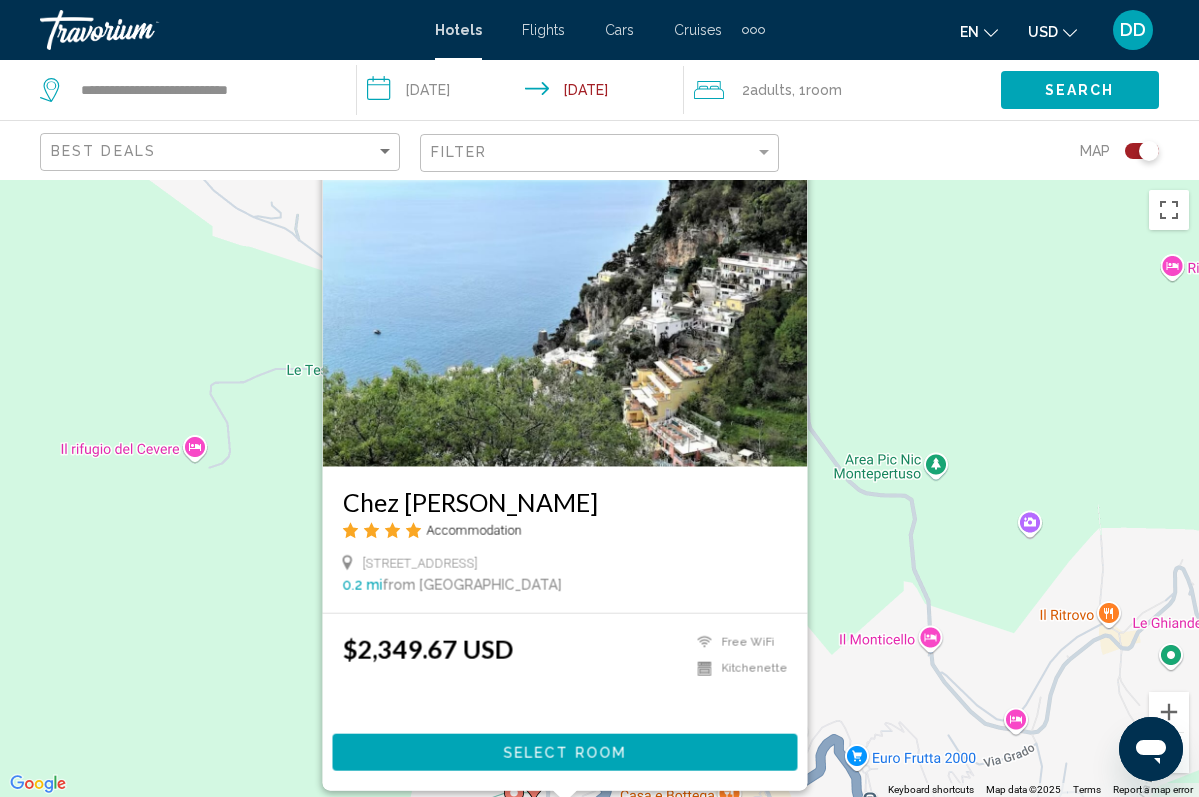 click on "To navigate, press the arrow keys. To activate drag with keyboard, press Alt + Enter. Once in keyboard drag state, use the arrow keys to move the marker. To complete the drag, press the Enter key. To cancel, press Escape.  Chez Angelina Positano
Accommodation
Via Chiesa Nuova 37, Positano 0.2 mi  from Positano city center from hotel $2,349.67 USD
Free WiFi
Kitchenette  Select Room" at bounding box center [599, 488] 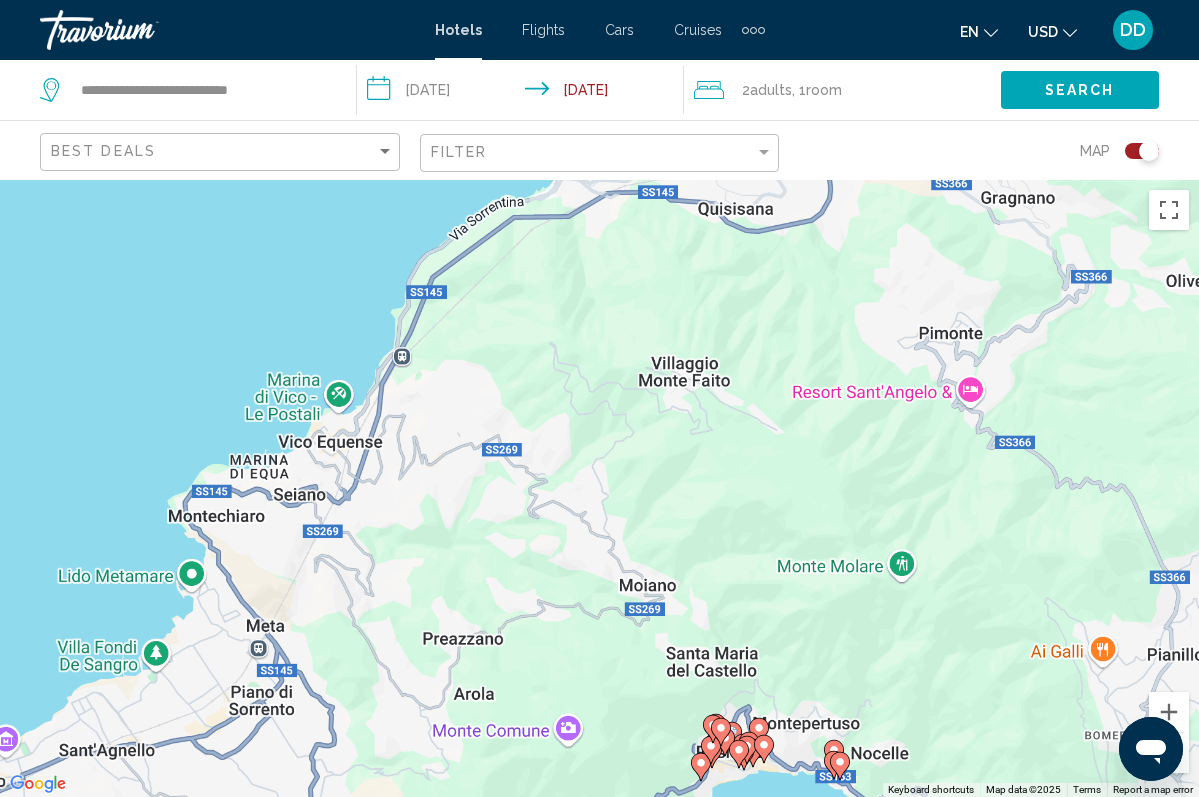 click on "To navigate, press the arrow keys. To activate drag with keyboard, press Alt + Enter. Once in keyboard drag state, use the arrow keys to move the marker. To complete the drag, press the Enter key. To cancel, press Escape." at bounding box center (599, 488) 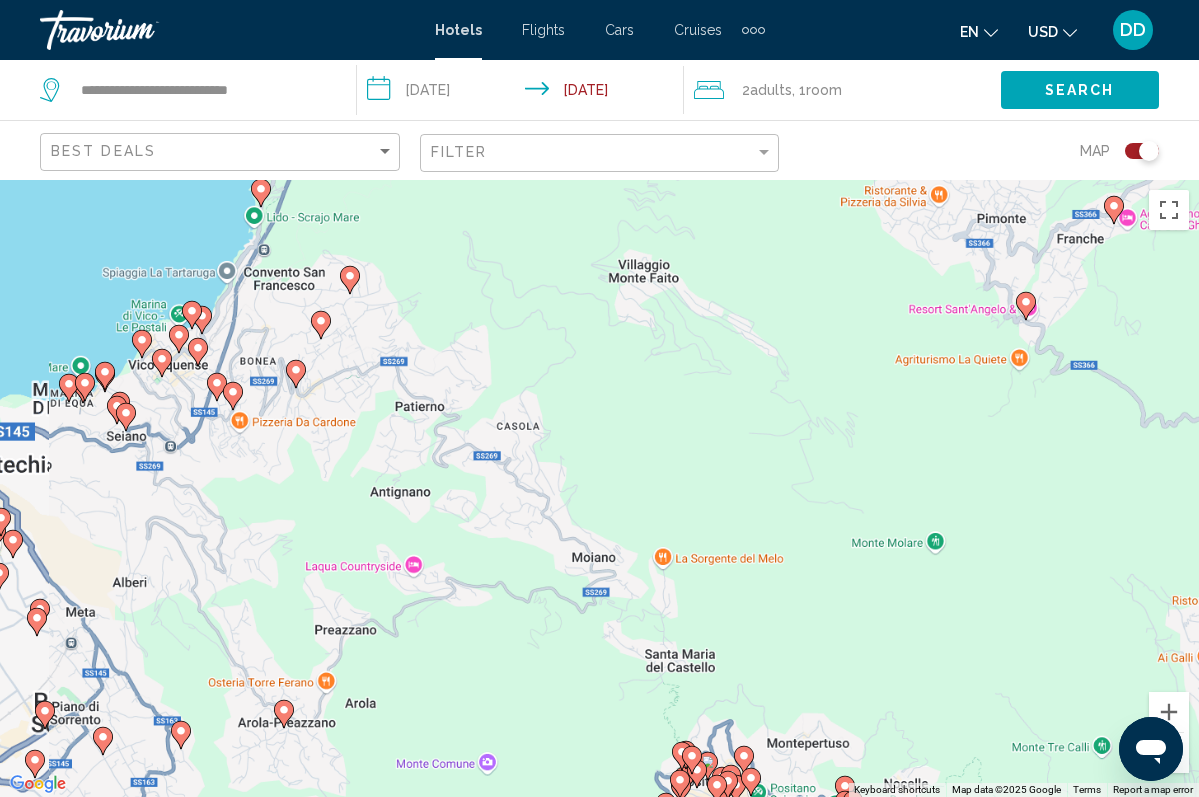 click on "To navigate, press the arrow keys. To activate drag with keyboard, press Alt + Enter. Once in keyboard drag state, use the arrow keys to move the marker. To complete the drag, press the Enter key. To cancel, press Escape." at bounding box center [599, 488] 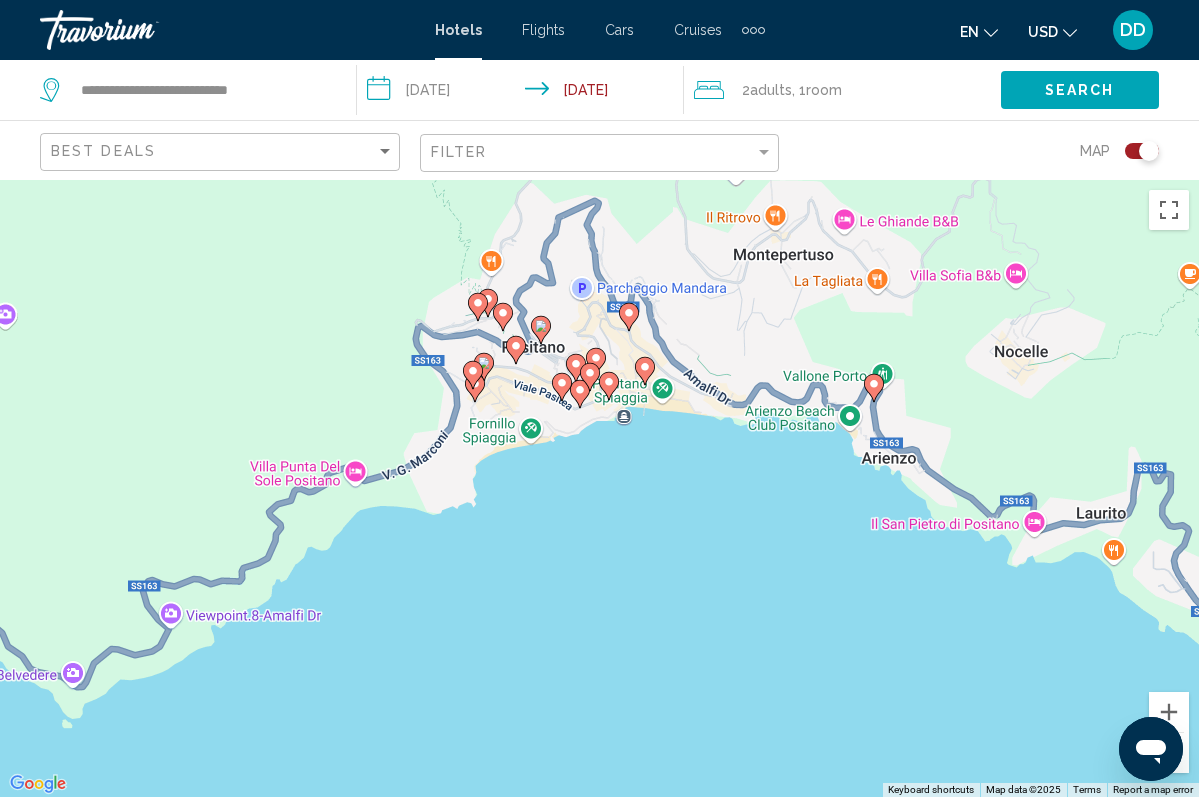 drag, startPoint x: 656, startPoint y: 706, endPoint x: 592, endPoint y: 148, distance: 561.65826 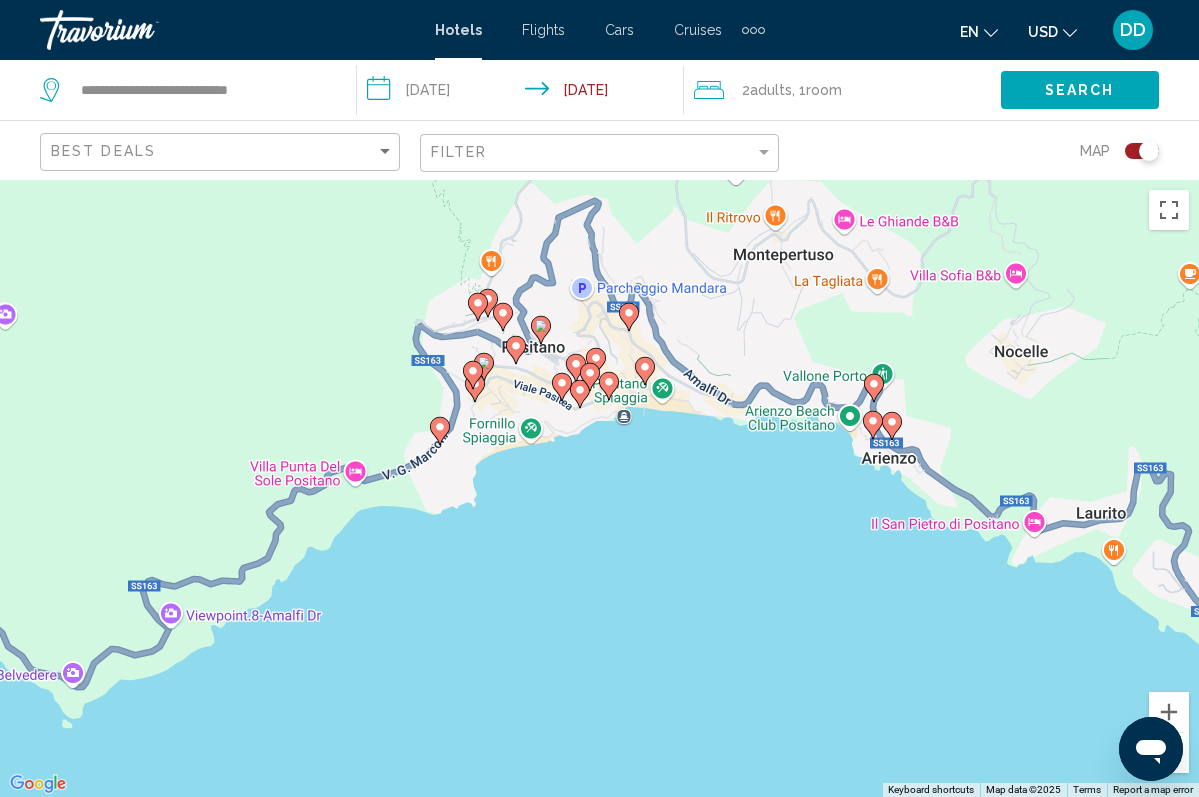 click 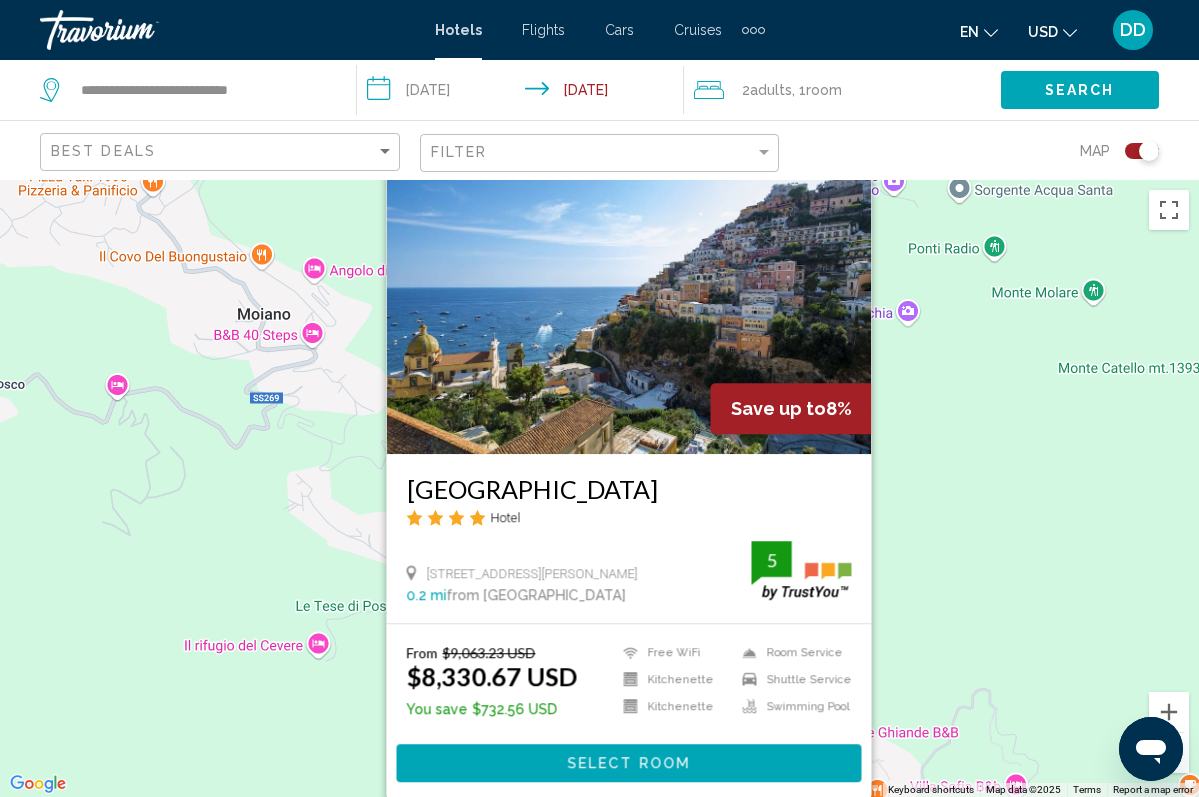click on "To navigate, press the arrow keys. To activate drag with keyboard, press Alt + Enter. Once in keyboard drag state, use the arrow keys to move the marker. To complete the drag, press the Enter key. To cancel, press Escape. Save up to  8%   Hotel Savoia
Hotel
Via Cristoforo Colombo 73, Positano 0.2 mi  from Positano city center from hotel 5 From $9,063.23 USD $8,330.67 USD  You save  $732.56 USD
Free WiFi
Kitchenette
Kitchenette
Room Service
Shuttle Service
Swimming Pool  5 Select Room" at bounding box center [599, 488] 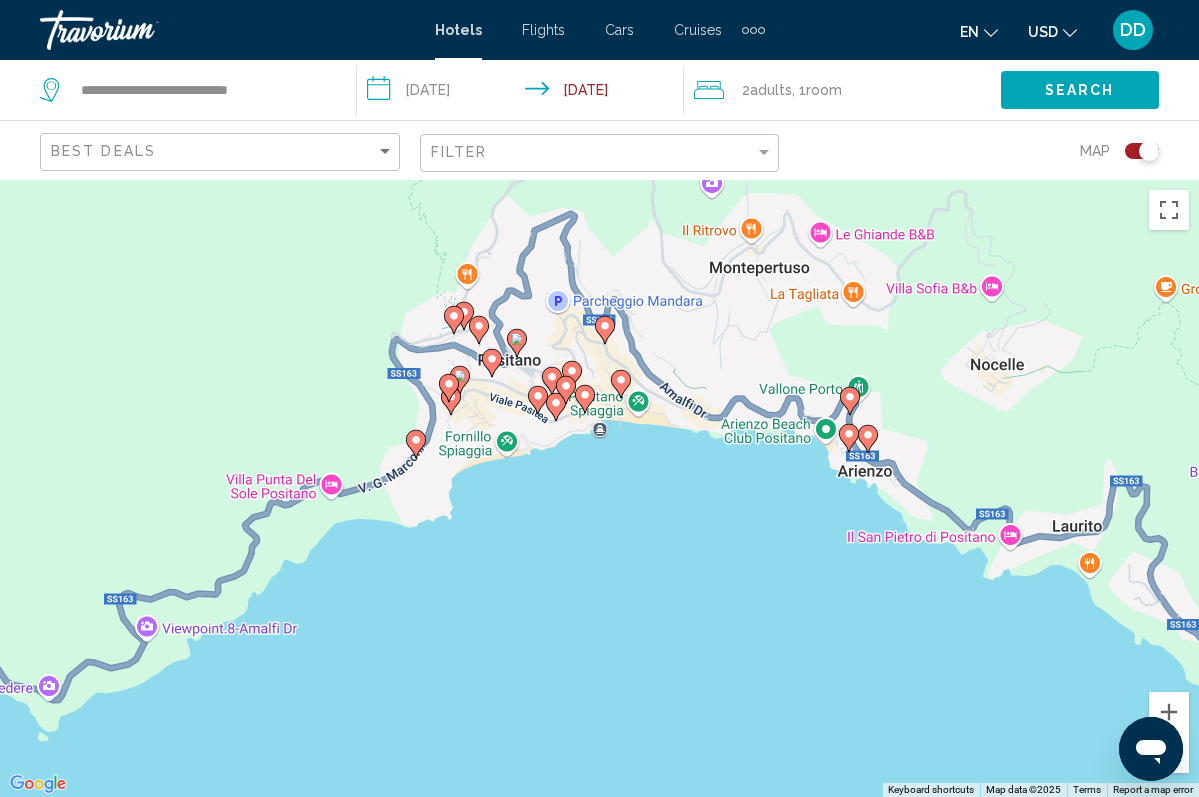 drag, startPoint x: 782, startPoint y: 611, endPoint x: 758, endPoint y: 109, distance: 502.57336 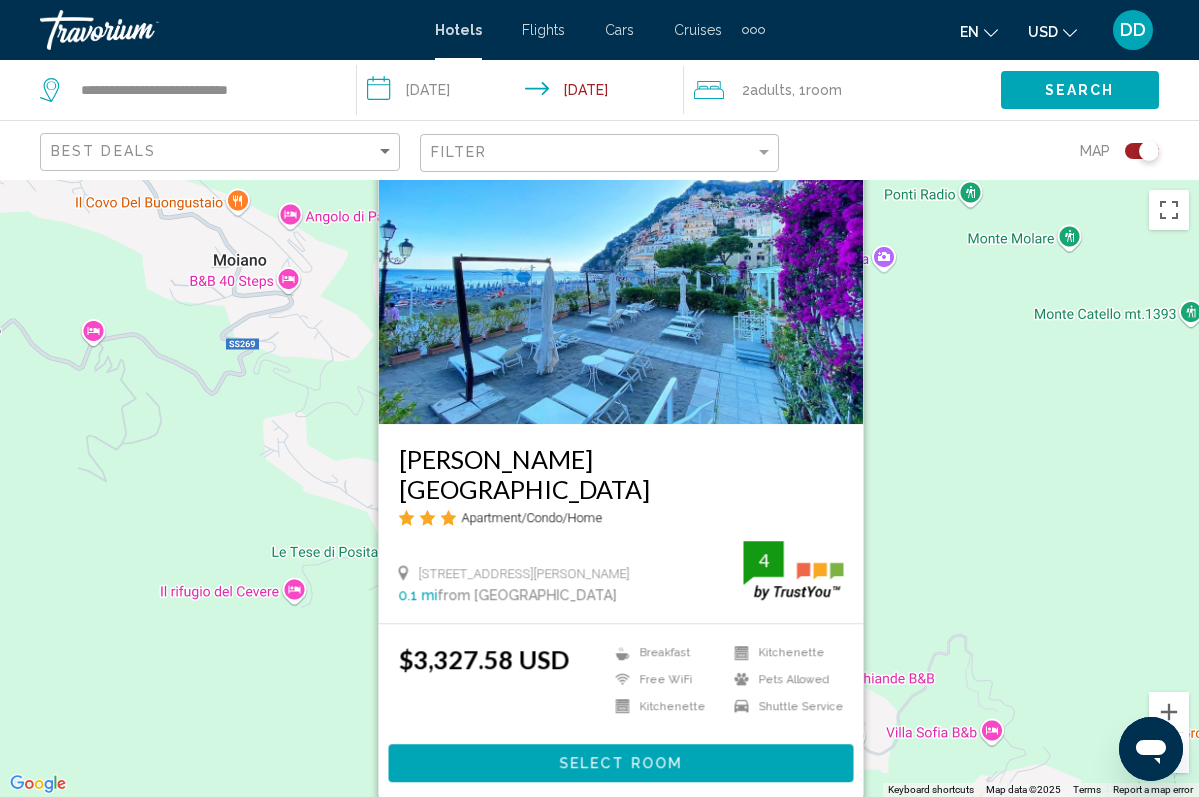 click on "To navigate, press the arrow keys. To activate drag with keyboard, press Alt + Enter. Once in keyboard drag state, use the arrow keys to move the marker. To complete the drag, press the Enter key. To cancel, press Escape.  La Caravella Positano Beach Residence
Apartment/Condo/Home
Via Rampa Teglia 23, Positano 0.1 mi  from Positano city center from hotel 4 $3,327.58 USD
Breakfast
Free WiFi
Kitchenette
Kitchenette
Pets Allowed
Shuttle Service  4 Select Room" at bounding box center [599, 488] 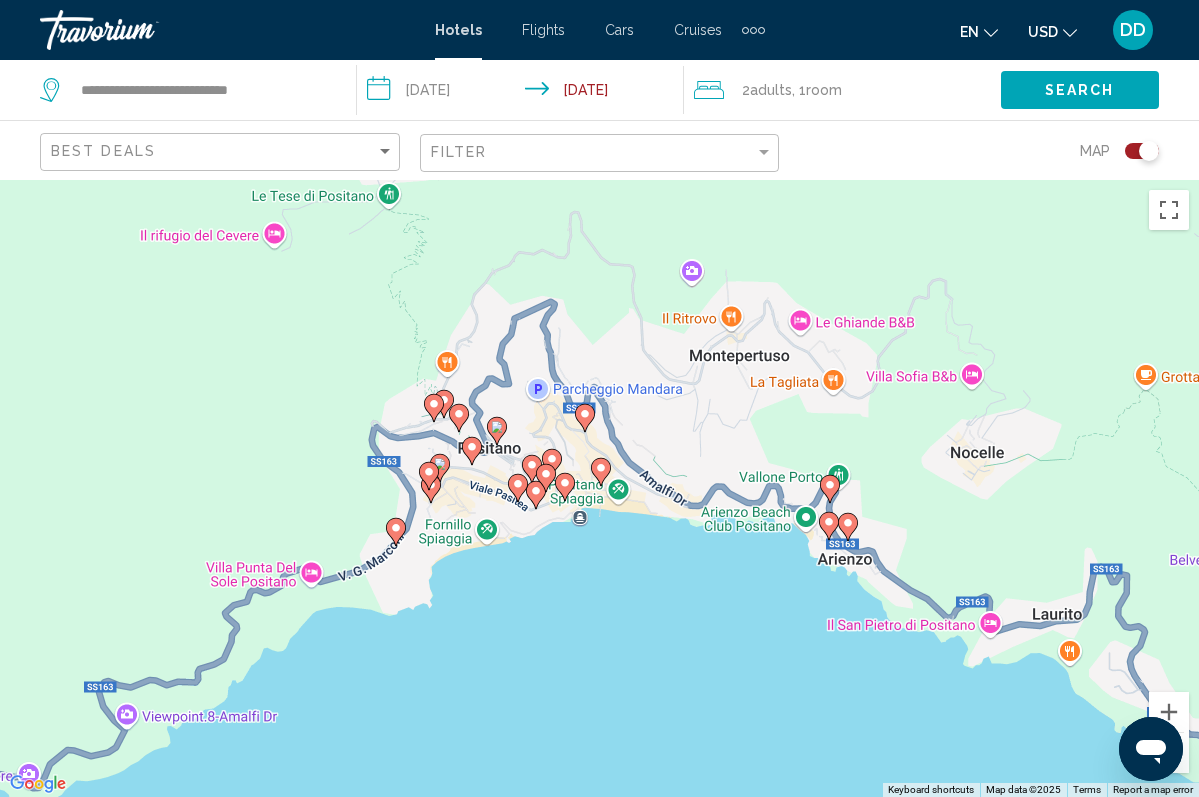 drag, startPoint x: 283, startPoint y: 673, endPoint x: 263, endPoint y: 315, distance: 358.55823 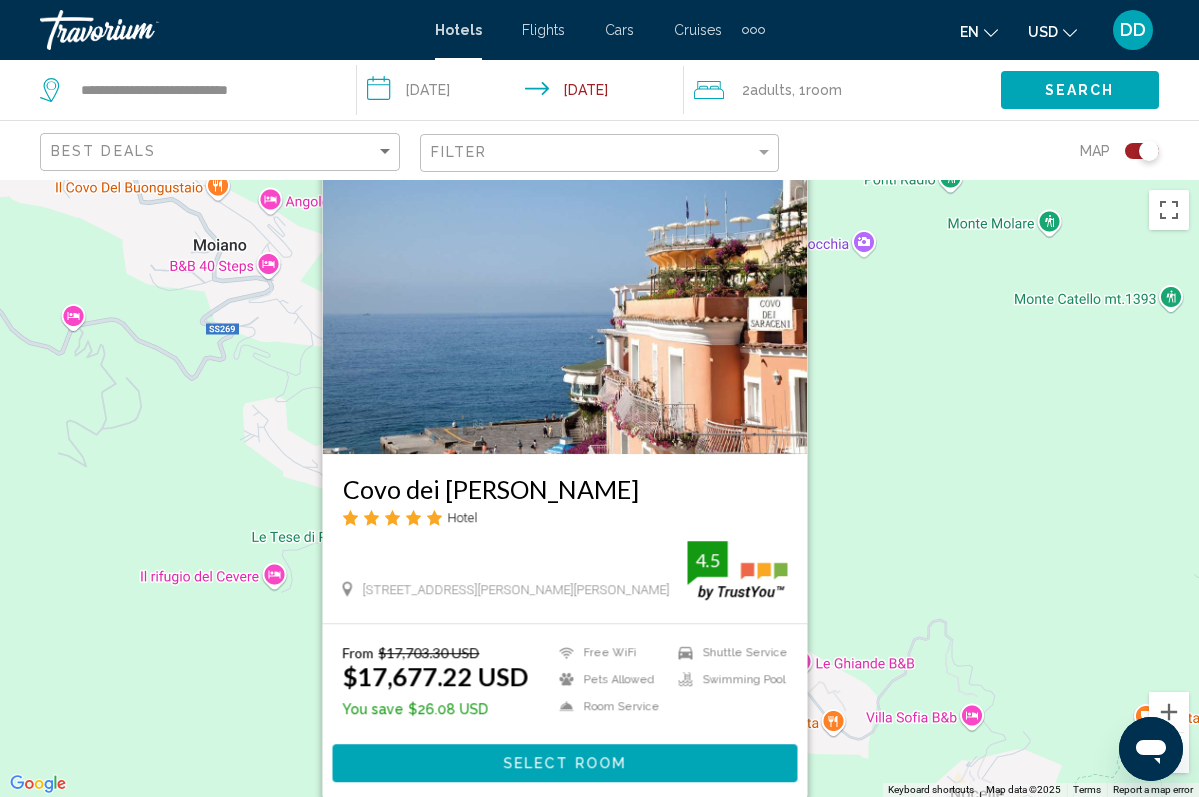 click on "To navigate, press the arrow keys. To activate drag with keyboard, press Alt + Enter. Once in keyboard drag state, use the arrow keys to move the marker. To complete the drag, press the Enter key. To cancel, press Escape.  Covo dei Saraceni
Hotel
Via Regina Giovanna 5, Positano 0 mi  from Positano city center from hotel 4.5 From $17,703.30 USD $17,677.22 USD  You save  $26.08 USD
Free WiFi
Pets Allowed
Room Service
Shuttle Service
Swimming Pool  4.5 Select Room" at bounding box center [599, 488] 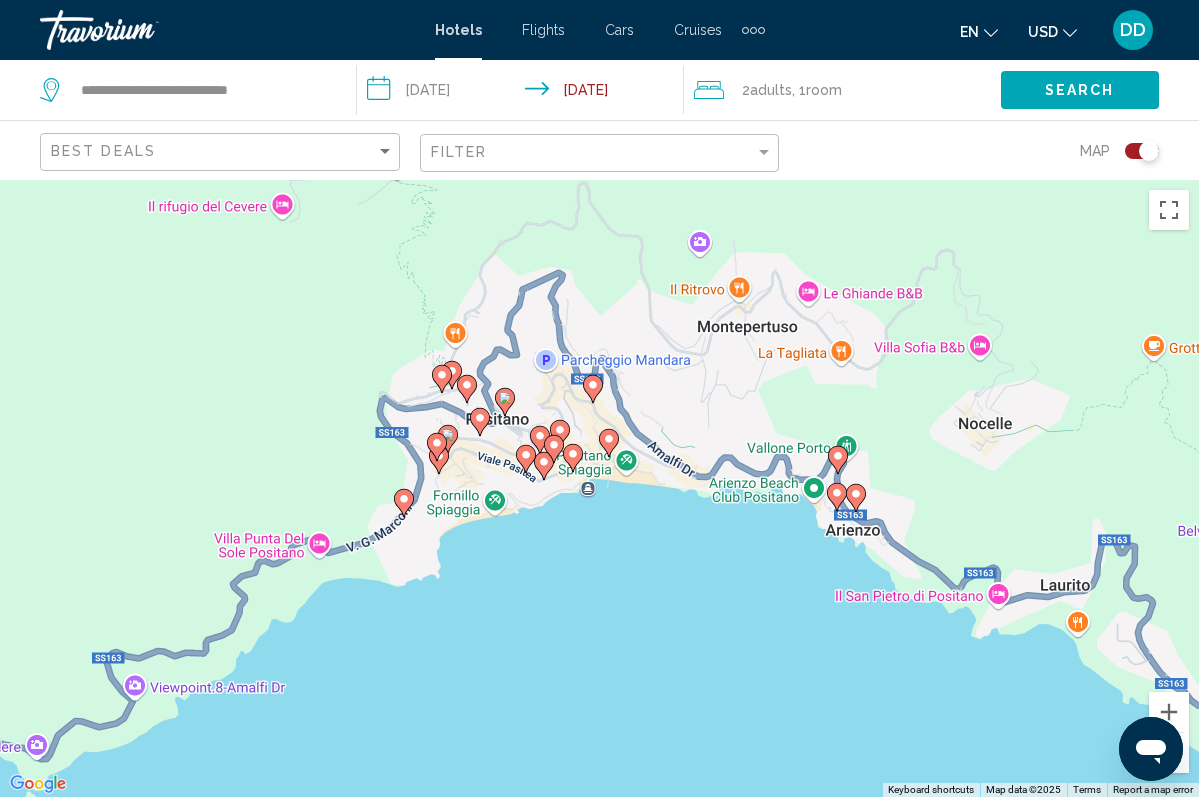 drag, startPoint x: 528, startPoint y: 727, endPoint x: 536, endPoint y: 355, distance: 372.086 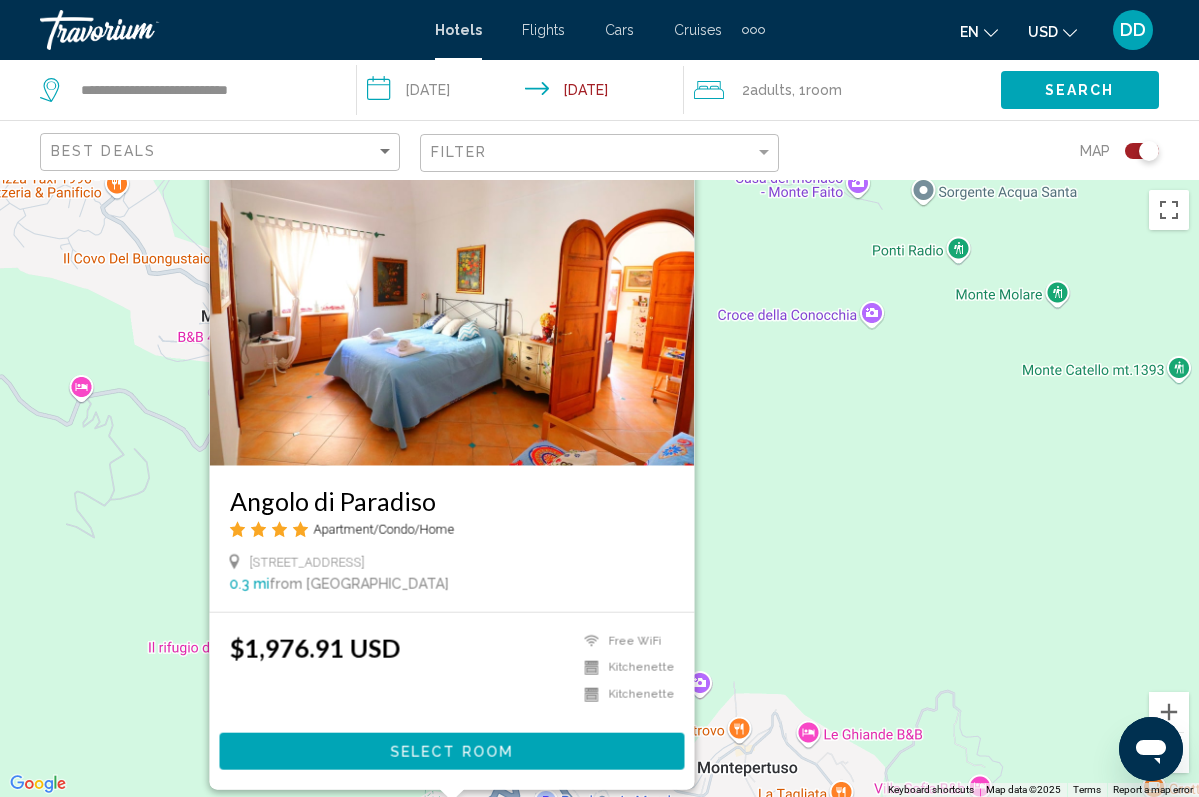 click on "To navigate, press the arrow keys. To activate drag with keyboard, press Alt + Enter. Once in keyboard drag state, use the arrow keys to move the marker. To complete the drag, press the Enter key. To cancel, press Escape.  Angolo di Paradiso
Apartment/Condo/Home
Via Chiesa Nuova 30, Positano 0.3 mi  from Positano city center from hotel $1,976.91 USD
Free WiFi
Kitchenette
Kitchenette  Select Room" at bounding box center [599, 488] 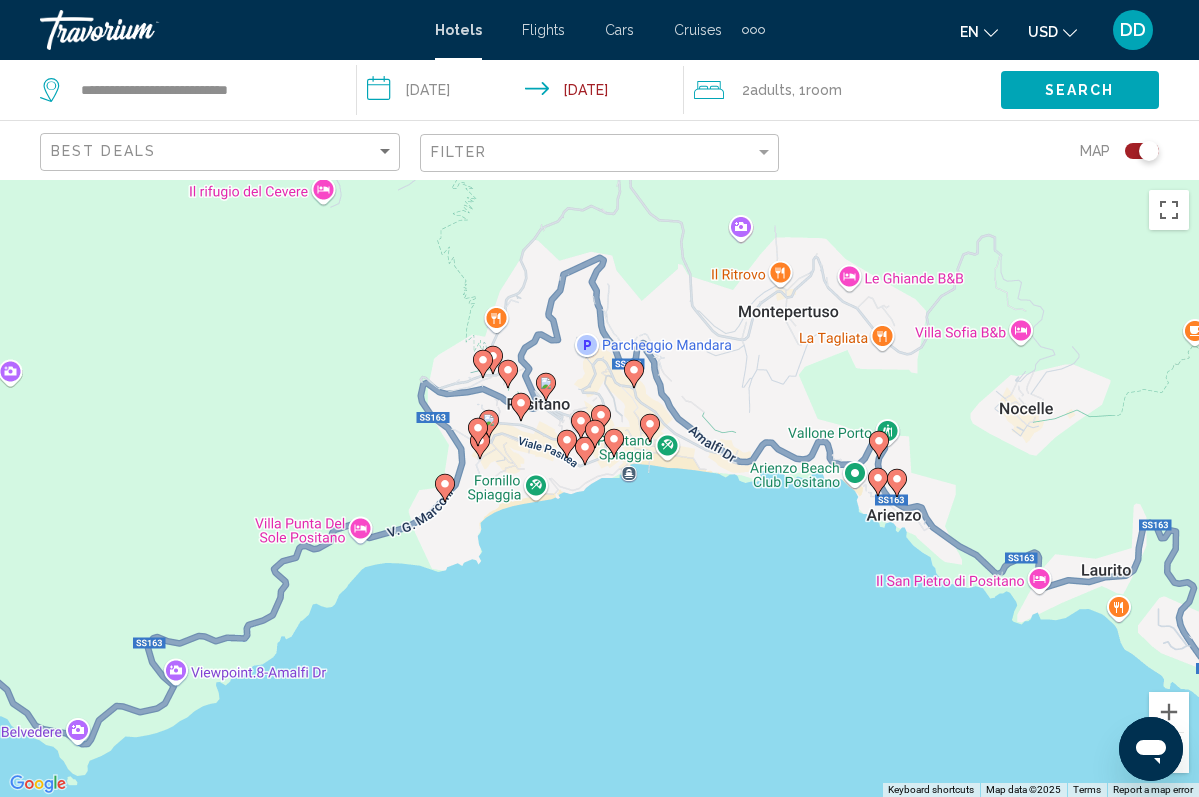 drag, startPoint x: 328, startPoint y: 685, endPoint x: 369, endPoint y: 216, distance: 470.7887 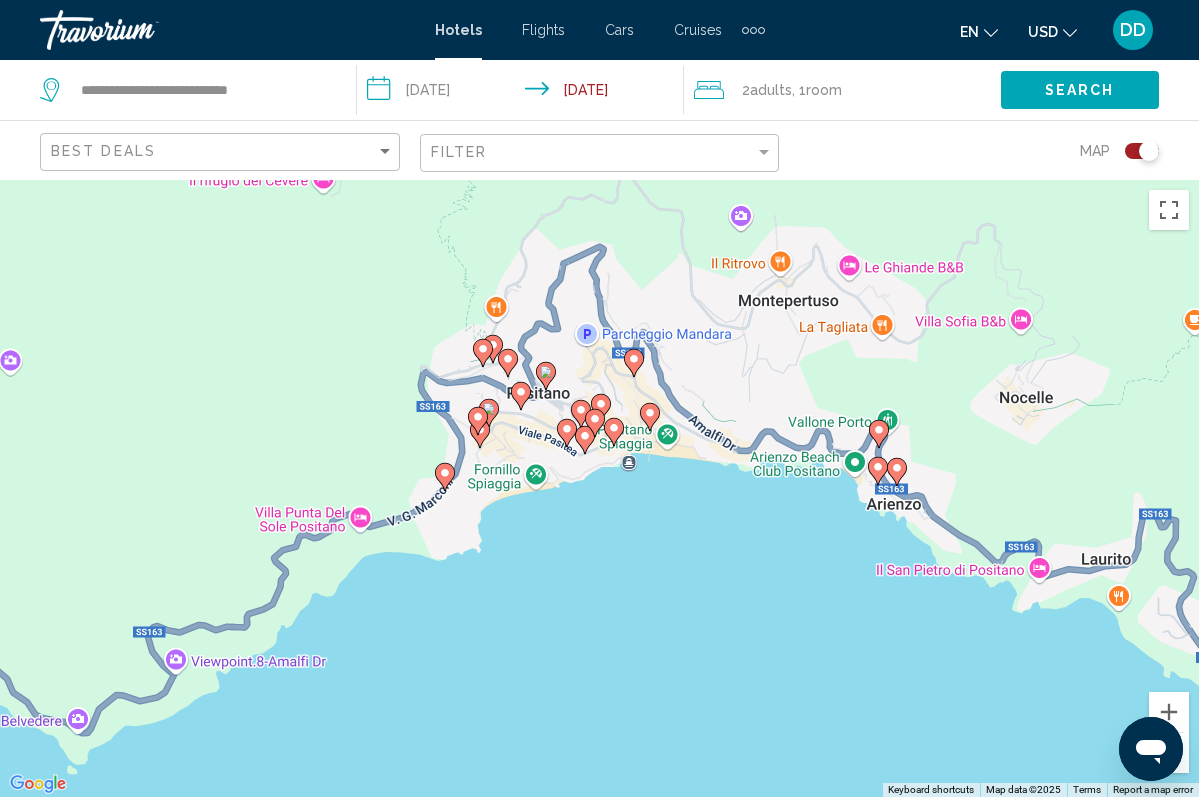 click 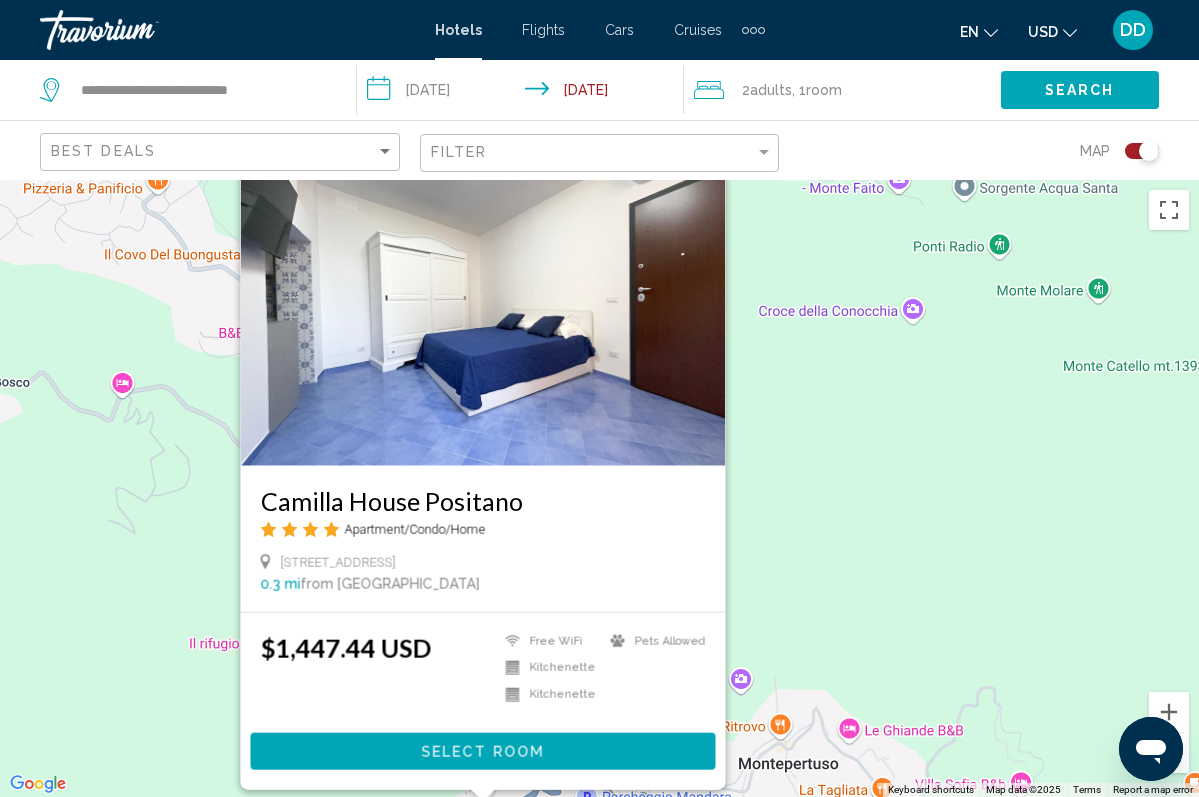 click on "To navigate, press the arrow keys. To activate drag with keyboard, press Alt + Enter. Once in keyboard drag state, use the arrow keys to move the marker. To complete the drag, press the Enter key. To cancel, press Escape.  Camilla House Positano
Apartment/Condo/Home
Via Chiesa Nuova 16, Positano 0.3 mi  from Positano city center from hotel $1,447.44 USD
Free WiFi
Kitchenette
Kitchenette
Pets Allowed  Select Room" at bounding box center [599, 488] 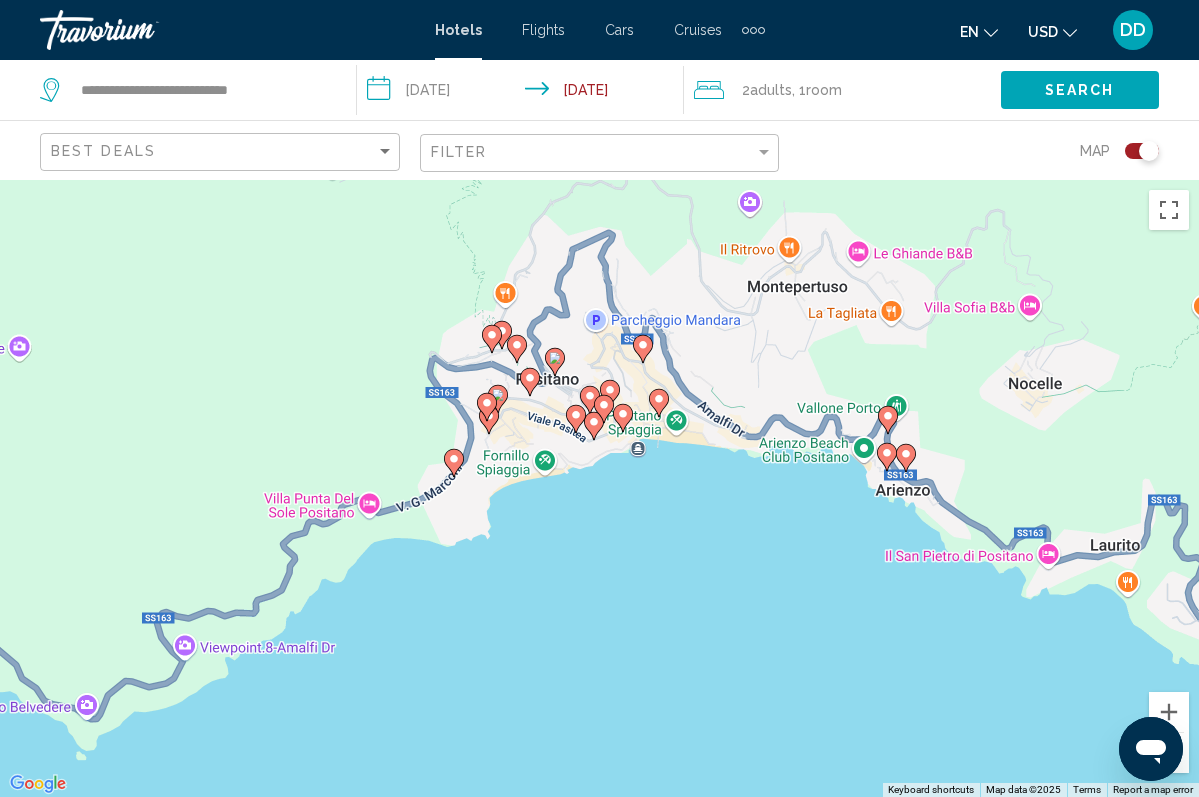 drag, startPoint x: 368, startPoint y: 667, endPoint x: 377, endPoint y: 187, distance: 480.08438 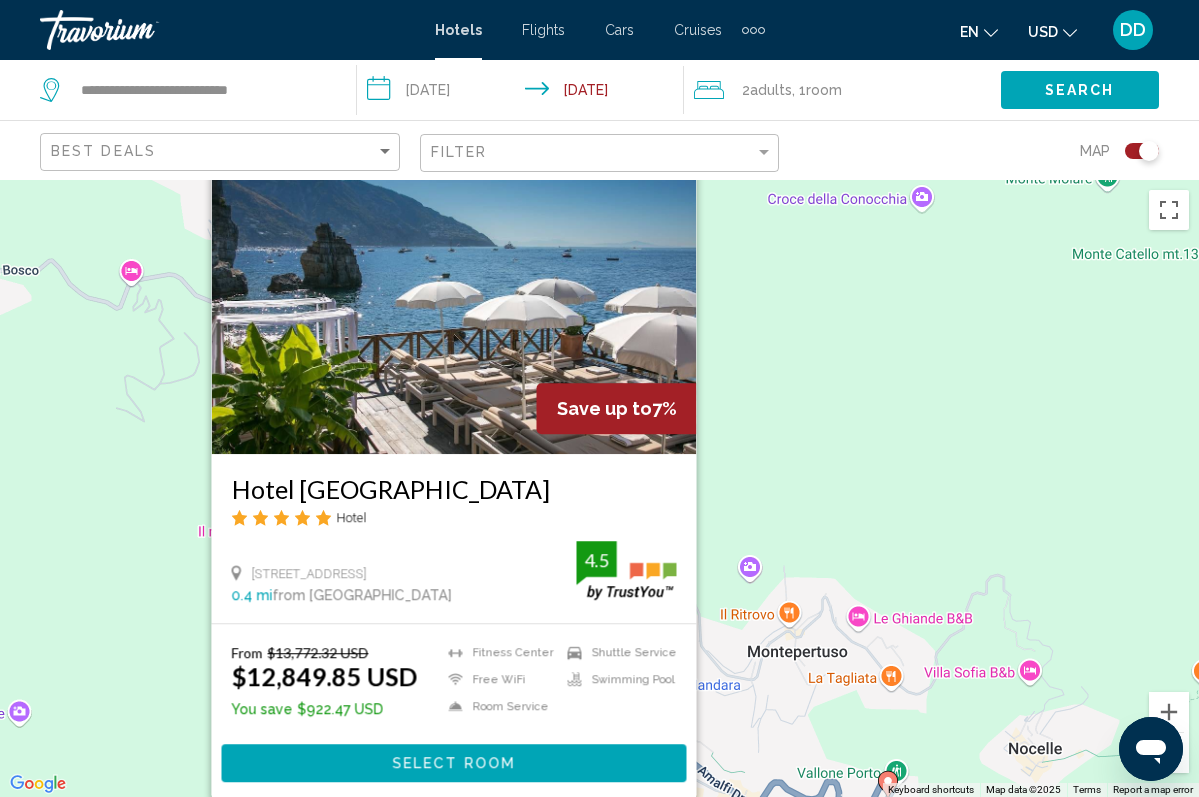 click on "To navigate, press the arrow keys. To activate drag with keyboard, press Alt + Enter. Once in keyboard drag state, use the arrow keys to move the marker. To complete the drag, press the Enter key. To cancel, press Escape. Save up to  7%   Hotel Le Agavi
Hotel
Via Marconi 127, Positano 0.4 mi  from Positano city center from hotel 4.5 From $13,772.32 USD $12,849.85 USD  You save  $922.47 USD
Fitness Center
Free WiFi
Room Service
Shuttle Service
Swimming Pool  4.5 Select Room" at bounding box center (599, 488) 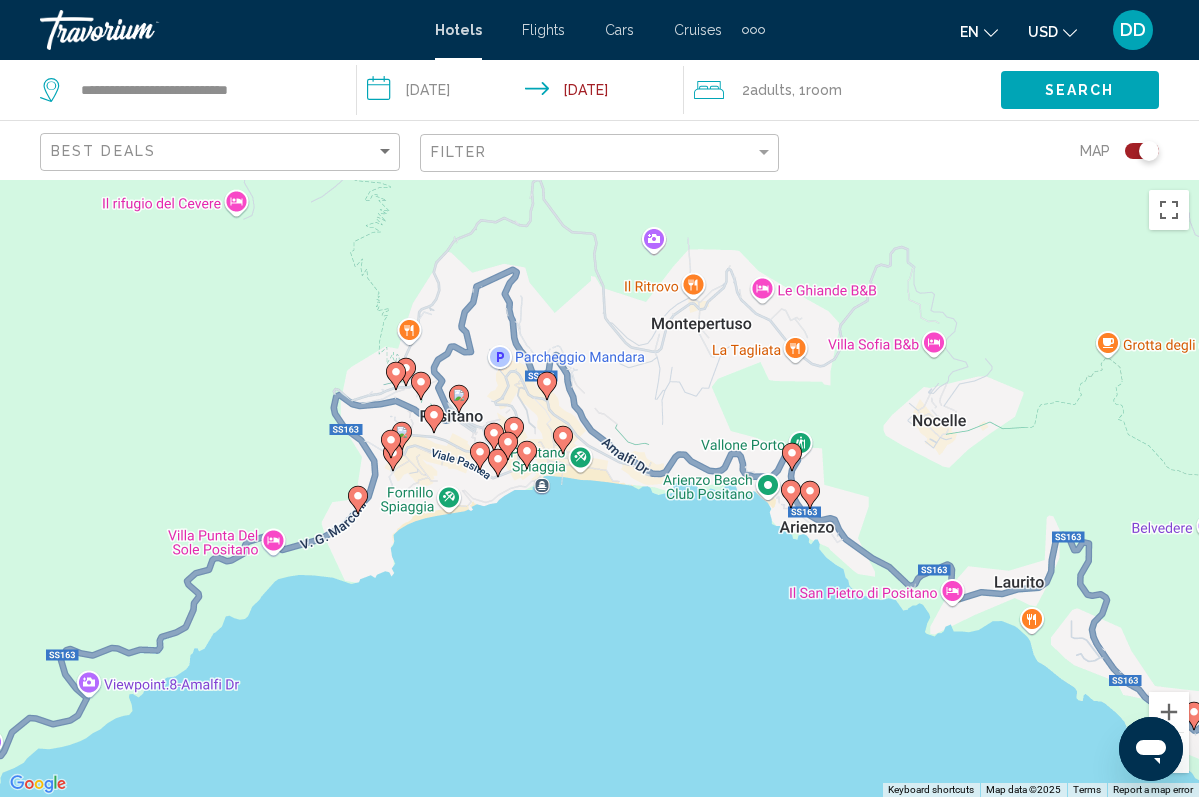 drag, startPoint x: 697, startPoint y: 634, endPoint x: 611, endPoint y: 300, distance: 344.8942 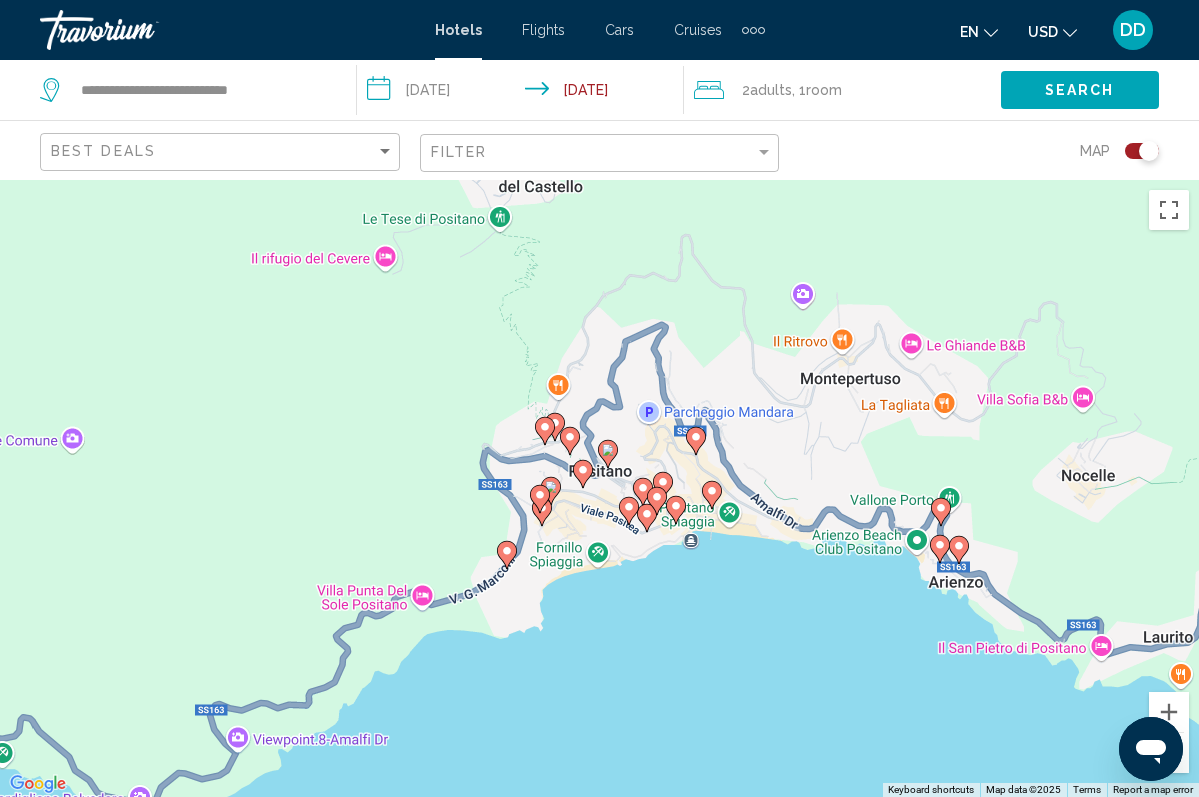 drag, startPoint x: 647, startPoint y: 341, endPoint x: 796, endPoint y: 411, distance: 164.62381 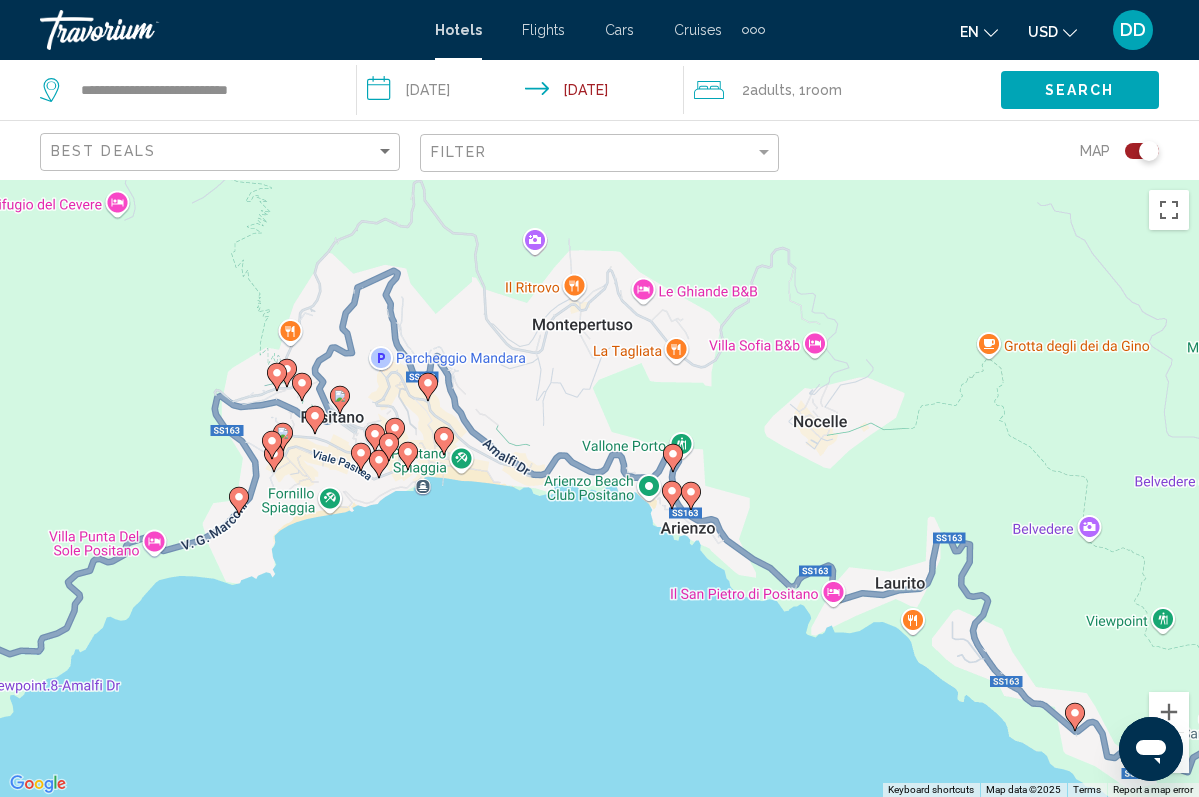 drag, startPoint x: 900, startPoint y: 457, endPoint x: 682, endPoint y: 405, distance: 224.11604 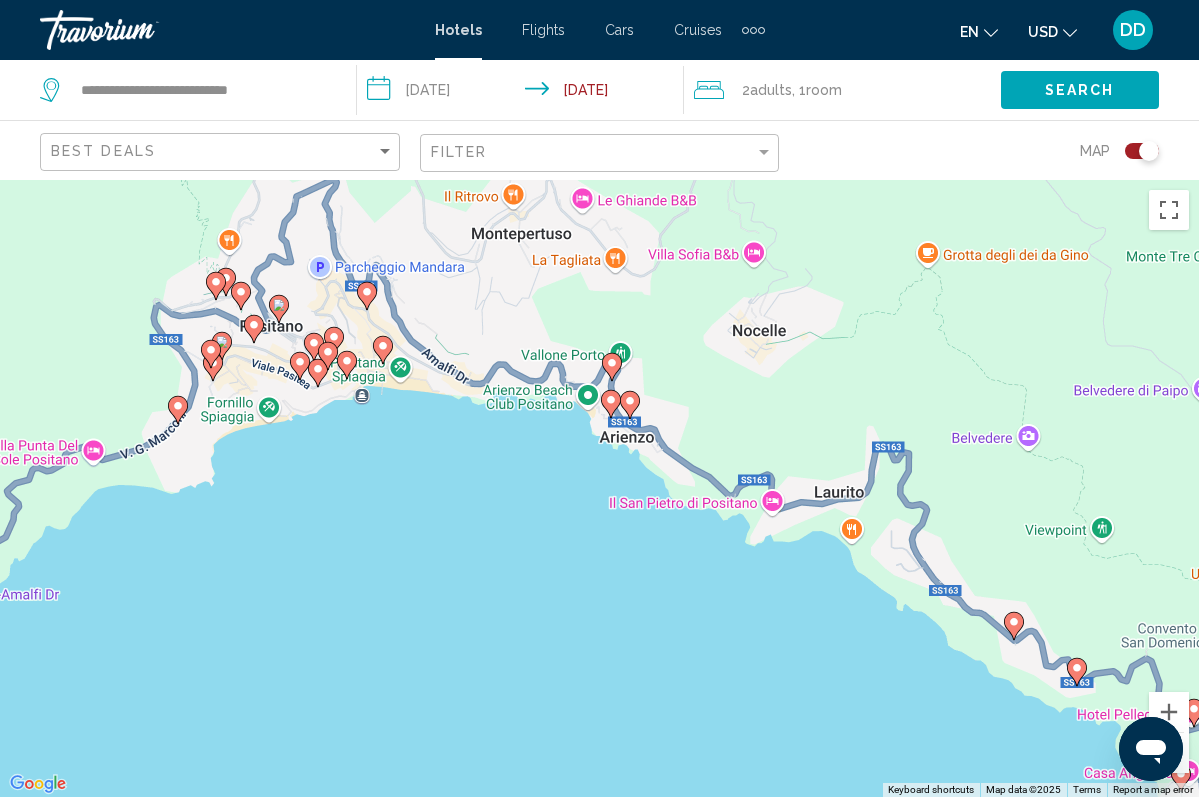 drag, startPoint x: 882, startPoint y: 439, endPoint x: 738, endPoint y: 352, distance: 168.2409 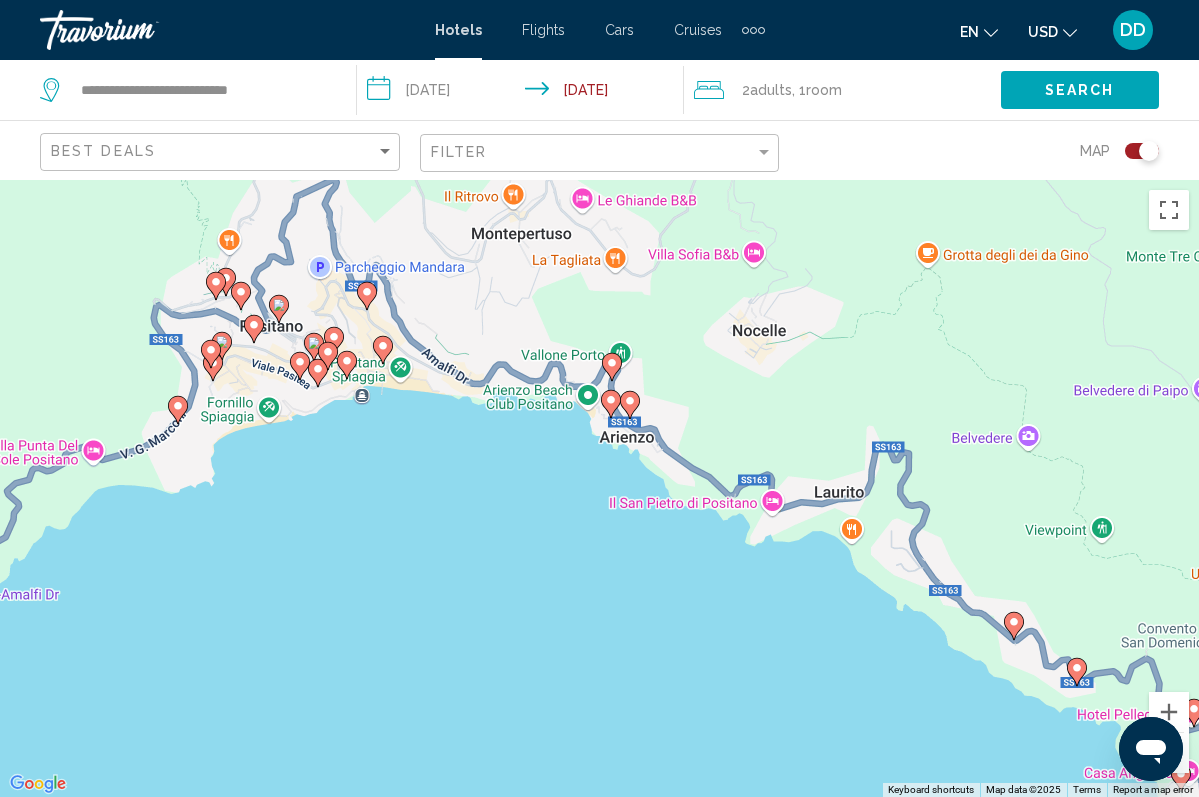 click on "To navigate, press the arrow keys. To activate drag with keyboard, press Alt + Enter. Once in keyboard drag state, use the arrow keys to move the marker. To complete the drag, press the Enter key. To cancel, press Escape." at bounding box center (599, 488) 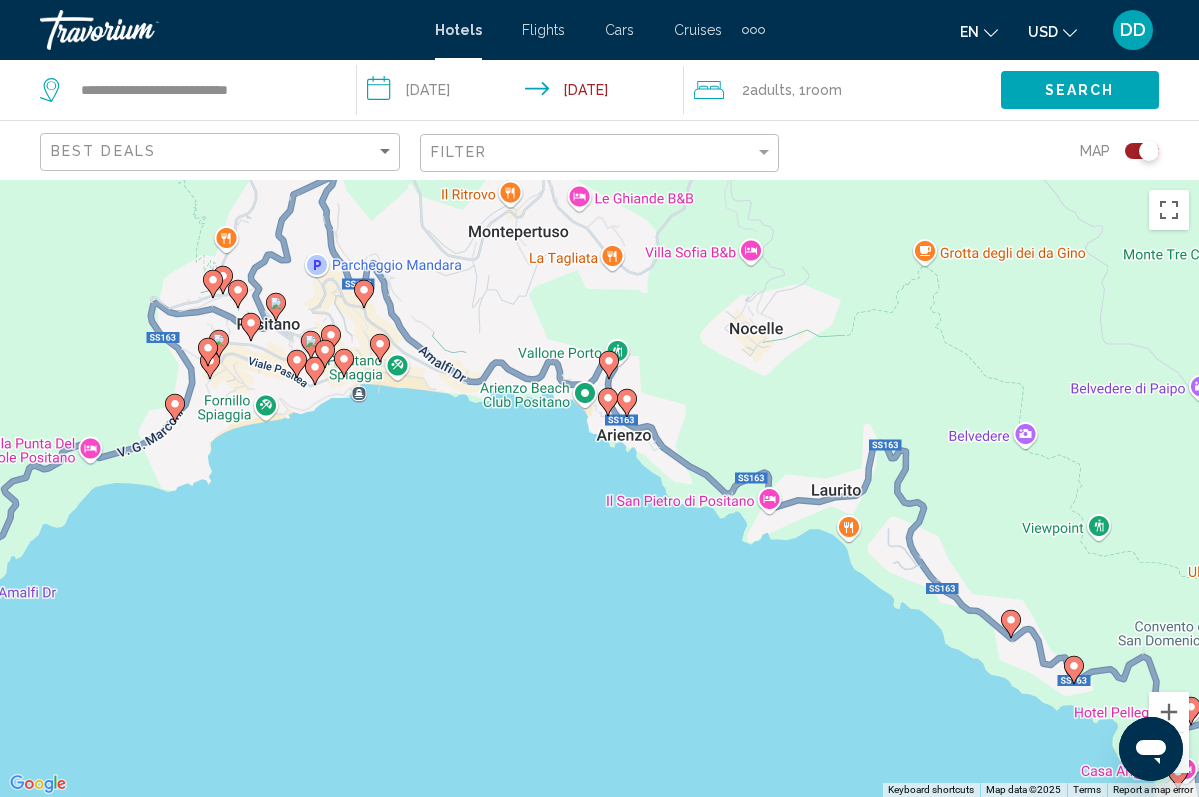 click 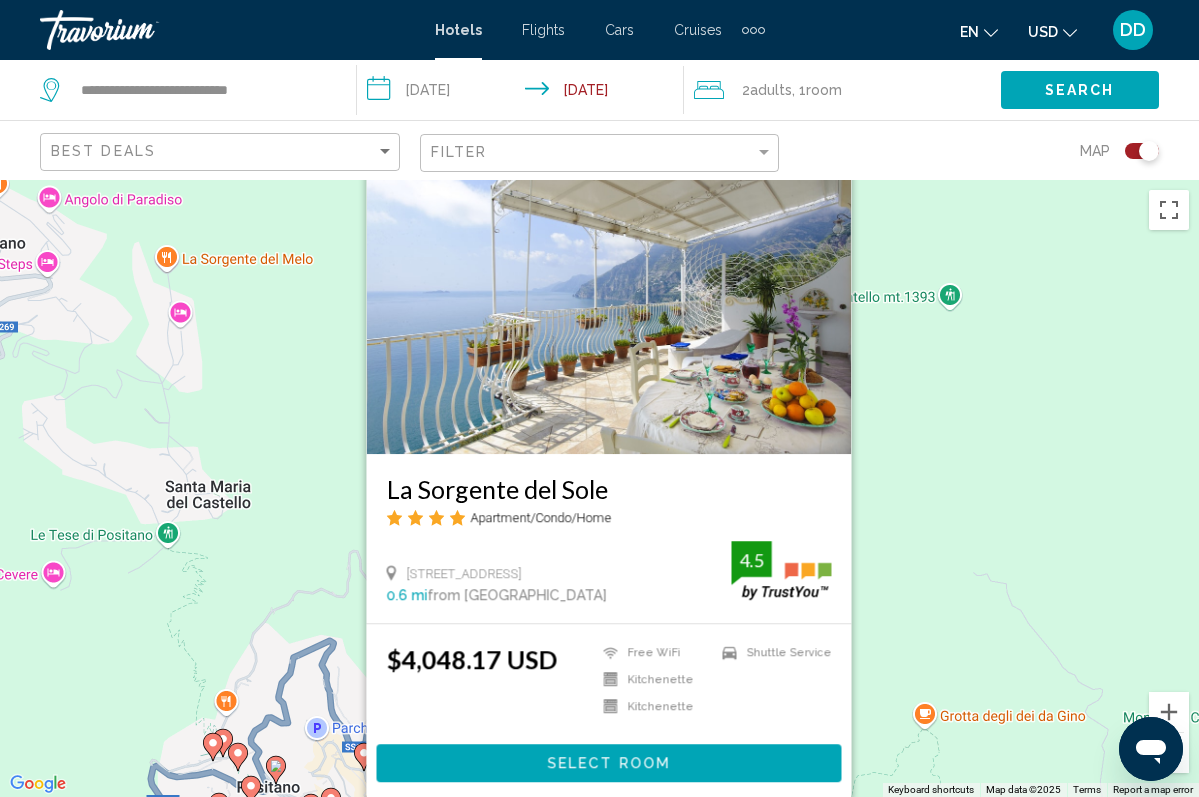 click on "To navigate, press the arrow keys. To activate drag with keyboard, press Alt + Enter. Once in keyboard drag state, use the arrow keys to move the marker. To complete the drag, press the Enter key. To cancel, press Escape.  La Sorgente del Sole
Apartment/Condo/Home
Via Arienzo 69, Positano 0.6 mi  from Positano city center from hotel 4.5 $4,048.17 USD
Free WiFi
Kitchenette
Kitchenette
Shuttle Service  4.5 Select Room" at bounding box center (599, 488) 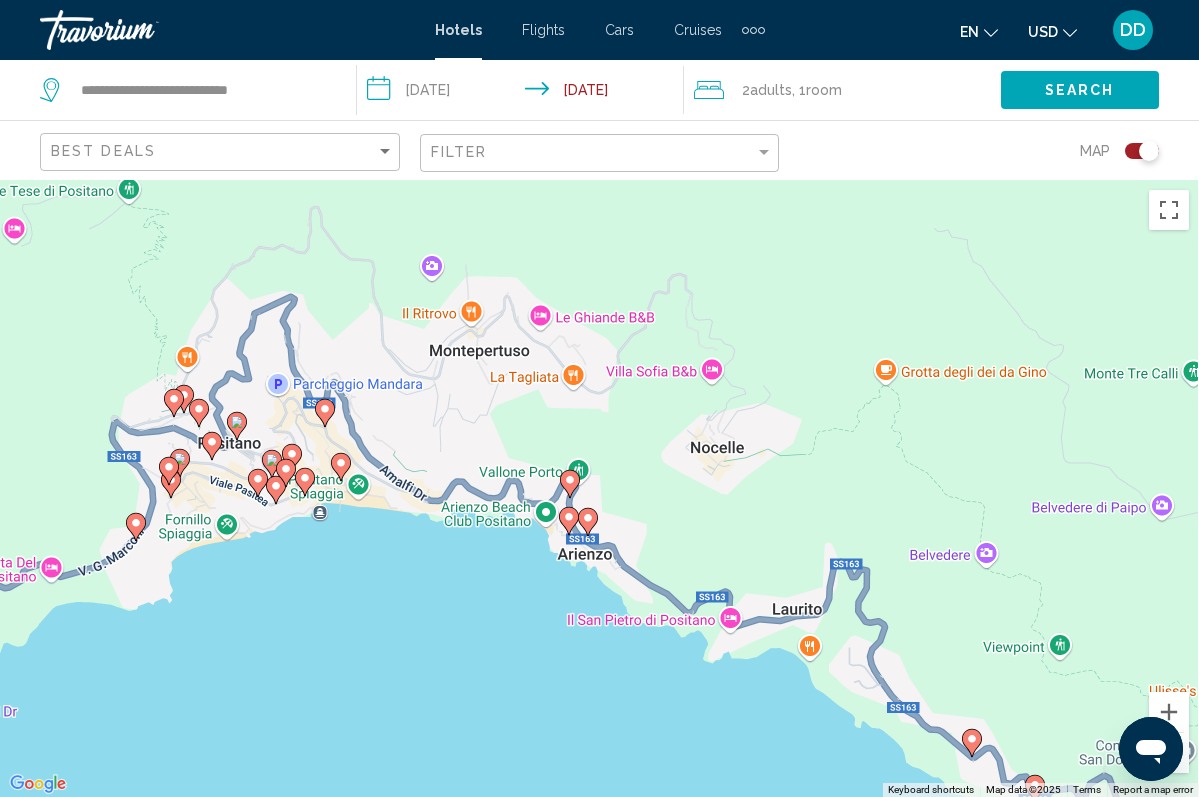 drag, startPoint x: 886, startPoint y: 557, endPoint x: 834, endPoint y: 181, distance: 379.5787 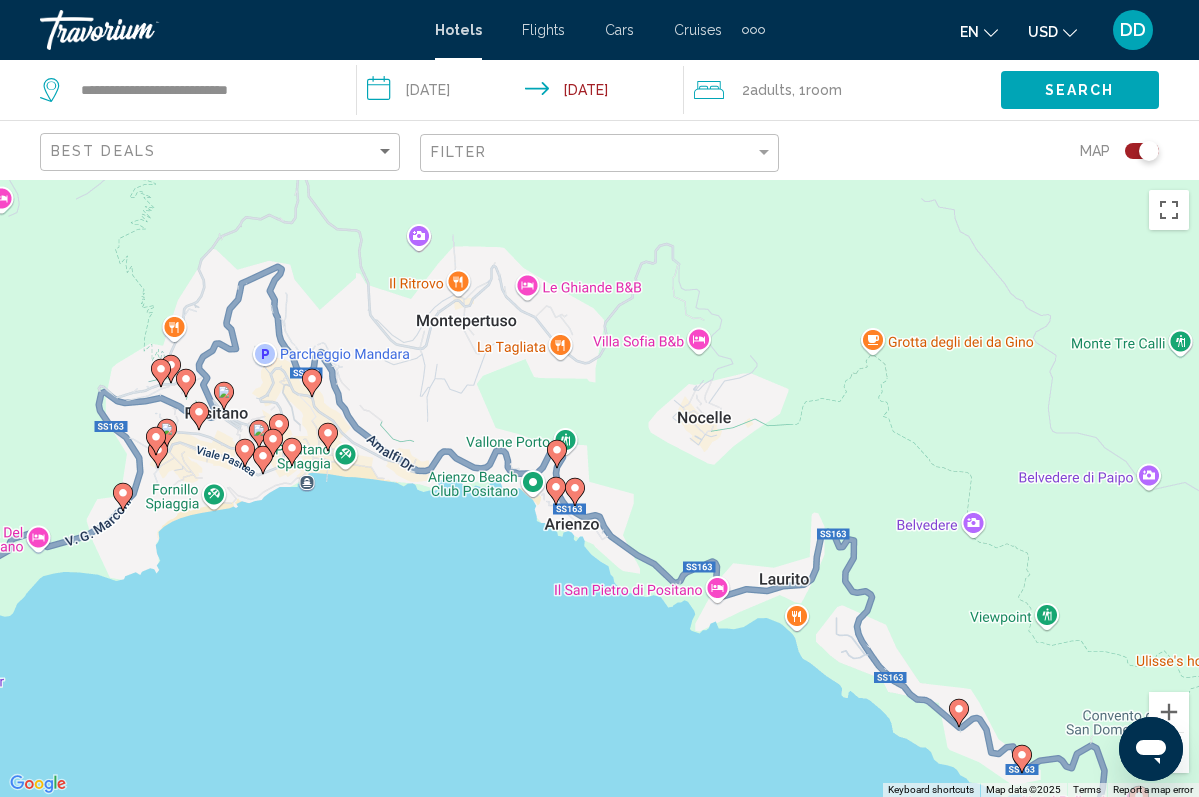 click 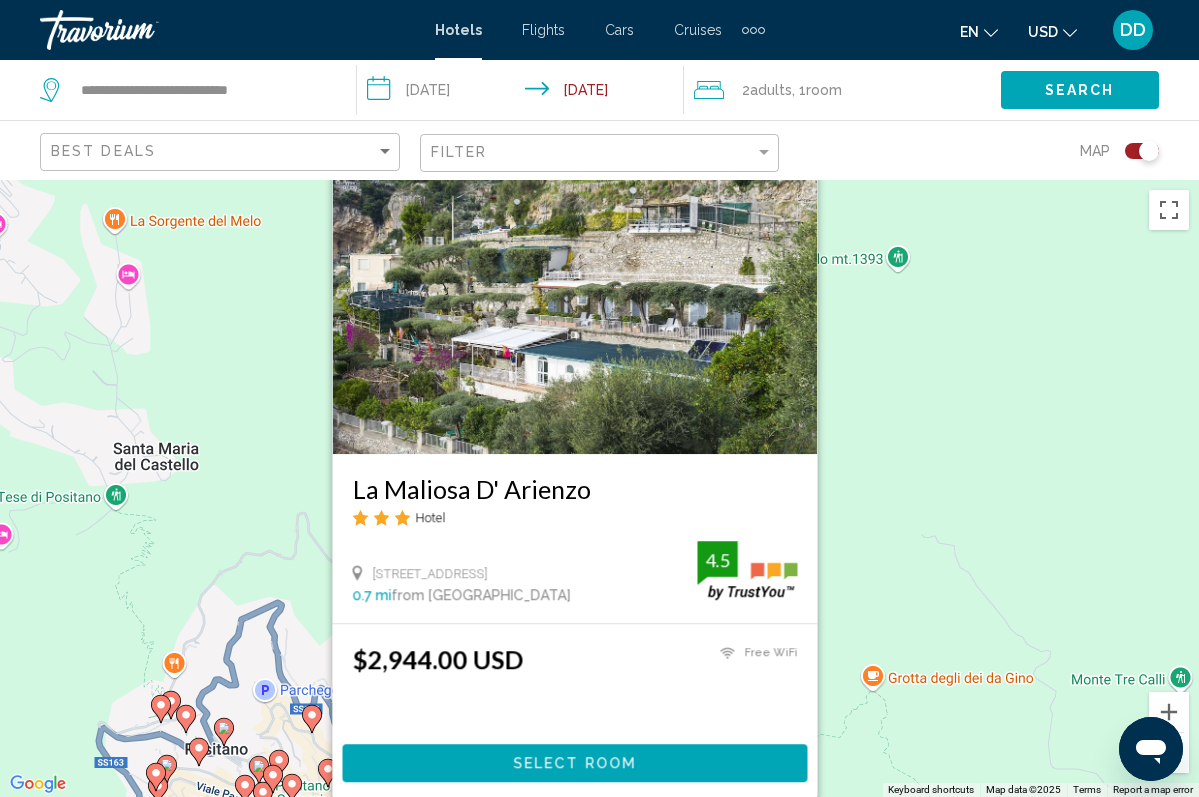 click on "To navigate, press the arrow keys. To activate drag with keyboard, press Alt + Enter. Once in keyboard drag state, use the arrow keys to move the marker. To complete the drag, press the Enter key. To cancel, press Escape.  La Maliosa D' Arienzo
Hotel
Via Arienzo 74, Positano 0.7 mi  from Positano city center from hotel 4.5 $2,944.00 USD
Free WiFi  4.5 Select Room" at bounding box center [599, 488] 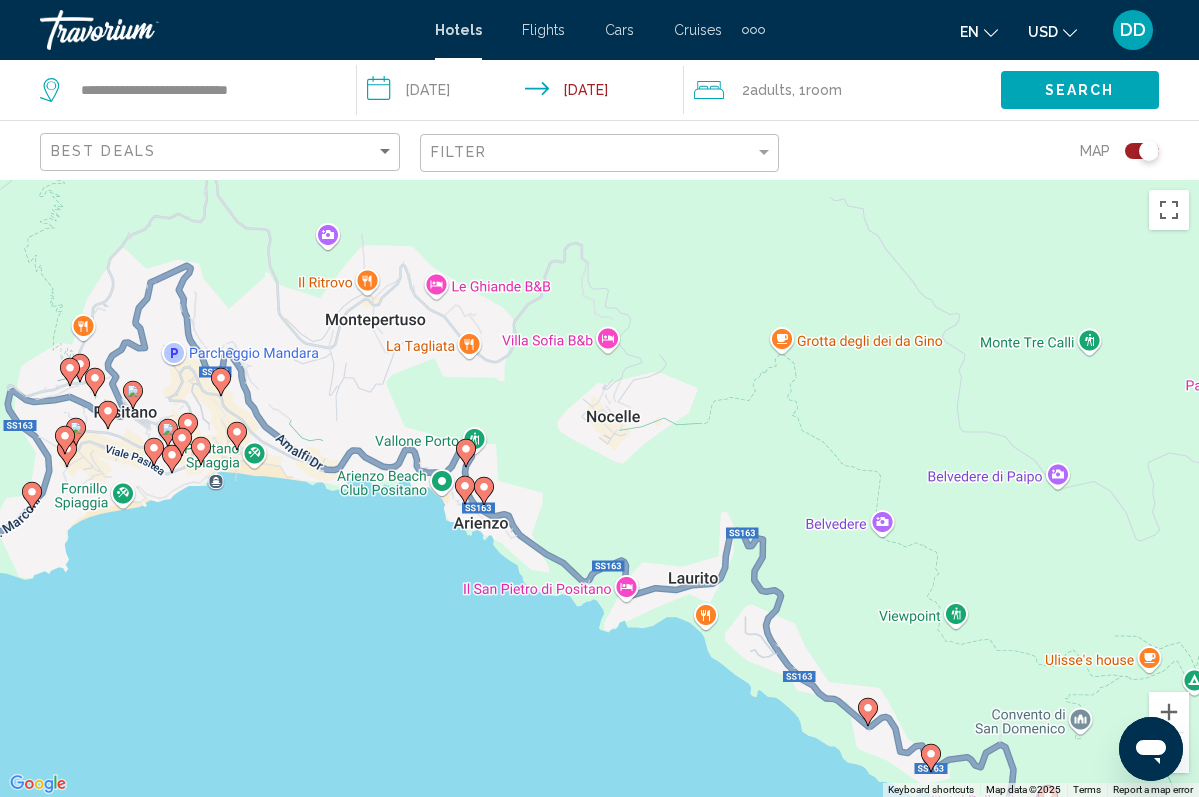drag, startPoint x: 766, startPoint y: 586, endPoint x: 704, endPoint y: 327, distance: 266.31747 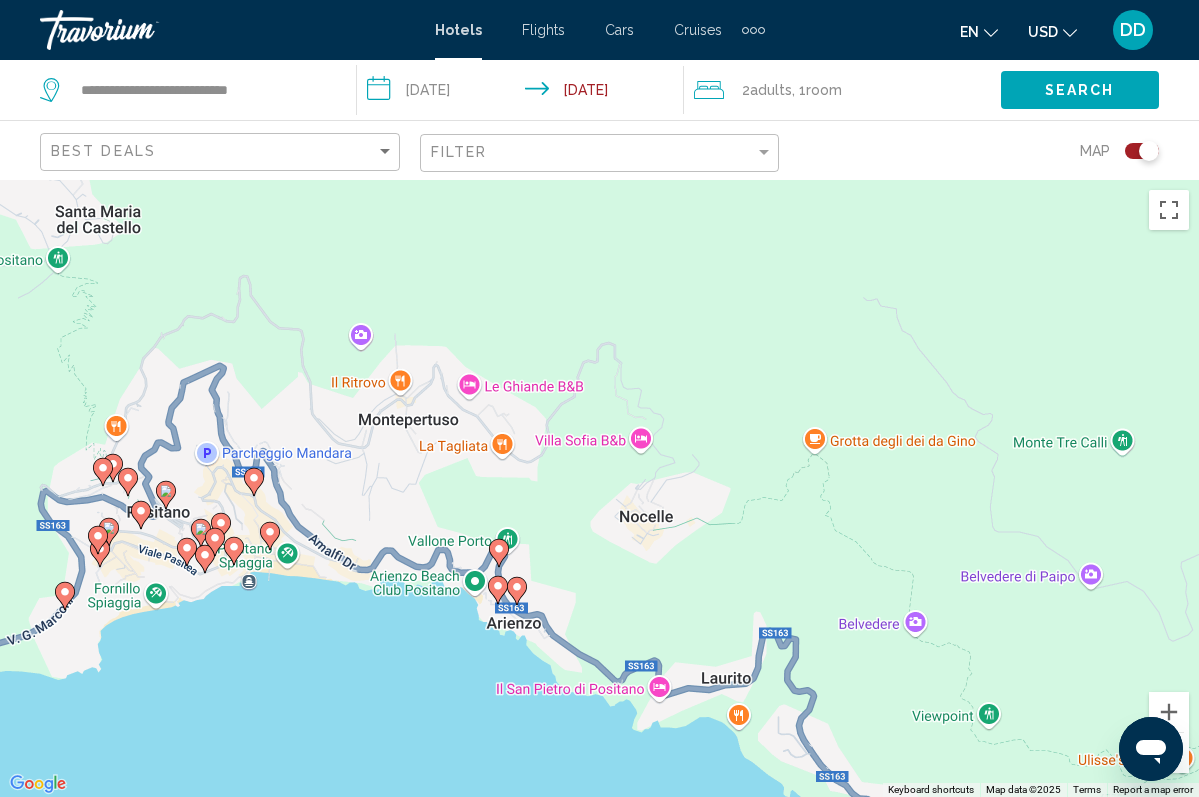 drag, startPoint x: 622, startPoint y: 166, endPoint x: 653, endPoint y: 251, distance: 90.47652 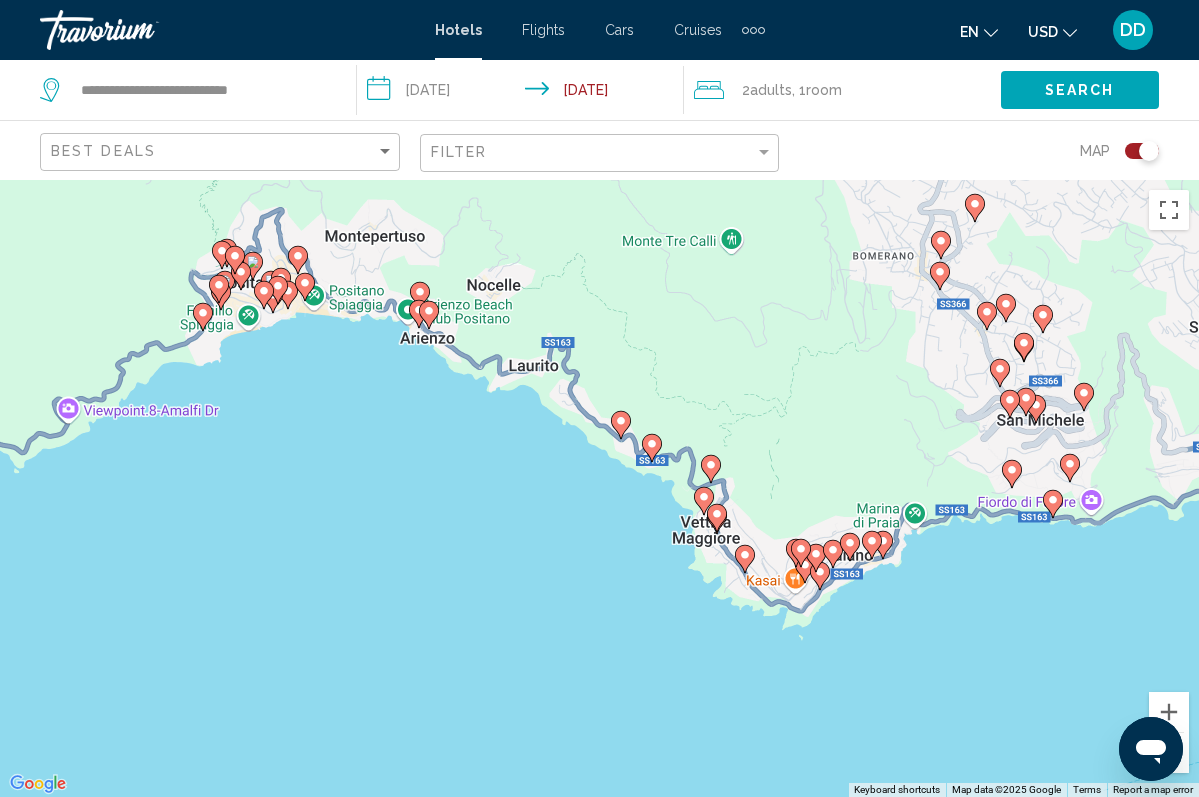 drag, startPoint x: 411, startPoint y: 588, endPoint x: 254, endPoint y: 443, distance: 213.71477 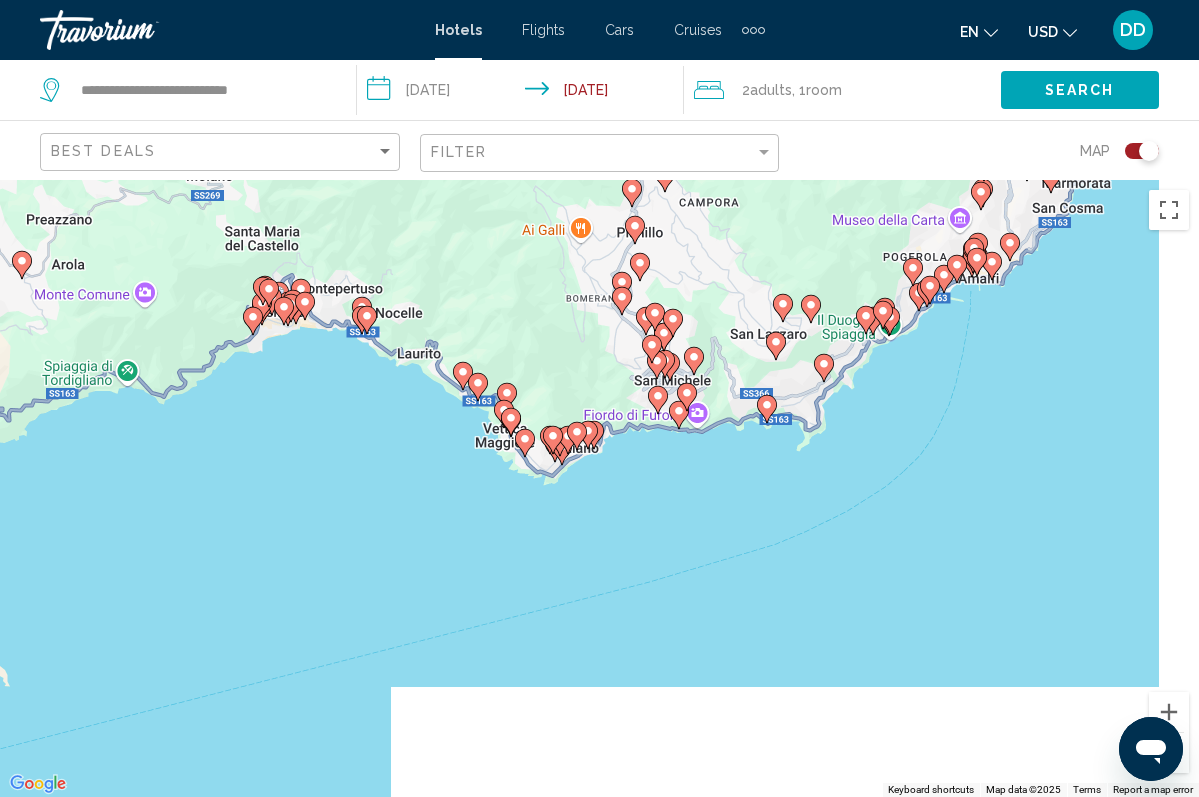 drag, startPoint x: 556, startPoint y: 497, endPoint x: 543, endPoint y: 466, distance: 33.61547 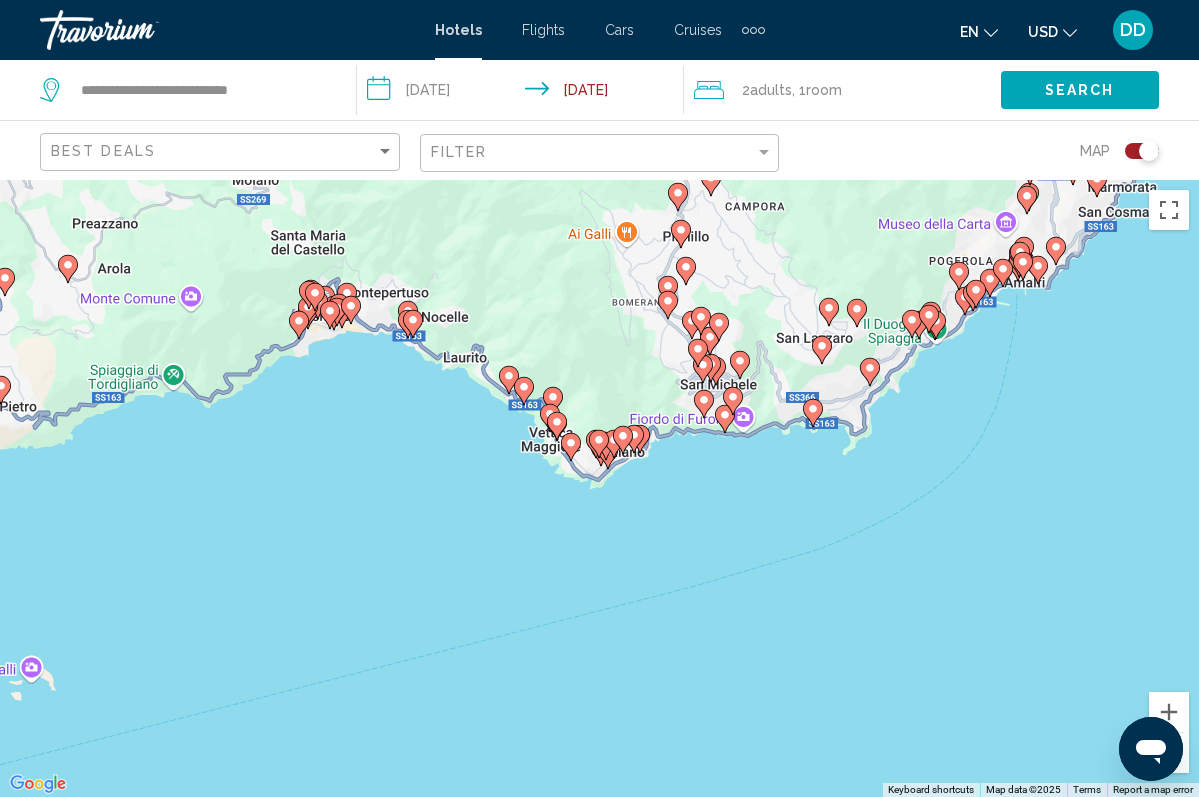 drag, startPoint x: 584, startPoint y: 479, endPoint x: 631, endPoint y: 482, distance: 47.095646 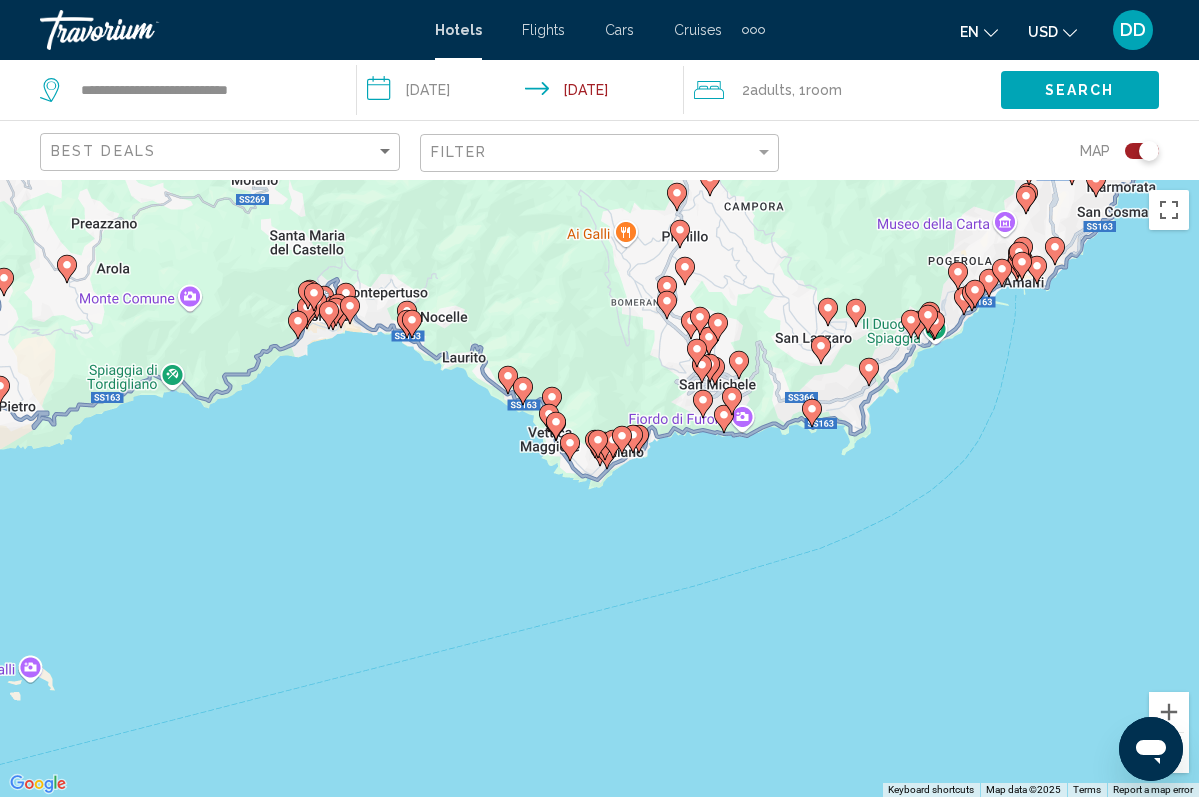 click 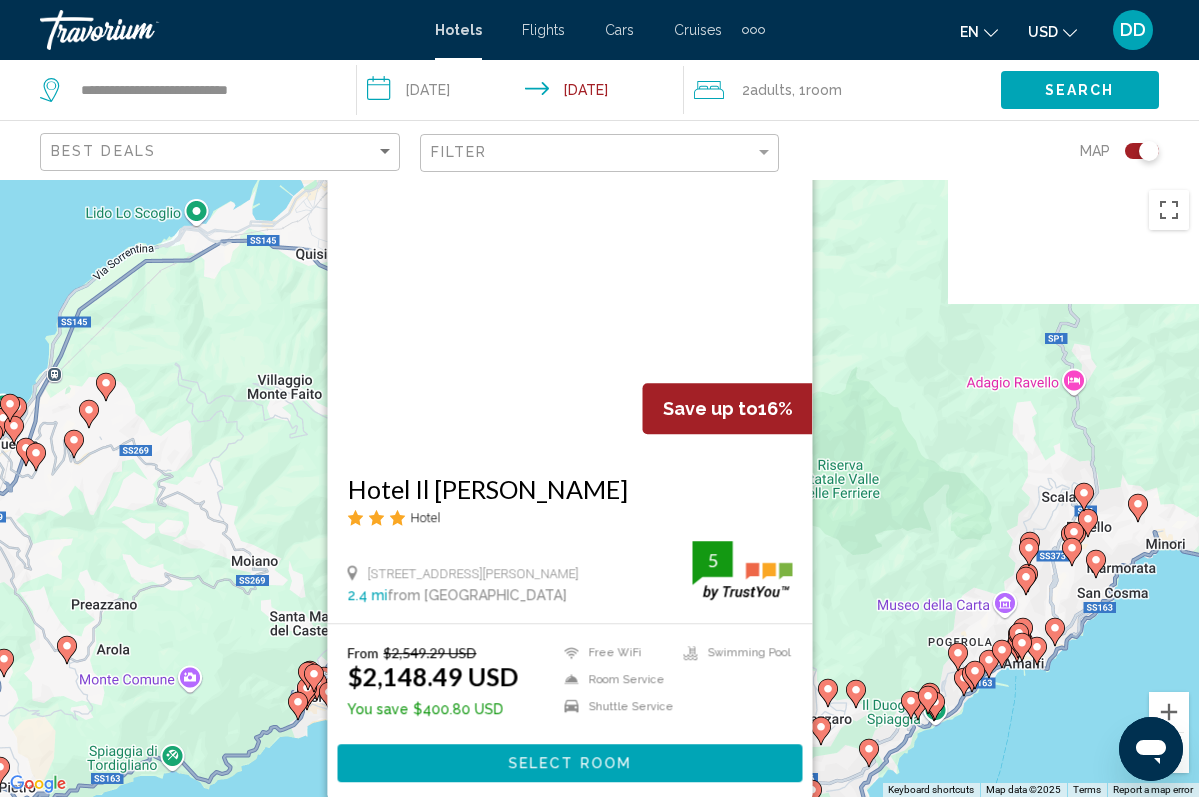 click on "To navigate, press the arrow keys. To activate drag with keyboard, press Alt + Enter. Once in keyboard drag state, use the arrow keys to move the marker. To complete the drag, press the Enter key. To cancel, press Escape. Save up to  16%   Hotel Il Pino
Hotel
Via G. Capriglione 13, Praiano 2.4 mi  from Positano city center from hotel 5 From $2,549.29 USD $2,148.49 USD  You save  $400.80 USD
Free WiFi
Room Service
Shuttle Service
Swimming Pool  5 Select Room" at bounding box center (599, 488) 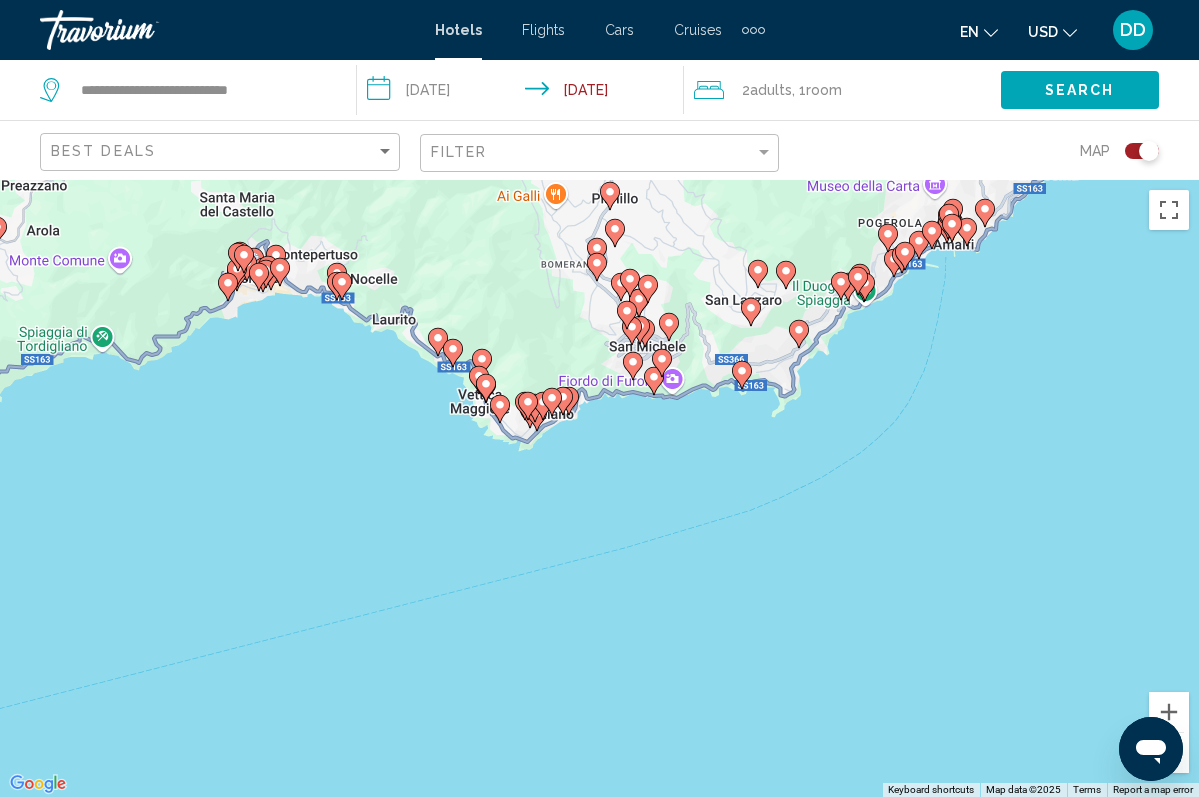 drag, startPoint x: 713, startPoint y: 711, endPoint x: 663, endPoint y: 268, distance: 445.81274 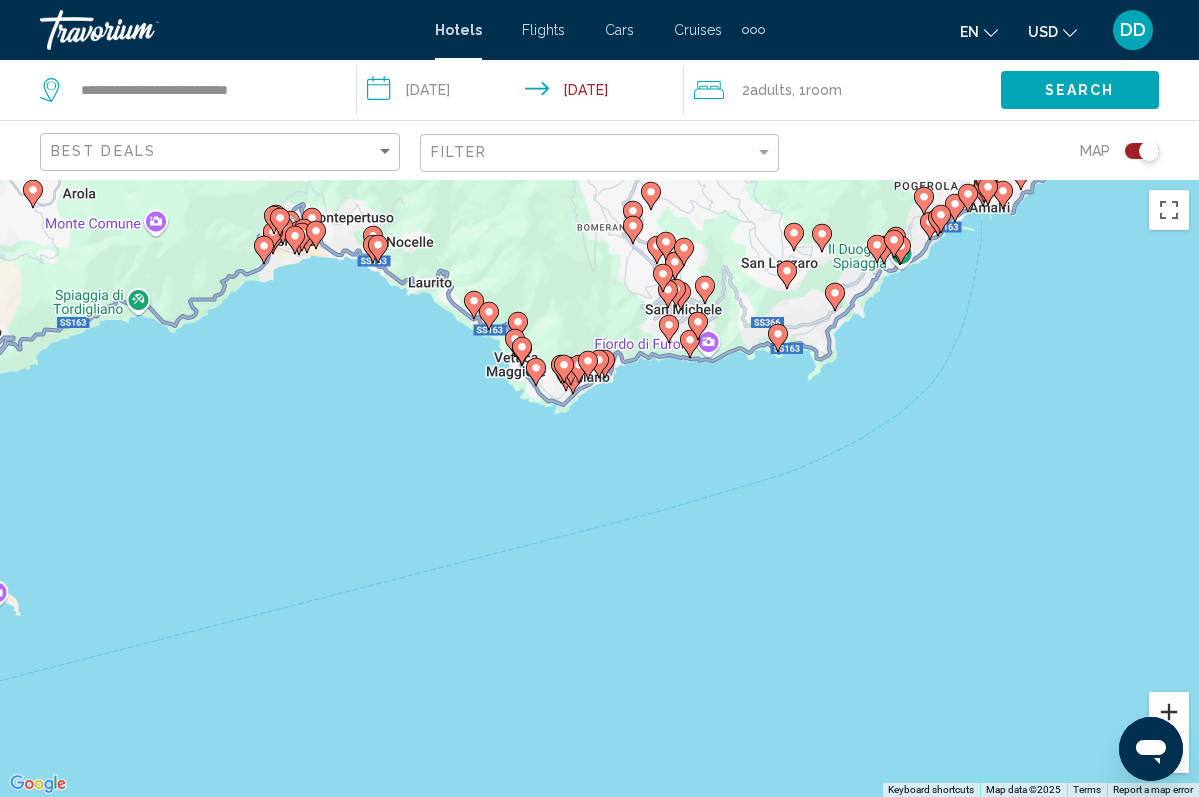 click at bounding box center [1169, 712] 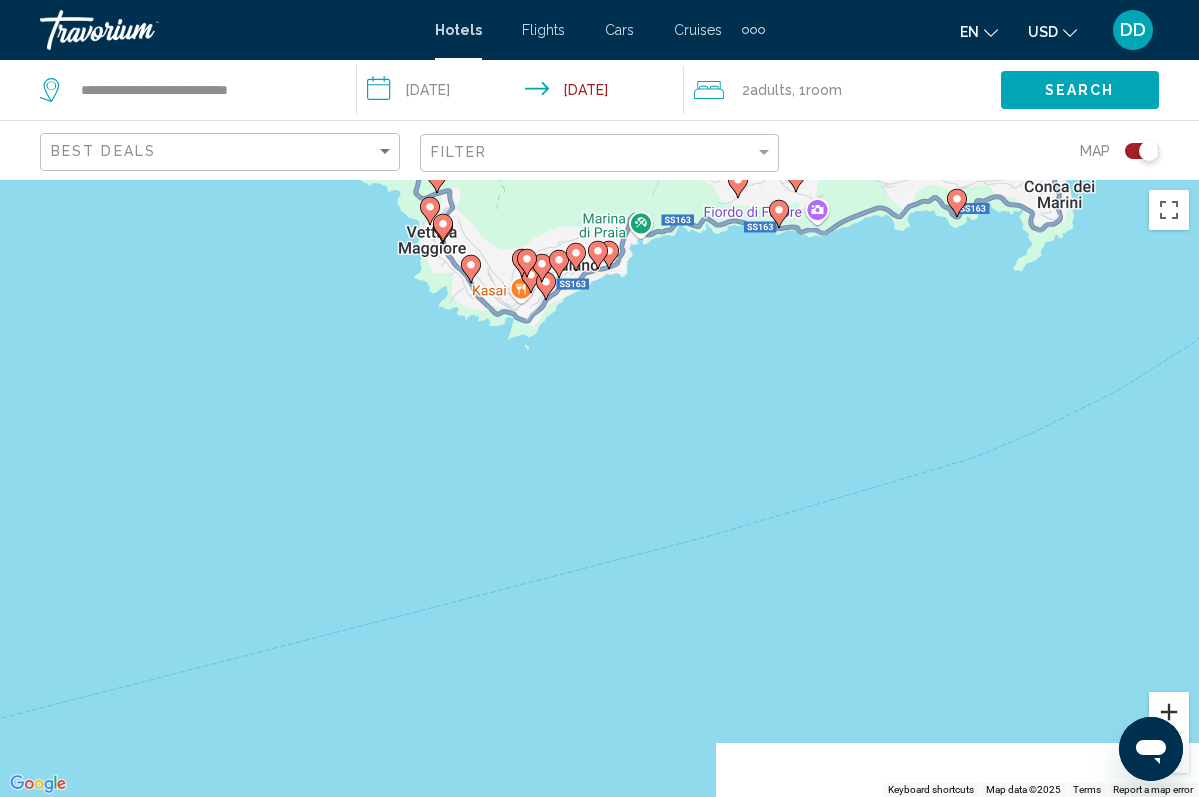 click at bounding box center [1169, 712] 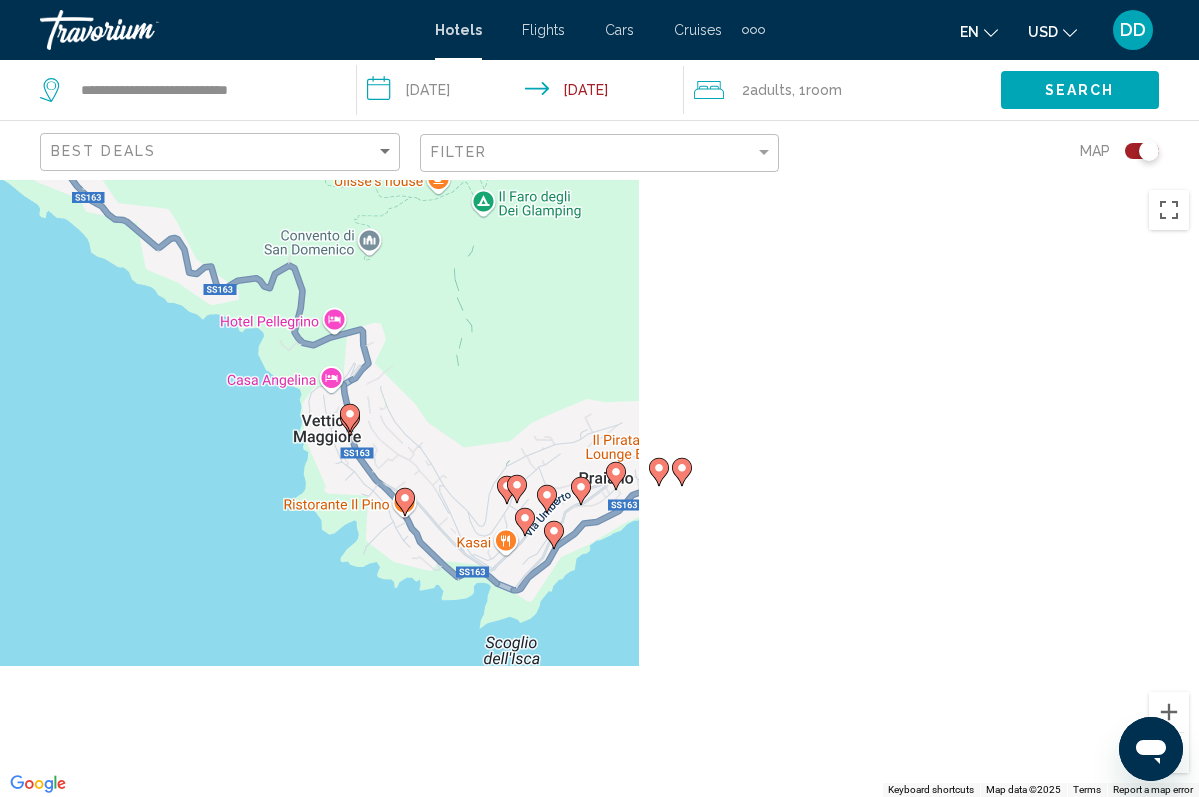 drag, startPoint x: 681, startPoint y: 356, endPoint x: 745, endPoint y: 796, distance: 444.6302 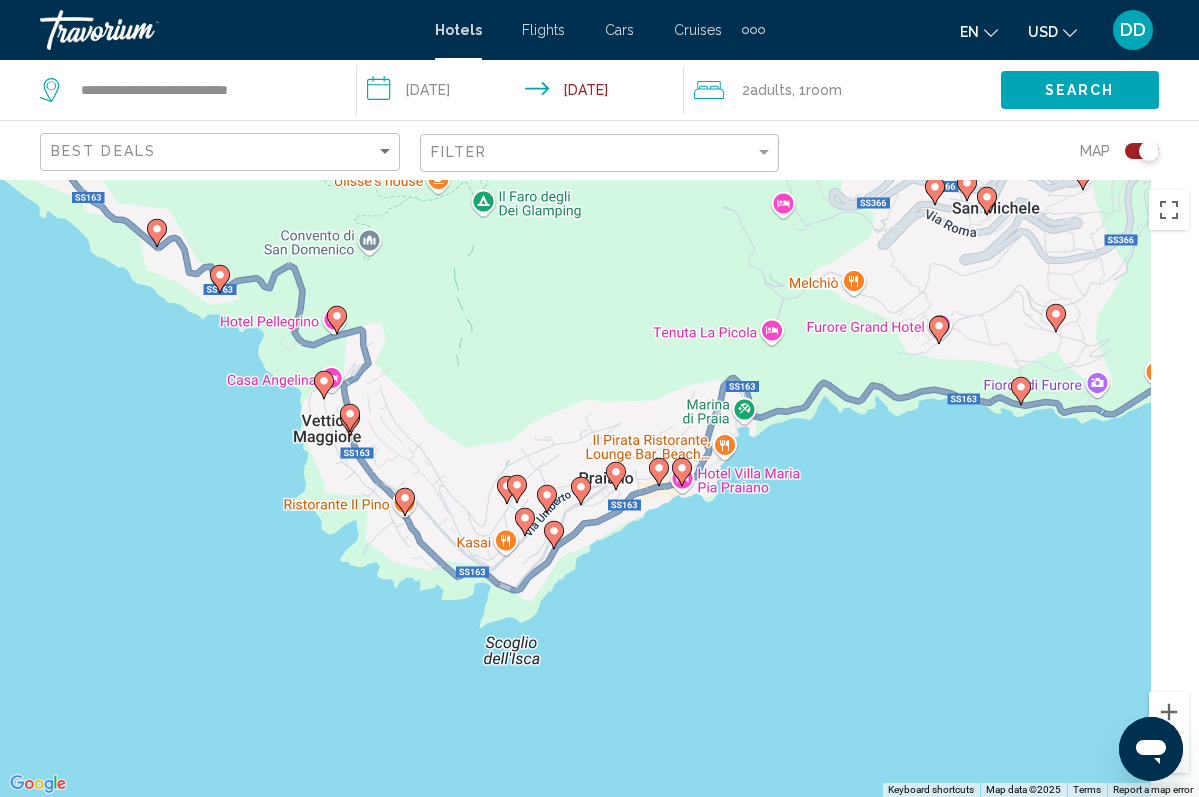 click 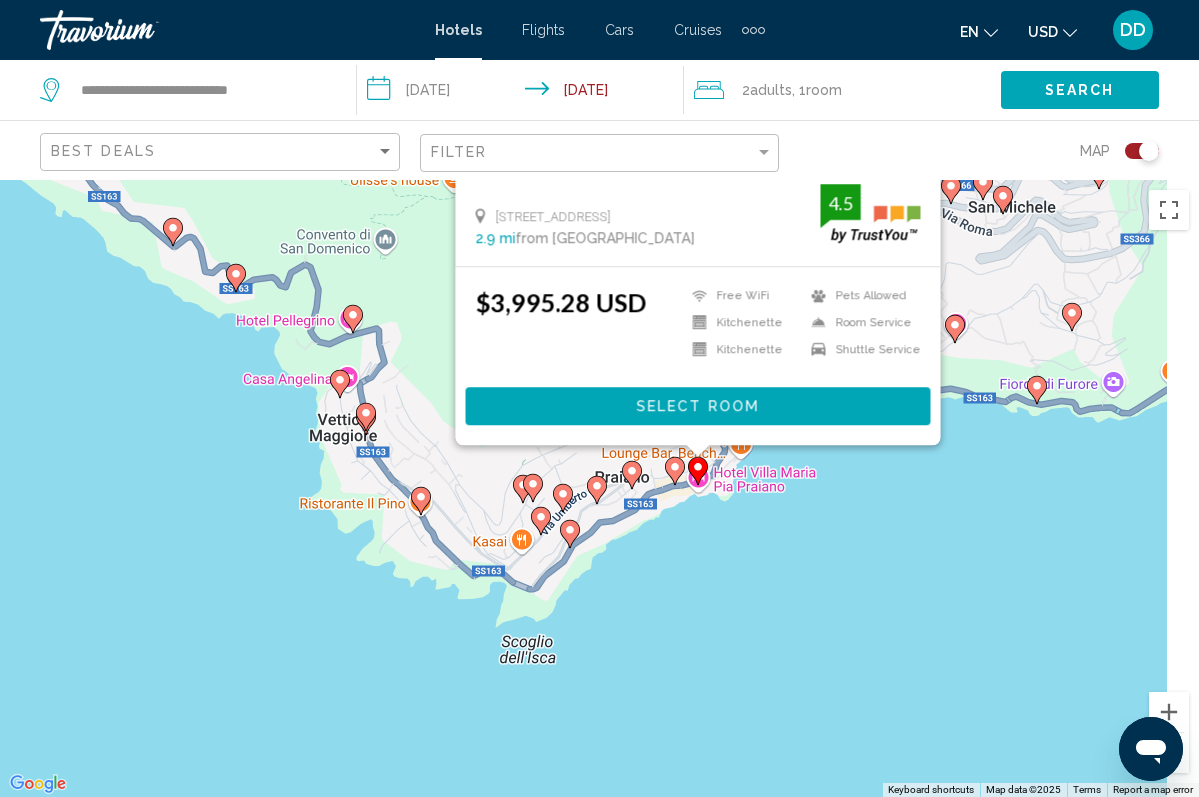 drag, startPoint x: 1029, startPoint y: 656, endPoint x: 1043, endPoint y: 289, distance: 367.26694 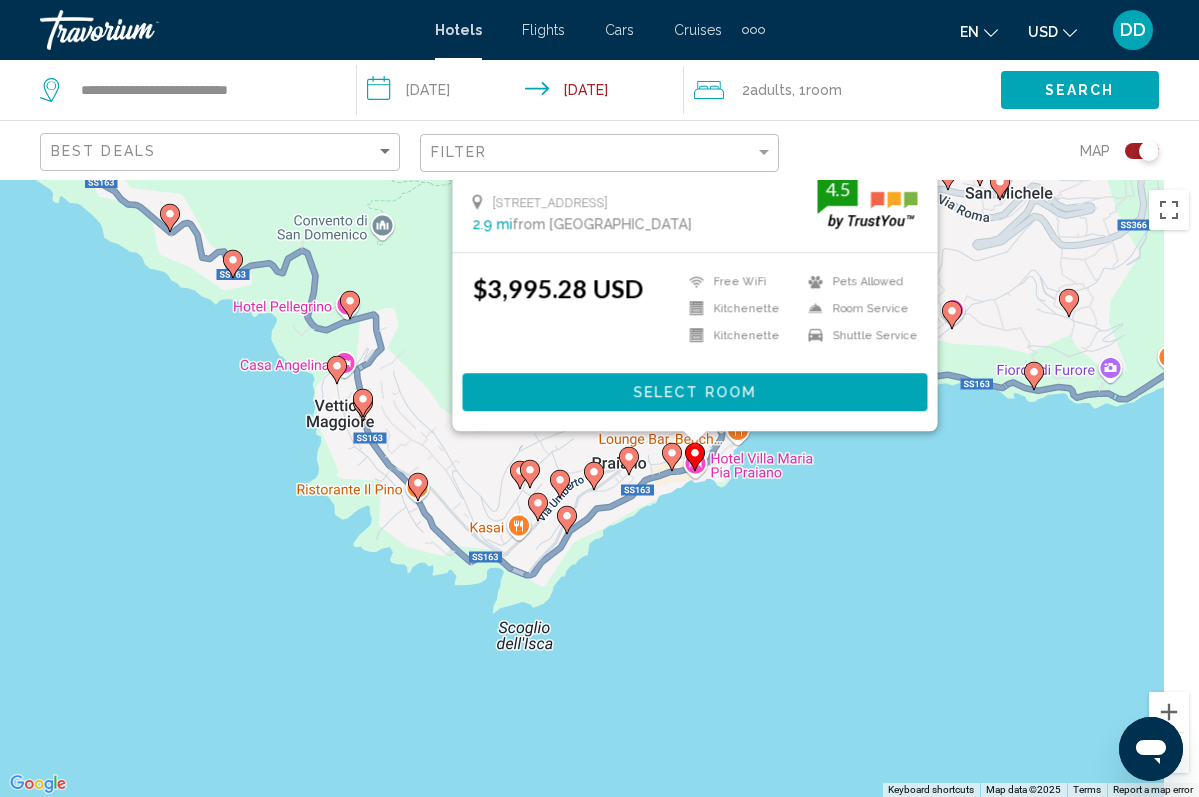 click at bounding box center (672, 457) 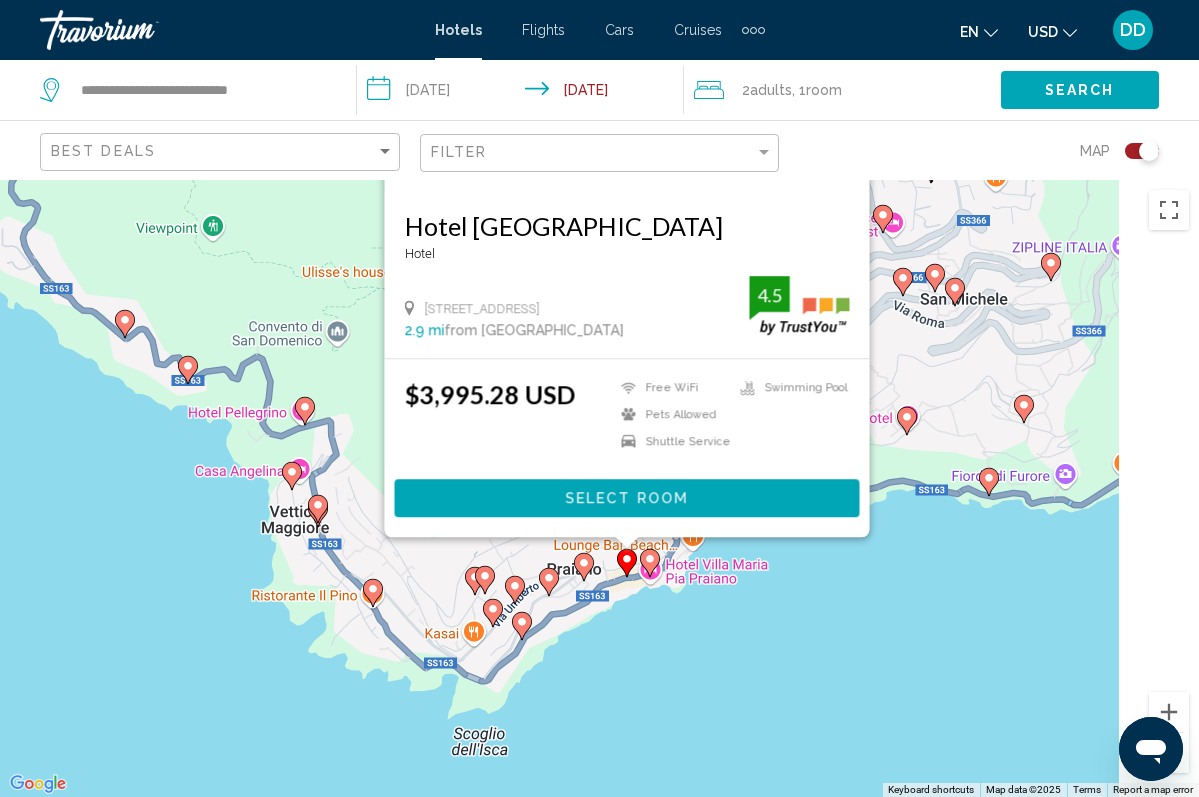 drag, startPoint x: 348, startPoint y: 588, endPoint x: 311, endPoint y: 312, distance: 278.46902 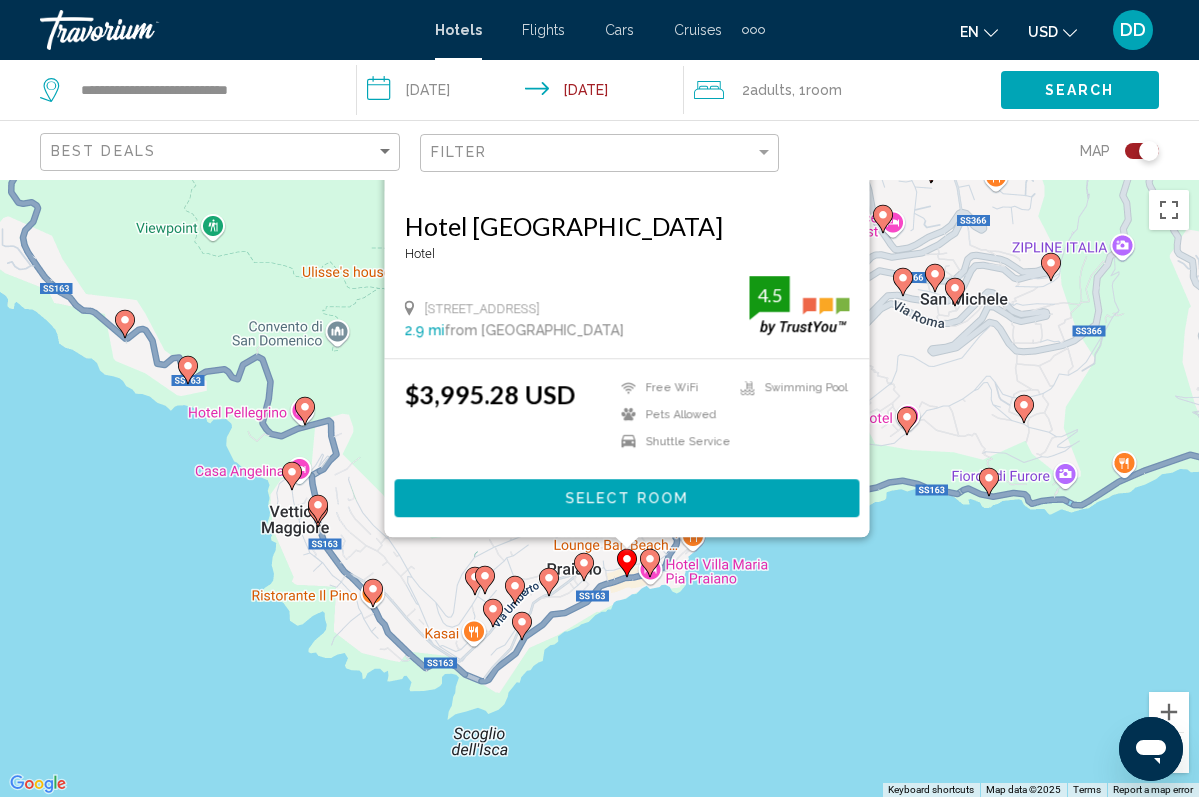 click on "To navigate, press the arrow keys. To activate drag with keyboard, press Alt + Enter. Once in keyboard drag state, use the arrow keys to move the marker. To complete the drag, press the Enter key. To cancel, press Escape.  Hotel Torre Saracena  Hotel
Via Roma 21, Praiano 2.9 mi  from Positano city center from hotel 4.5 $3,995.28 USD
Free WiFi
Pets Allowed
Shuttle Service
Swimming Pool  4.5 Select Room" at bounding box center (599, 488) 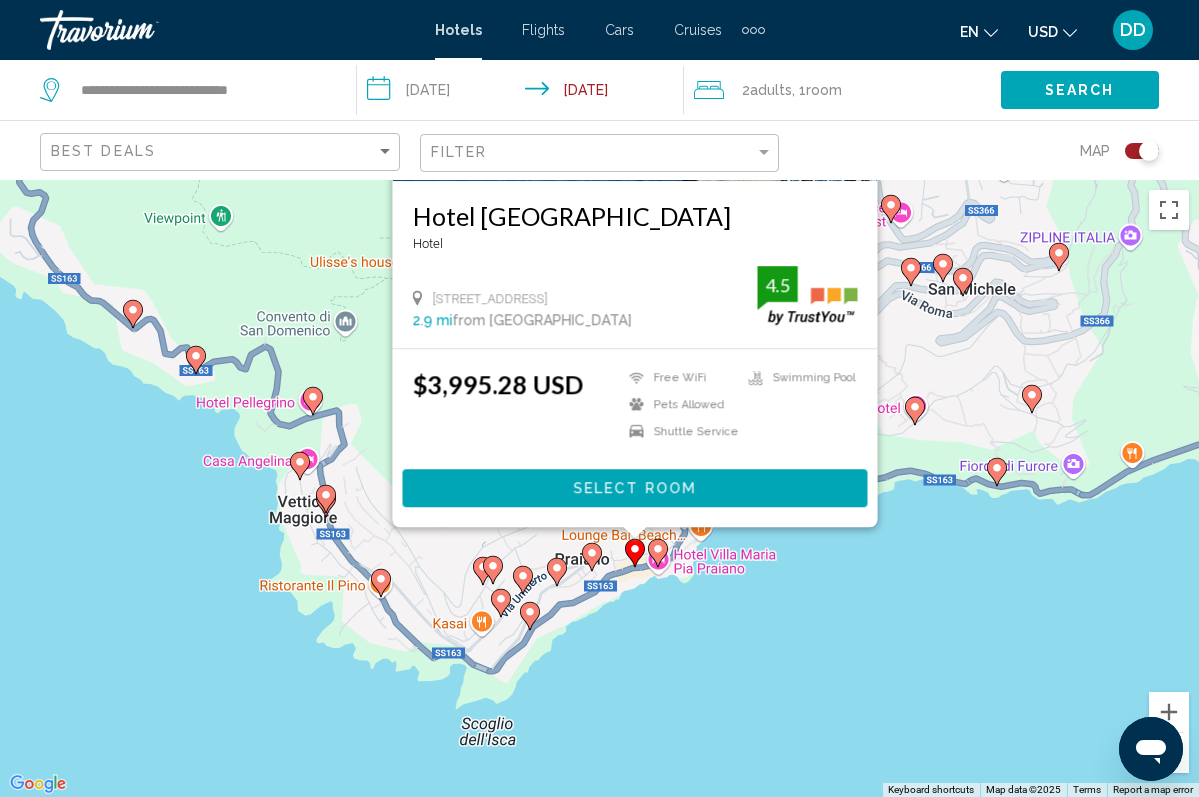 click 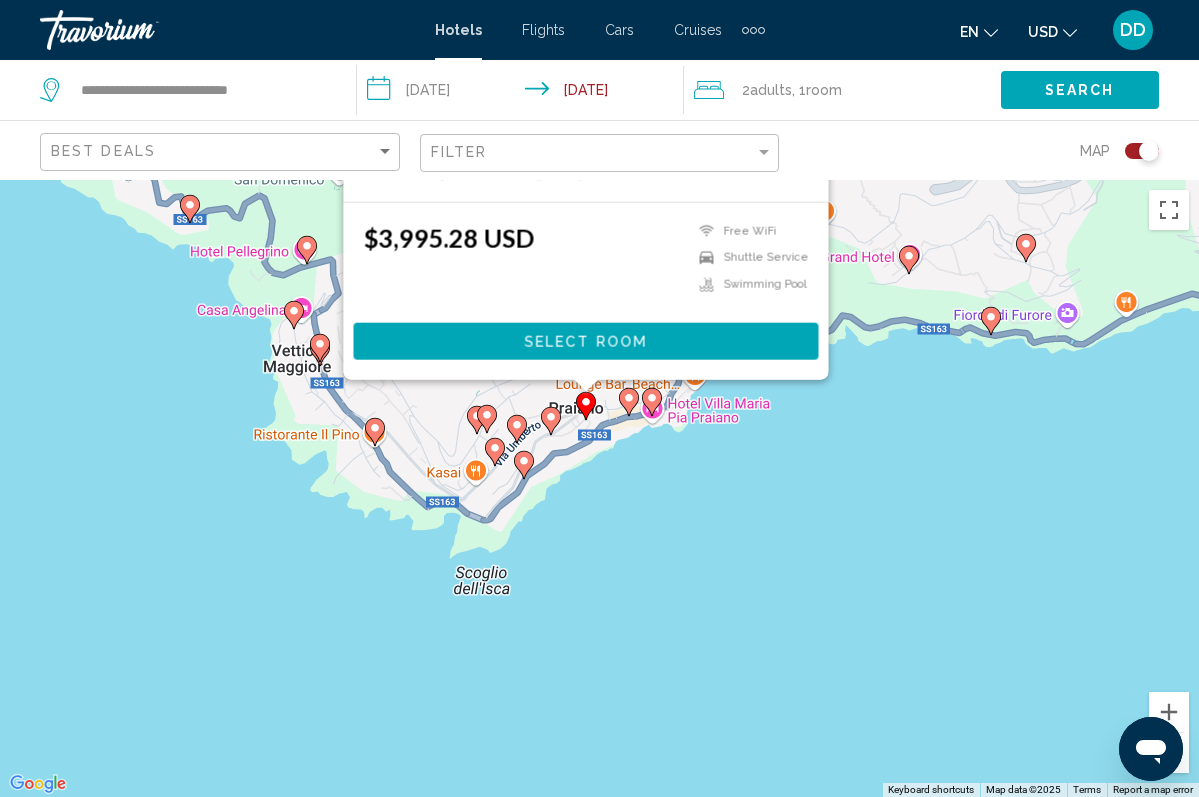 drag, startPoint x: 293, startPoint y: 537, endPoint x: 287, endPoint y: 126, distance: 411.0438 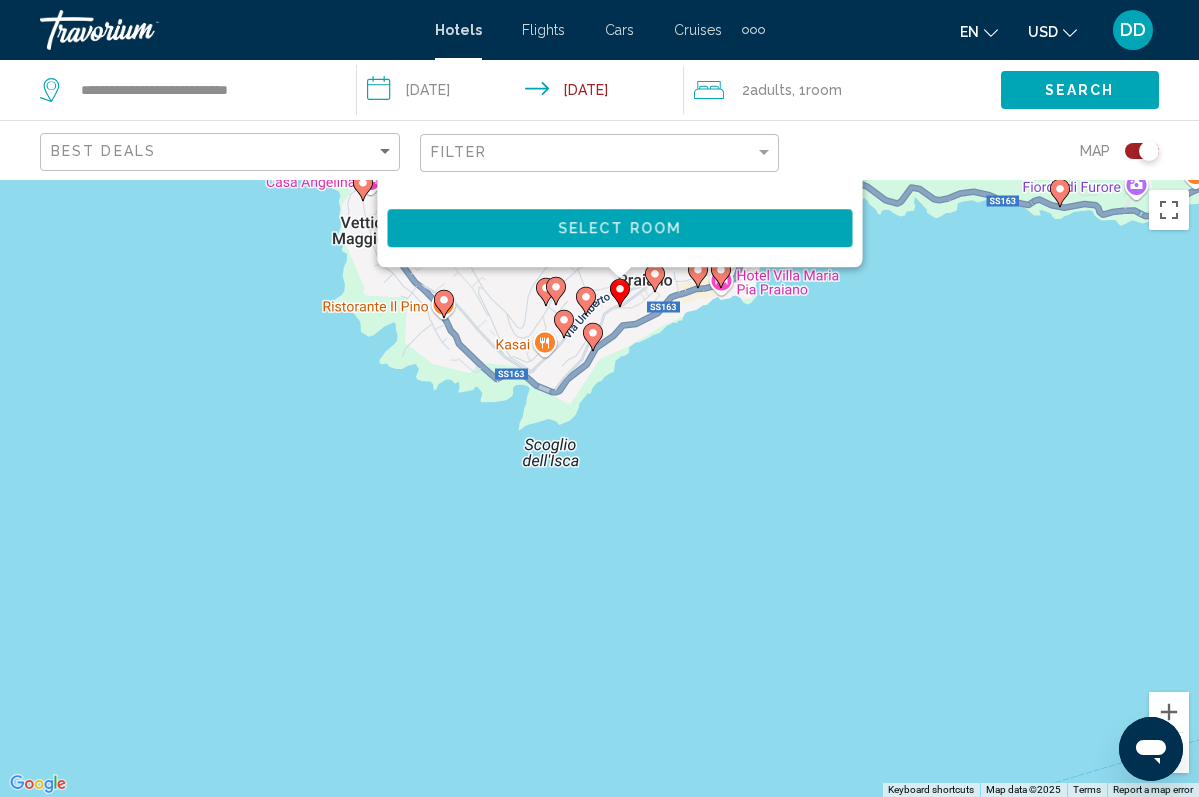 drag, startPoint x: 185, startPoint y: 716, endPoint x: 254, endPoint y: 181, distance: 539.43115 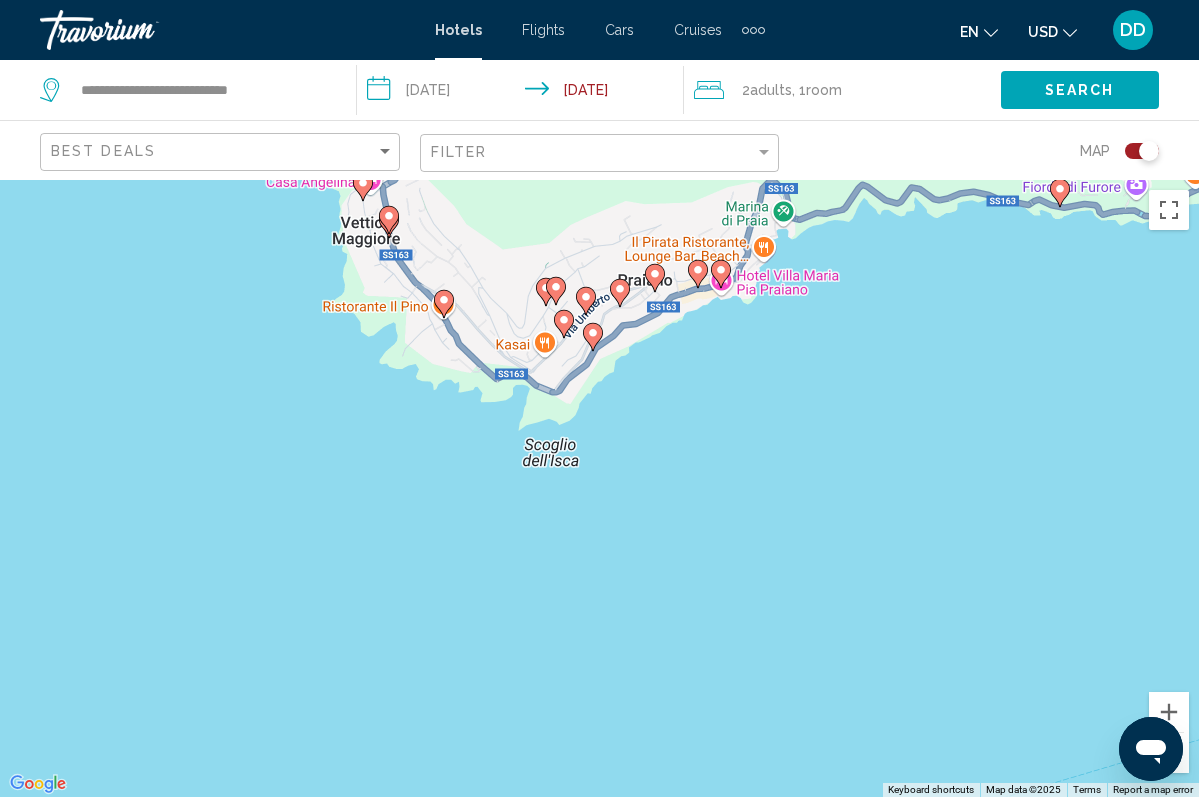 click 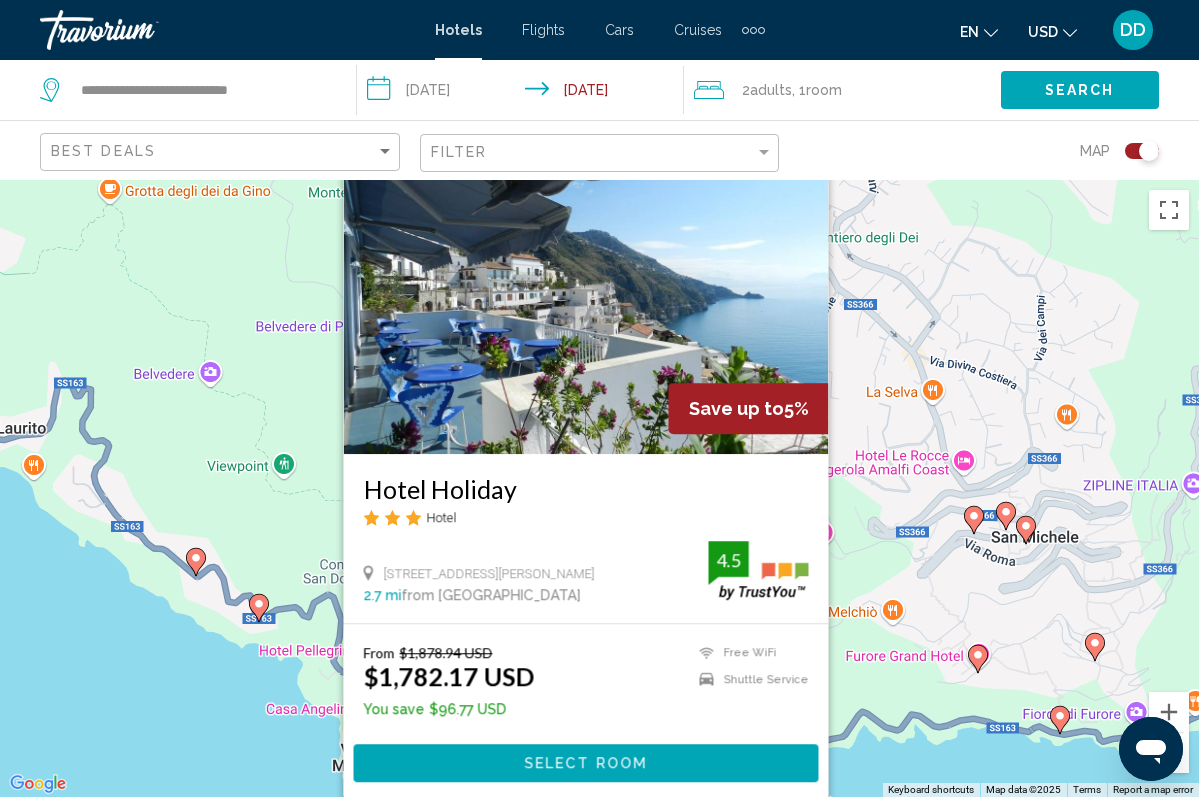 click on "To navigate, press the arrow keys. To activate drag with keyboard, press Alt + Enter. Once in keyboard drag state, use the arrow keys to move the marker. To complete the drag, press the Enter key. To cancel, press Escape. Save up to  5%   Hotel Holiday
Hotel
Via Umberto I N. 105, Praiano 2.7 mi  from Positano city center from hotel 4.5 From $1,878.94 USD $1,782.17 USD  You save  $96.77 USD
Free WiFi
Shuttle Service  4.5 Select Room" at bounding box center [599, 488] 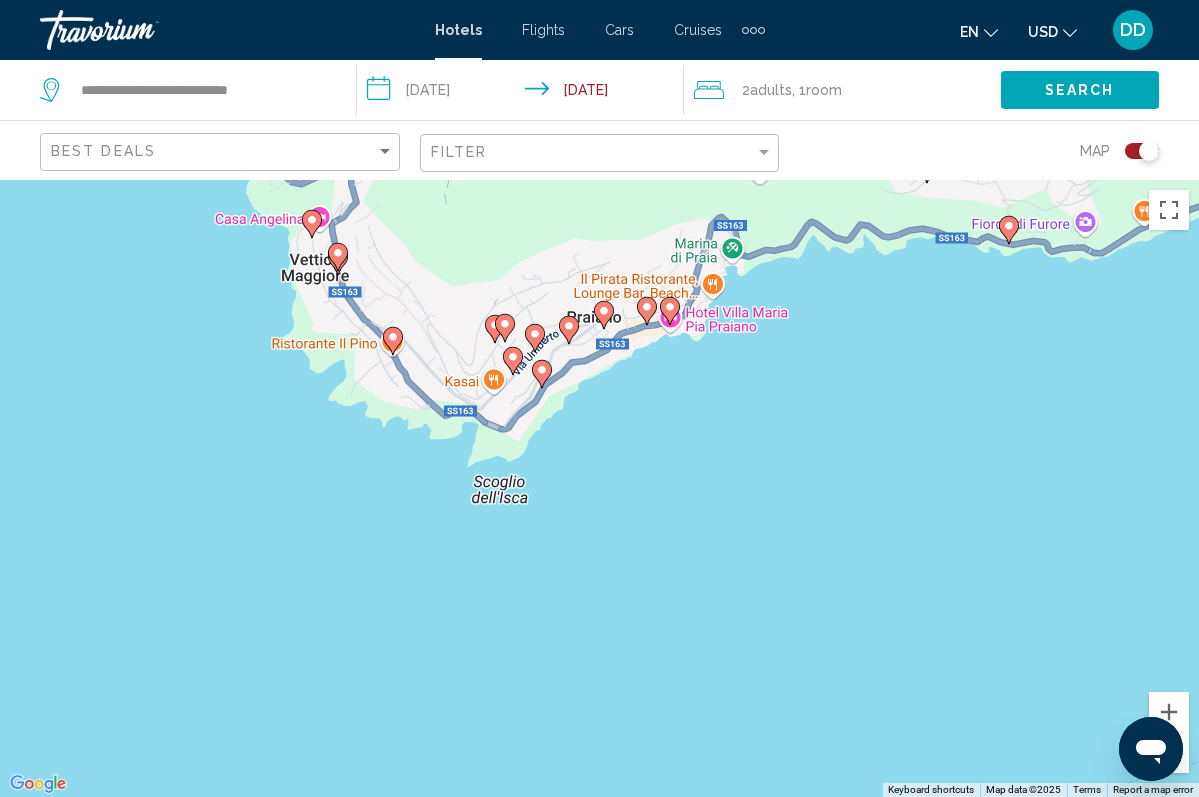 drag, startPoint x: 223, startPoint y: 697, endPoint x: 173, endPoint y: 202, distance: 497.51883 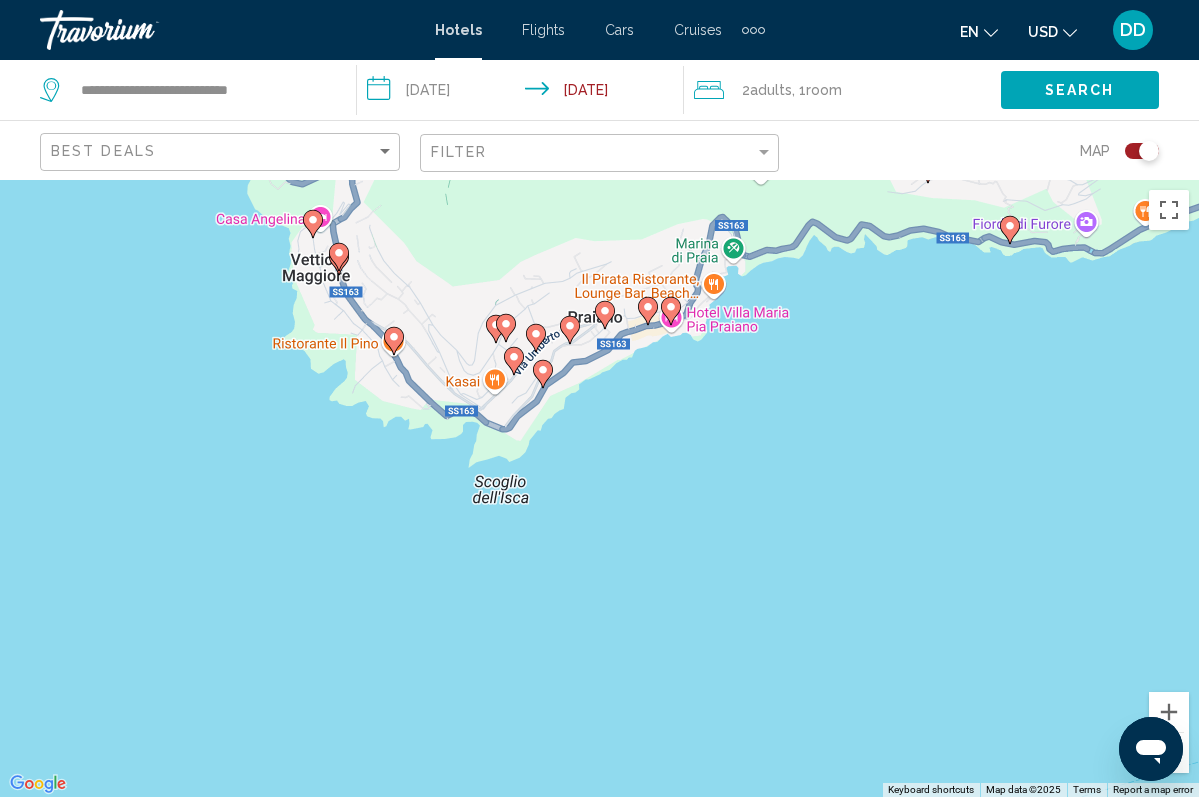 click at bounding box center [536, 338] 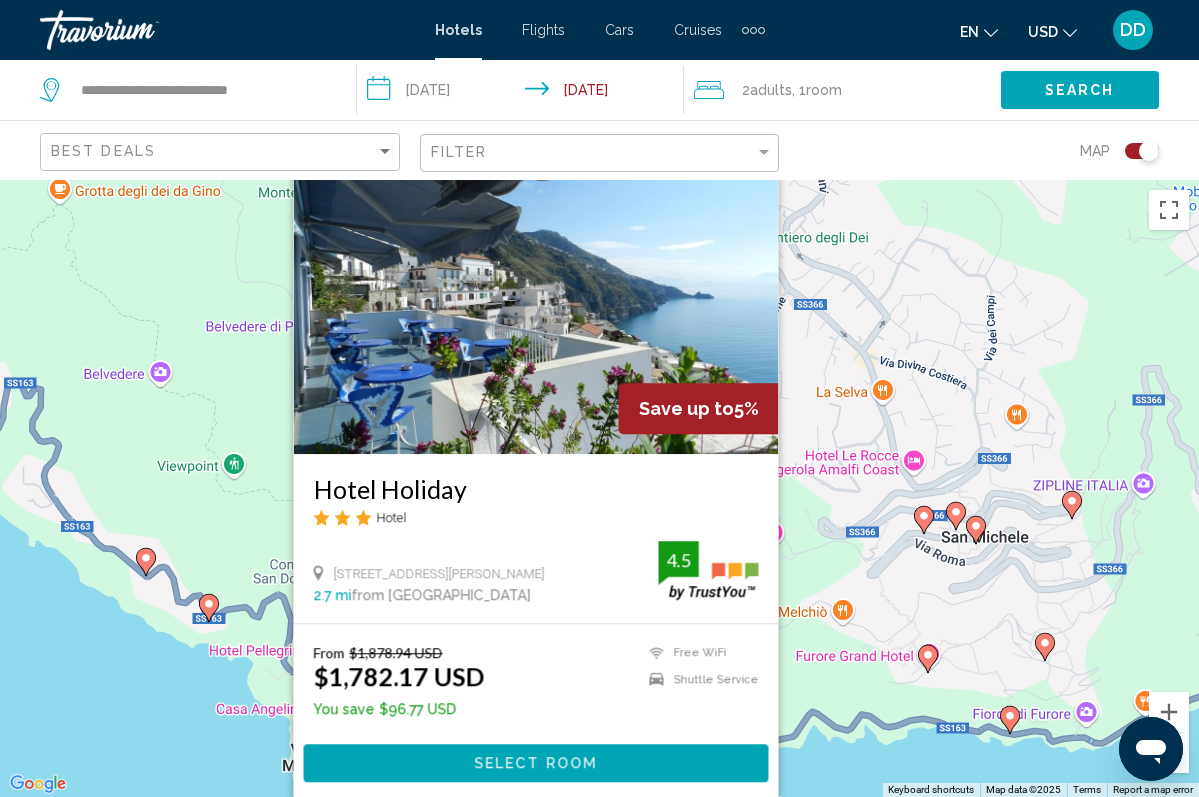 click on "To navigate, press the arrow keys. To activate drag with keyboard, press Alt + Enter. Once in keyboard drag state, use the arrow keys to move the marker. To complete the drag, press the Enter key. To cancel, press Escape. Save up to  5%   Hotel Holiday
Hotel
Via Umberto I N. 105, Praiano 2.7 mi  from Positano city center from hotel 4.5 From $1,878.94 USD $1,782.17 USD  You save  $96.77 USD
Free WiFi
Shuttle Service  4.5 Select Room" at bounding box center [599, 488] 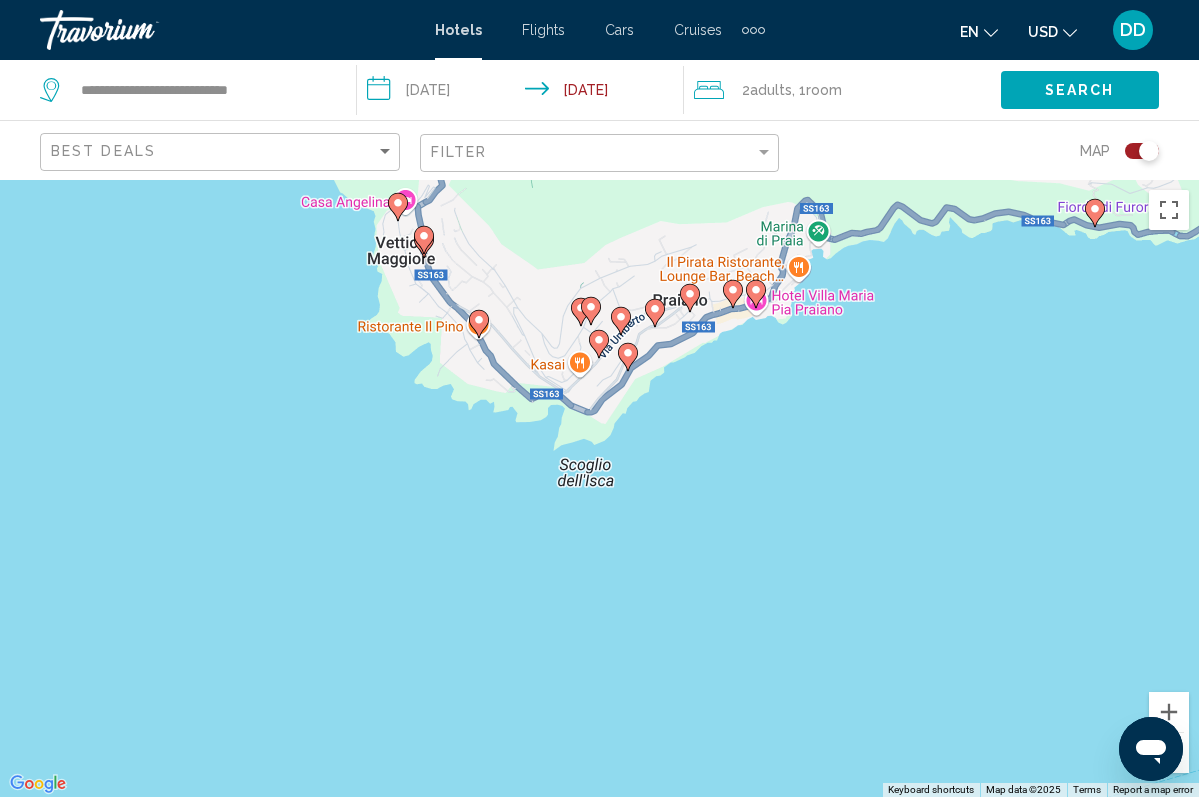 drag, startPoint x: 217, startPoint y: 677, endPoint x: 333, endPoint y: 136, distance: 553.2965 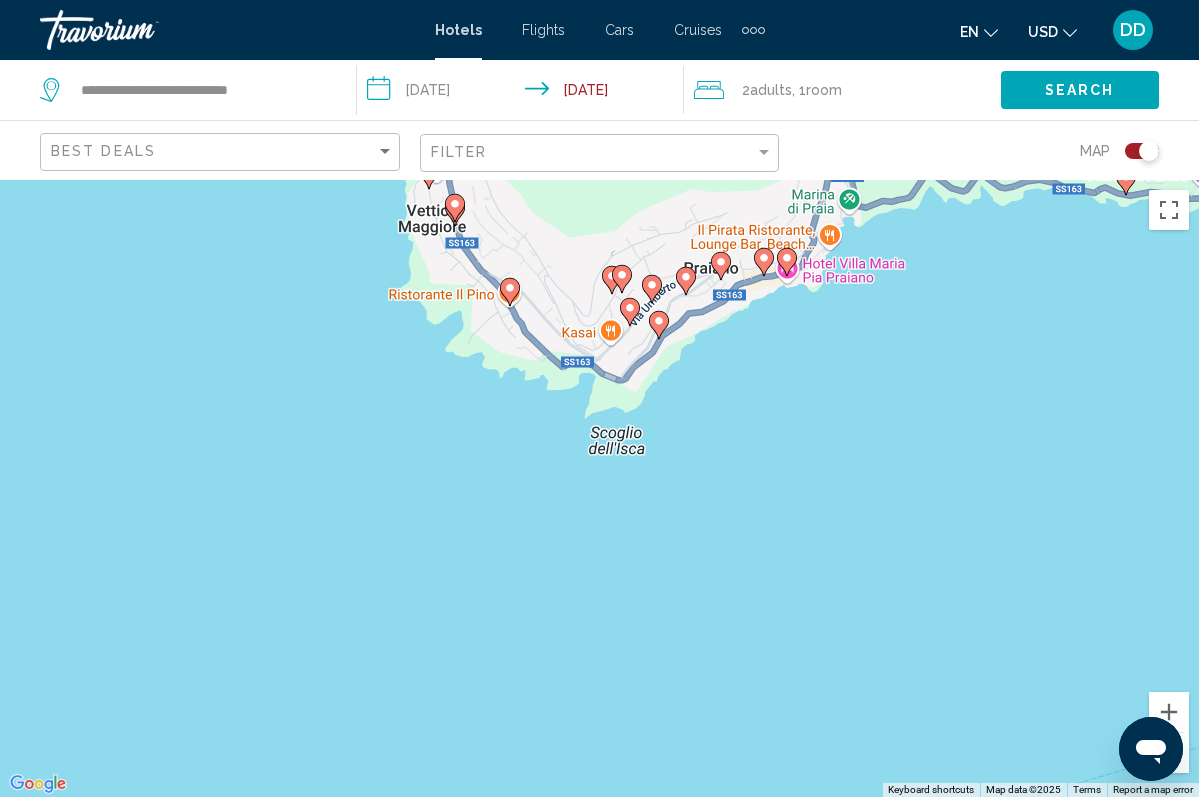 click 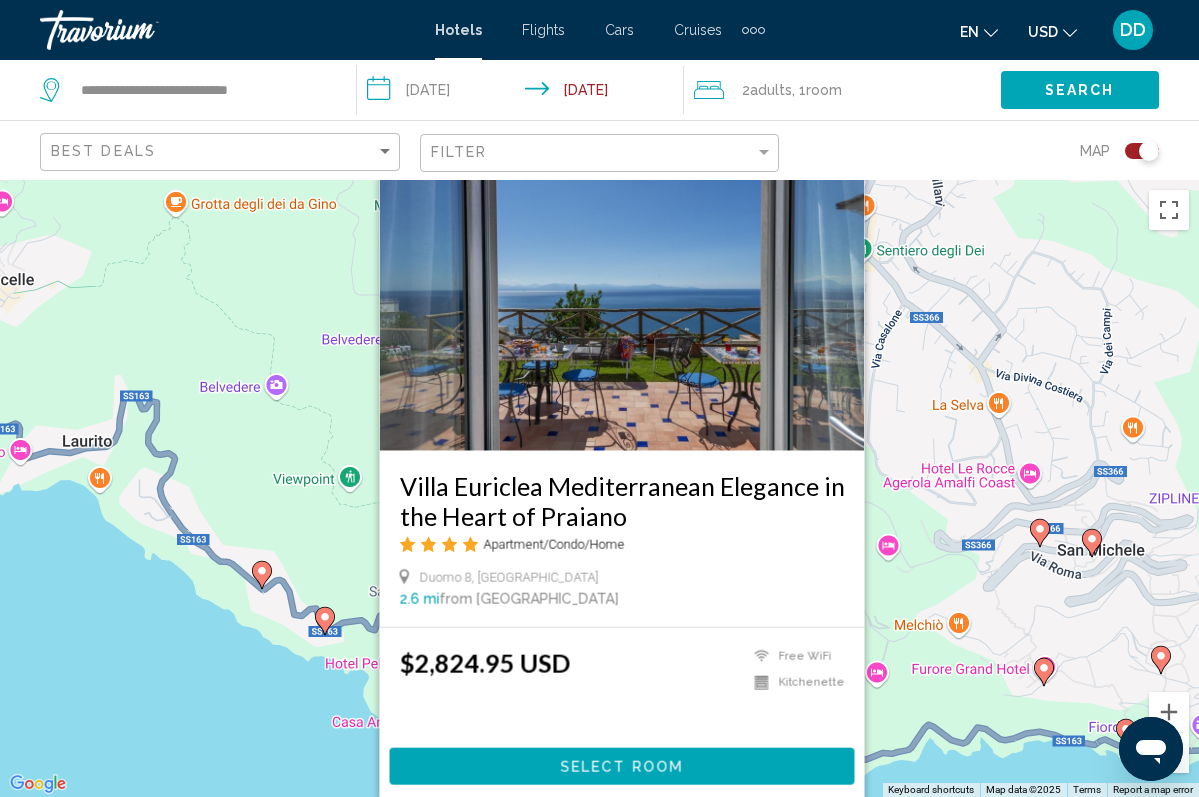 click on "To navigate, press the arrow keys. To activate drag with keyboard, press Alt + Enter. Once in keyboard drag state, use the arrow keys to move the marker. To complete the drag, press the Enter key. To cancel, press Escape.  Villa Euriclea Mediterranean Elegance in the Heart of Praiano
Apartment/Condo/Home
Duomo 8, Praiano 2.6 mi  from Positano city center from hotel $2,824.95 USD
Free WiFi
Kitchenette  Select Room" at bounding box center (599, 488) 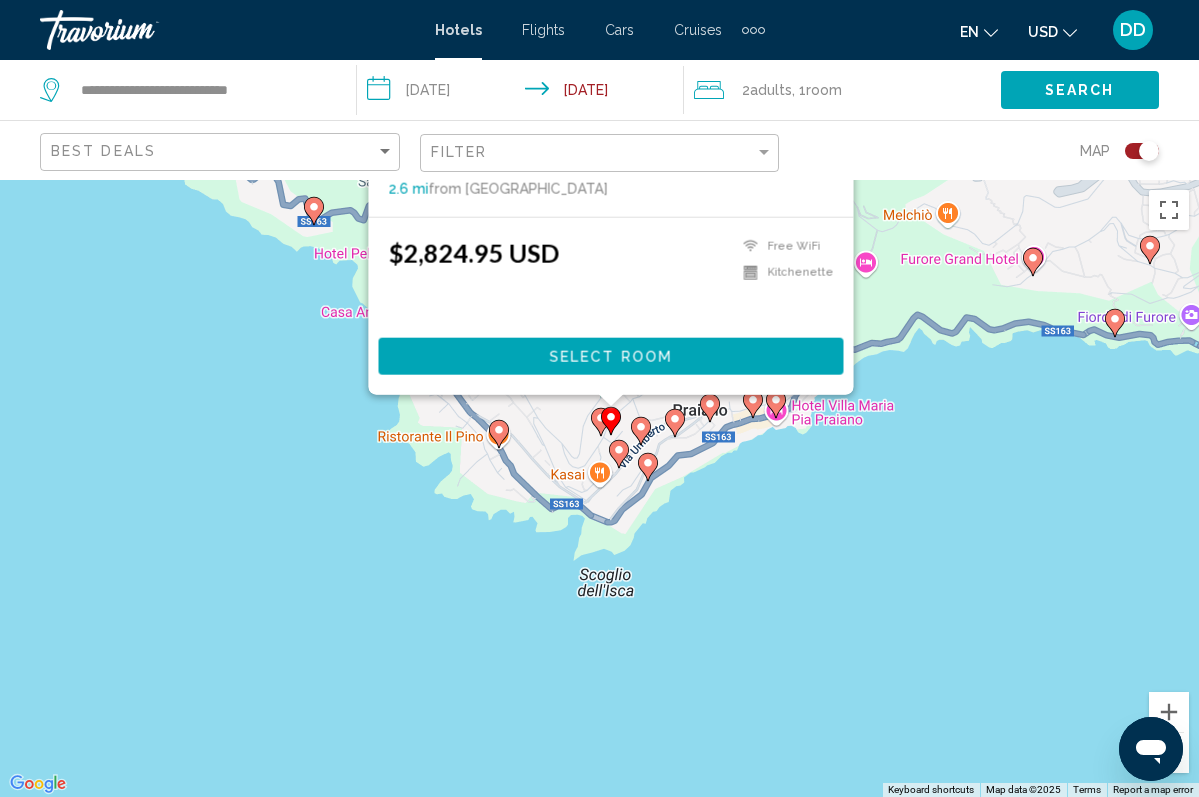 drag, startPoint x: 244, startPoint y: 682, endPoint x: 232, endPoint y: 273, distance: 409.176 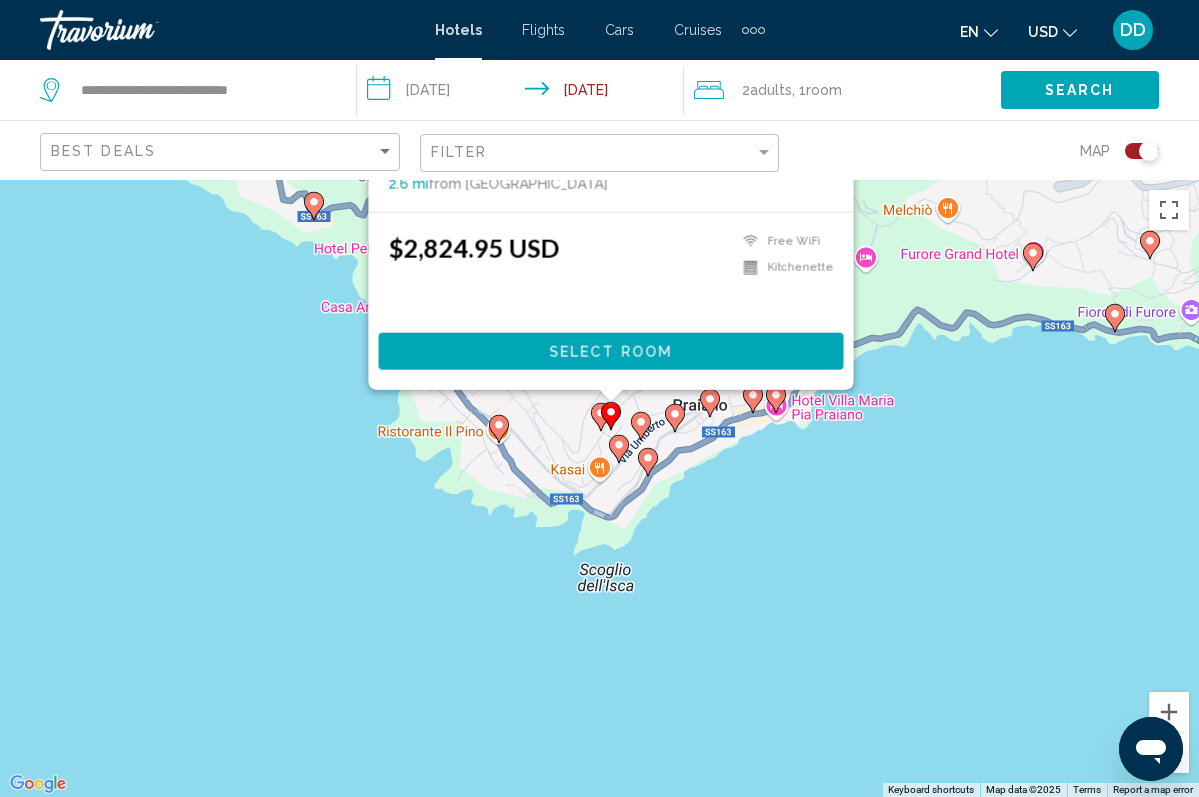 click 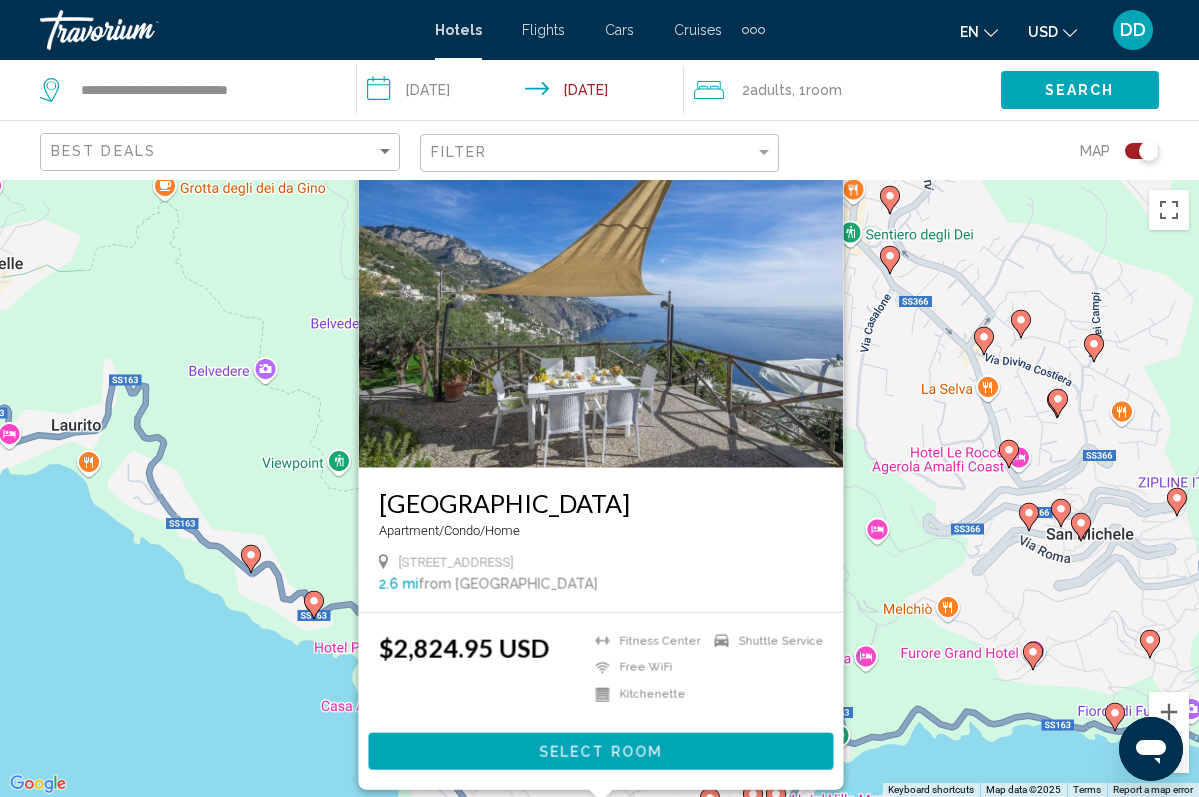 click on "To navigate, press the arrow keys. To activate drag with keyboard, press Alt + Enter. Once in keyboard drag state, use the arrow keys to move the marker. To complete the drag, press the Enter key. To cancel, press Escape.  Casa Punta Paradiso  Apartment/Condo/Home
Via Costantinopoli 34, Praiano 2.6 mi  from Positano city center from hotel $2,824.95 USD
Fitness Center
Free WiFi
Kitchenette
Shuttle Service  Select Room" at bounding box center [599, 488] 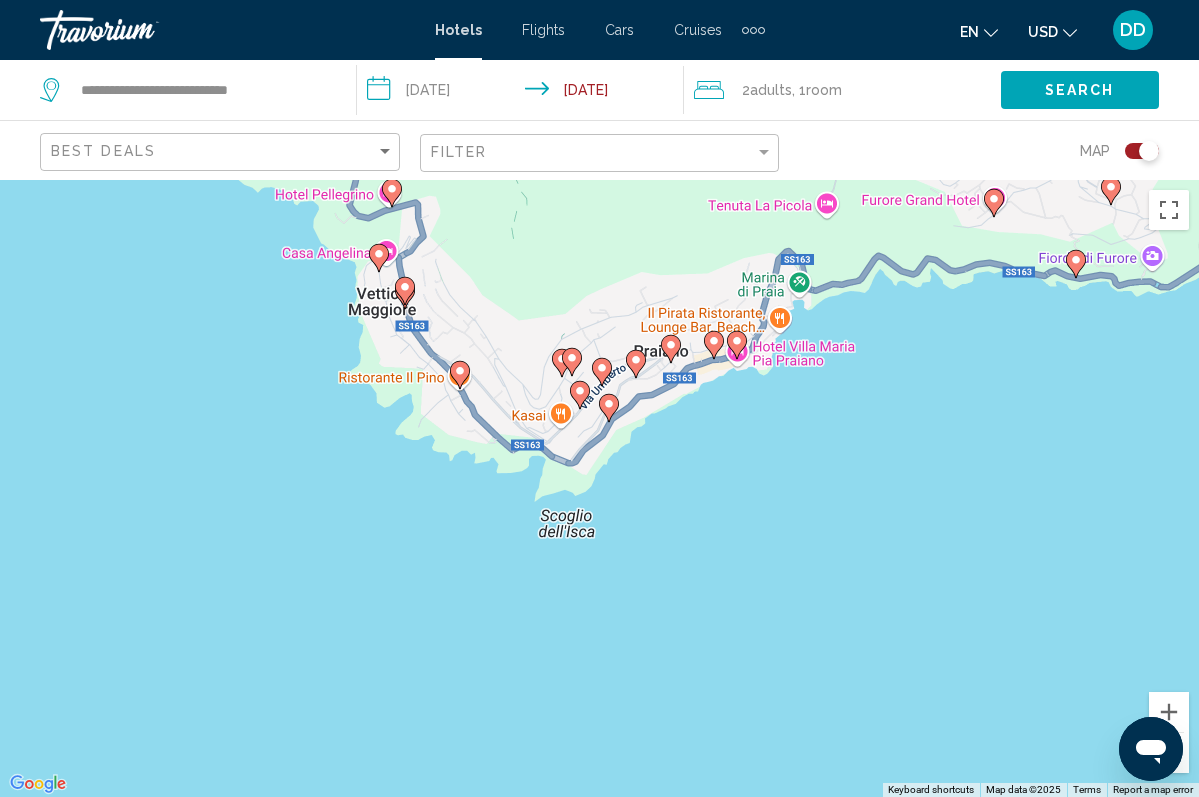 drag, startPoint x: 279, startPoint y: 695, endPoint x: 240, endPoint y: 240, distance: 456.66837 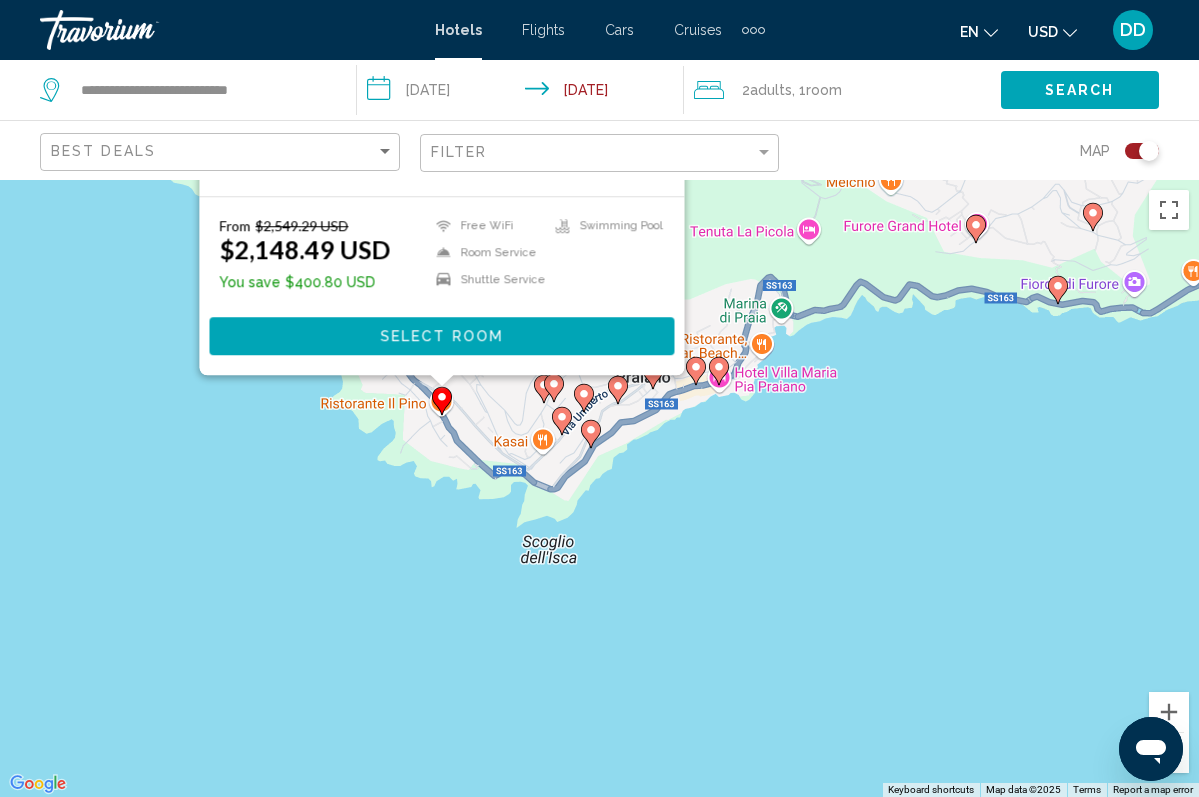drag, startPoint x: 846, startPoint y: 744, endPoint x: 829, endPoint y: 315, distance: 429.3367 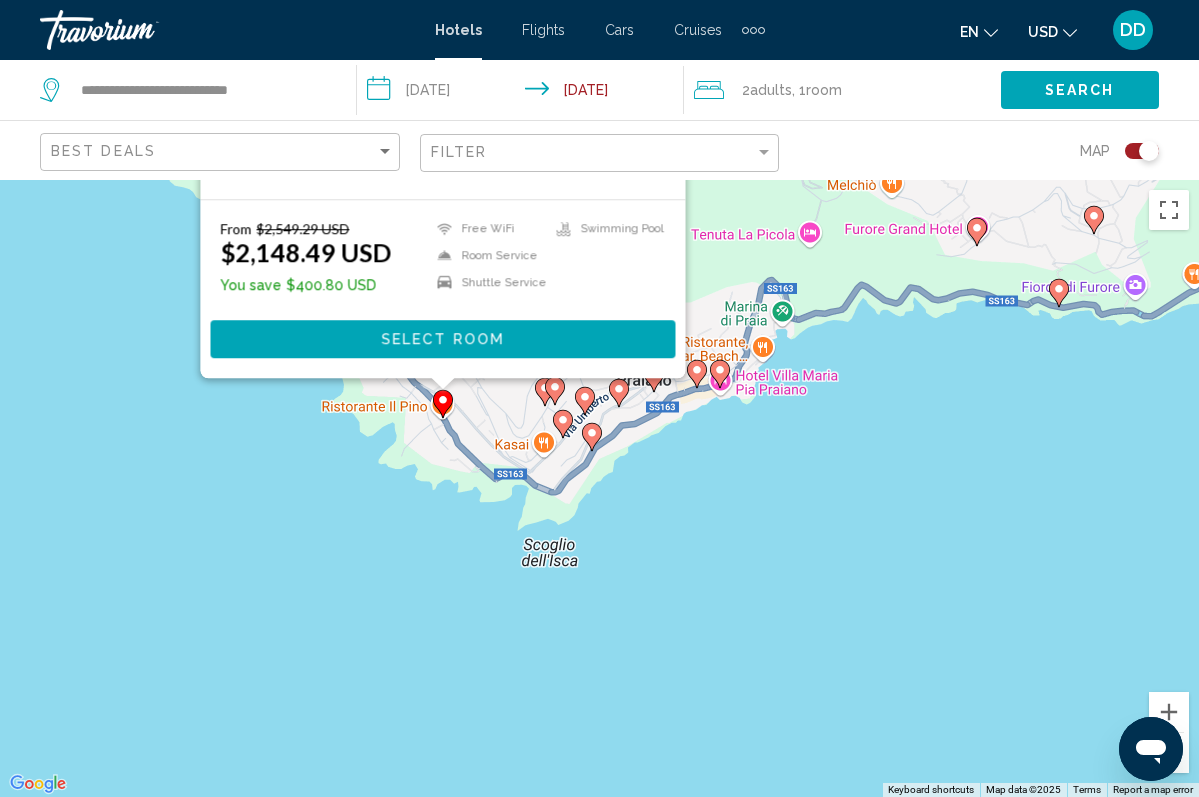 click 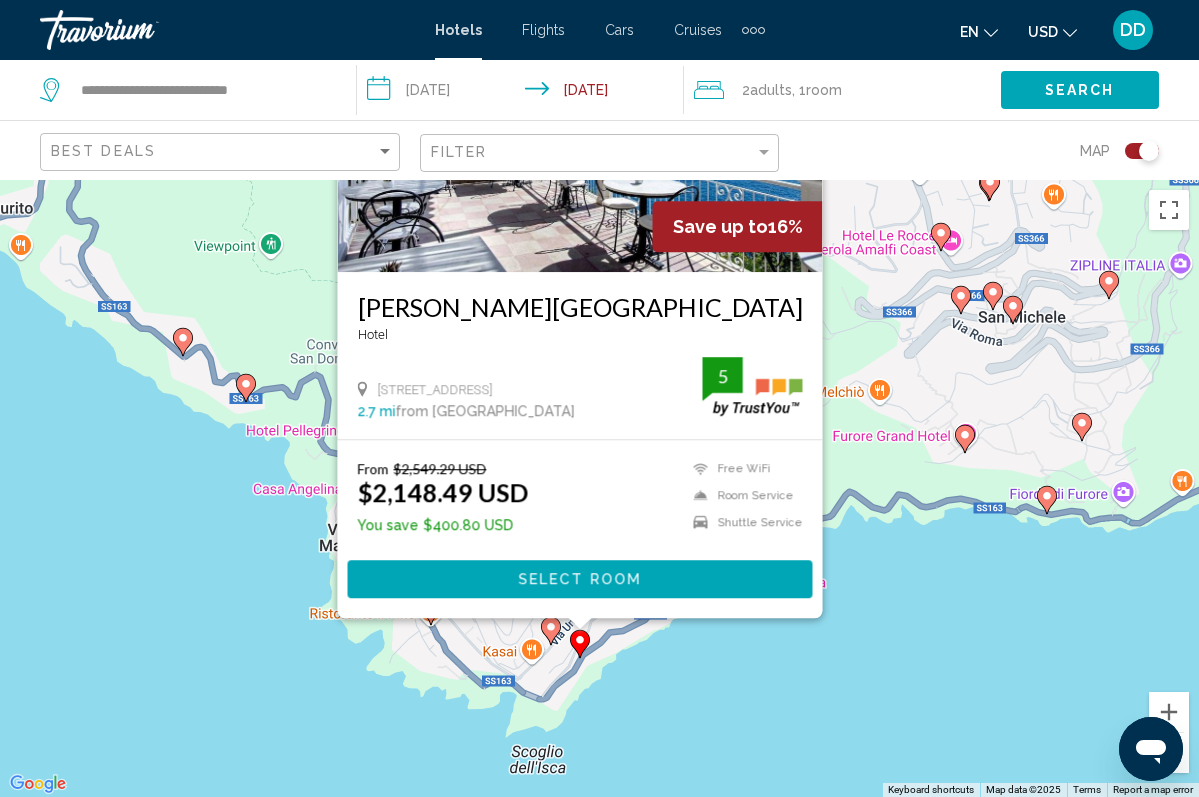 drag, startPoint x: 882, startPoint y: 724, endPoint x: 869, endPoint y: 537, distance: 187.45132 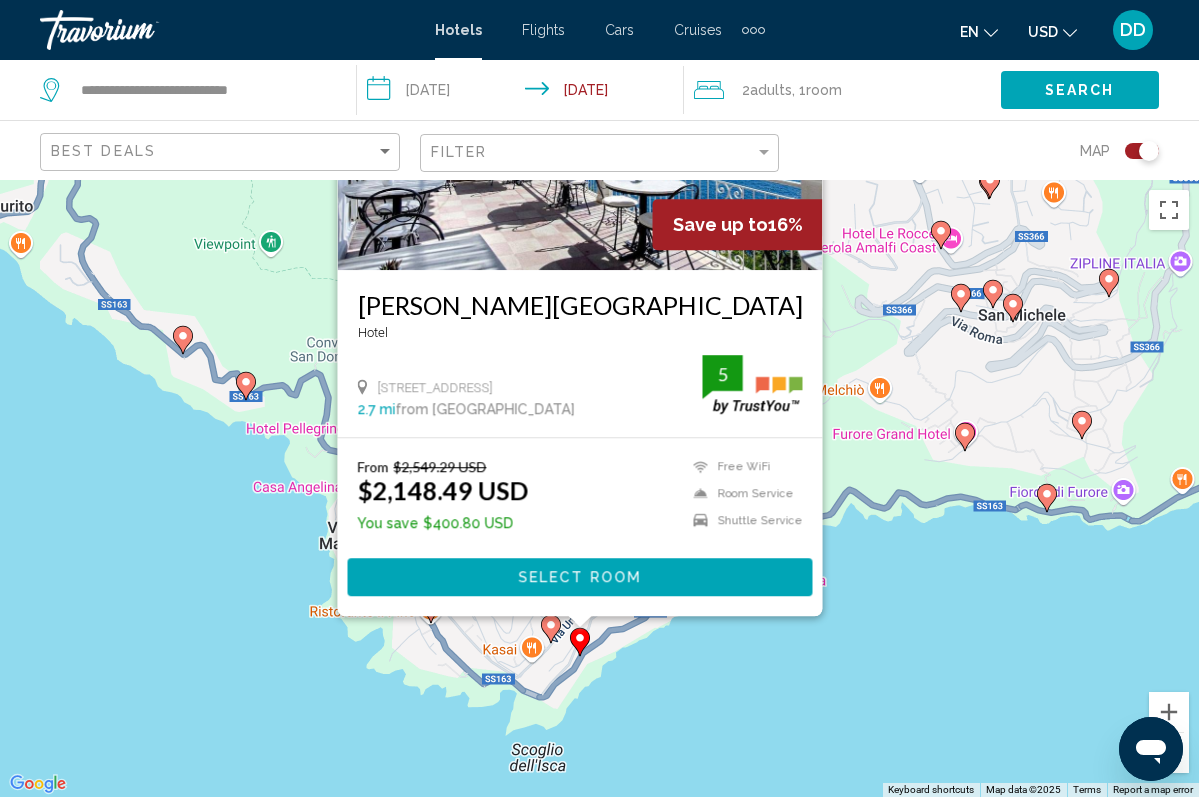 click on "To navigate, press the arrow keys. To activate drag with keyboard, press Alt + Enter. Once in keyboard drag state, use the arrow keys to move the marker. To complete the drag, press the Enter key. To cancel, press Escape. Save up to  16%   Maresca Hotel Praiano  Hotel
Via Roma 61, Praiano 2.7 mi  from Positano city center from hotel 5 From $2,549.29 USD $2,148.49 USD  You save  $400.80 USD
Free WiFi
Room Service
Shuttle Service  5 Select Room" at bounding box center (599, 488) 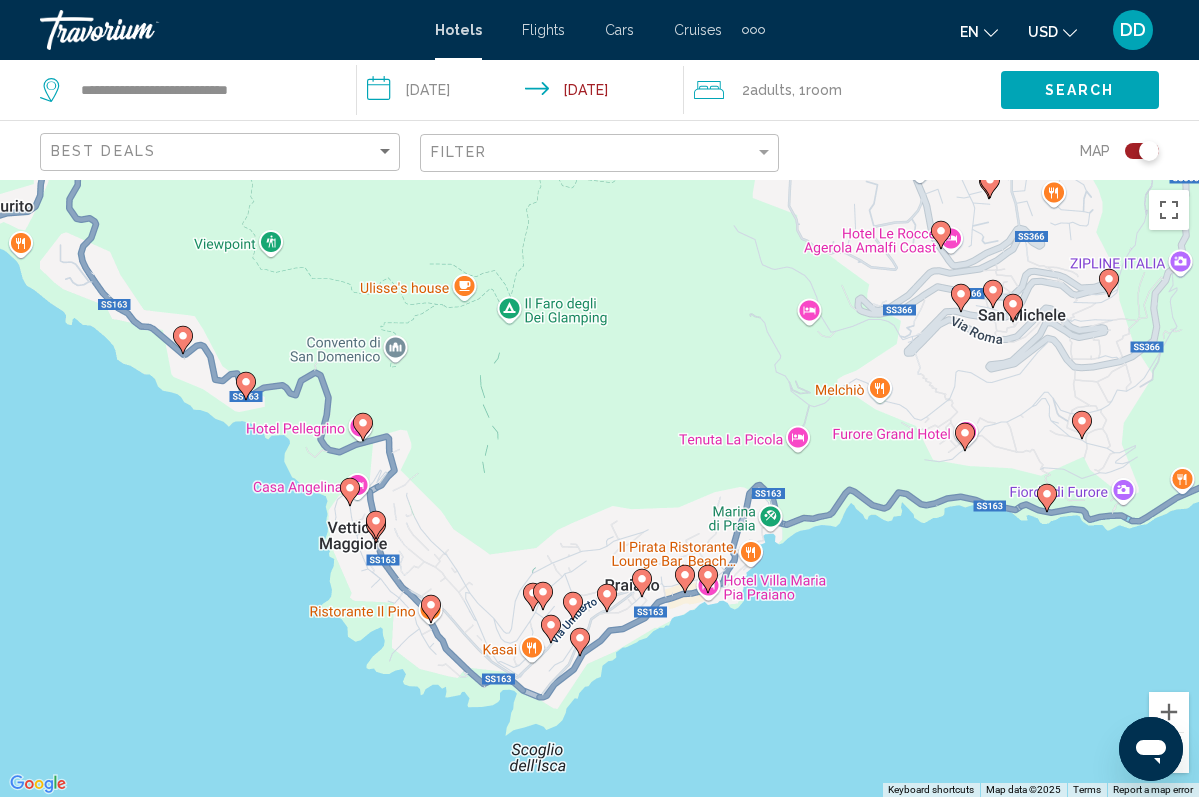 click 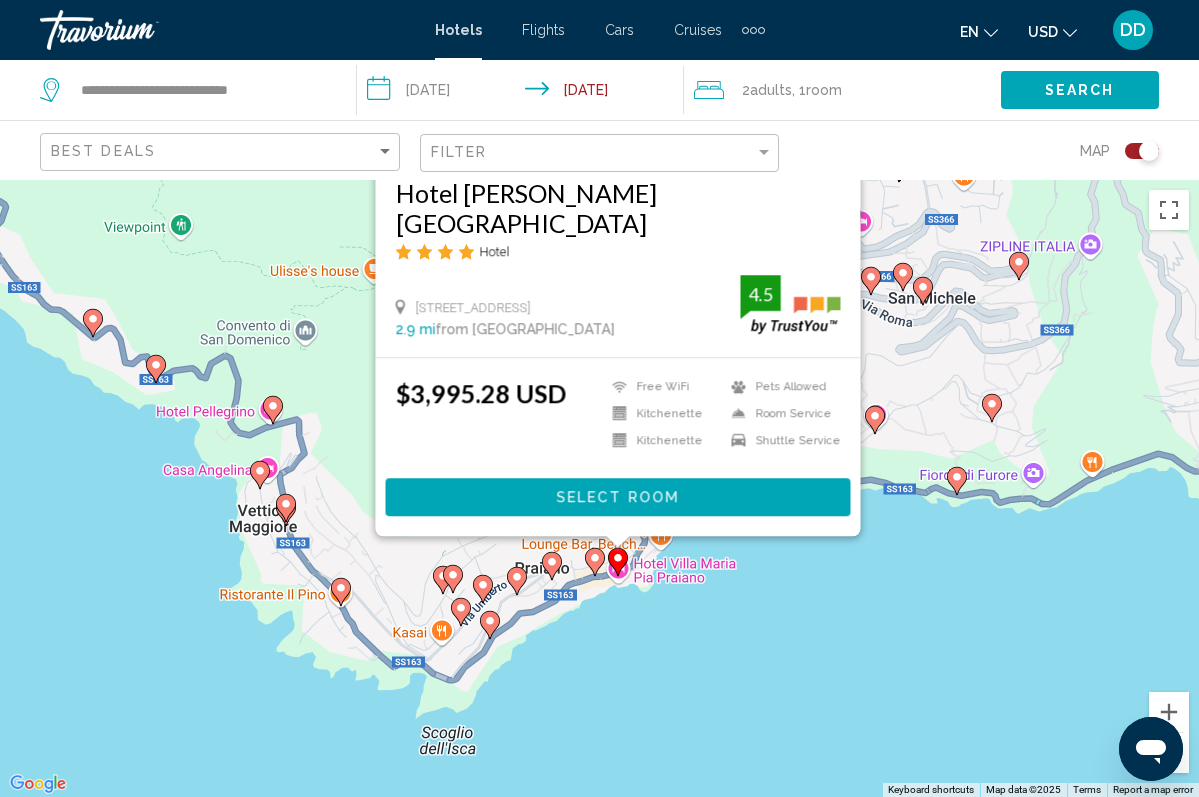 drag, startPoint x: 216, startPoint y: 712, endPoint x: 112, endPoint y: 443, distance: 288.40424 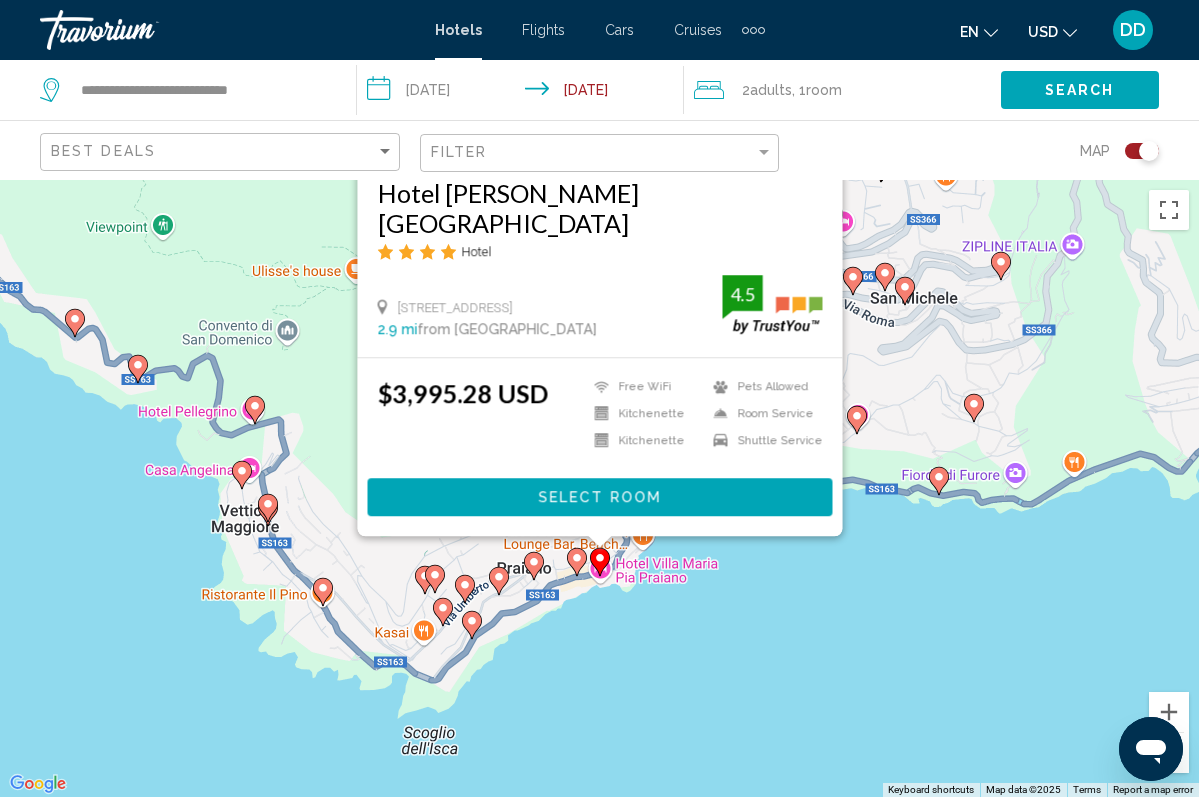 click on "To navigate, press the arrow keys. To activate drag with keyboard, press Alt + Enter. Once in keyboard drag state, use the arrow keys to move the marker. To complete the drag, press the Enter key. To cancel, press Escape.  Hotel Villa Maria Pia
Hotel
Via Roma 17, Praiano 2.9 mi  from Positano city center from hotel 4.5 $3,995.28 USD
Free WiFi
Kitchenette
Kitchenette
Pets Allowed
Room Service
Shuttle Service  4.5 Select Room" at bounding box center [599, 488] 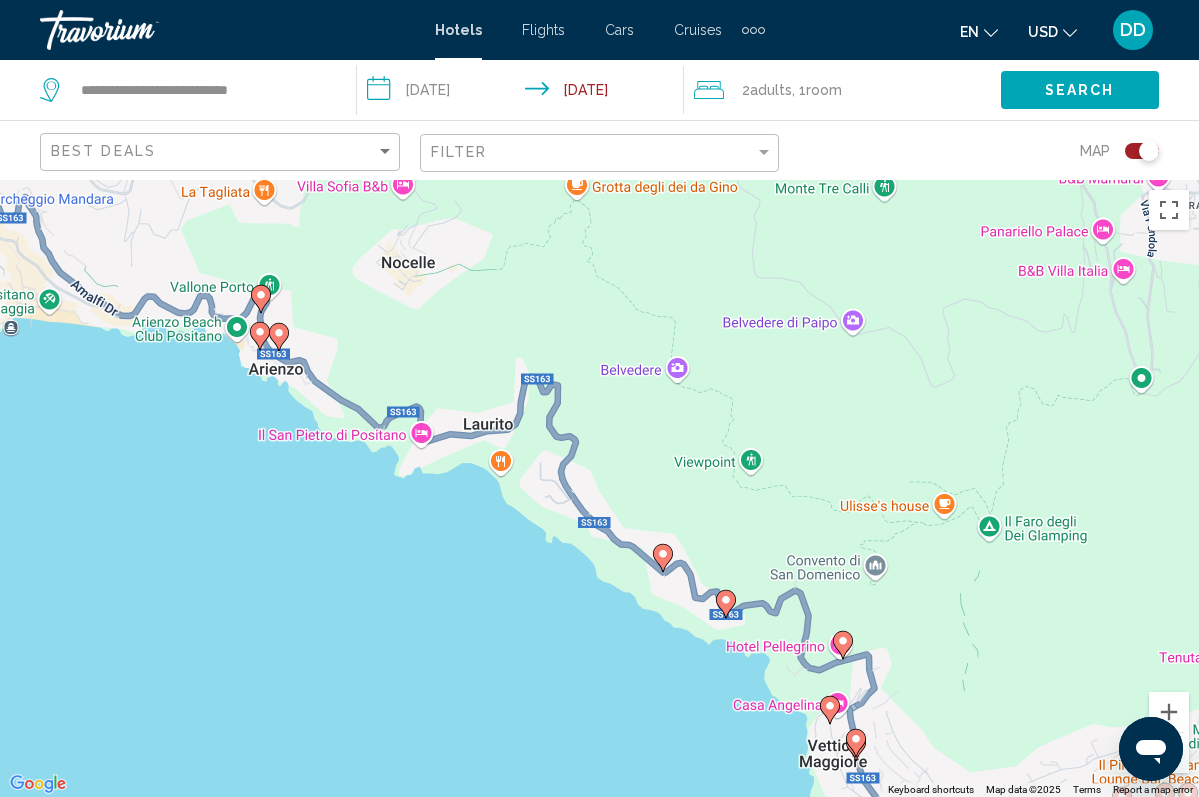 drag, startPoint x: 424, startPoint y: 452, endPoint x: 1017, endPoint y: 687, distance: 637.86676 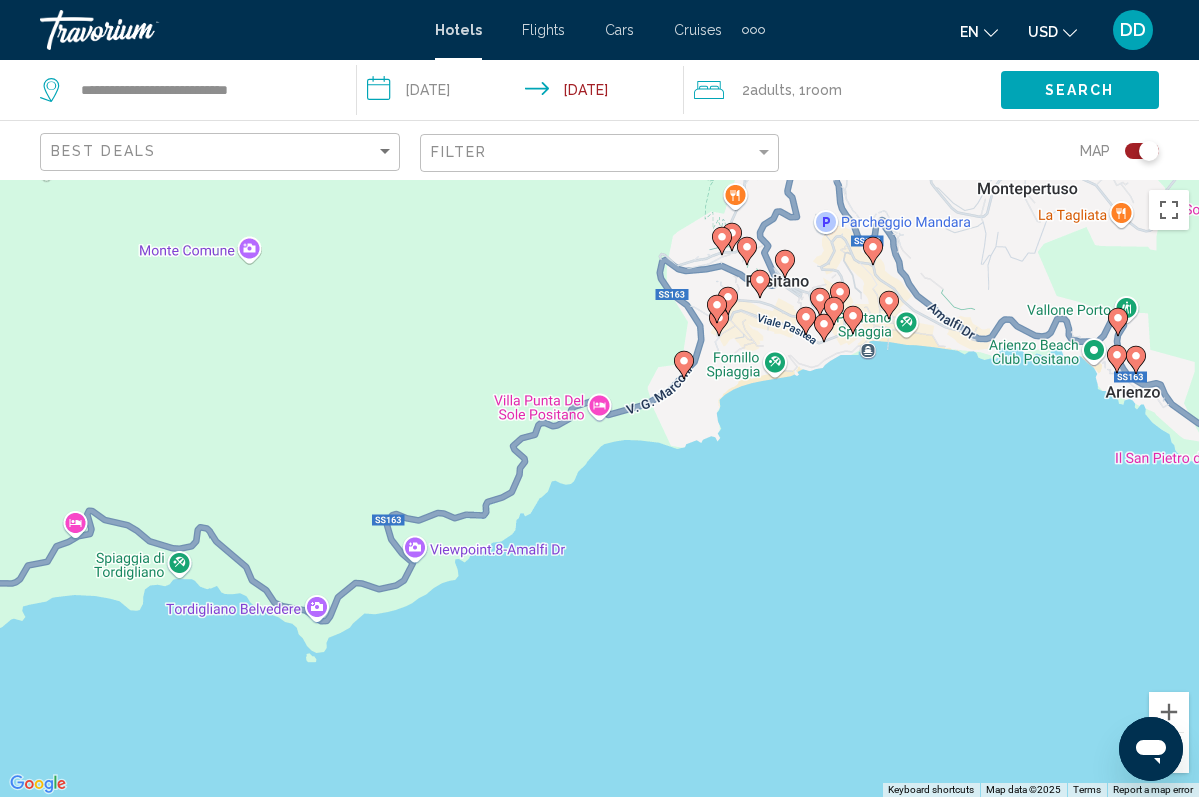 drag, startPoint x: 297, startPoint y: 521, endPoint x: 1155, endPoint y: 544, distance: 858.3082 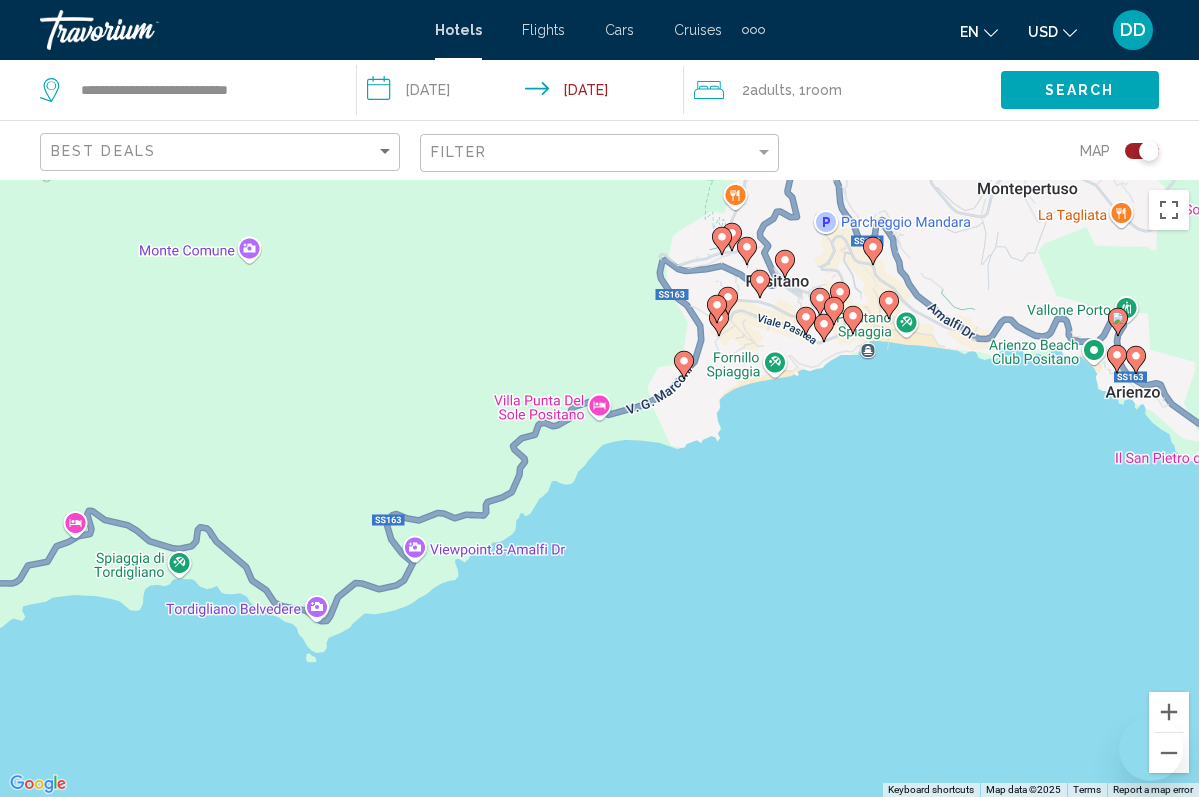 scroll, scrollTop: 0, scrollLeft: 0, axis: both 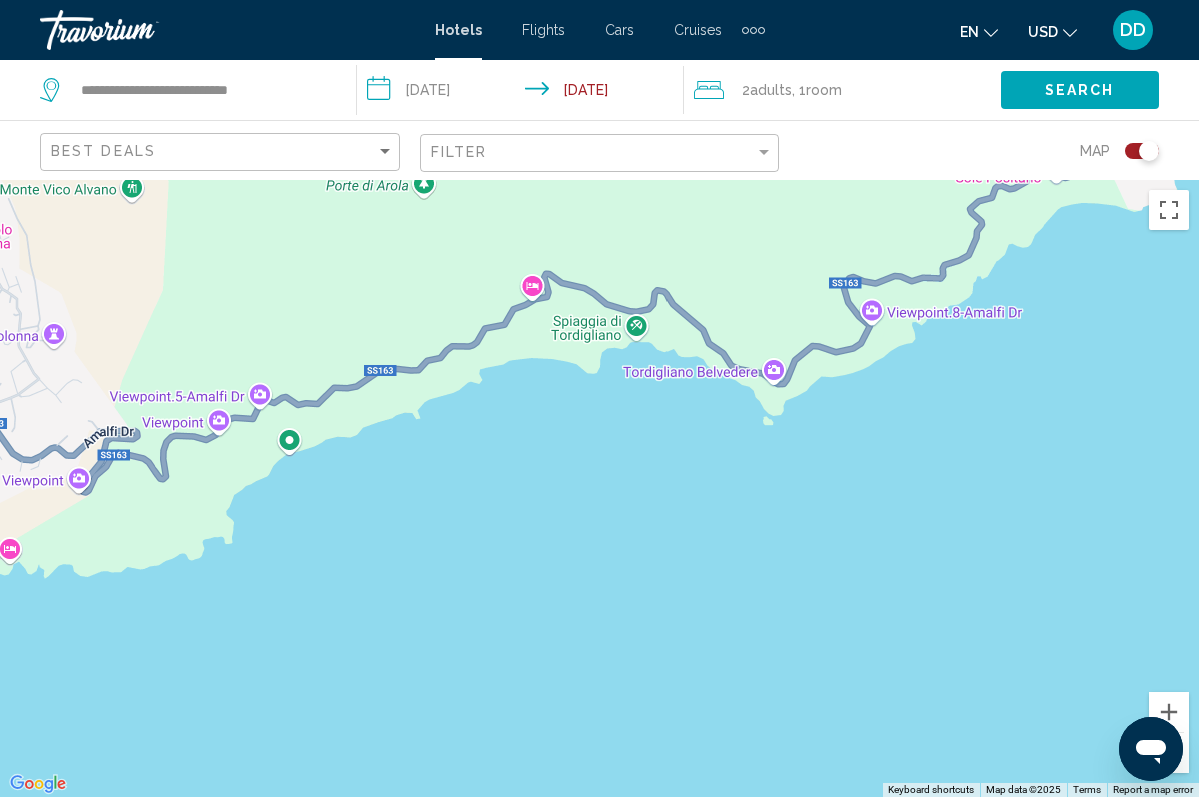 drag, startPoint x: 777, startPoint y: 542, endPoint x: 1124, endPoint y: 396, distance: 376.4638 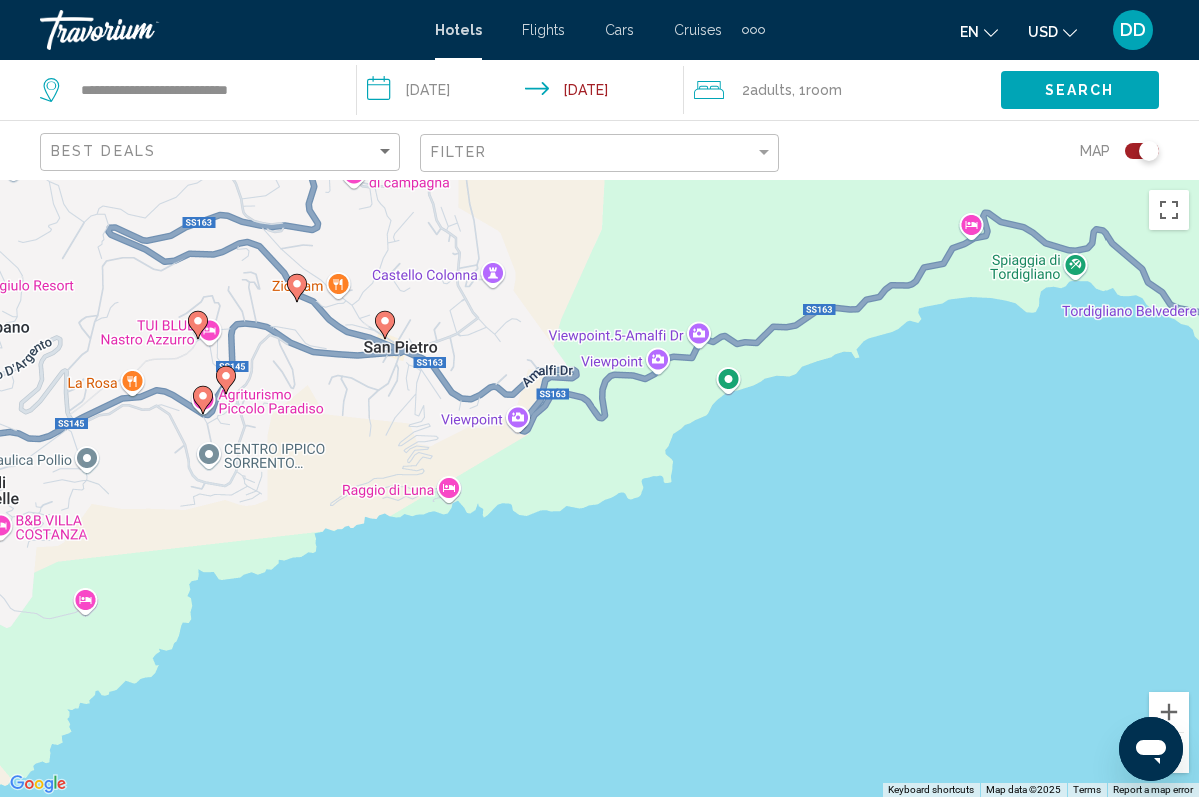 drag, startPoint x: 877, startPoint y: 418, endPoint x: 1113, endPoint y: 421, distance: 236.01907 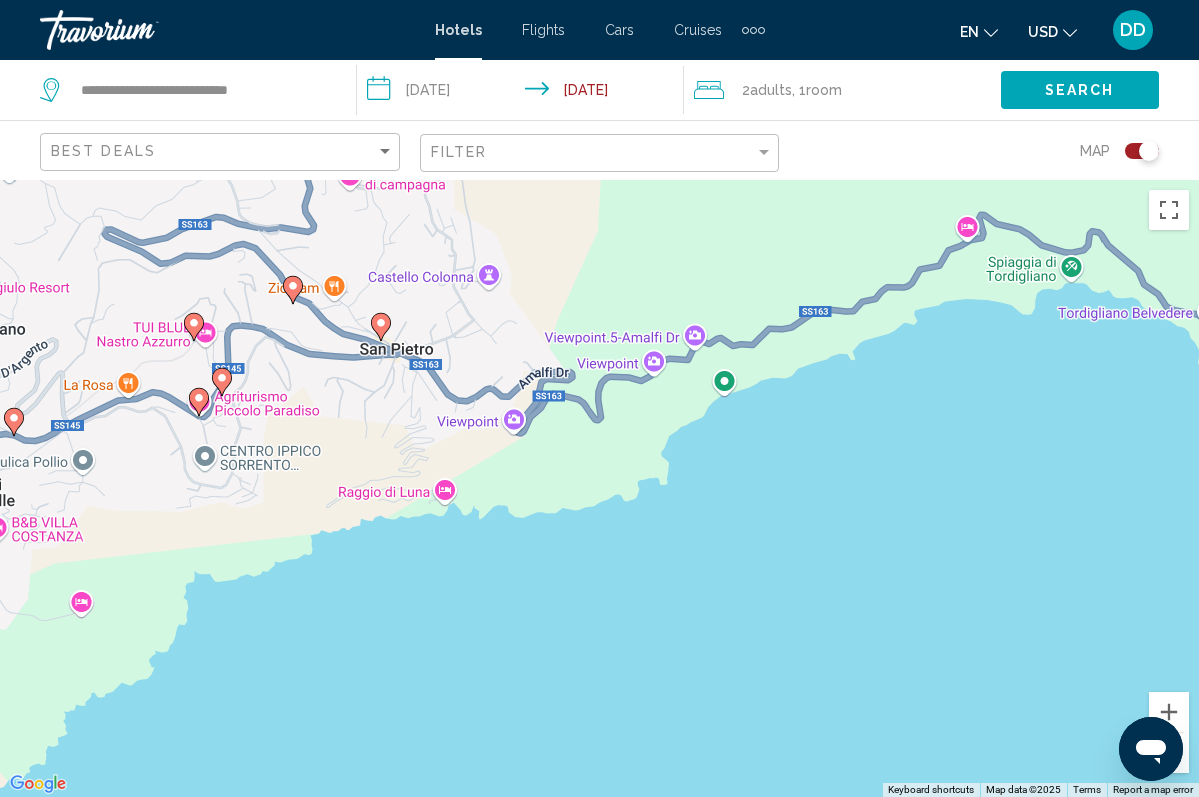 click 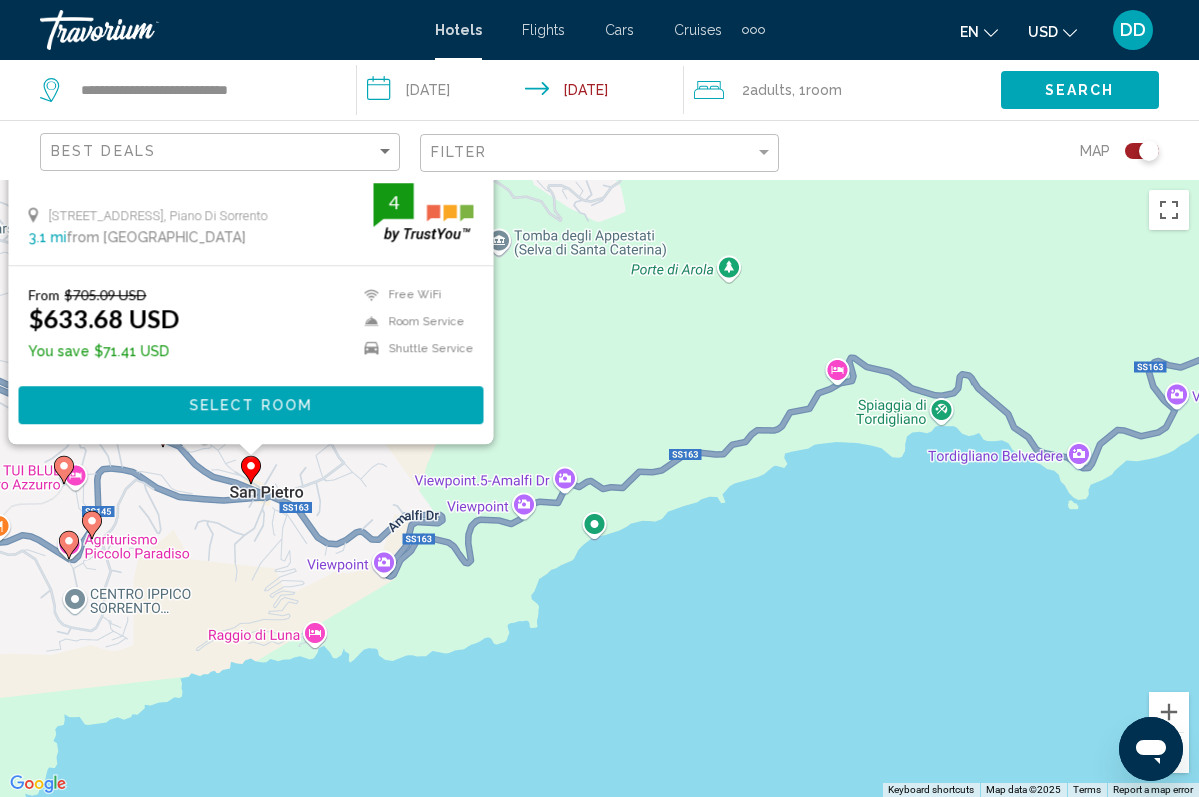 drag, startPoint x: 872, startPoint y: 581, endPoint x: 740, endPoint y: 220, distance: 384.37613 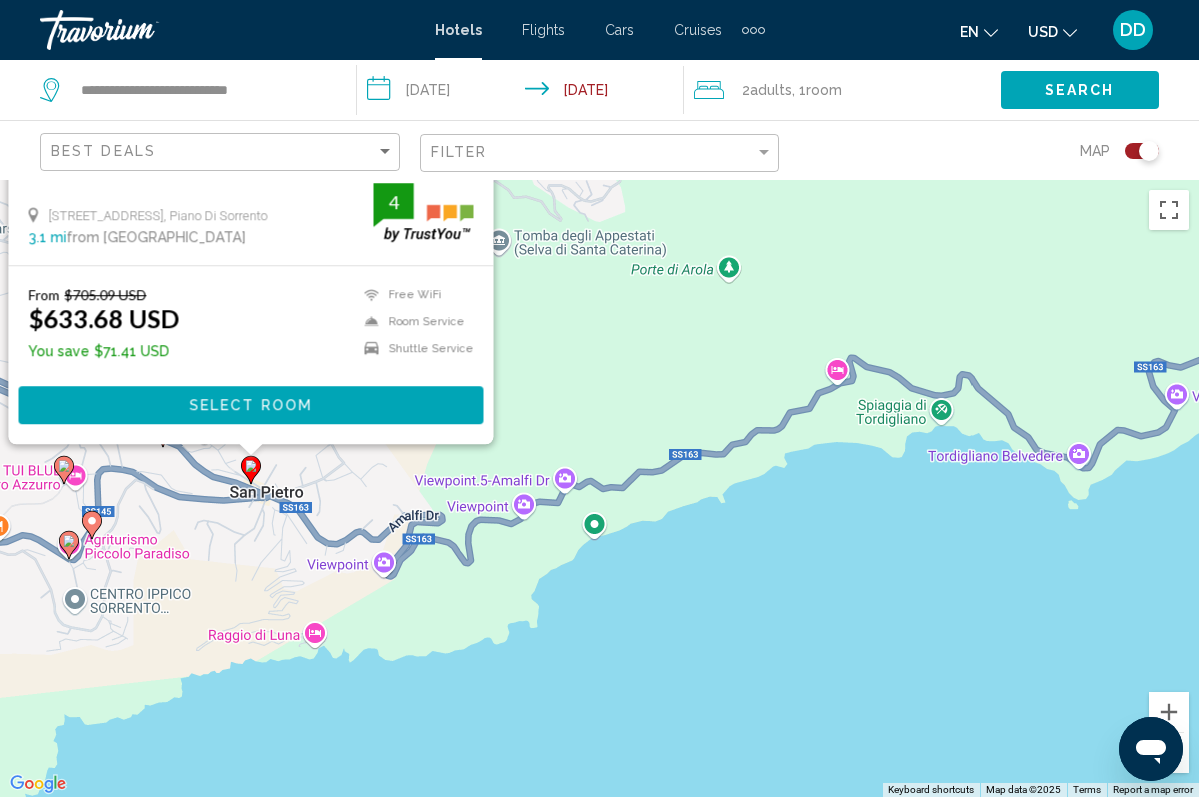 click on "To navigate, press the arrow keys. To activate drag with keyboard, press Alt + Enter. Once in keyboard drag state, use the arrow keys to move the marker. To complete the drag, press the Enter key. To cancel, press Escape. Save up to  10%   Hotel Royal Hills
Hotel
Via Meta Amalfi 84, Piano Di Sorrento 3.1 mi  from Positano city center from hotel 4 From $705.09 USD $633.68 USD  You save  $71.41 USD
Free WiFi
Room Service
Shuttle Service  4 Select Room" at bounding box center [599, 488] 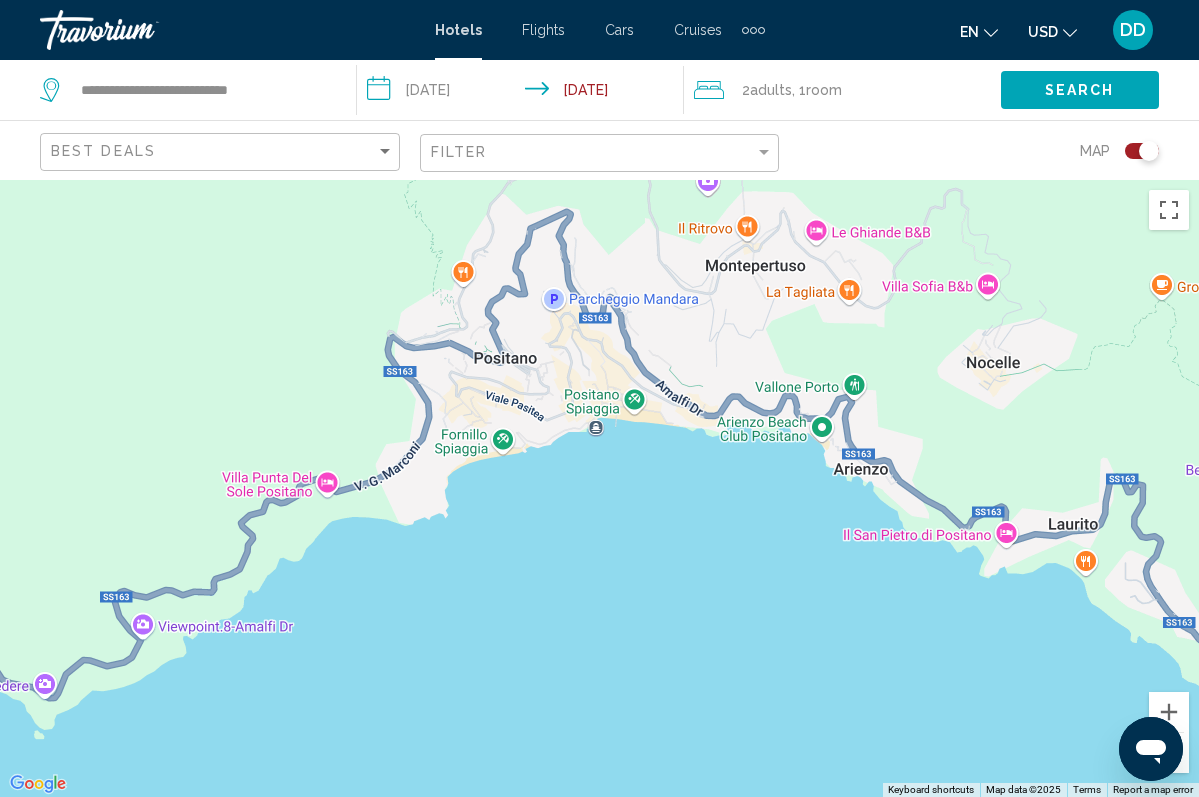 drag, startPoint x: 795, startPoint y: 564, endPoint x: -241, endPoint y: 795, distance: 1061.441 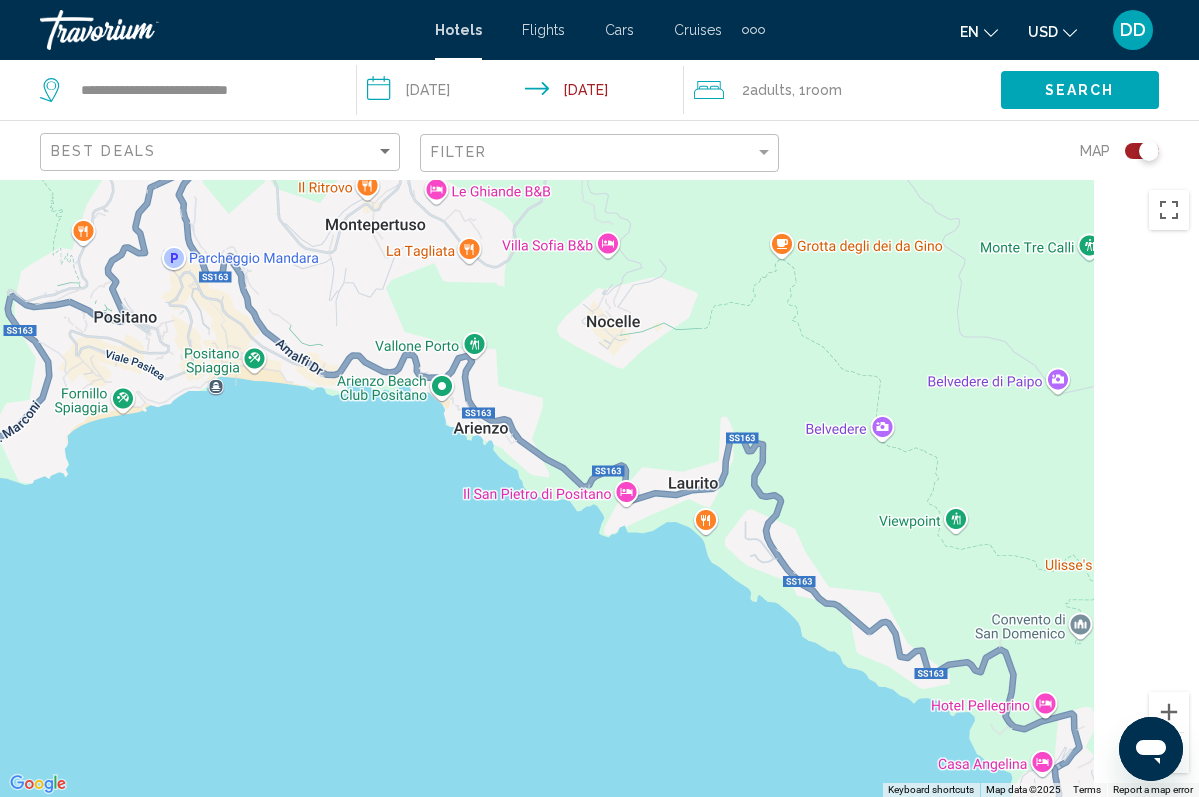 drag, startPoint x: 769, startPoint y: 592, endPoint x: 227, endPoint y: 554, distance: 543.33044 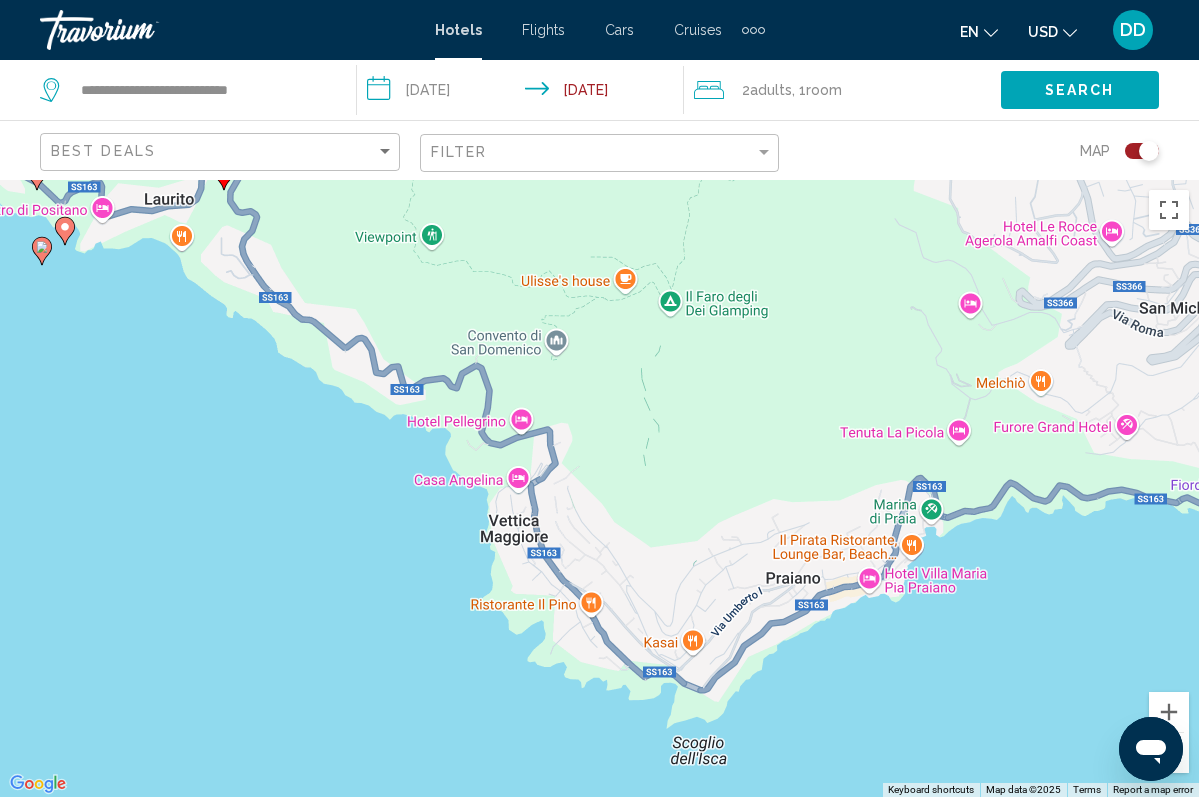 drag, startPoint x: 566, startPoint y: 505, endPoint x: 541, endPoint y: 210, distance: 296.05743 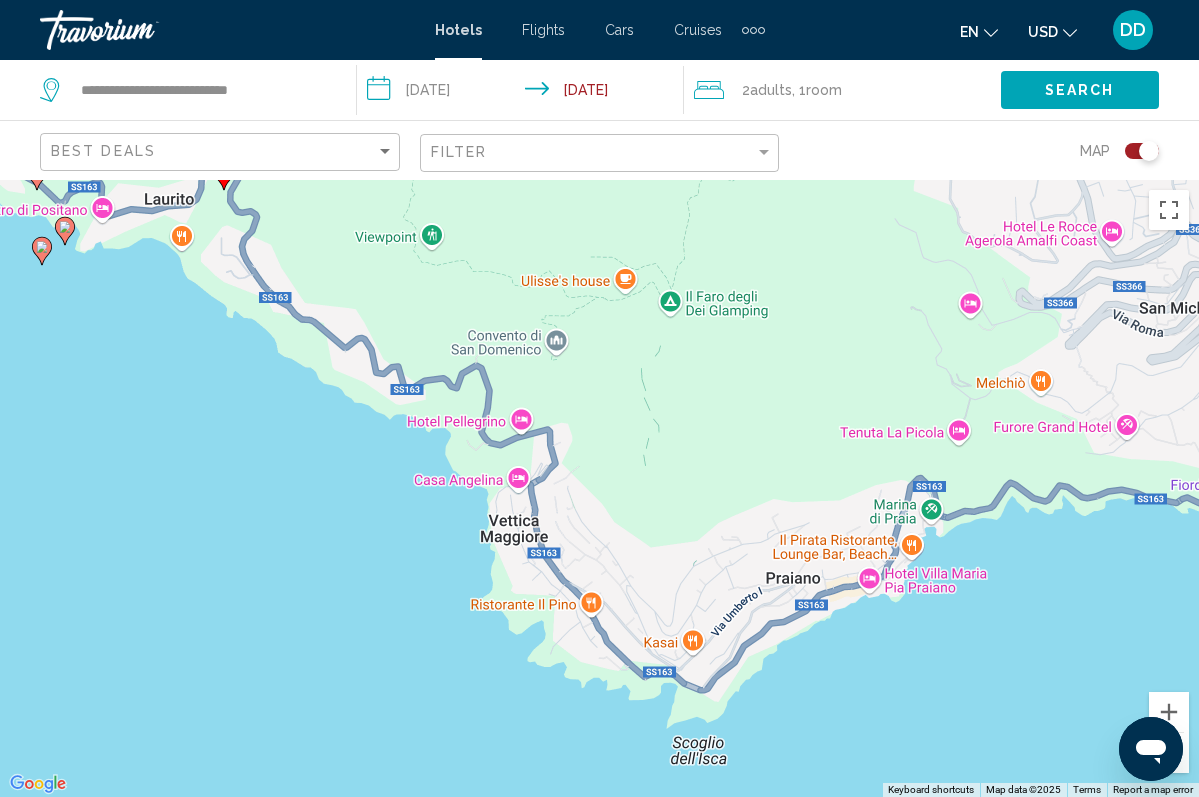 click on "To navigate, press the arrow keys. To activate drag with keyboard, press Alt + Enter. Once in keyboard drag state, use the arrow keys to move the marker. To complete the drag, press the Enter key. To cancel, press Escape." at bounding box center (599, 488) 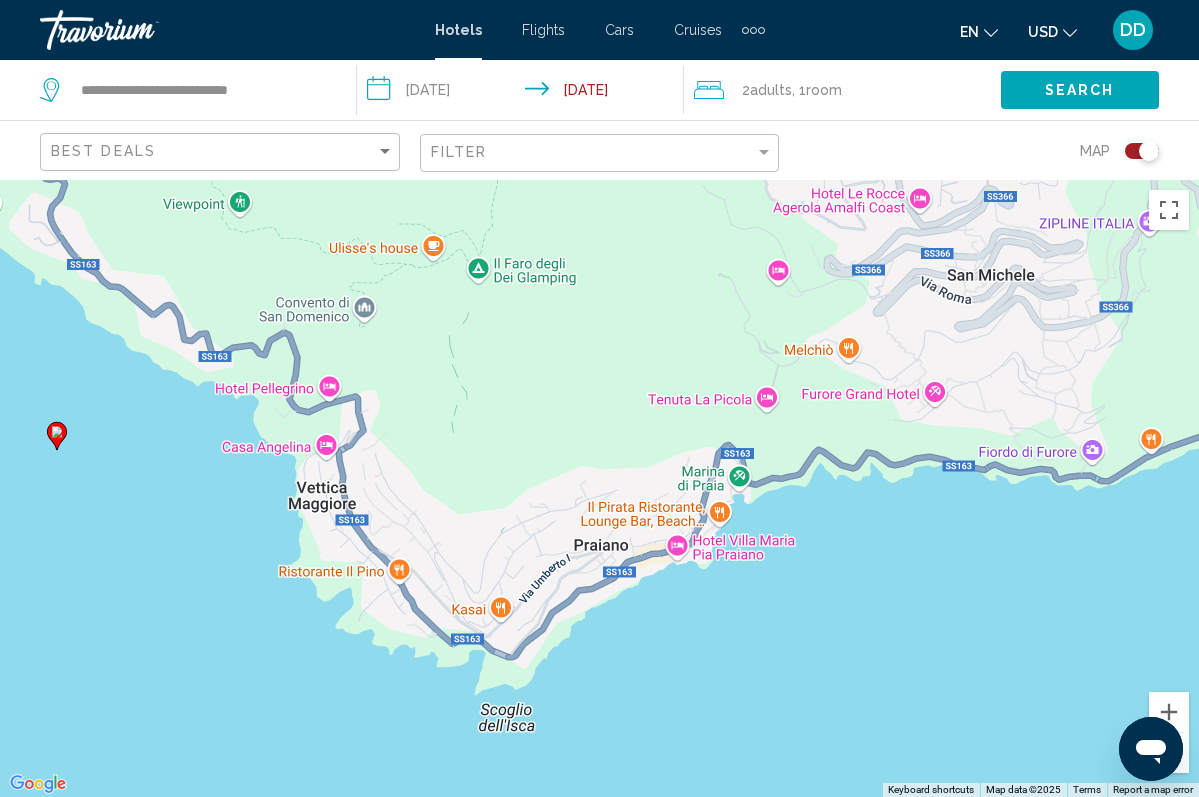 drag, startPoint x: 687, startPoint y: 477, endPoint x: 493, endPoint y: 447, distance: 196.30588 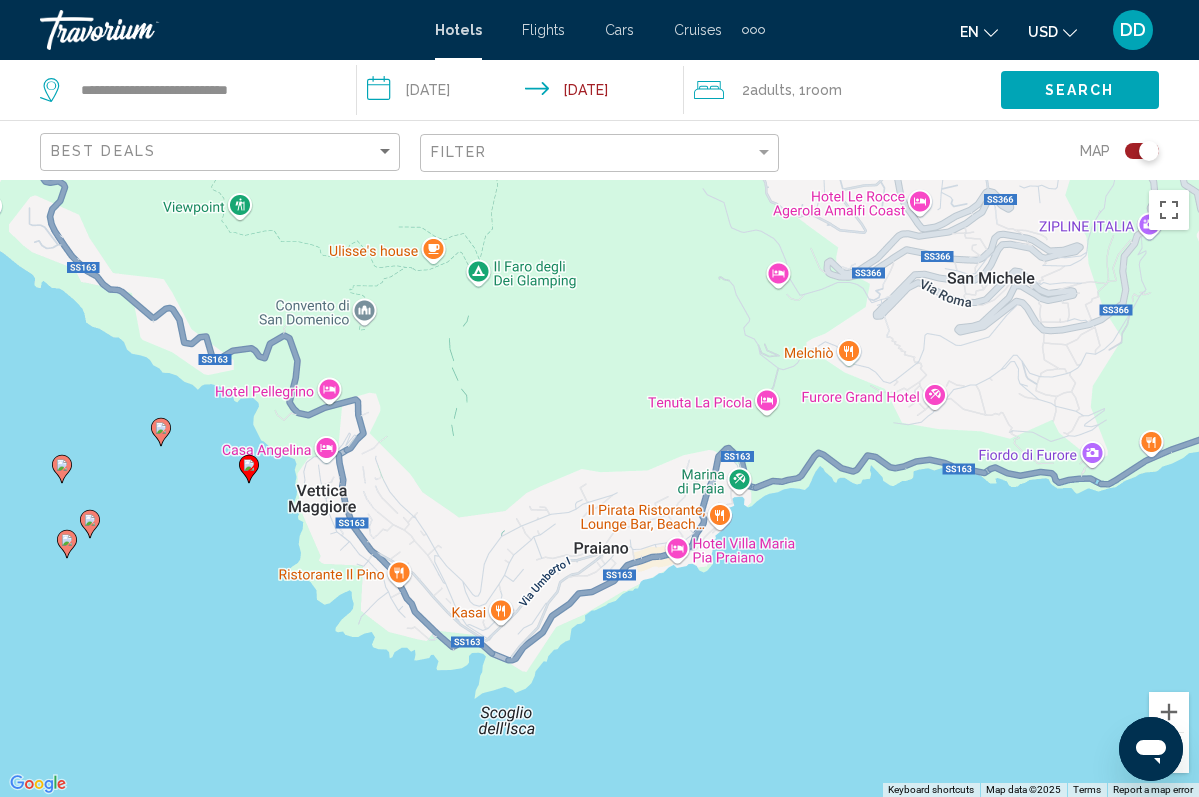 click on "To navigate, press the arrow keys. To activate drag with keyboard, press Alt + Enter. Once in keyboard drag state, use the arrow keys to move the marker. To complete the drag, press the Enter key. To cancel, press Escape." at bounding box center (599, 488) 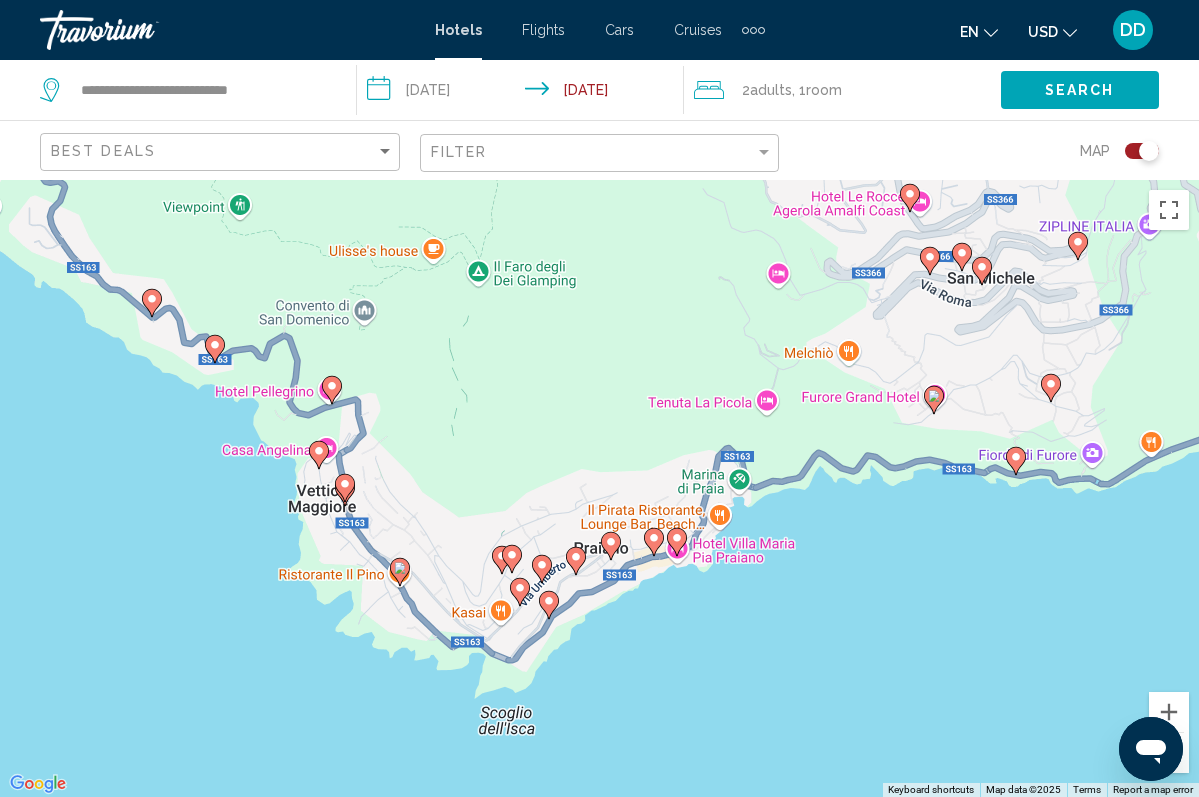 click 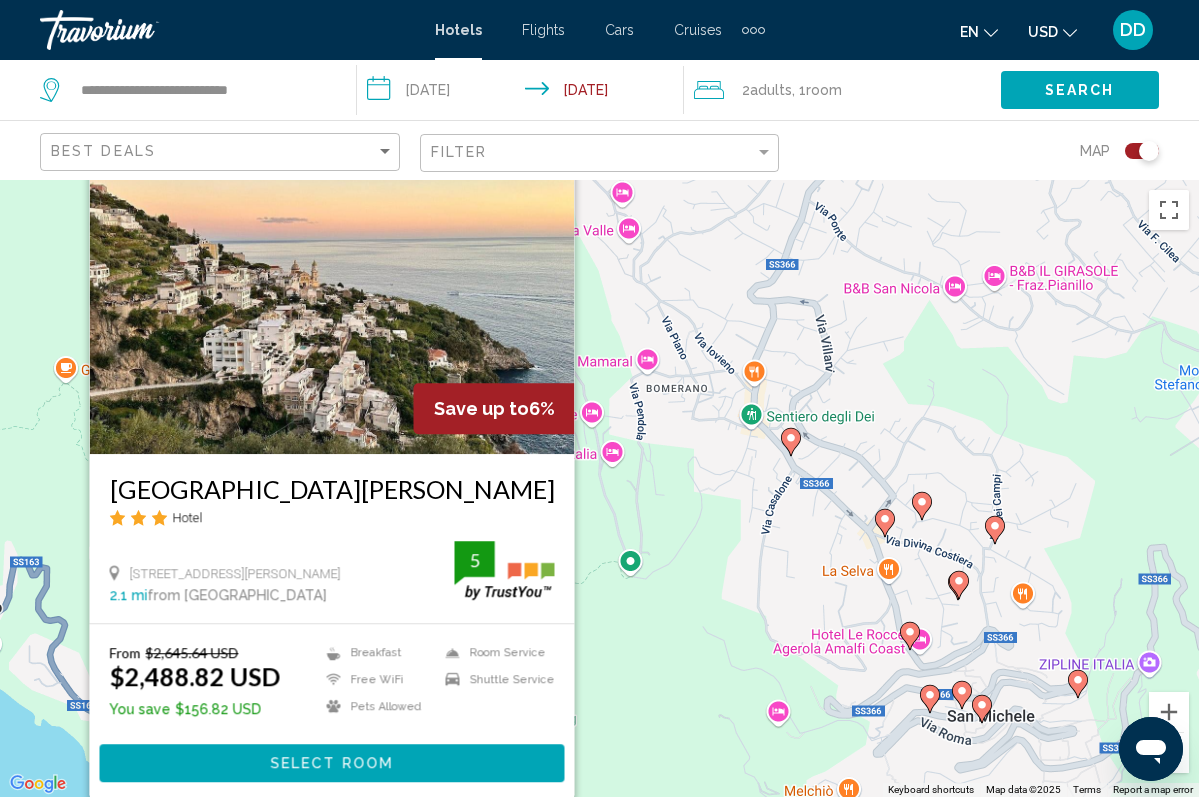 click on "To navigate, press the arrow keys. To activate drag with keyboard, press Alt + Enter. Once in keyboard drag state, use the arrow keys to move the marker. To complete the drag, press the Enter key. To cancel, press Escape. Save up to  6%   Hotel Pellegrino
Hotel
Via Gennaro Capriglione 190, Praiano 2.1 mi  from Positano city center from hotel 5 From $2,645.64 USD $2,488.82 USD  You save  $156.82 USD
Breakfast
Free WiFi
Pets Allowed
Room Service
Shuttle Service  5 Select Room" at bounding box center [599, 488] 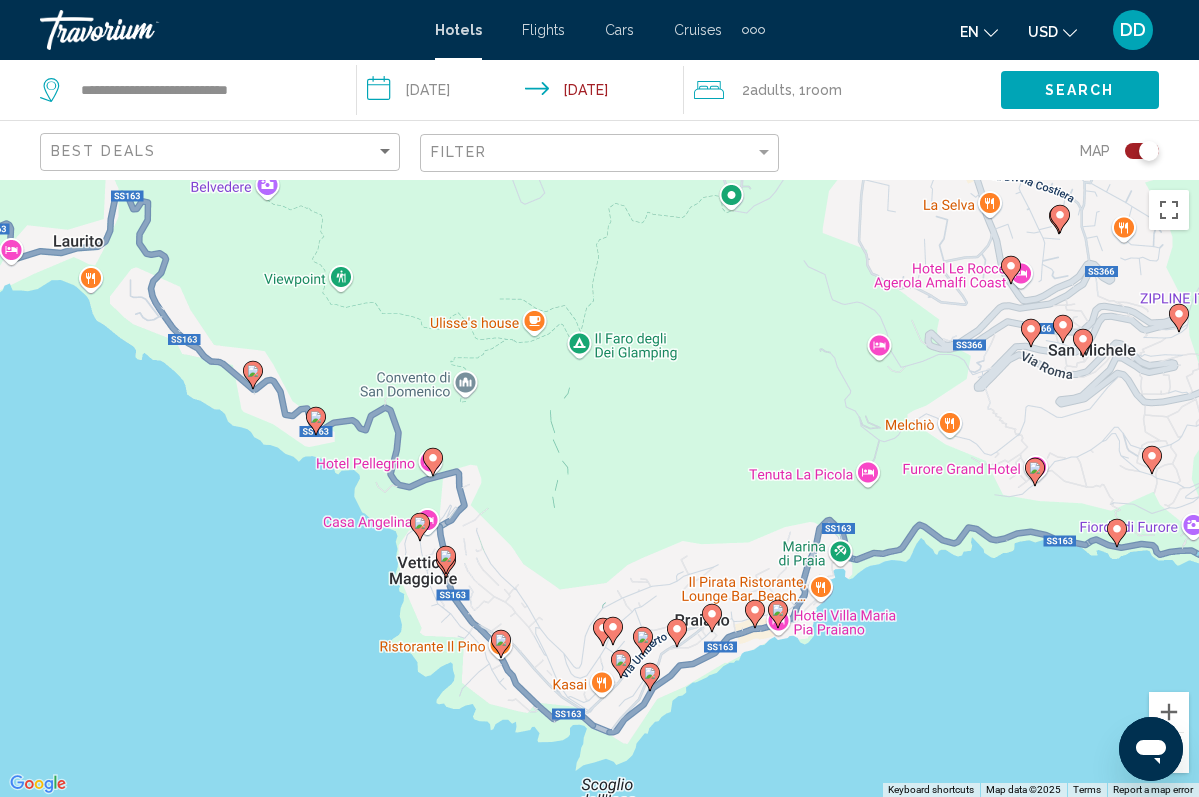 drag, startPoint x: 664, startPoint y: 663, endPoint x: 765, endPoint y: 294, distance: 382.57288 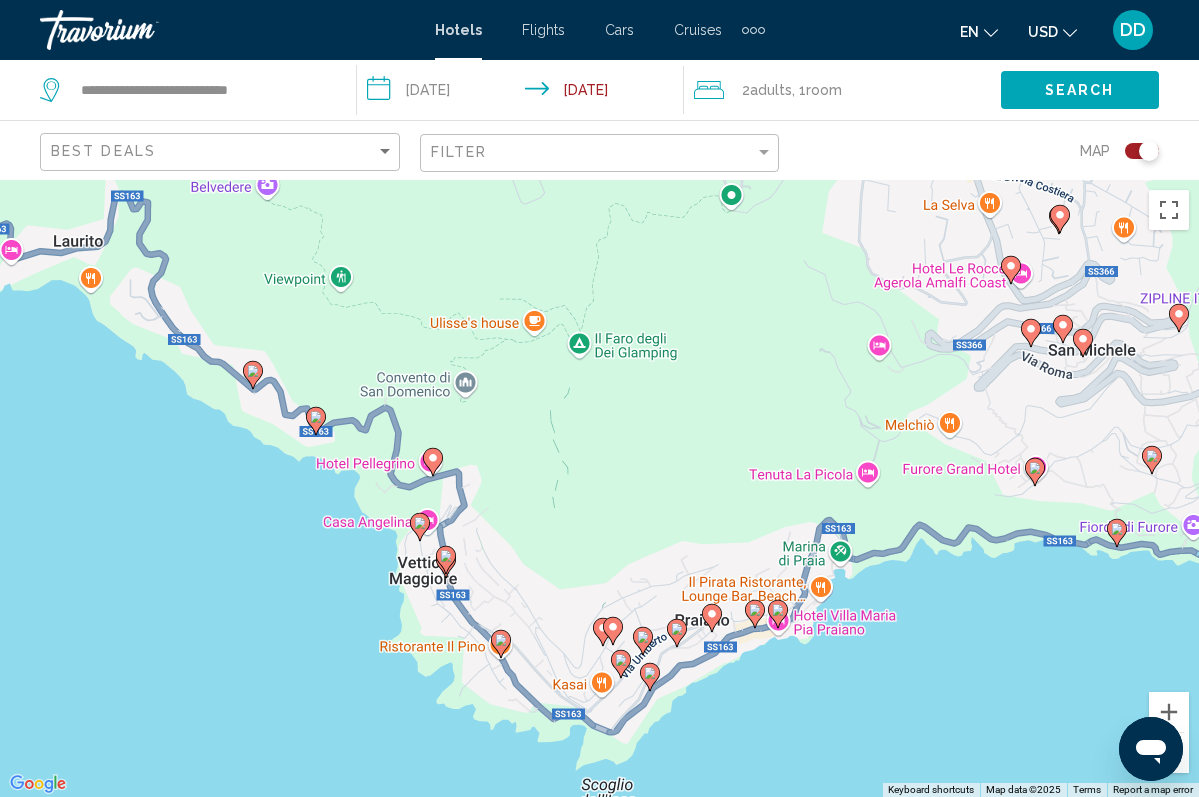 click on "To navigate, press the arrow keys. To activate drag with keyboard, press Alt + Enter. Once in keyboard drag state, use the arrow keys to move the marker. To complete the drag, press the Enter key. To cancel, press Escape." at bounding box center [599, 488] 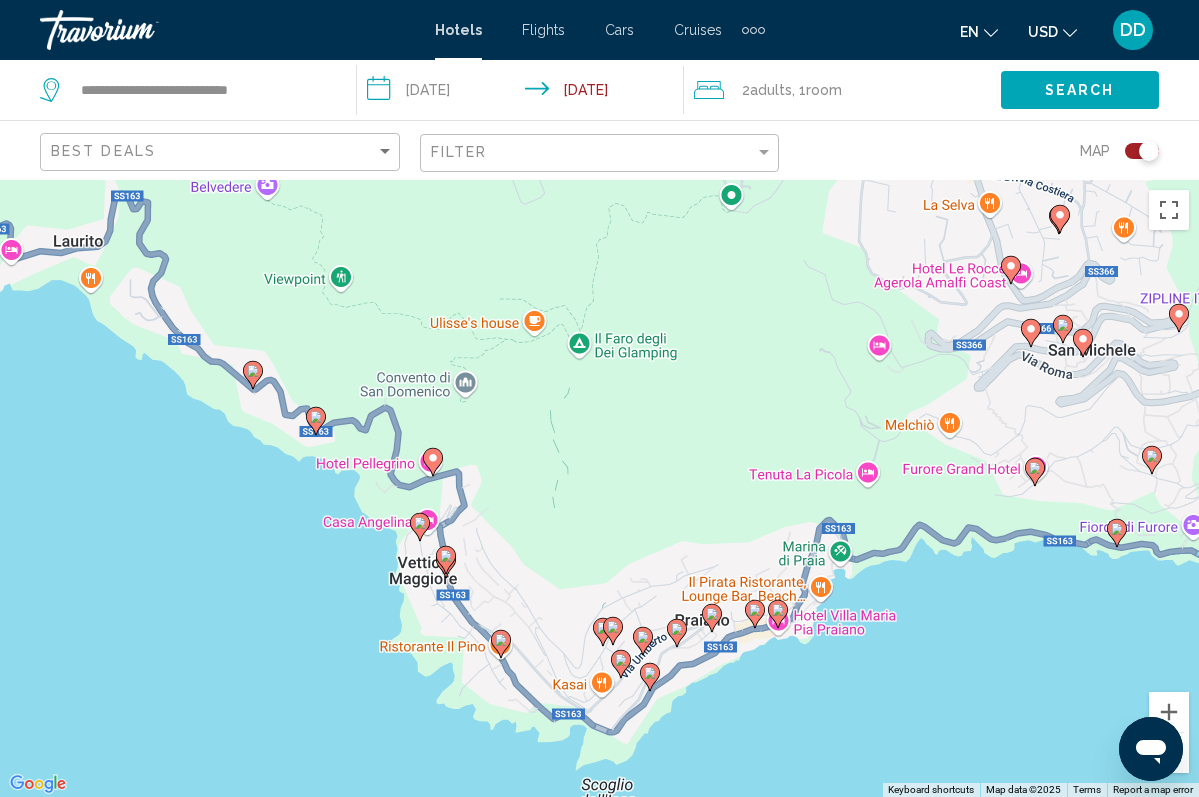 click 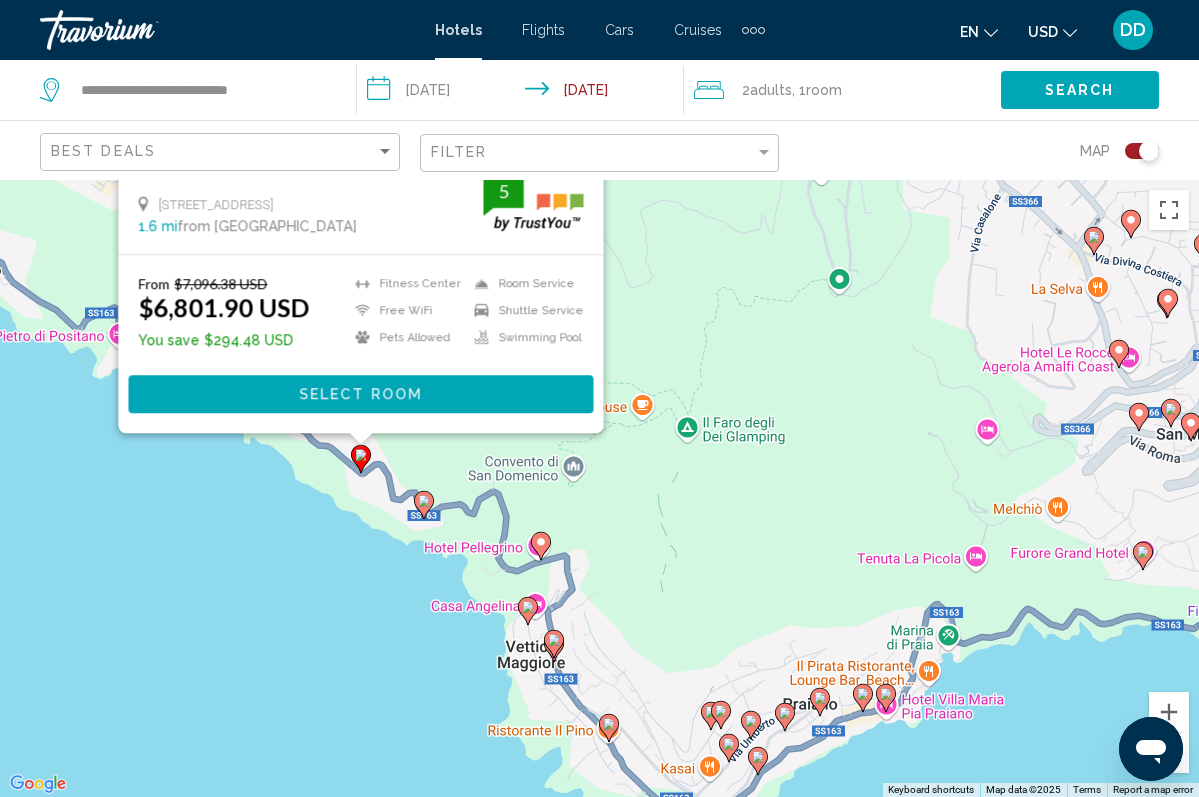 drag, startPoint x: 647, startPoint y: 660, endPoint x: 705, endPoint y: 286, distance: 378.4706 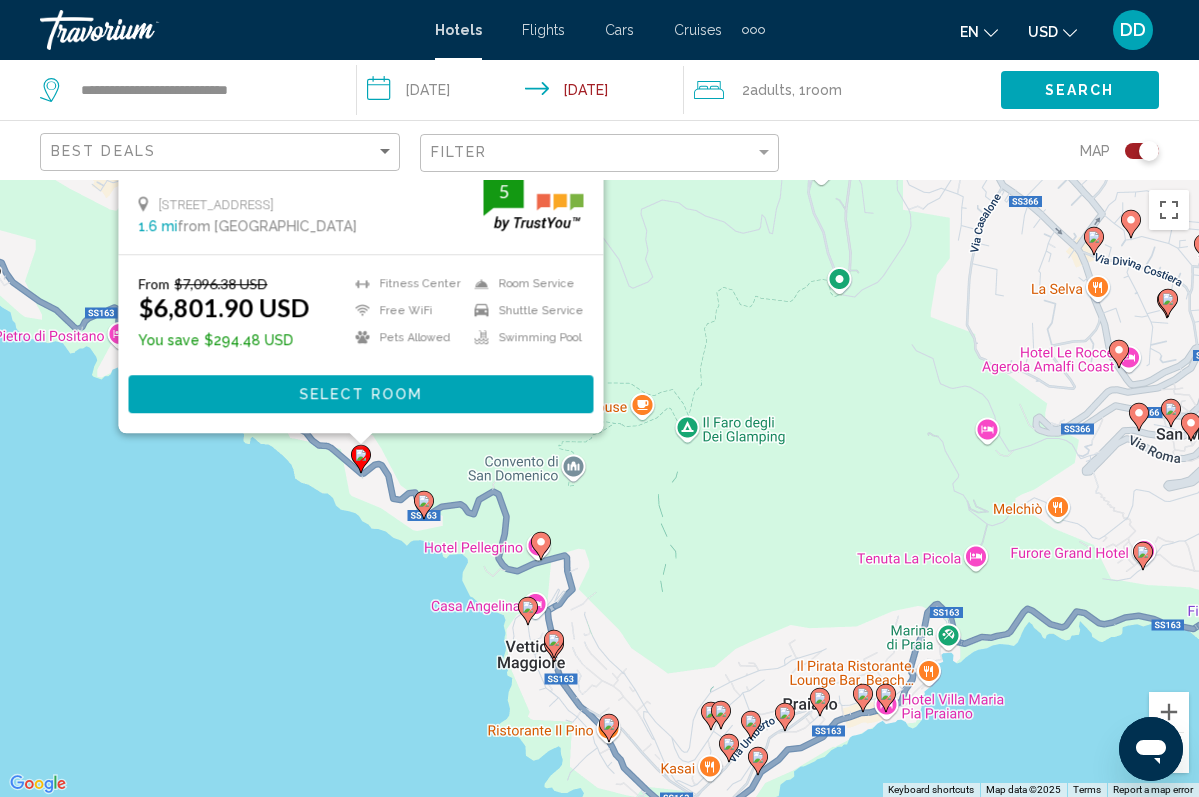 click on "To navigate, press the arrow keys. To activate drag with keyboard, press Alt + Enter. Once in keyboard drag state, use the arrow keys to move the marker. To complete the drag, press the Enter key. To cancel, press Escape. Save up to  4%   Hotel Piccolo Sant'Andrea
Hotel
Via Campo 15, Praiano 1.6 mi  from Positano city center from hotel 5 From $7,096.38 USD $6,801.90 USD  You save  $294.48 USD
Fitness Center
Free WiFi
Pets Allowed
Room Service
Shuttle Service
Swimming Pool  5 Select Room" at bounding box center [599, 488] 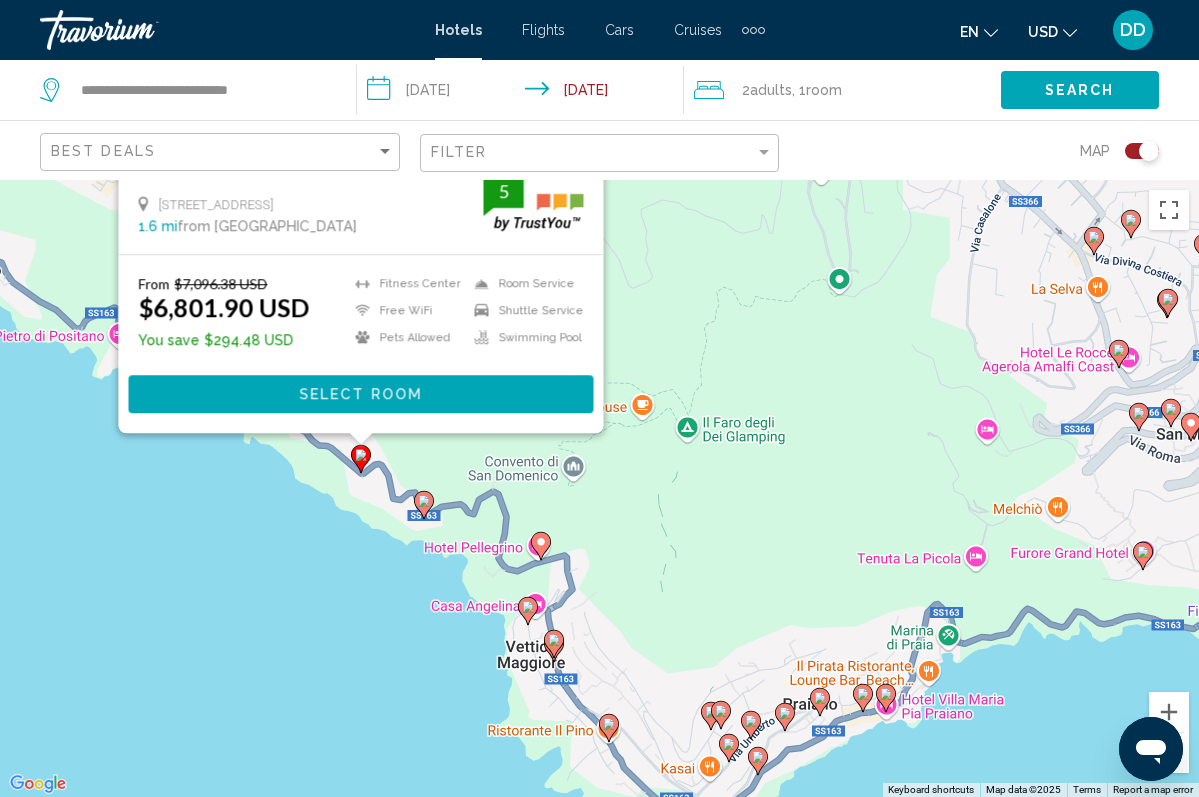 click 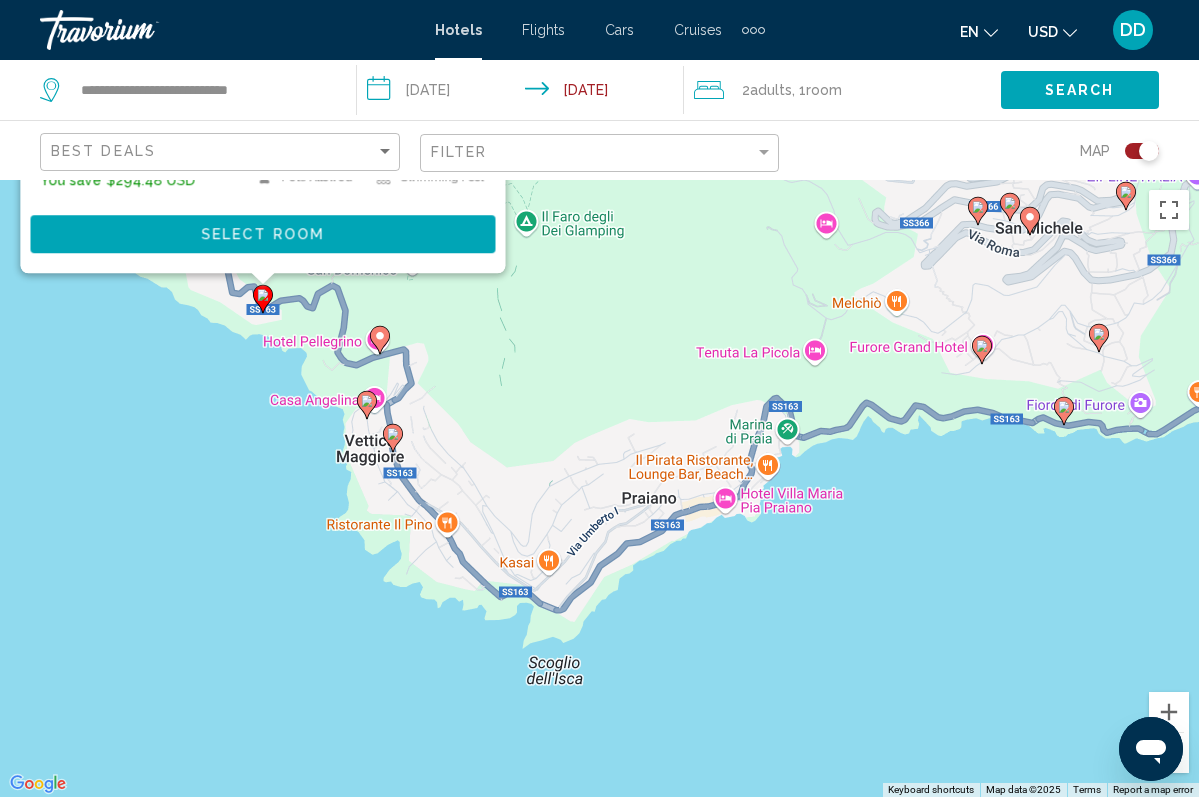 drag, startPoint x: 806, startPoint y: 731, endPoint x: 645, endPoint y: 202, distance: 552.9575 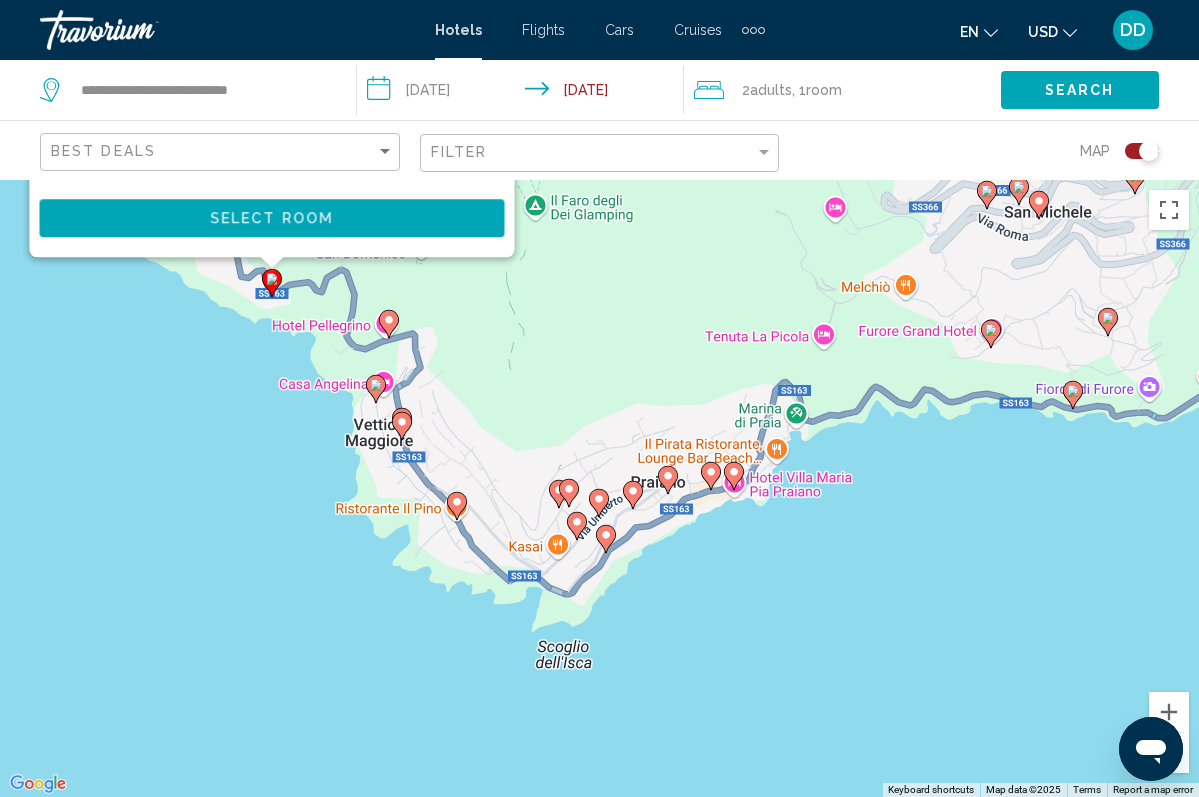 click 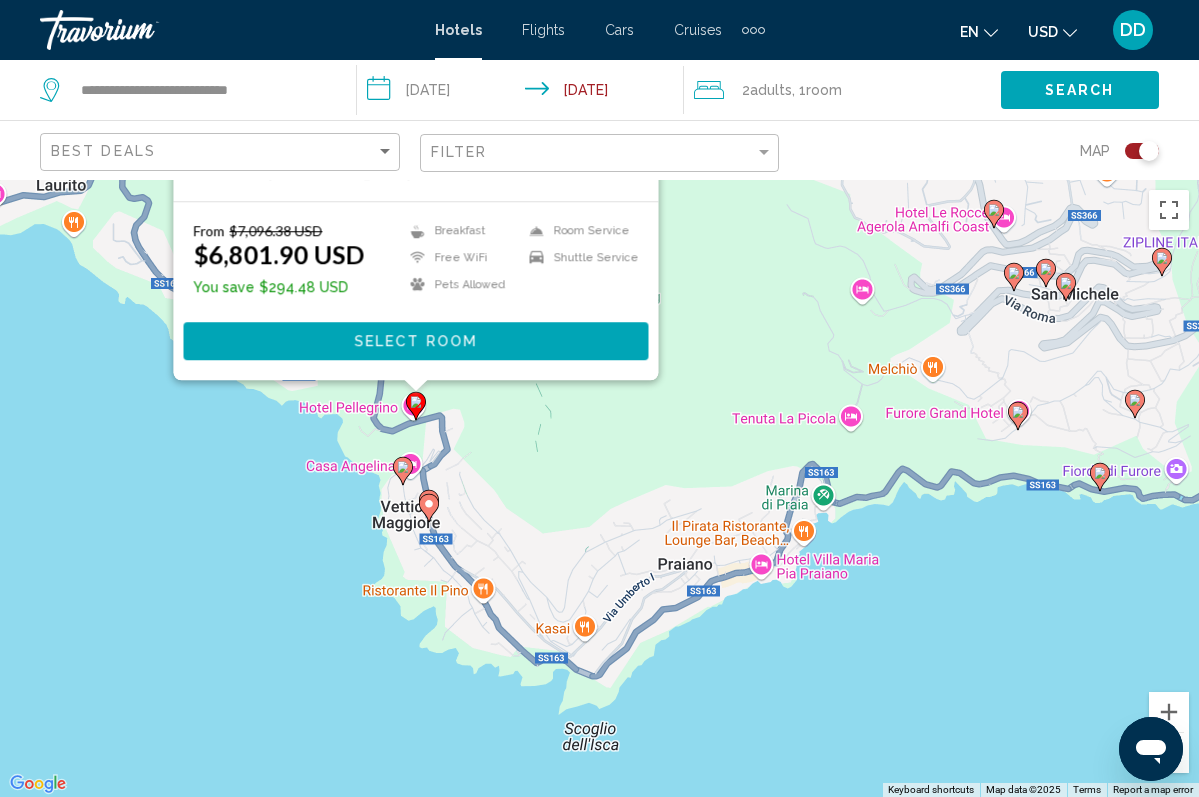 drag, startPoint x: 678, startPoint y: 693, endPoint x: 537, endPoint y: 380, distance: 343.29288 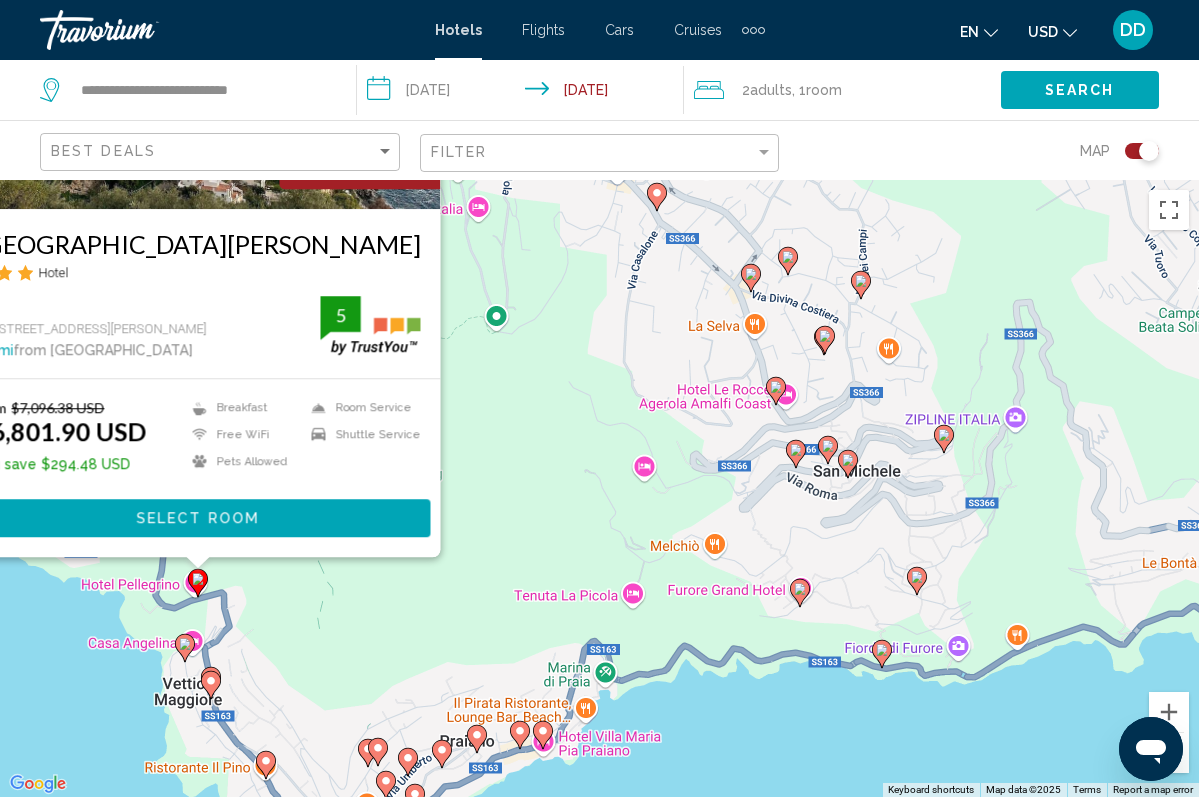 click 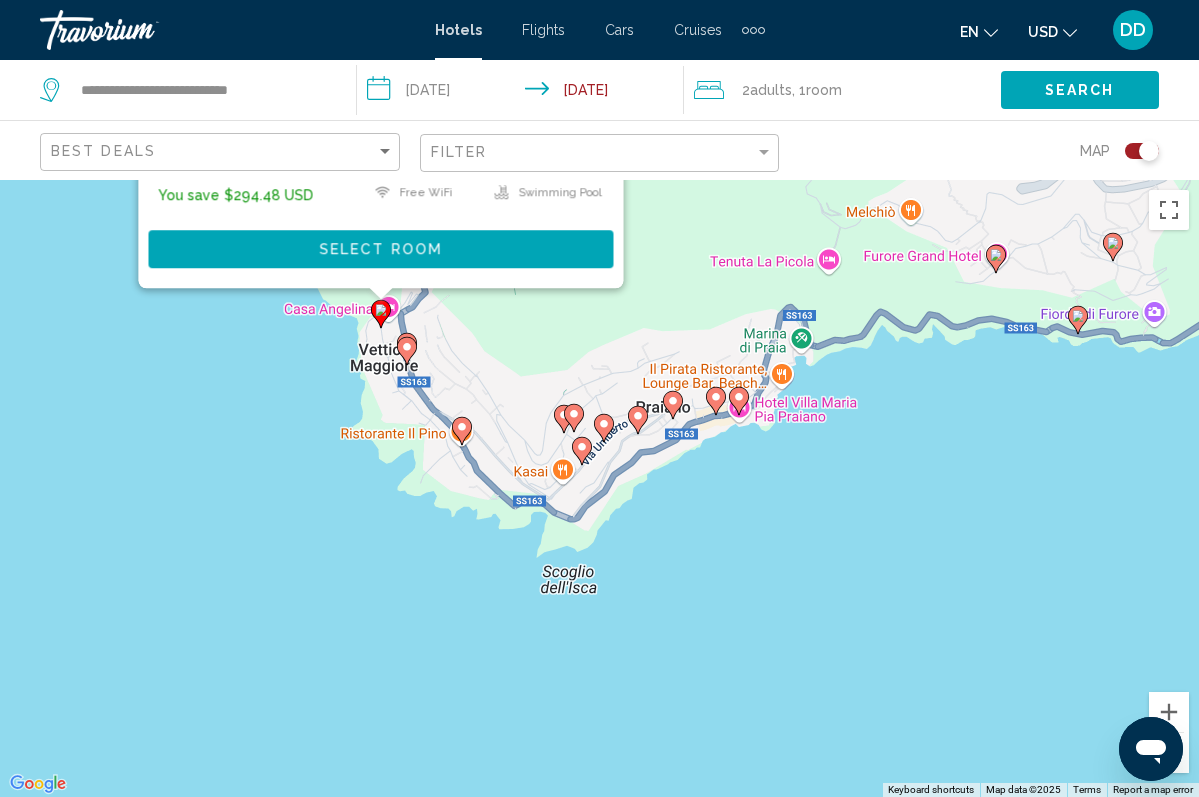 drag, startPoint x: 635, startPoint y: 685, endPoint x: 713, endPoint y: 167, distance: 523.83966 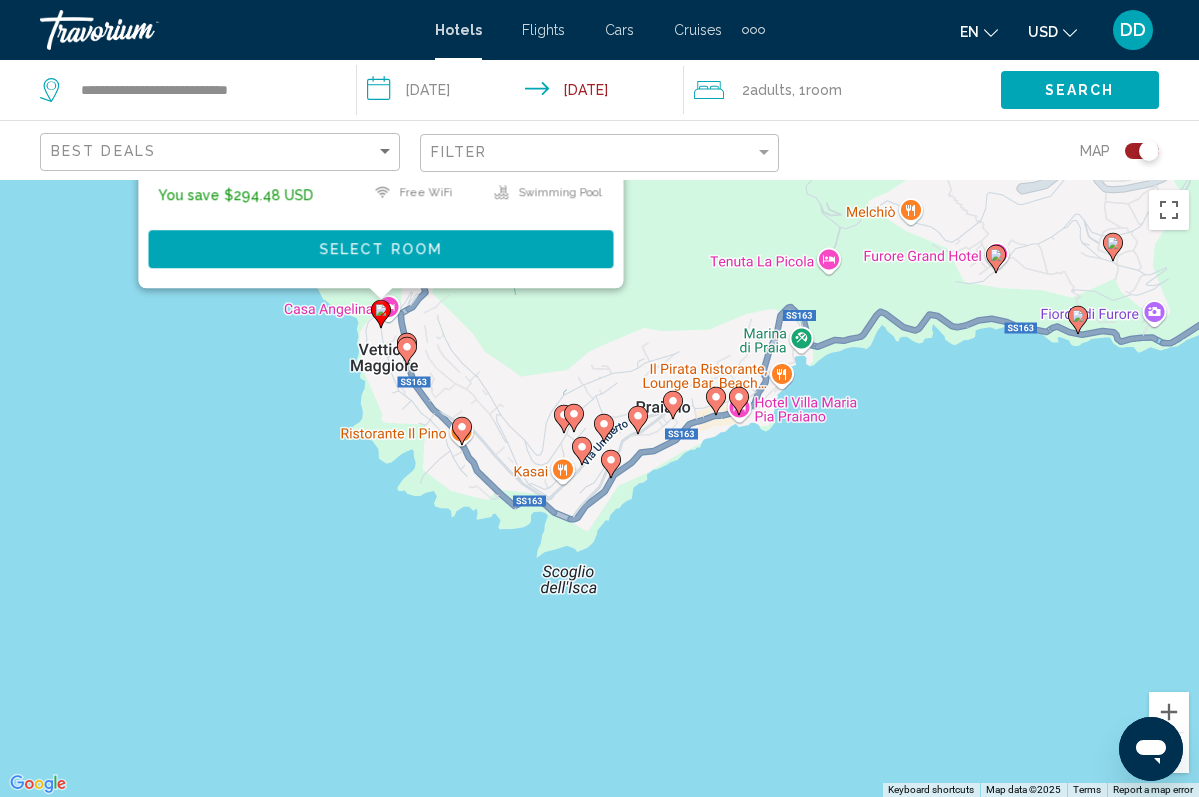 click 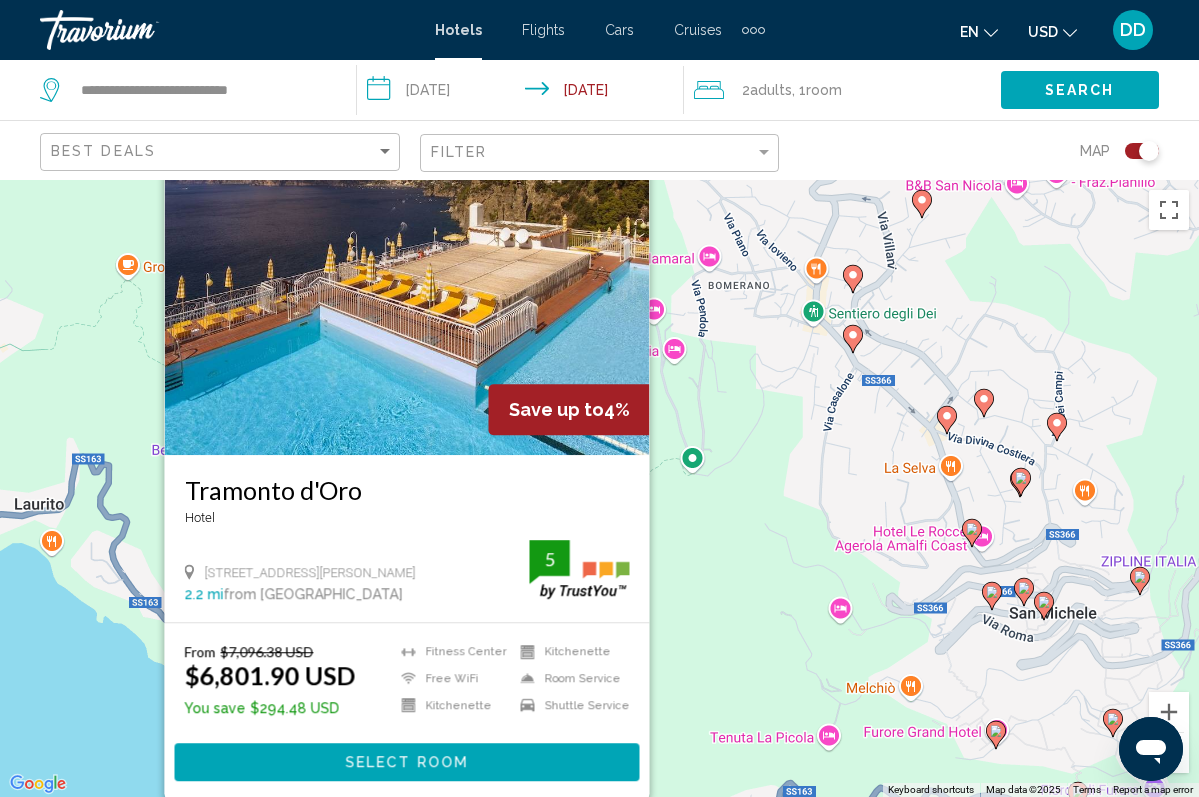 click on "To navigate, press the arrow keys. To activate drag with keyboard, press Alt + Enter. Once in keyboard drag state, use the arrow keys to move the marker. To complete the drag, press the Enter key. To cancel, press Escape. Save up to  4%   Tramonto d'Oro  Hotel
Via Gennaro Capriglione 119, Praiano 2.2 mi  from Positano city center from hotel 5 From $7,096.38 USD $6,801.90 USD  You save  $294.48 USD
Fitness Center
Free WiFi
Kitchenette
Kitchenette
Room Service
Shuttle Service  5 Select Room" at bounding box center [599, 488] 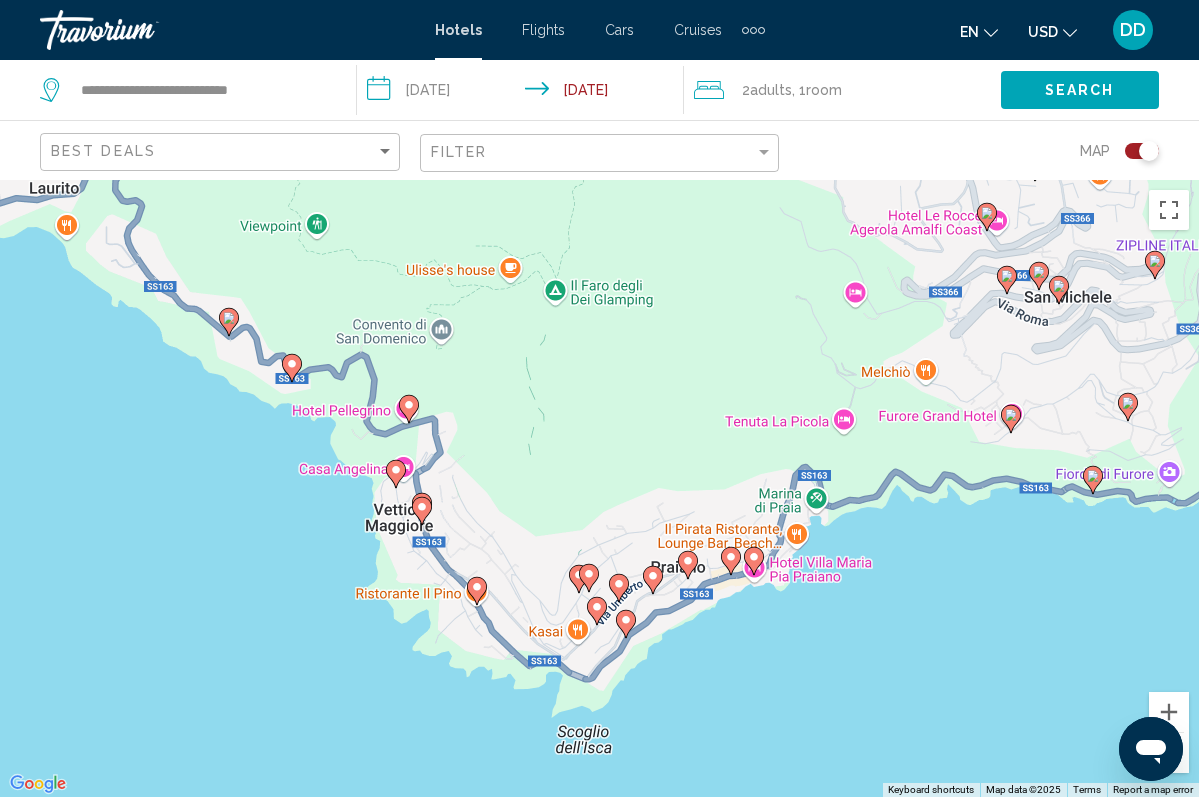 drag, startPoint x: 711, startPoint y: 589, endPoint x: 726, endPoint y: 287, distance: 302.37228 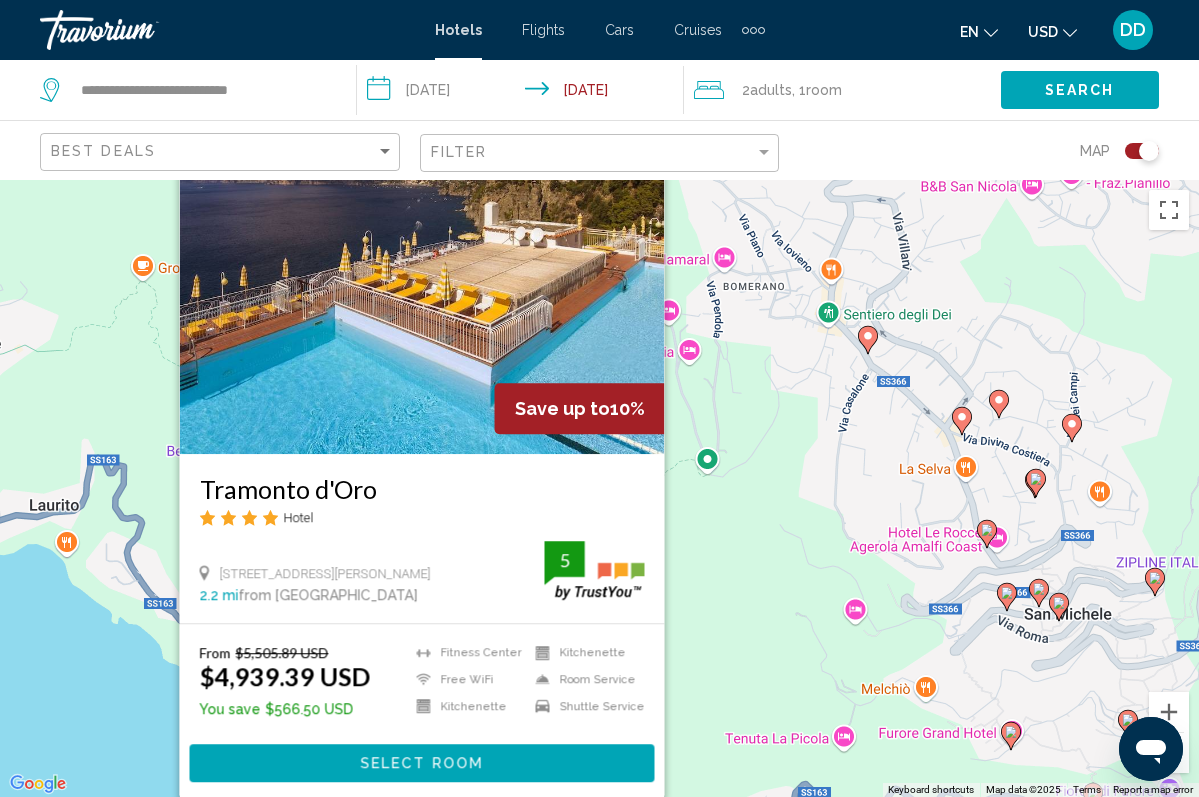 click on "To navigate, press the arrow keys. To activate drag with keyboard, press Alt + Enter. Once in keyboard drag state, use the arrow keys to move the marker. To complete the drag, press the Enter key. To cancel, press Escape. Save up to  10%   Tramonto d'Oro
Hotel
Via Gennaro Capriglione 119, Praiano 2.2 mi  from Positano city center from hotel 5 From $5,505.89 USD $4,939.39 USD  You save  $566.50 USD
Fitness Center
Free WiFi
Kitchenette
Kitchenette
Room Service
Shuttle Service  5" at bounding box center (599, 488) 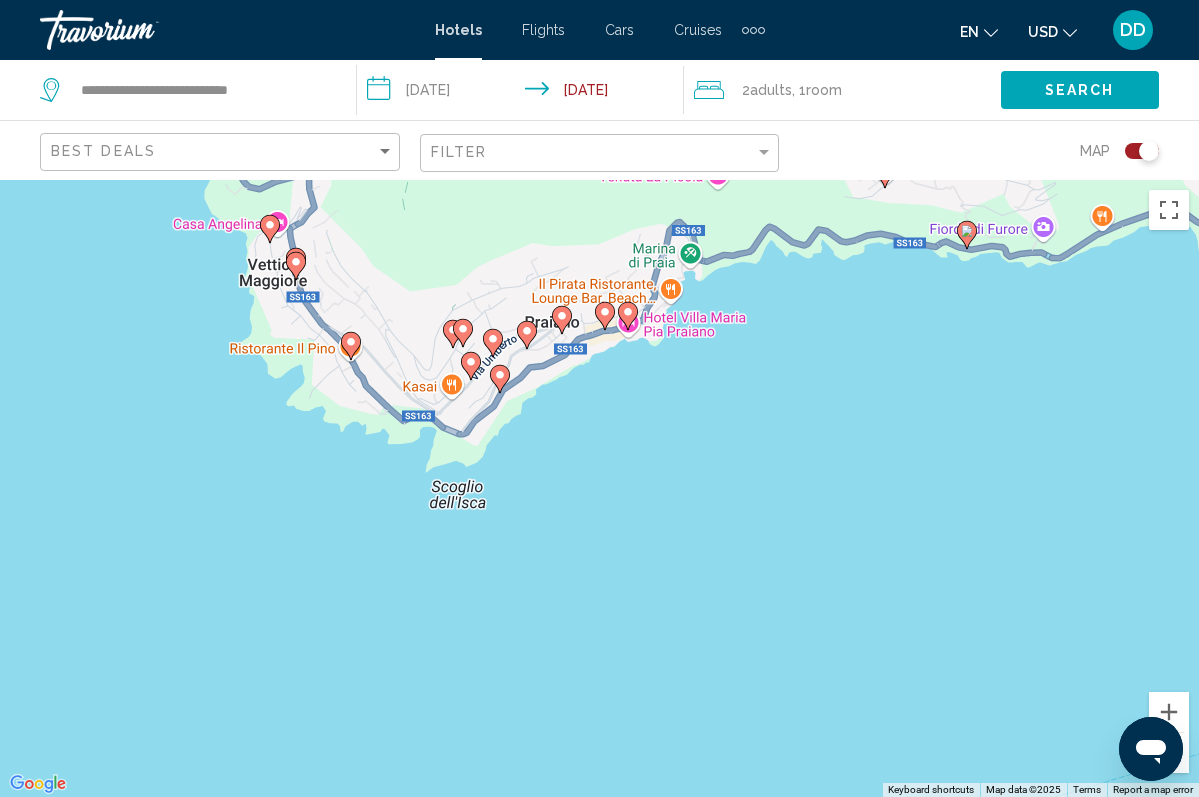 drag, startPoint x: 702, startPoint y: 550, endPoint x: 481, endPoint y: 84, distance: 515.74896 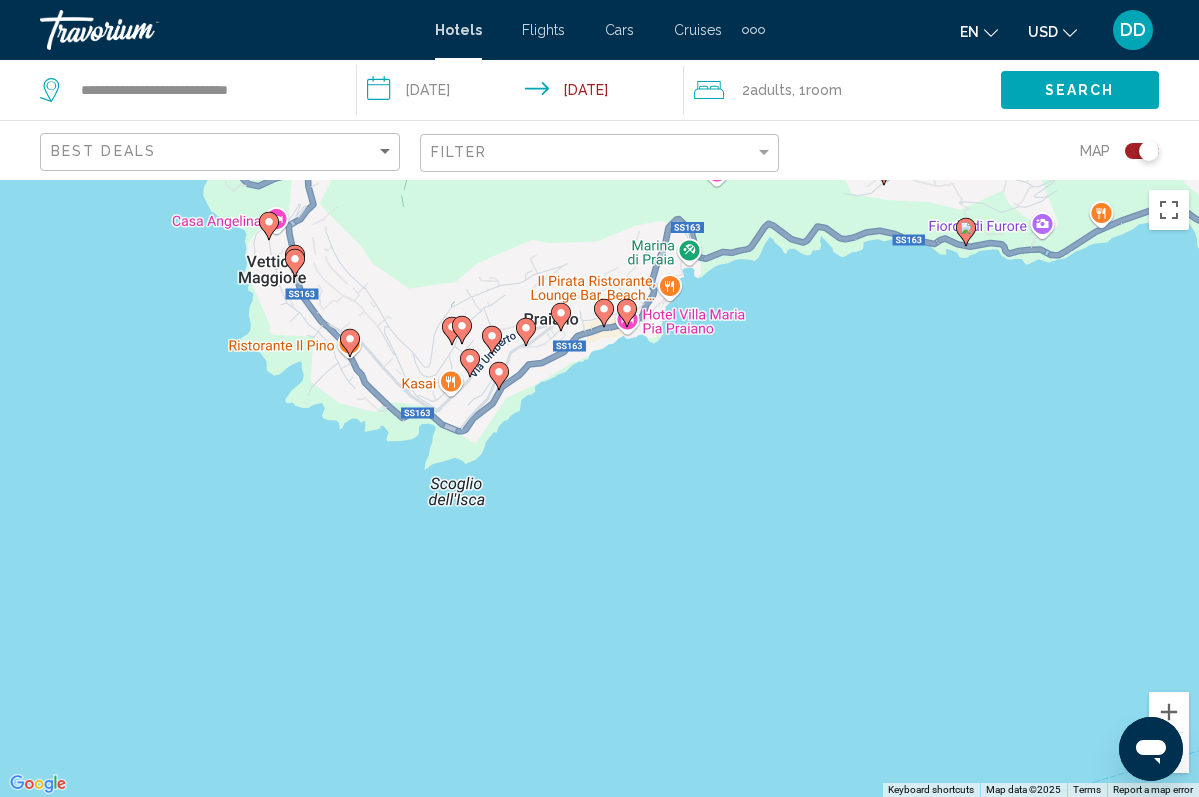 click 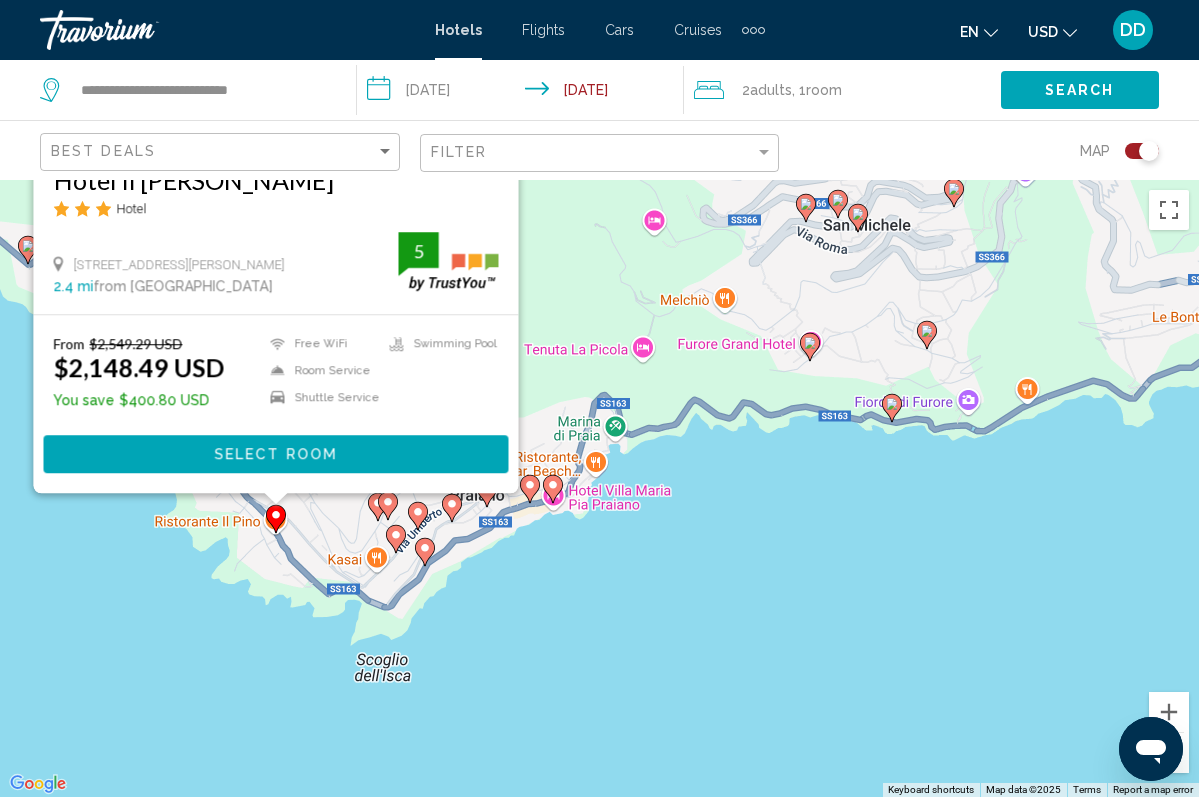 drag, startPoint x: 633, startPoint y: 533, endPoint x: 559, endPoint y: 218, distance: 323.57535 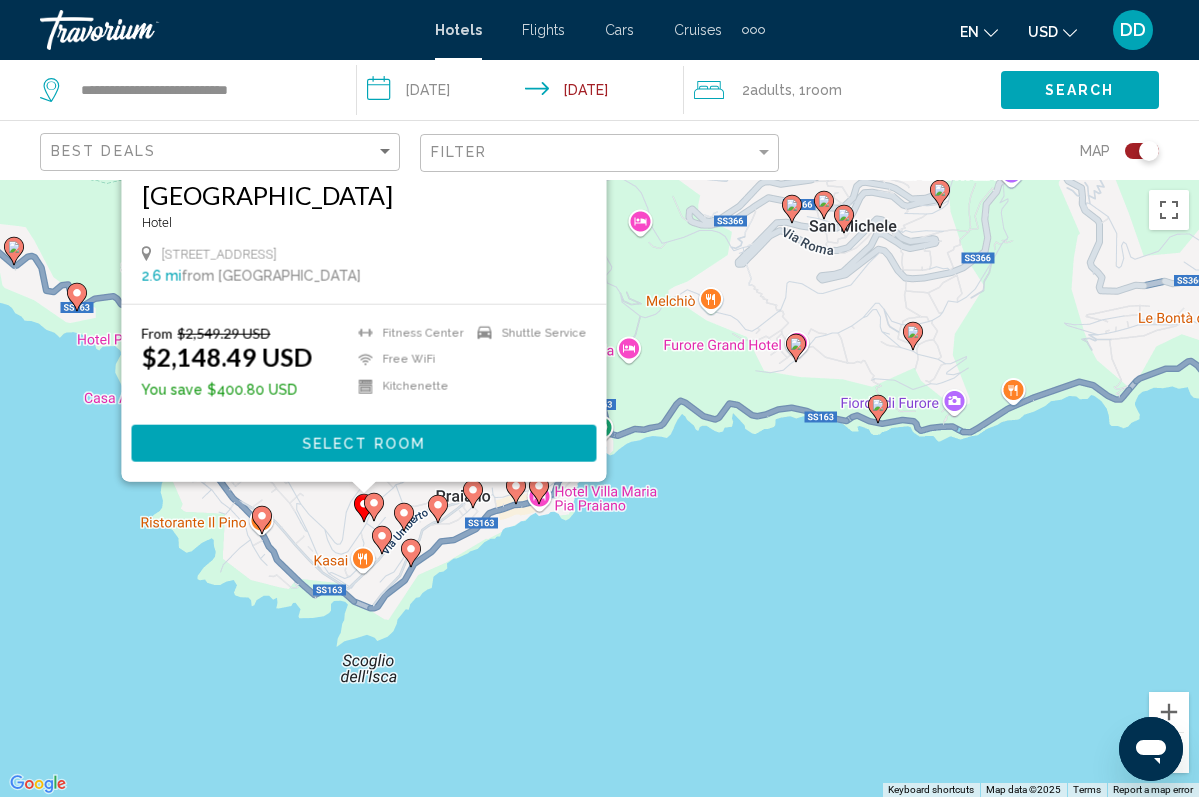 drag, startPoint x: 650, startPoint y: 594, endPoint x: 636, endPoint y: 282, distance: 312.31393 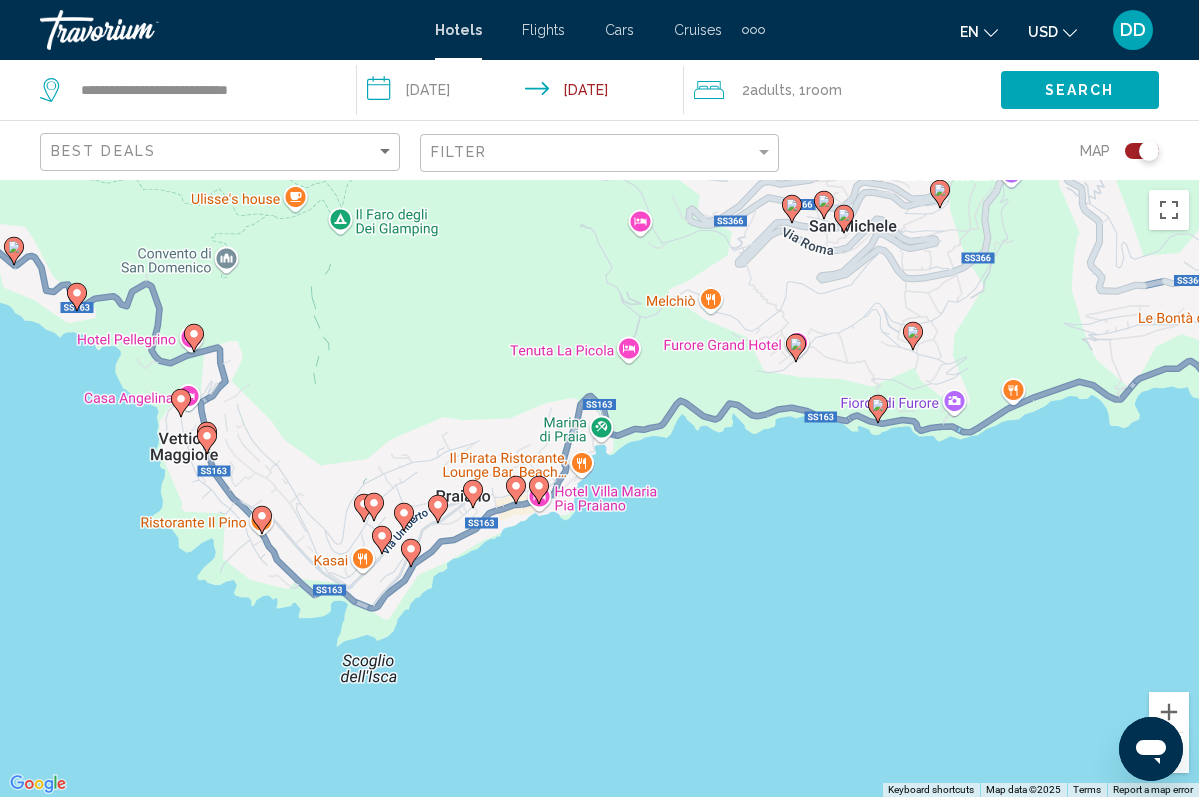 click 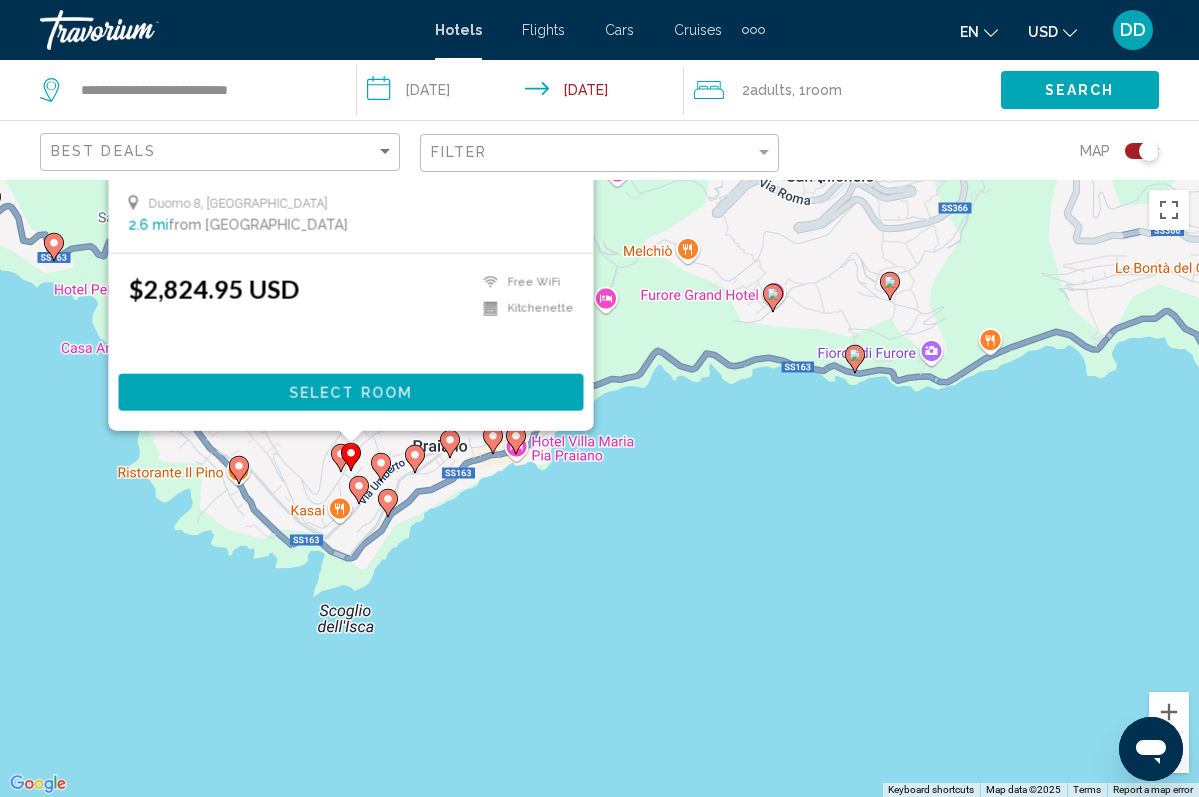 drag, startPoint x: 705, startPoint y: 769, endPoint x: 681, endPoint y: 372, distance: 397.7248 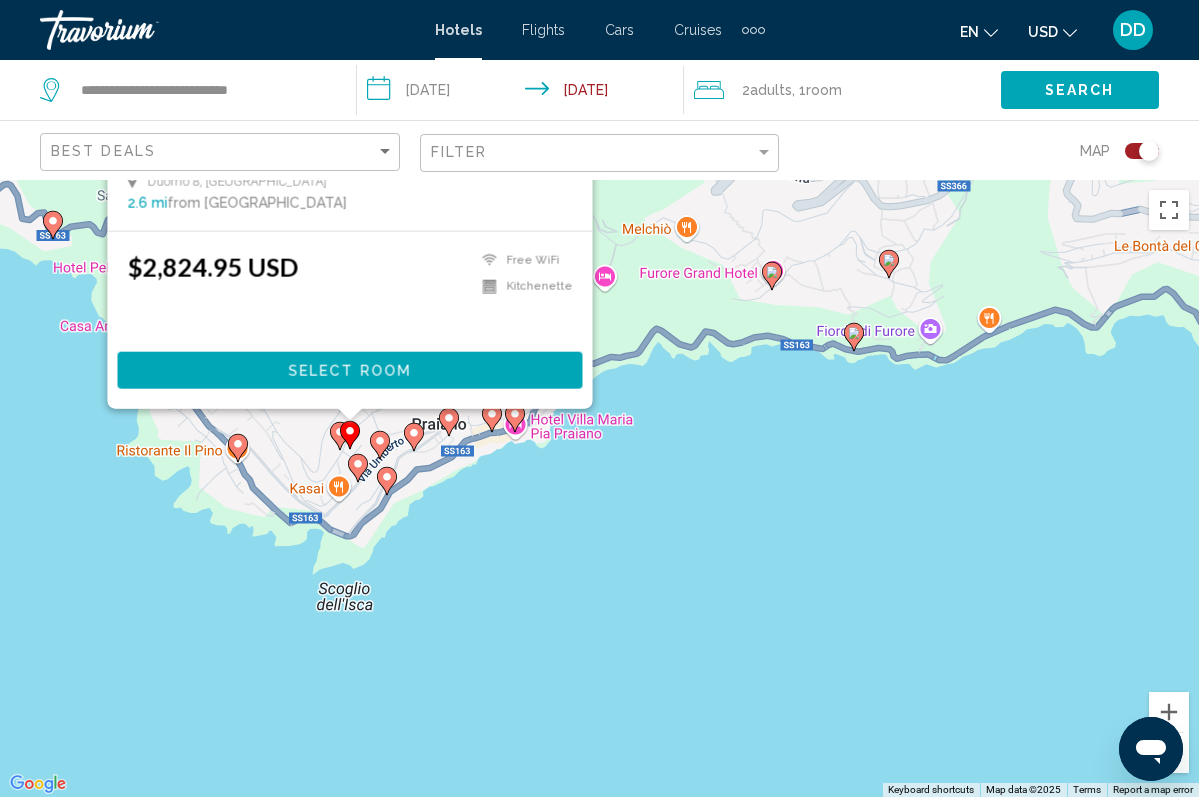 click 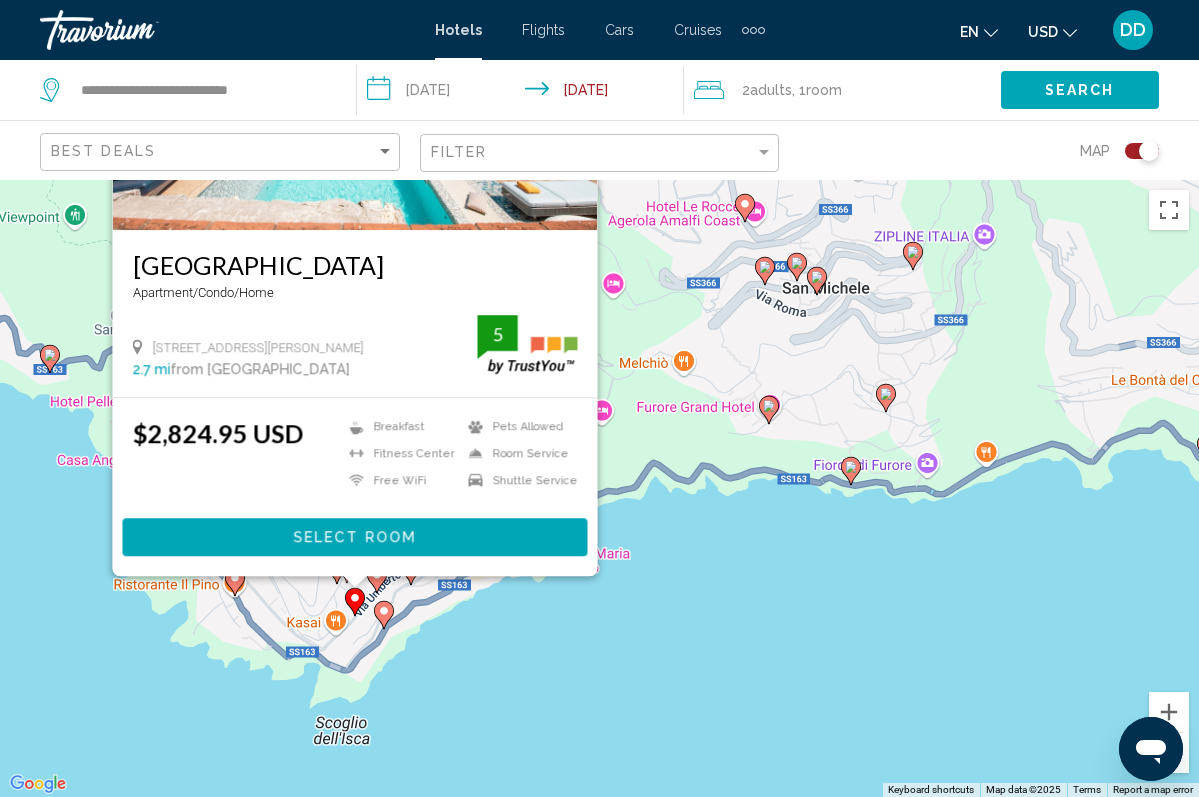 drag, startPoint x: 663, startPoint y: 724, endPoint x: 483, endPoint y: 569, distance: 237.53947 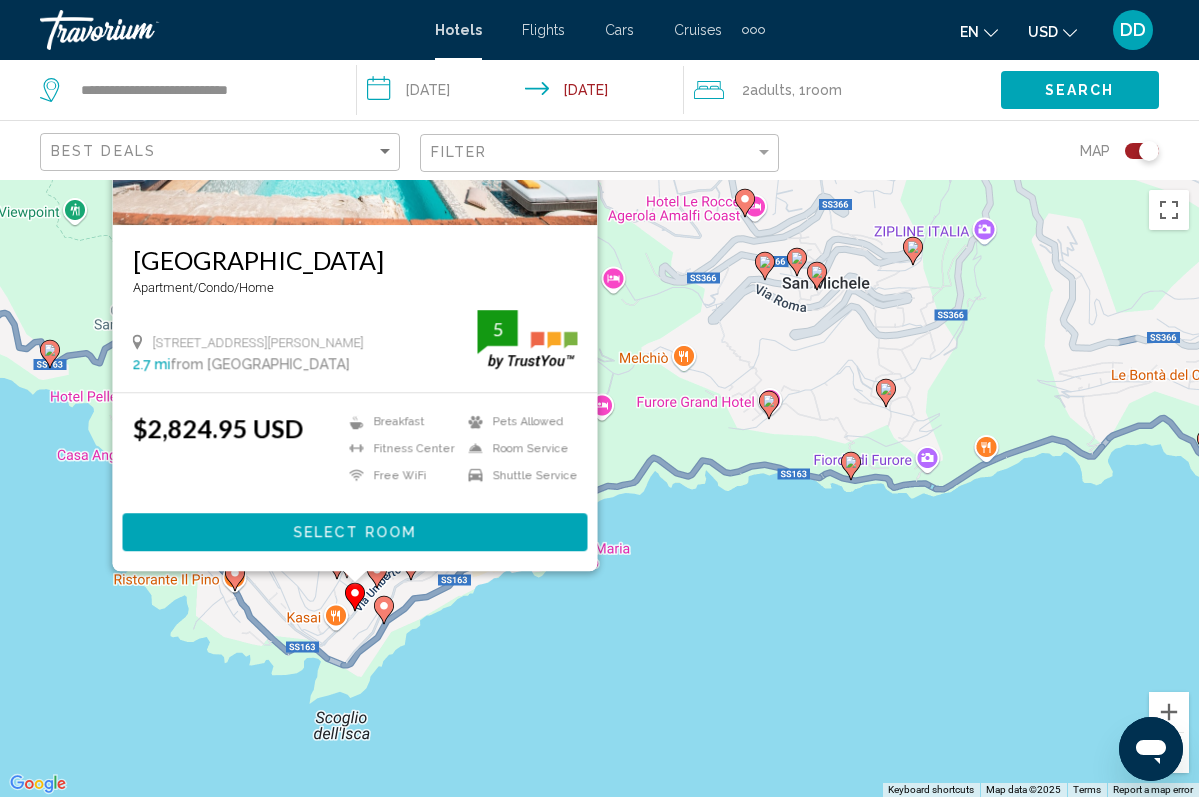 click 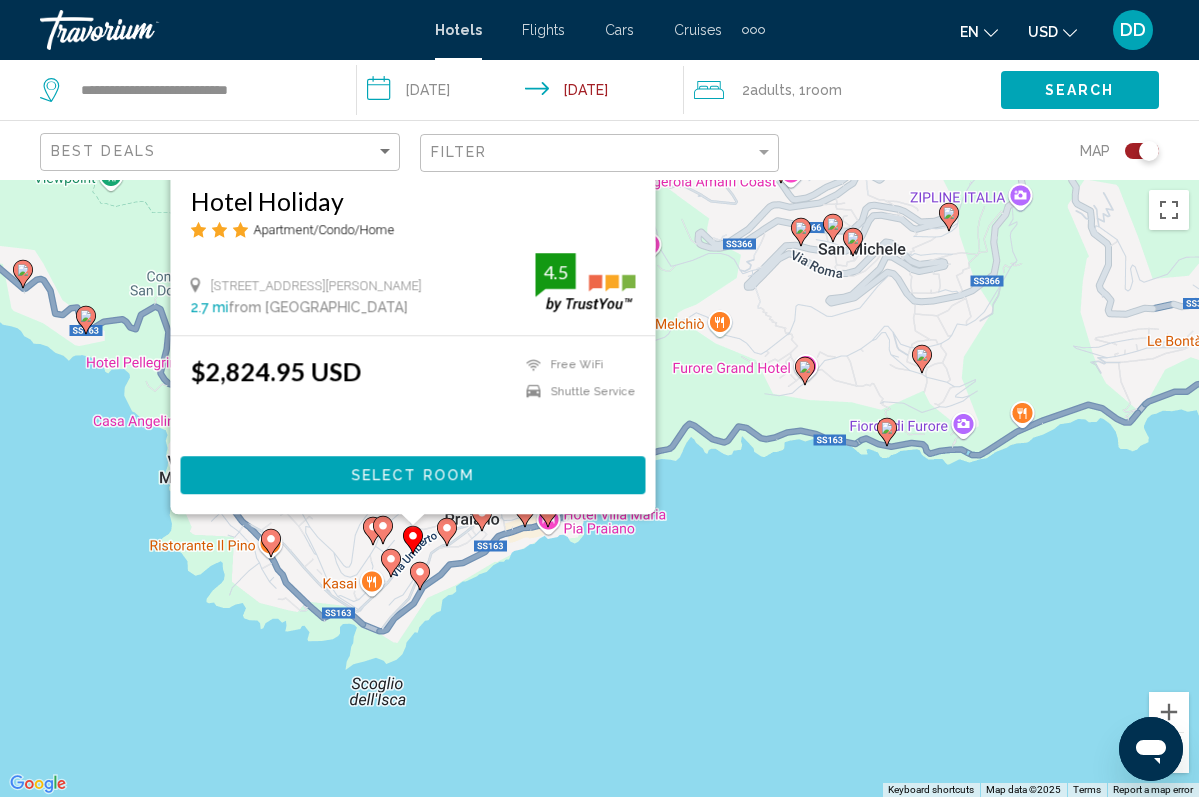 drag, startPoint x: 668, startPoint y: 703, endPoint x: 534, endPoint y: 510, distance: 234.95744 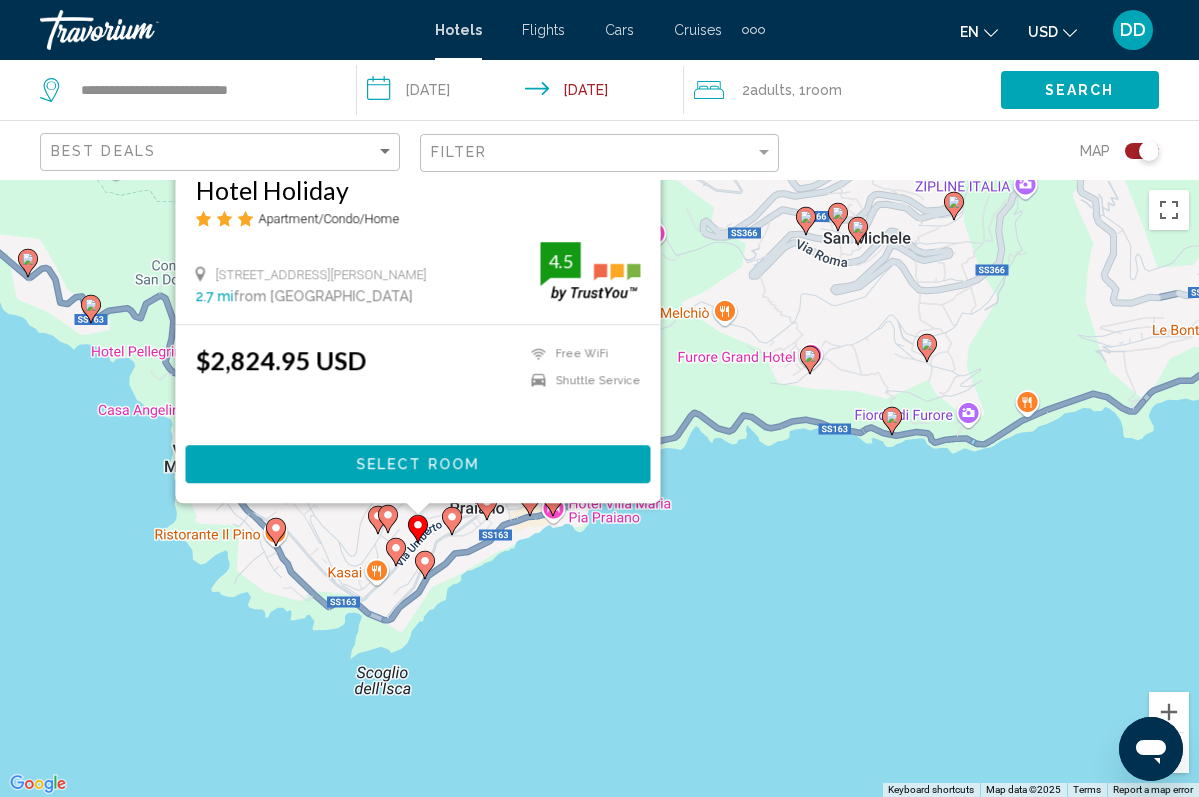 click 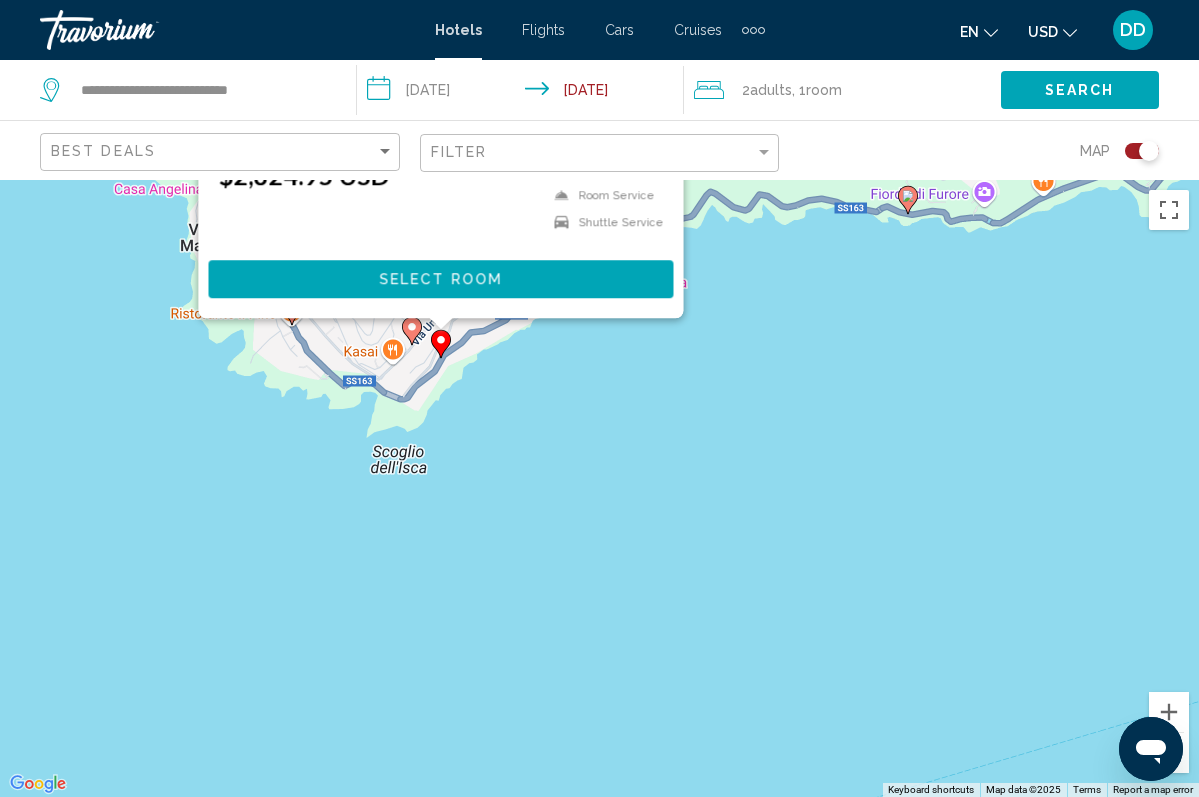 drag, startPoint x: 713, startPoint y: 743, endPoint x: 729, endPoint y: 258, distance: 485.26385 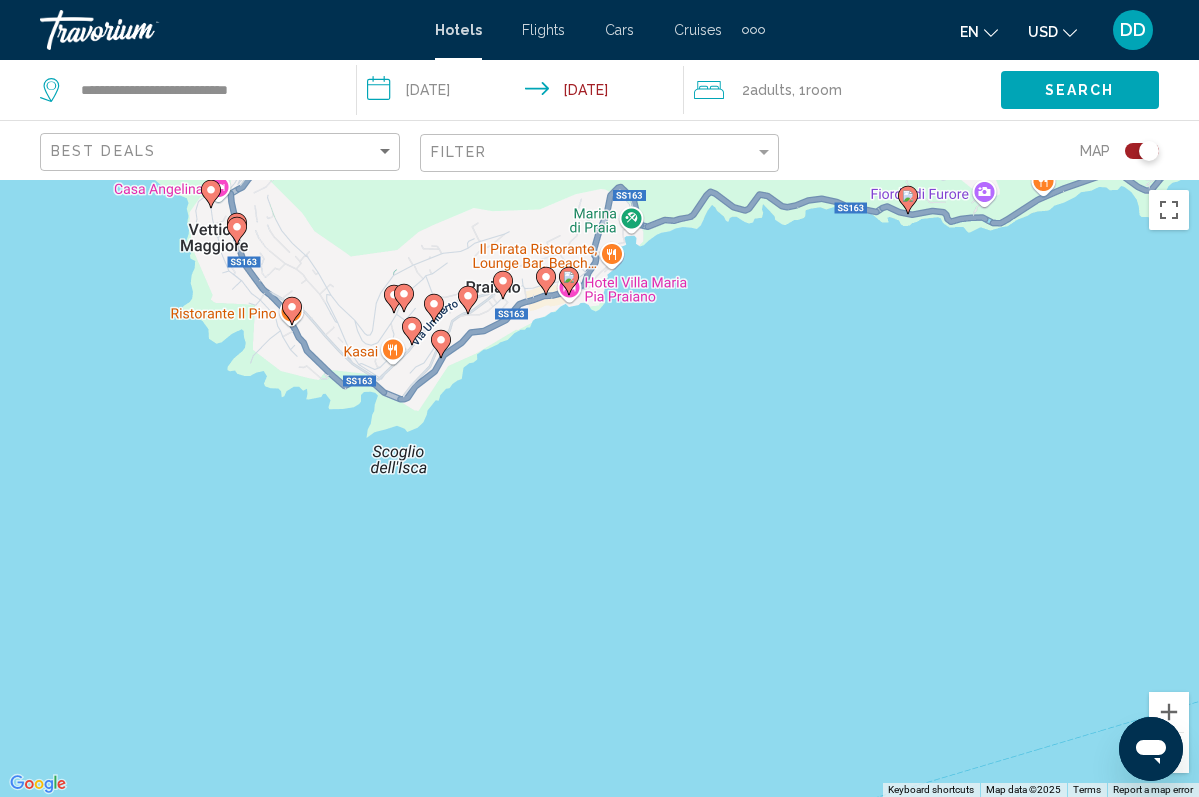 click 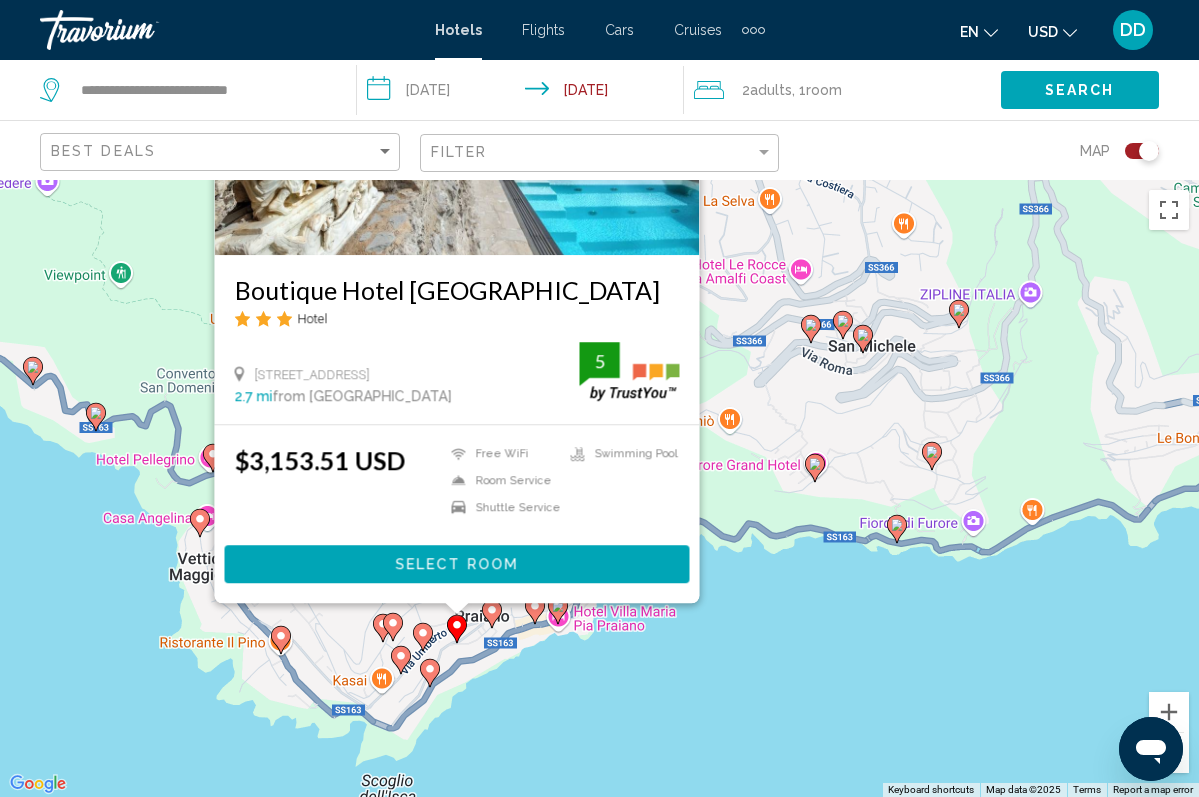 drag, startPoint x: 768, startPoint y: 732, endPoint x: 756, endPoint y: 527, distance: 205.35092 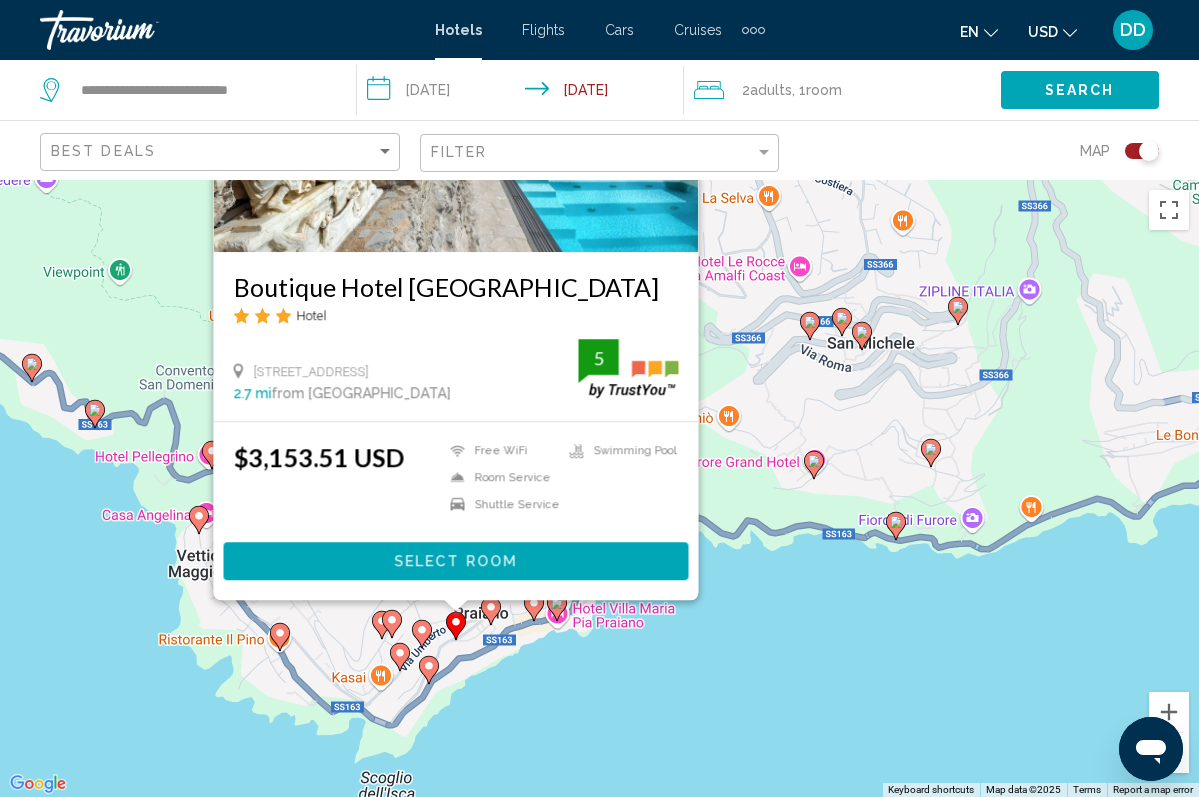 click on "To navigate, press the arrow keys. To activate drag with keyboard, press Alt + Enter. Once in keyboard drag state, use the arrow keys to move the marker. To complete the drag, press the Enter key. To cancel, press Escape.  Boutique Hotel Villa Gianlica
Hotel
Via Asciola 2, Praiano 2.7 mi  from Positano city center from hotel 5 $3,153.51 USD
Free WiFi
Room Service
Shuttle Service
Swimming Pool  5 Select Room" at bounding box center (599, 488) 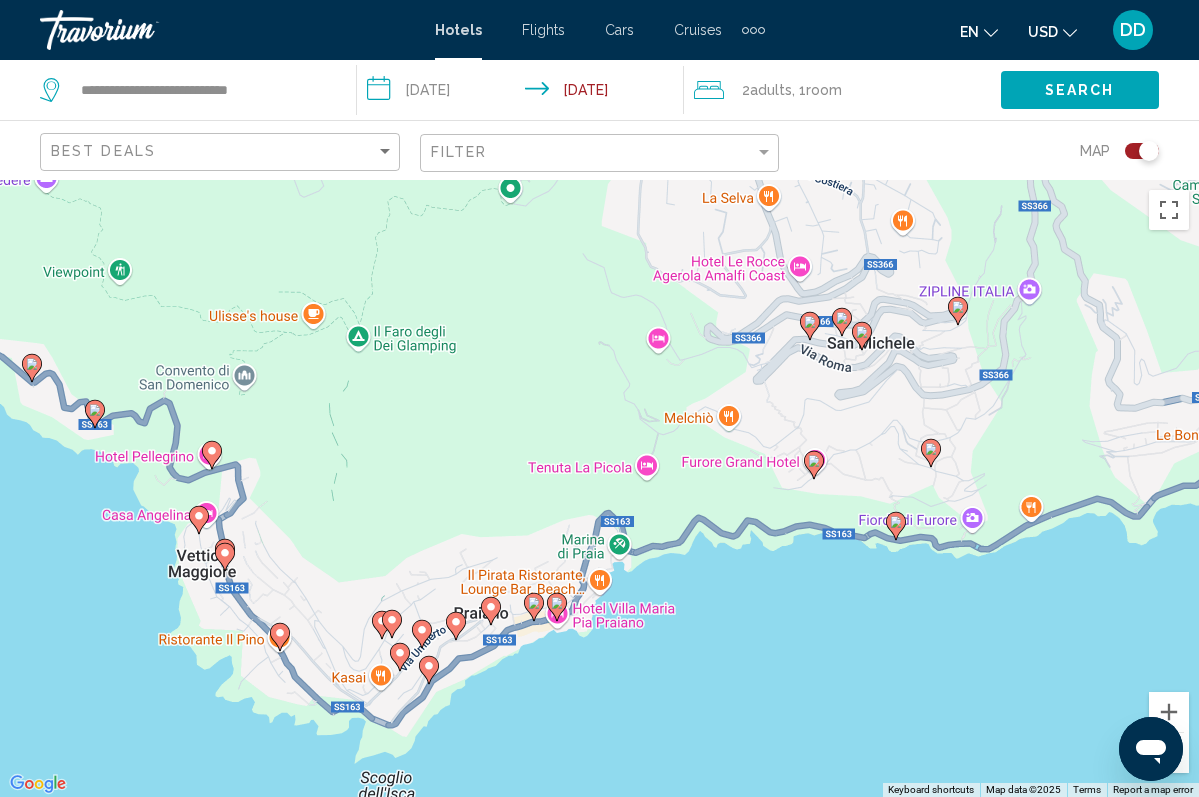 click 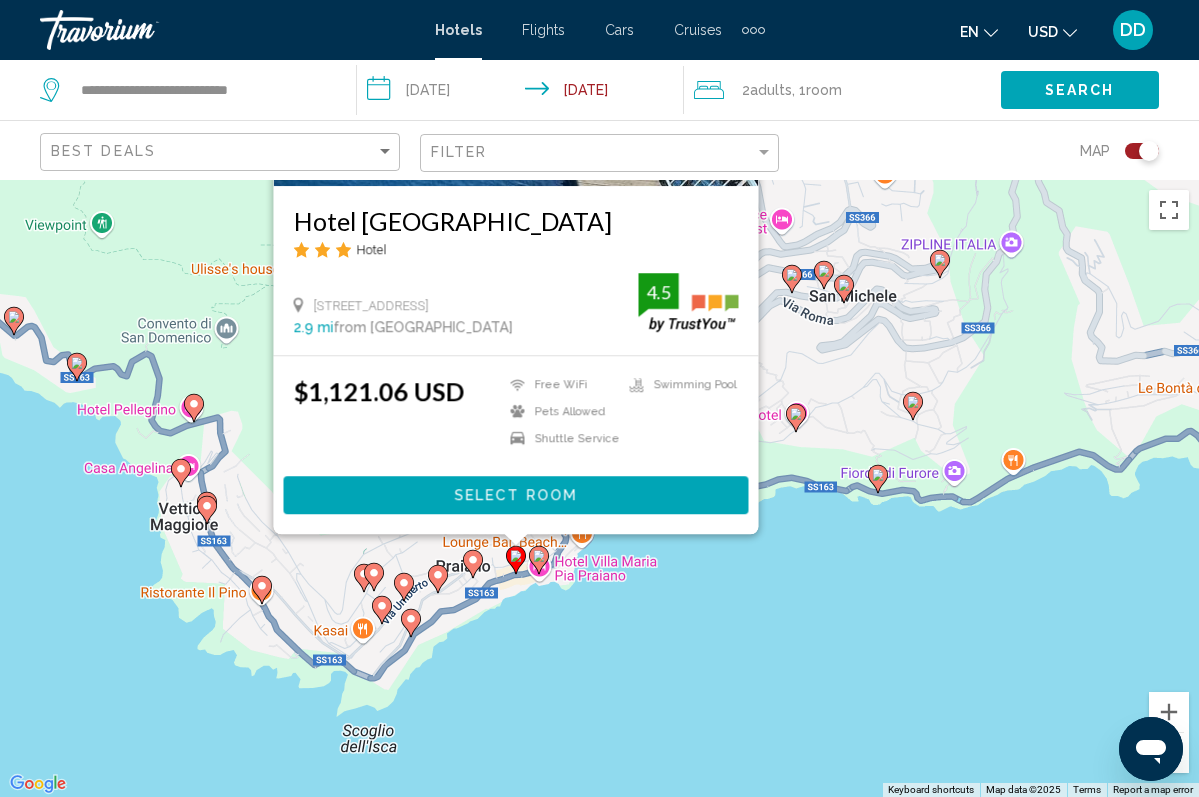 drag, startPoint x: 809, startPoint y: 739, endPoint x: 791, endPoint y: 469, distance: 270.59933 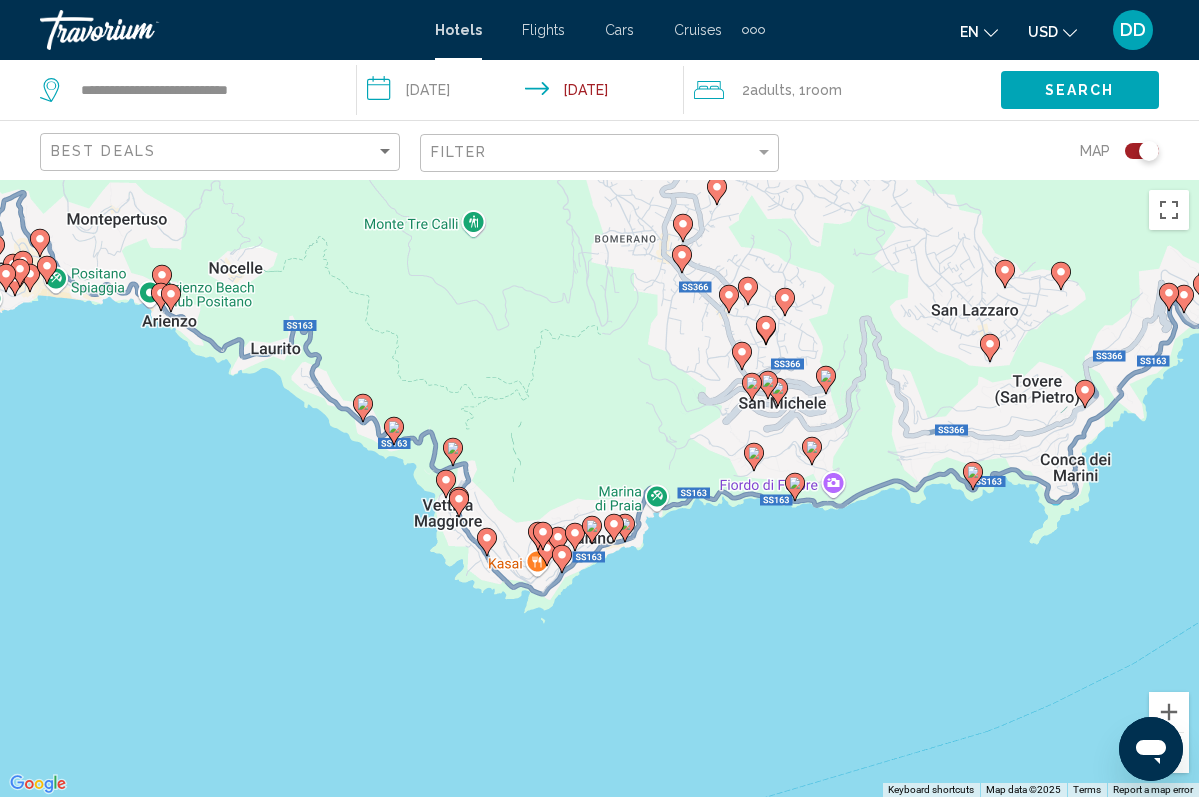 drag, startPoint x: 221, startPoint y: 590, endPoint x: 314, endPoint y: 539, distance: 106.06602 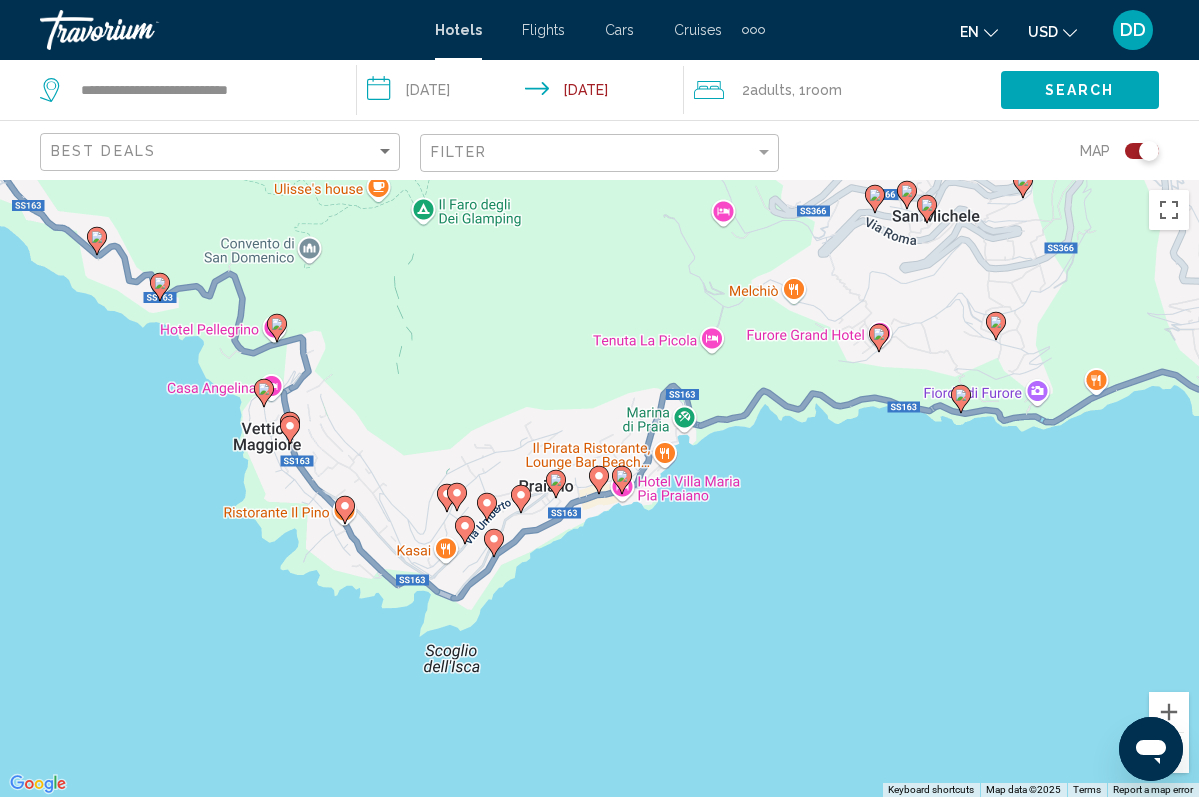 click 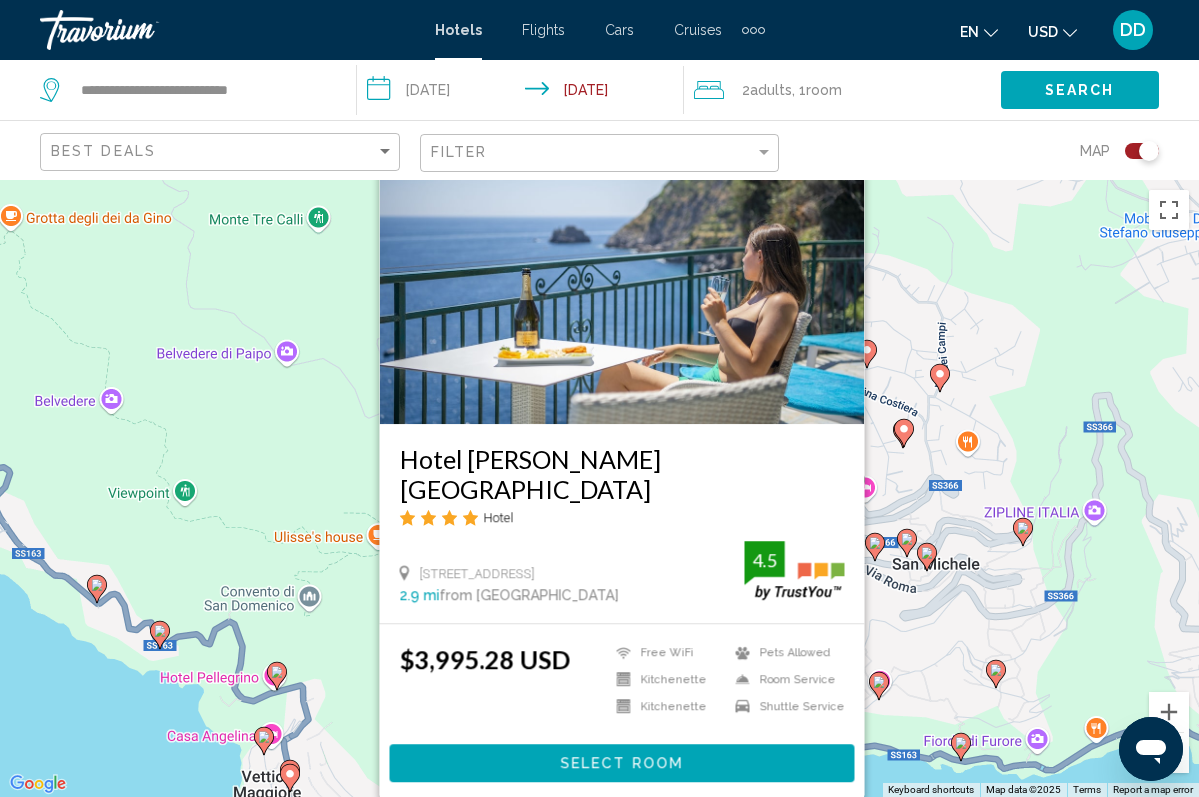 click on "To navigate, press the arrow keys. To activate drag with keyboard, press Alt + Enter. Once in keyboard drag state, use the arrow keys to move the marker. To complete the drag, press the Enter key. To cancel, press Escape.  Hotel Villa Maria Pia
Hotel
Via Roma 17, Praiano 2.9 mi  from Positano city center from hotel 4.5 $3,995.28 USD
Free WiFi
Kitchenette
Kitchenette
Pets Allowed
Room Service
Shuttle Service  4.5 Select Room" at bounding box center (599, 488) 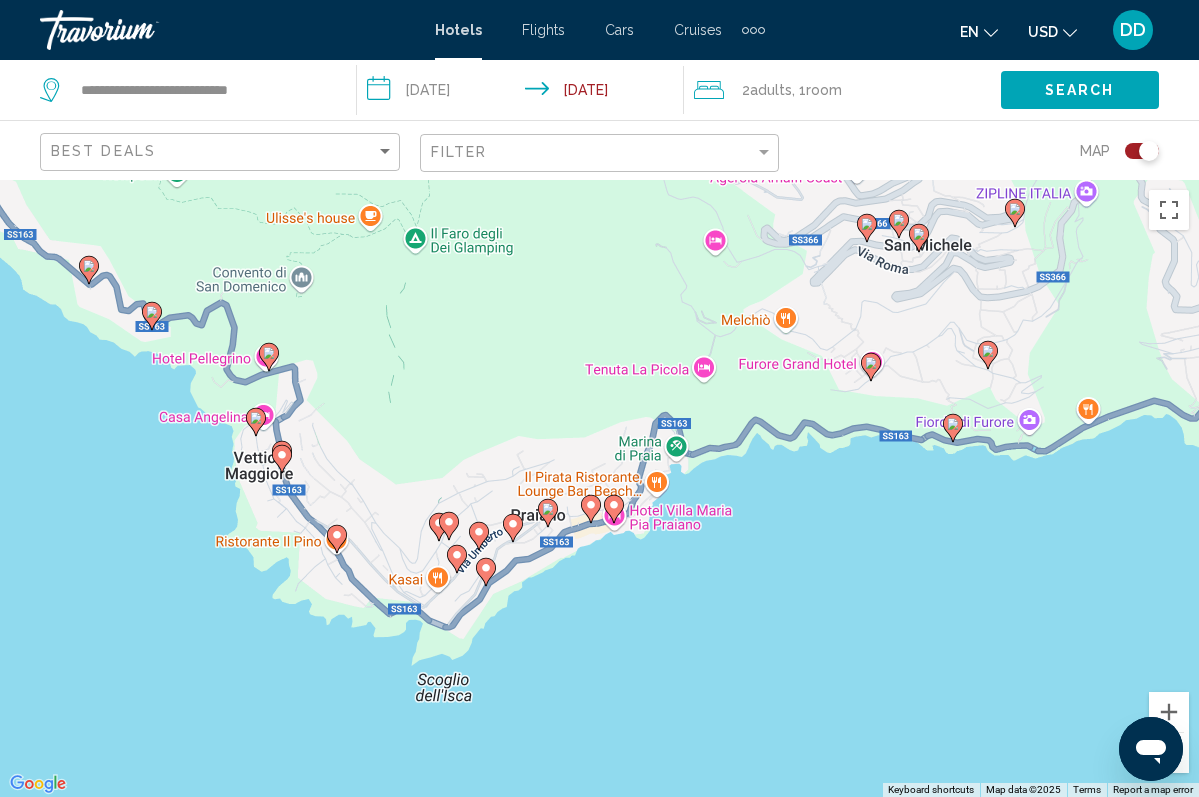 drag, startPoint x: 902, startPoint y: 726, endPoint x: 894, endPoint y: 405, distance: 321.09967 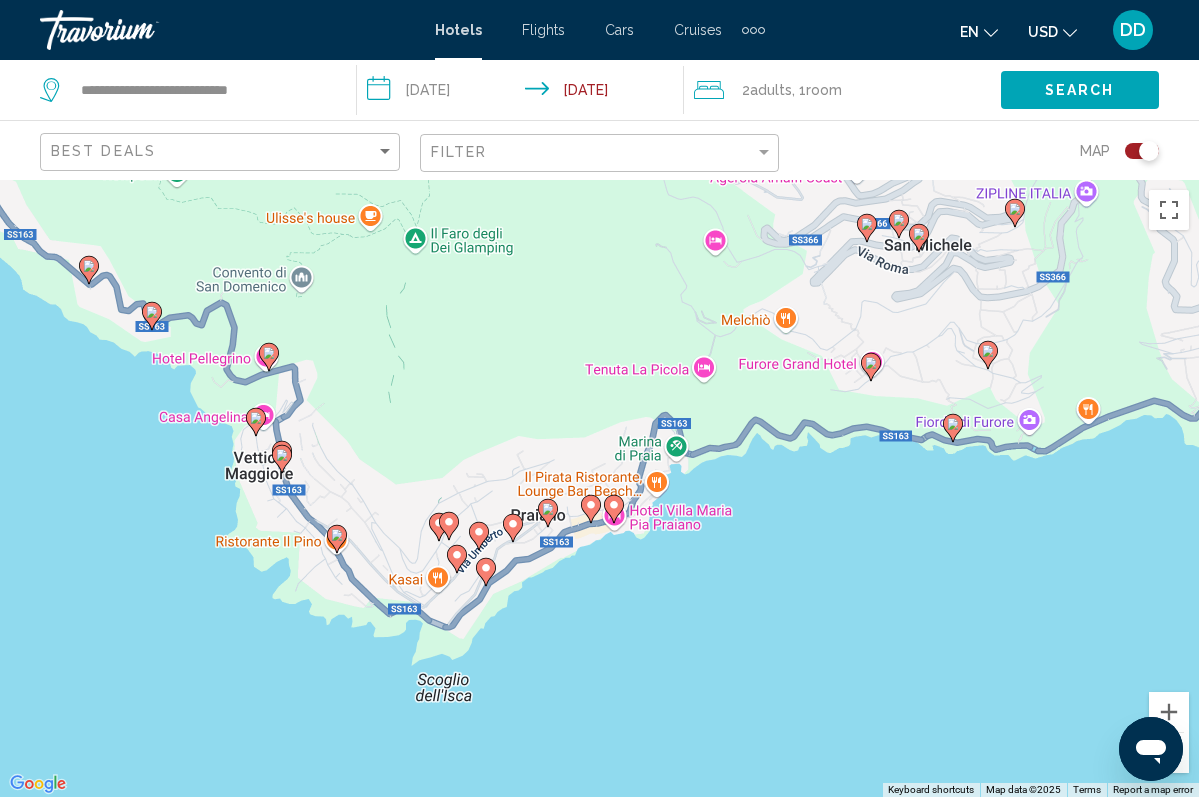 click on "To navigate, press the arrow keys. To activate drag with keyboard, press Alt + Enter. Once in keyboard drag state, use the arrow keys to move the marker. To complete the drag, press the Enter key. To cancel, press Escape." at bounding box center (599, 488) 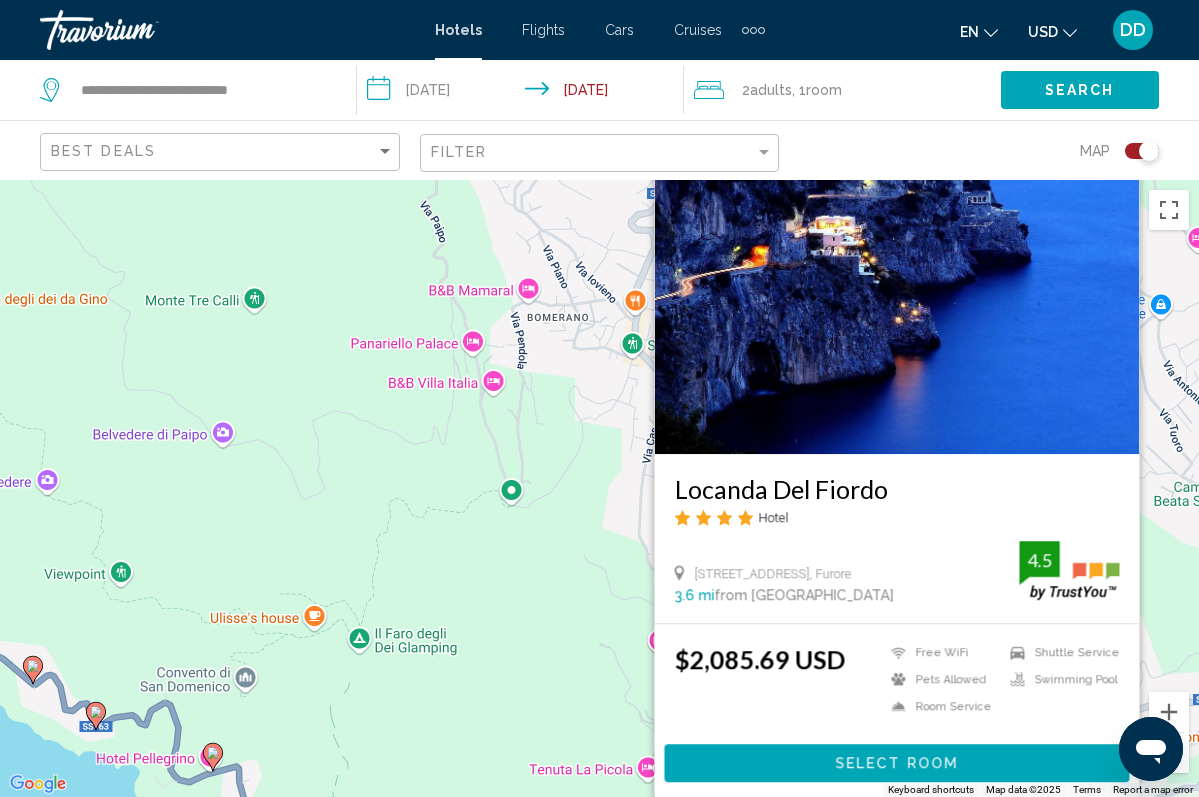 click on "To navigate, press the arrow keys. To activate drag with keyboard, press Alt + Enter. Once in keyboard drag state, use the arrow keys to move the marker. To complete the drag, press the Enter key. To cancel, press Escape.  Locanda Del Fiordo
Hotel
Via Trasita 13, Furore 3.6 mi  from Positano city center from hotel 4.5 $2,085.69 USD
Free WiFi
Pets Allowed
Room Service
Shuttle Service
Swimming Pool  4.5 Select Room" at bounding box center [599, 488] 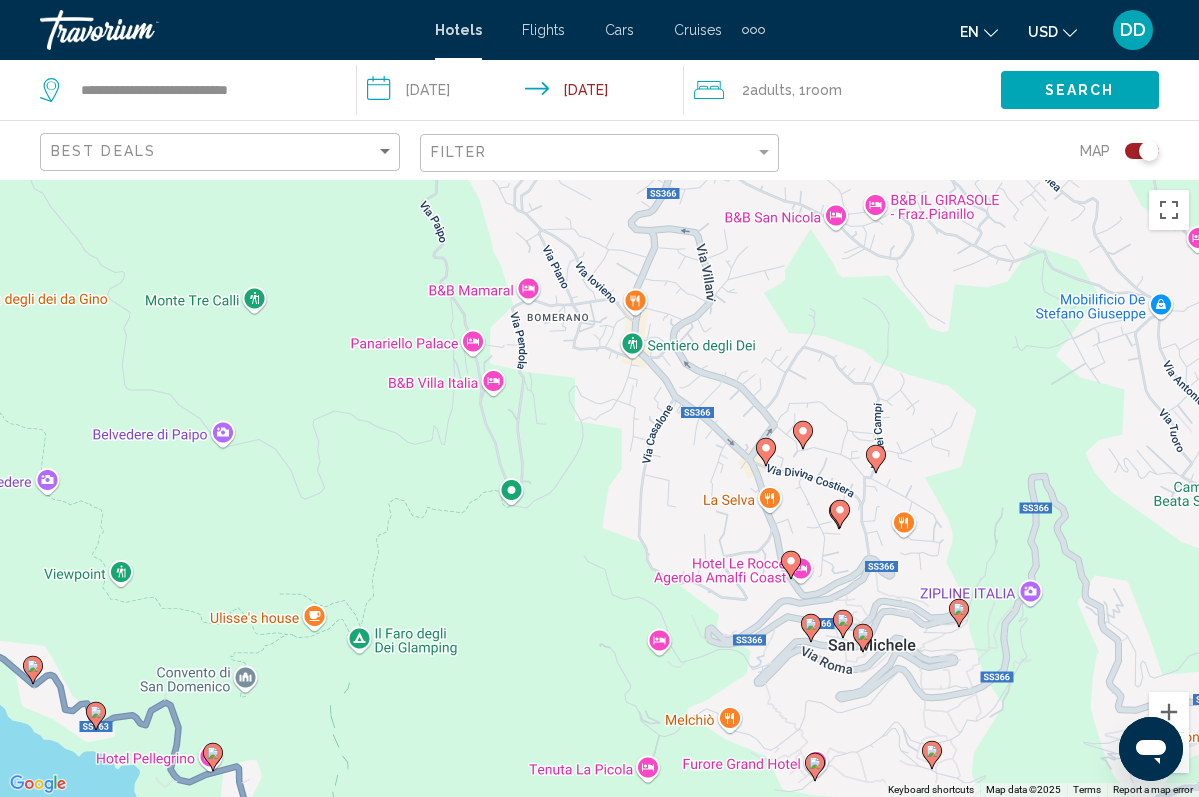 click 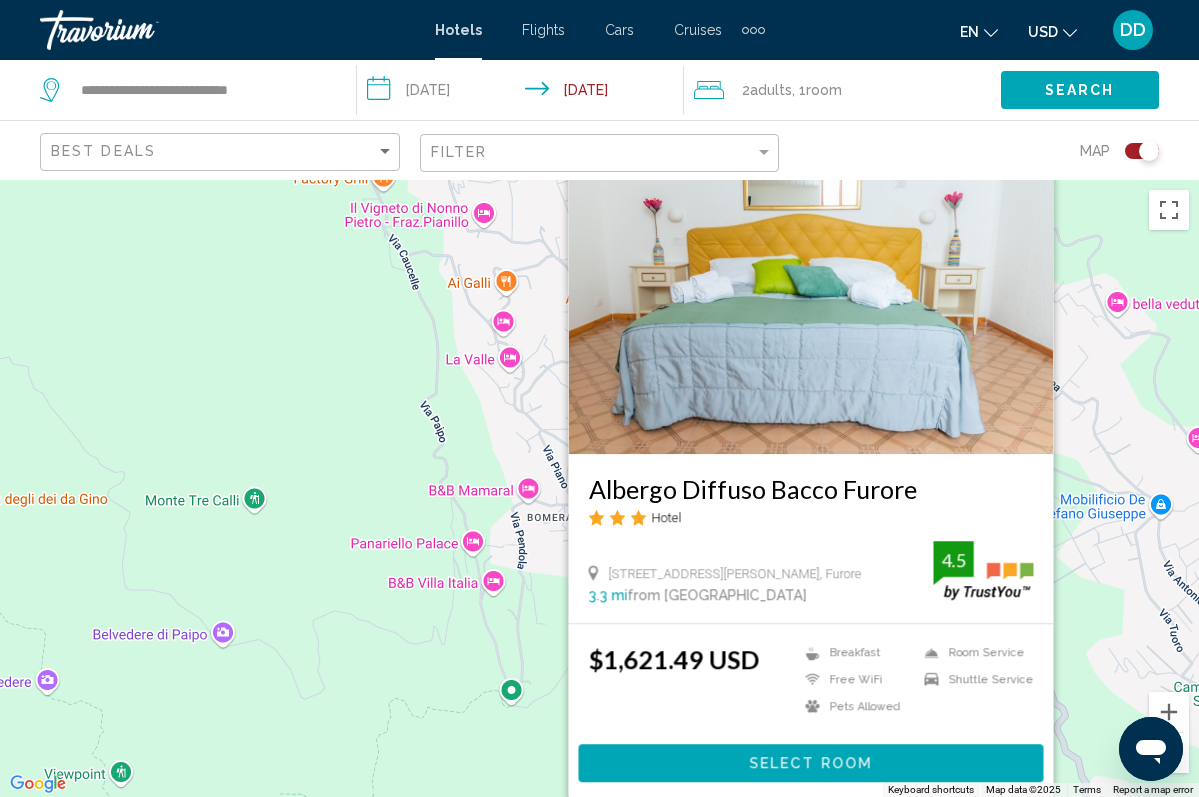 click on "To navigate, press the arrow keys. To activate drag with keyboard, press Alt + Enter. Once in keyboard drag state, use the arrow keys to move the marker. To complete the drag, press the Enter key. To cancel, press Escape.  Albergo Diffuso Bacco Furore
Hotel
Via Giovanni Battista Lama 9, Furore 3.3 mi  from Positano city center from hotel 4.5 $1,621.49 USD
Breakfast
Free WiFi
Pets Allowed
Room Service
Shuttle Service  4.5 Select Room" at bounding box center [599, 488] 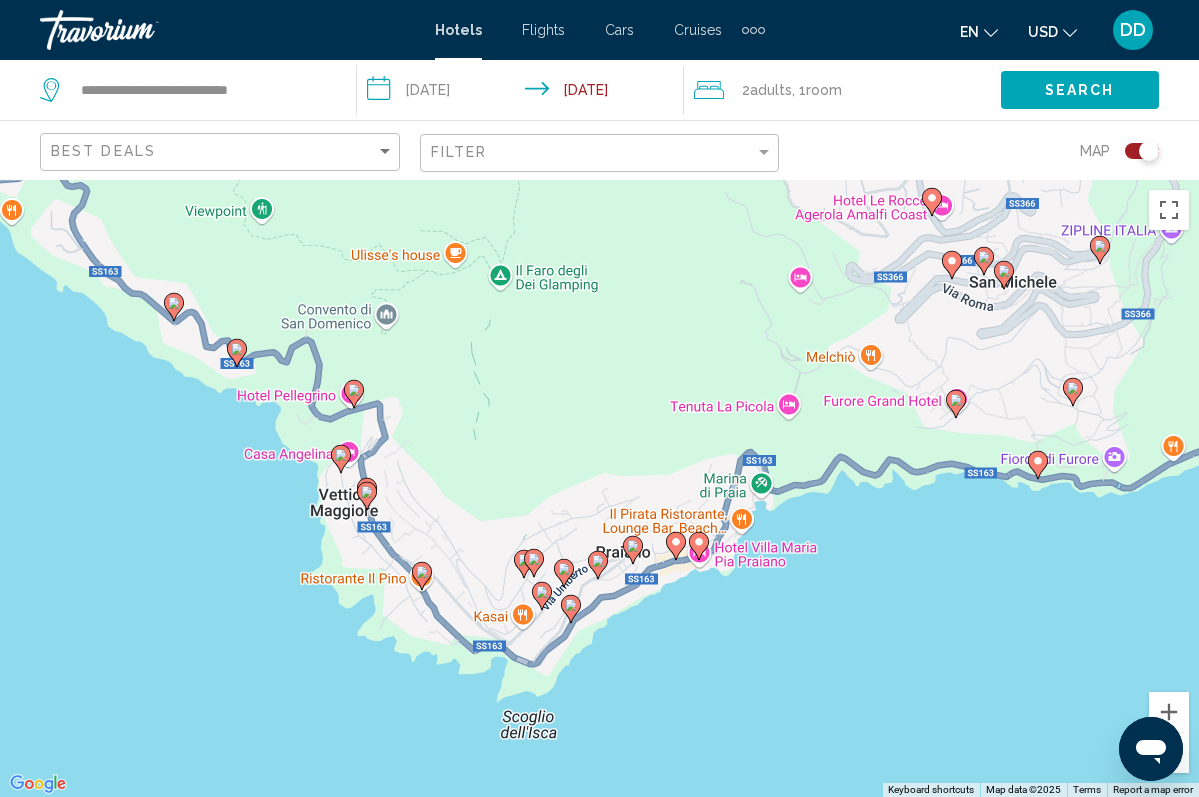 drag, startPoint x: 584, startPoint y: 774, endPoint x: 725, endPoint y: 207, distance: 584.2688 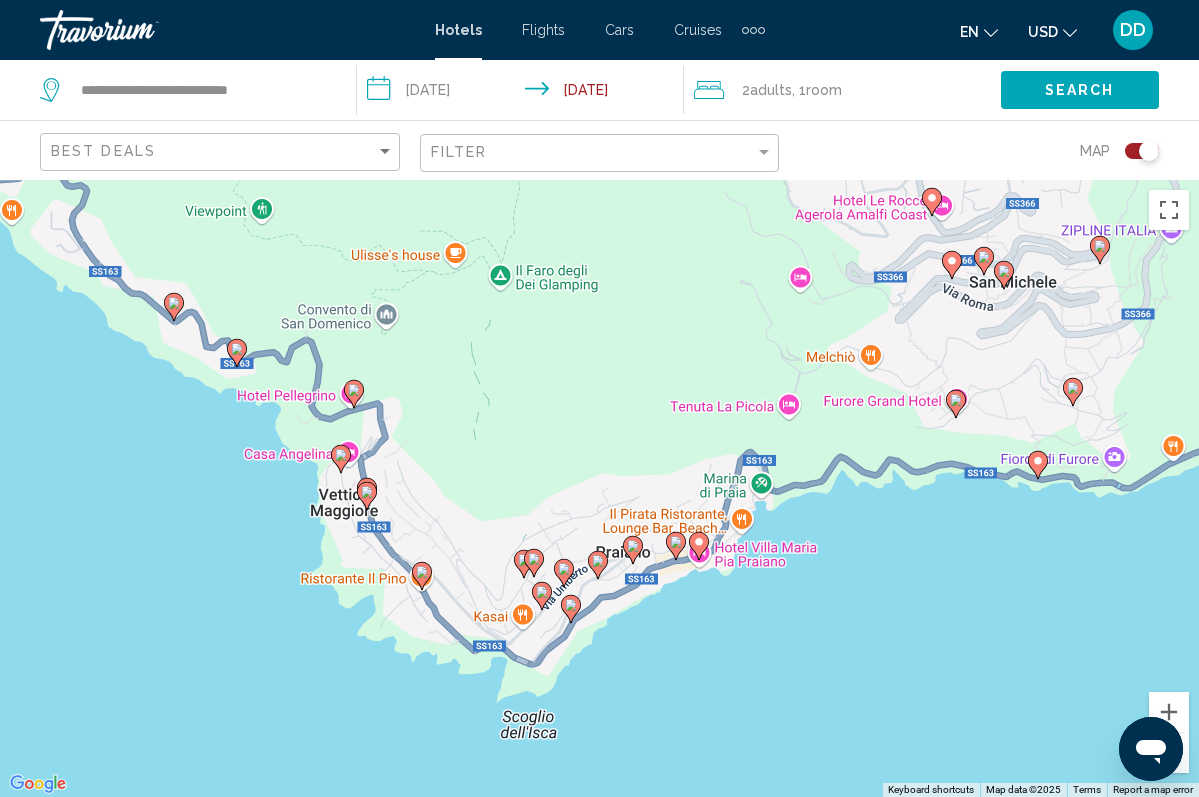 click on "To navigate, press the arrow keys. To activate drag with keyboard, press Alt + Enter. Once in keyboard drag state, use the arrow keys to move the marker. To complete the drag, press the Enter key. To cancel, press Escape." at bounding box center (599, 488) 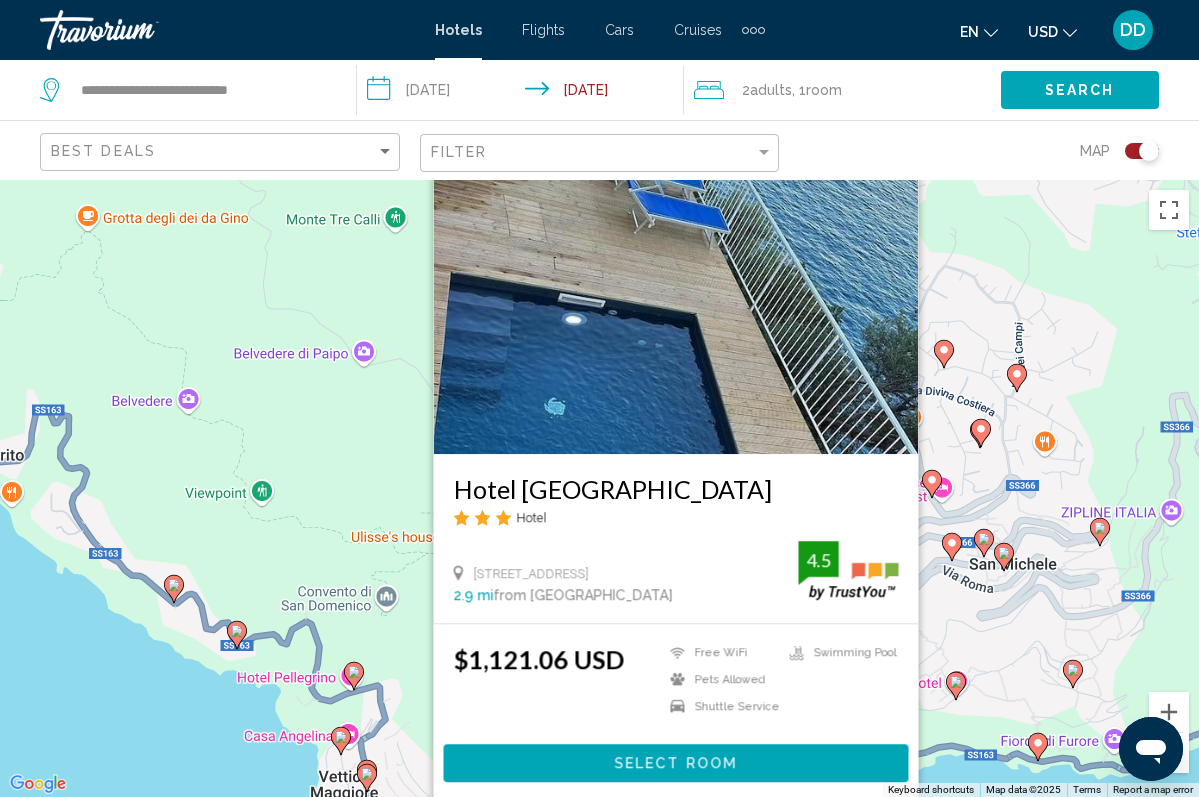 click on "To navigate, press the arrow keys. To activate drag with keyboard, press Alt + Enter. Once in keyboard drag state, use the arrow keys to move the marker. To complete the drag, press the Enter key. To cancel, press Escape.  Hotel Torre Saracena
Hotel
Via Roma 21, Praiano 2.9 mi  from Positano city center from hotel 4.5 $1,121.06 USD
Free WiFi
Pets Allowed
Shuttle Service
Swimming Pool  4.5 Select Room" at bounding box center (599, 488) 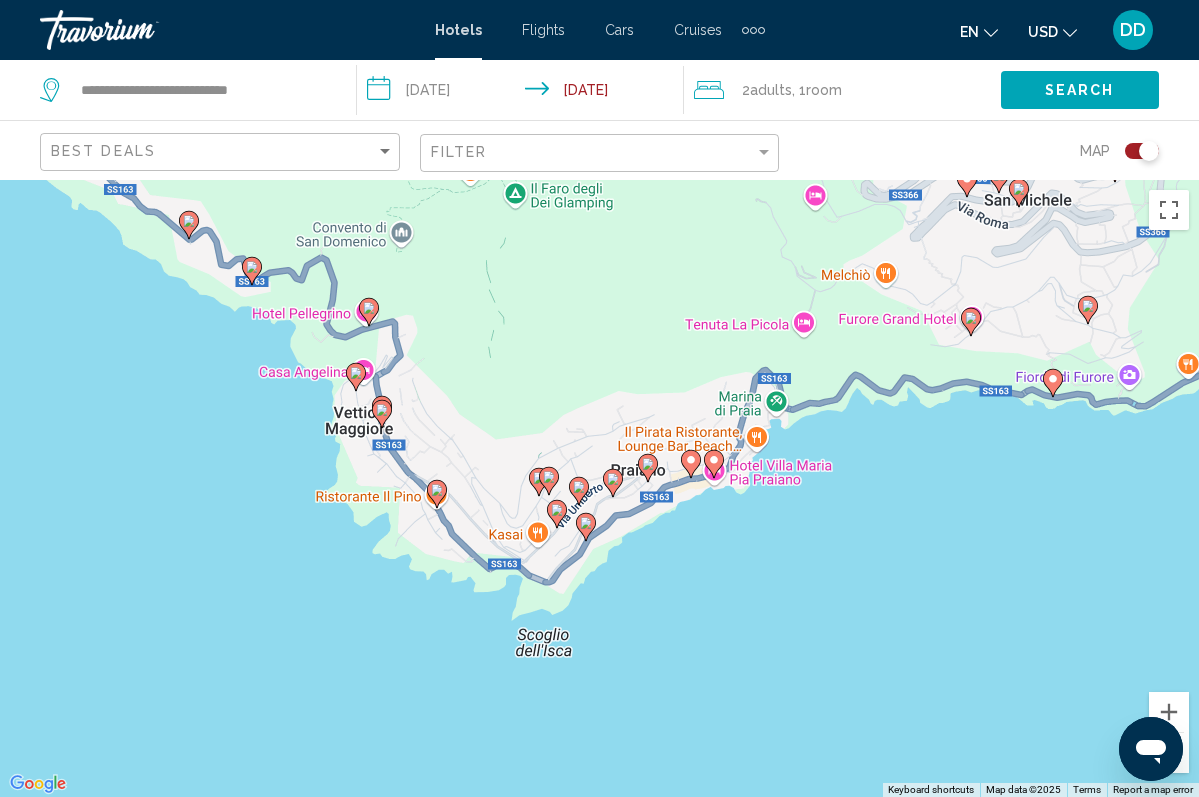 drag, startPoint x: 506, startPoint y: 661, endPoint x: 520, endPoint y: 346, distance: 315.31094 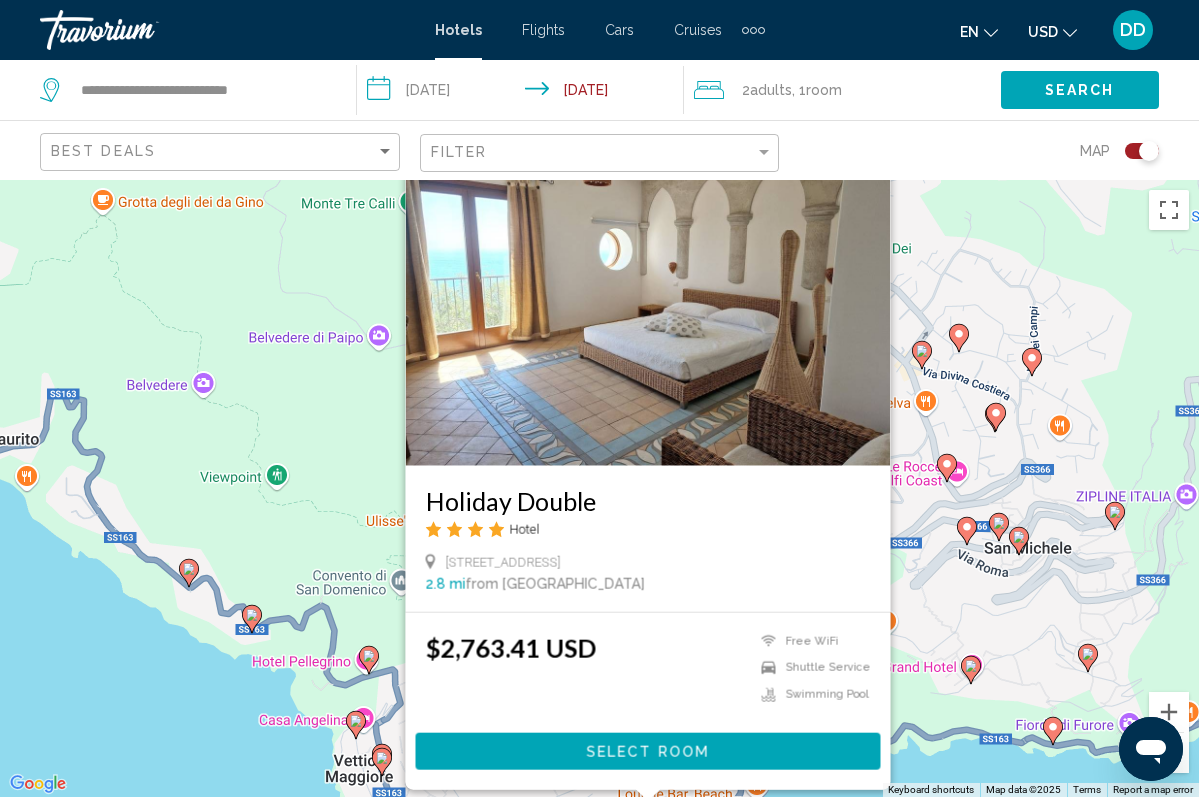 click on "To navigate, press the arrow keys. To activate drag with keyboard, press Alt + Enter. Once in keyboard drag state, use the arrow keys to move the marker. To complete the drag, press the Enter key. To cancel, press Escape.  Holiday Double
Hotel
Via Roma 10 12, Praiano 2.8 mi  from Positano city center from hotel $2,763.41 USD
Free WiFi
Shuttle Service
Swimming Pool  Select Room" at bounding box center (599, 488) 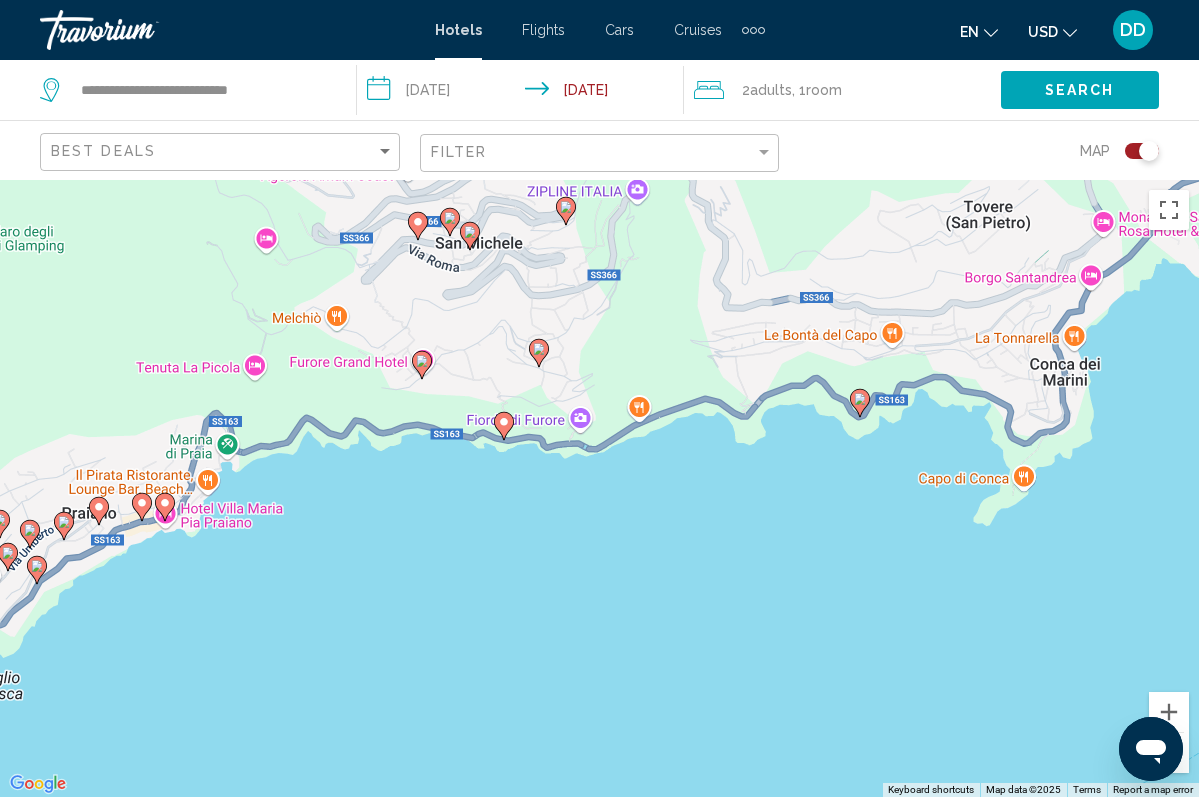 drag, startPoint x: 866, startPoint y: 621, endPoint x: 315, endPoint y: 315, distance: 630.2674 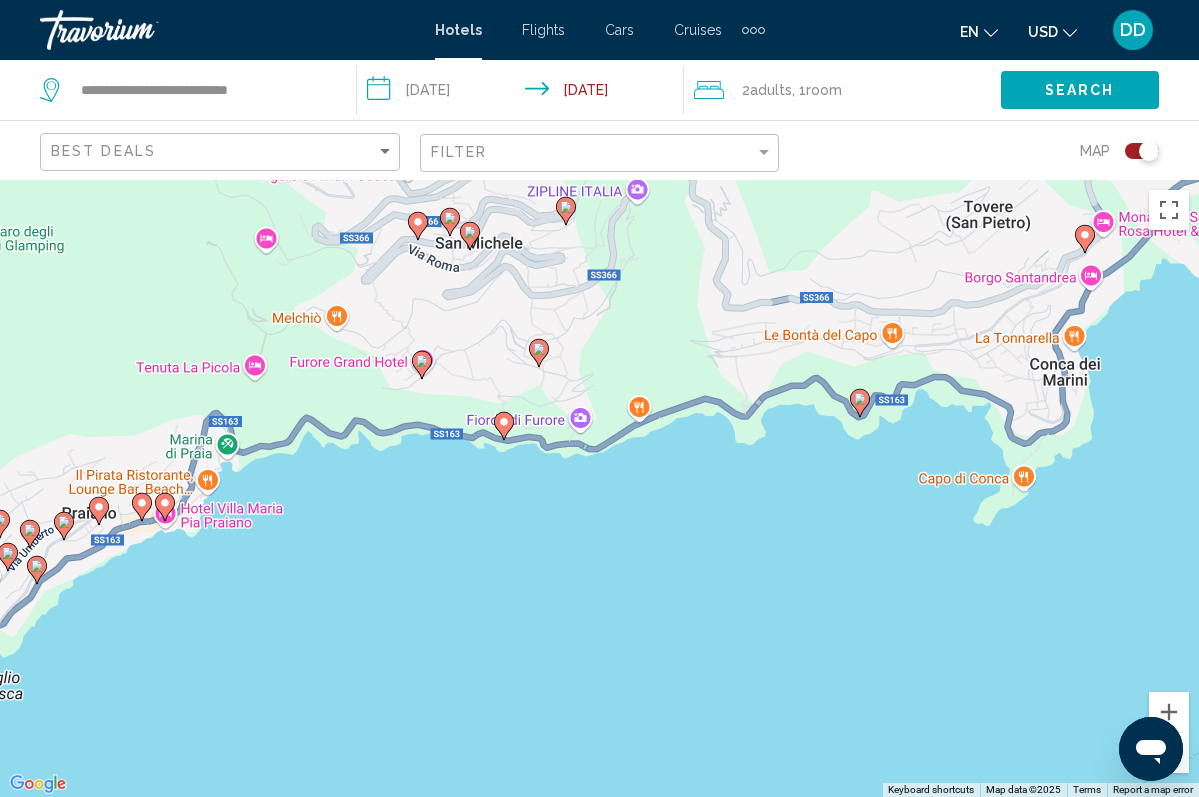 click 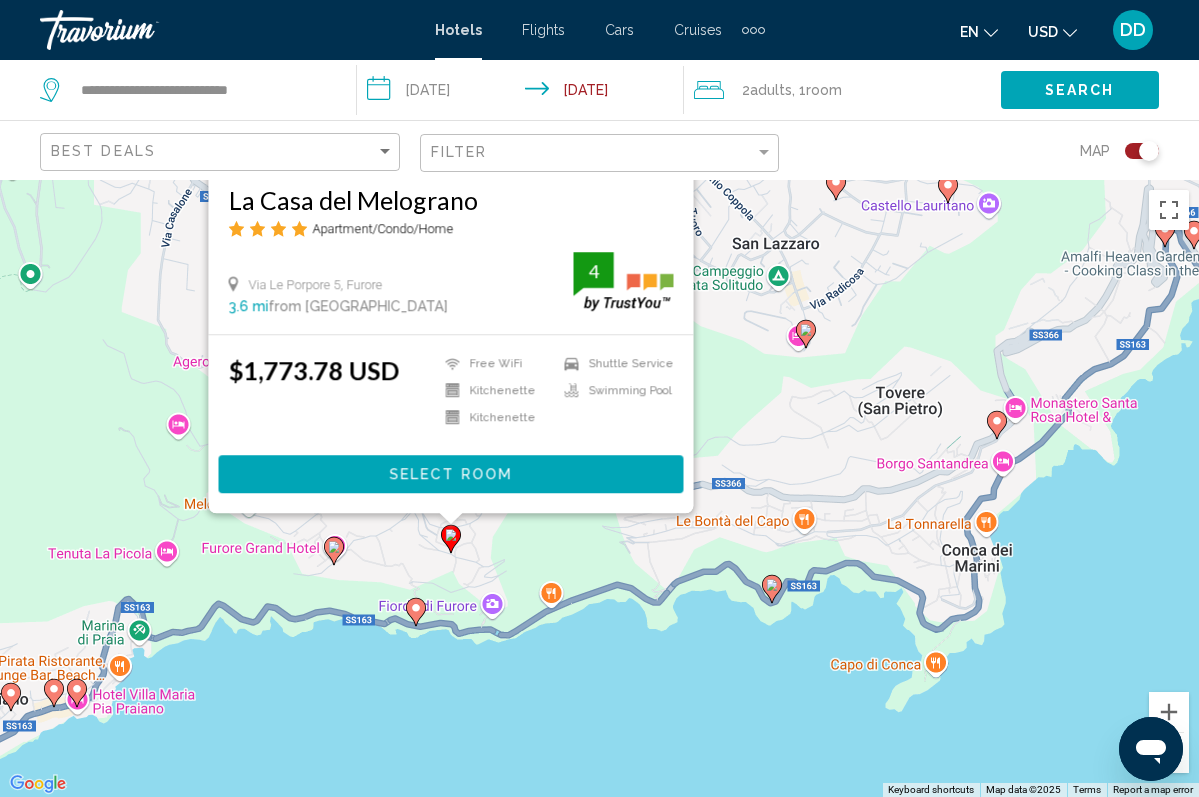 drag, startPoint x: 821, startPoint y: 651, endPoint x: 726, endPoint y: 300, distance: 363.62894 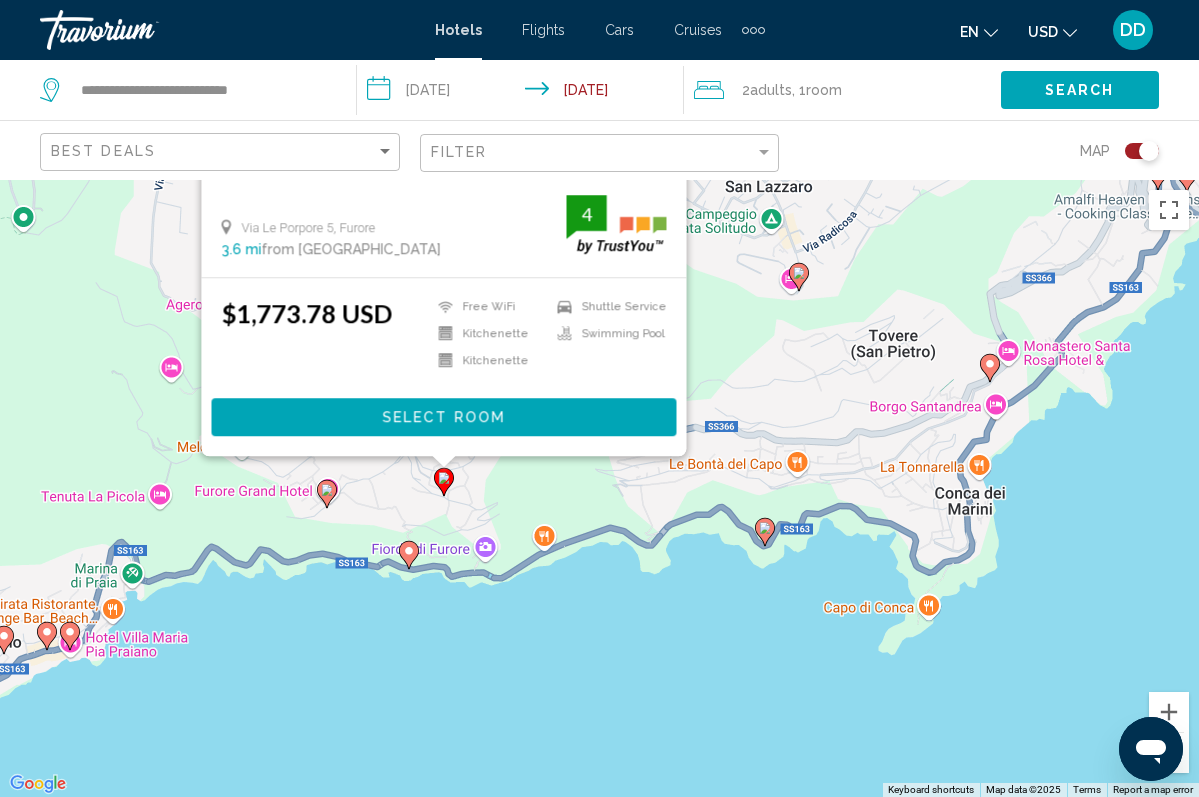 click on "To navigate, press the arrow keys. To activate drag with keyboard, press Alt + Enter. Once in keyboard drag state, use the arrow keys to move the marker. To complete the drag, press the Enter key. To cancel, press Escape.  La Casa del Melograno
Apartment/Condo/Home
Via Le Porpore 5, Furore 3.6 mi  from Positano city center from hotel 4 $1,773.78 USD
Free WiFi
Kitchenette
Kitchenette
Shuttle Service
Swimming Pool  4 Select Room" at bounding box center [599, 488] 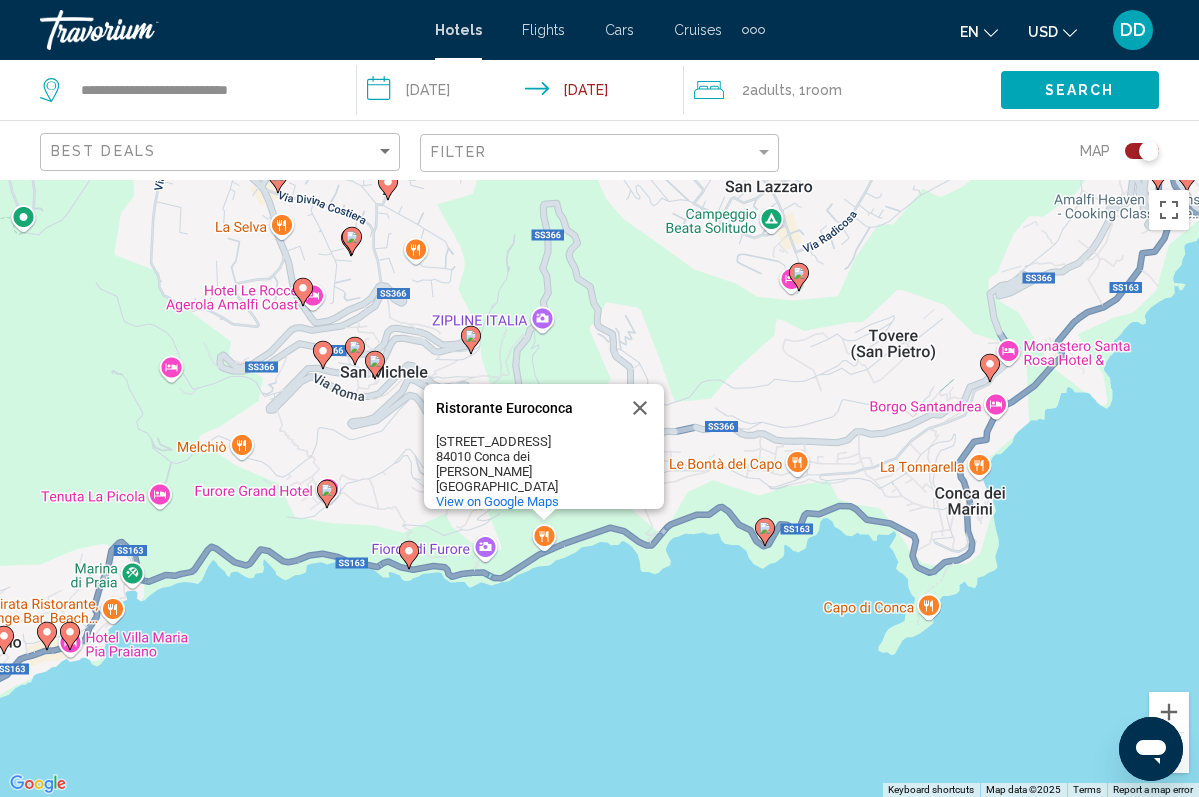 click 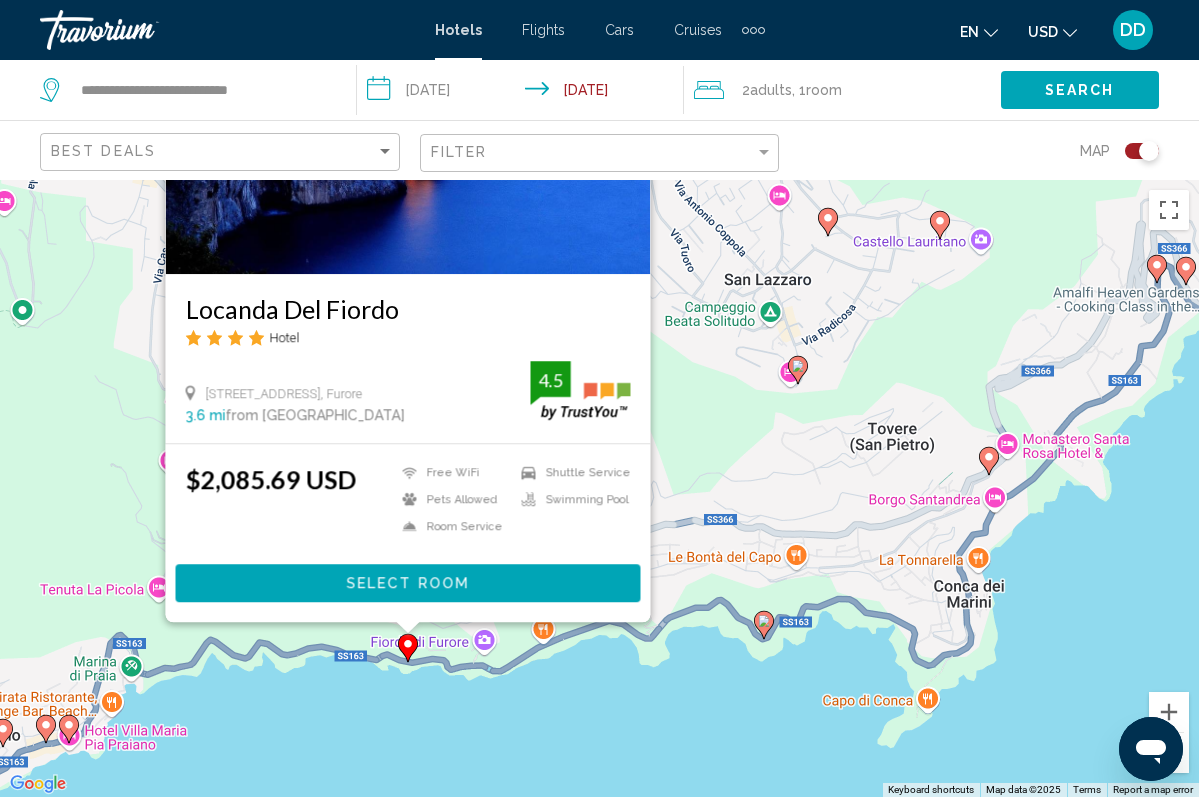 drag, startPoint x: 720, startPoint y: 555, endPoint x: 719, endPoint y: 379, distance: 176.00284 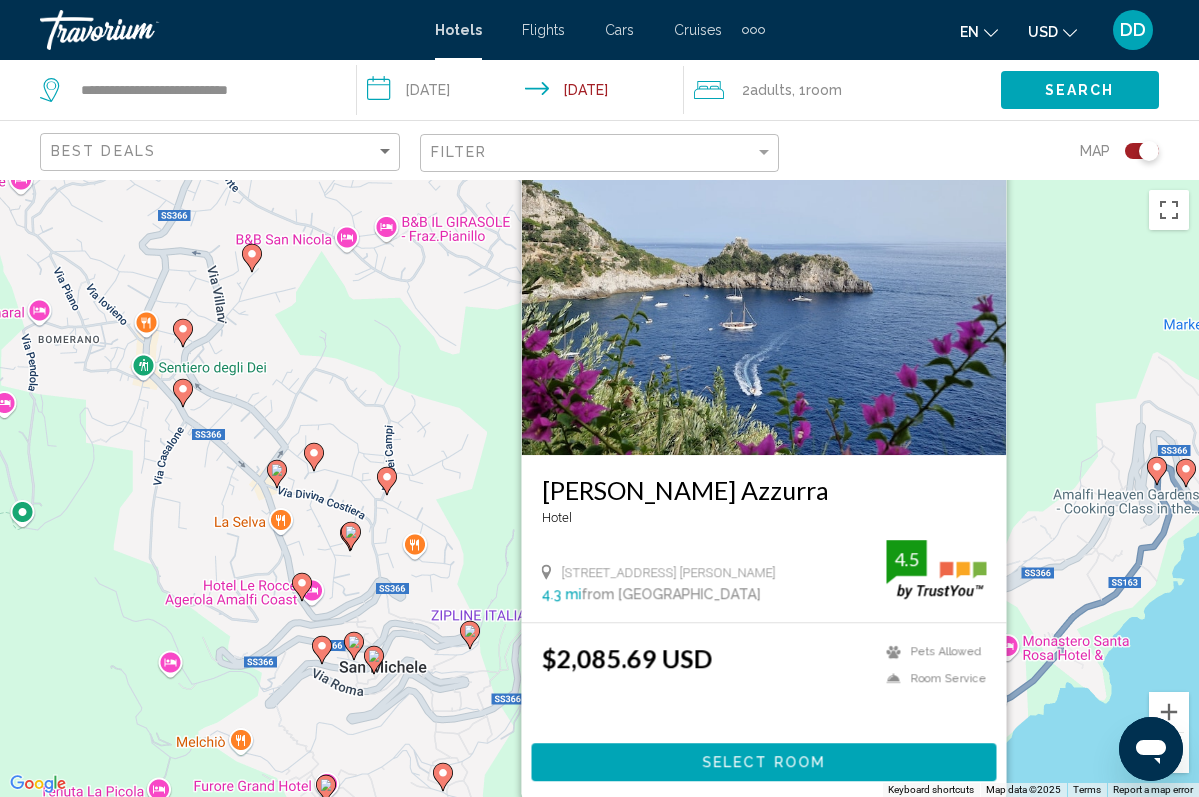 click on "To navigate, press the arrow keys. To activate drag with keyboard, press Alt + Enter. Once in keyboard drag state, use the arrow keys to move the marker. To complete the drag, press the Enter key. To cancel, press Escape.  La Conca Azzurra  Hotel
Via Smeraldo 35, Conca Dei Marini 4.3 mi  from Positano city center from hotel 4.5 $2,085.69 USD
Pets Allowed
Room Service  4.5 Select Room" at bounding box center [599, 488] 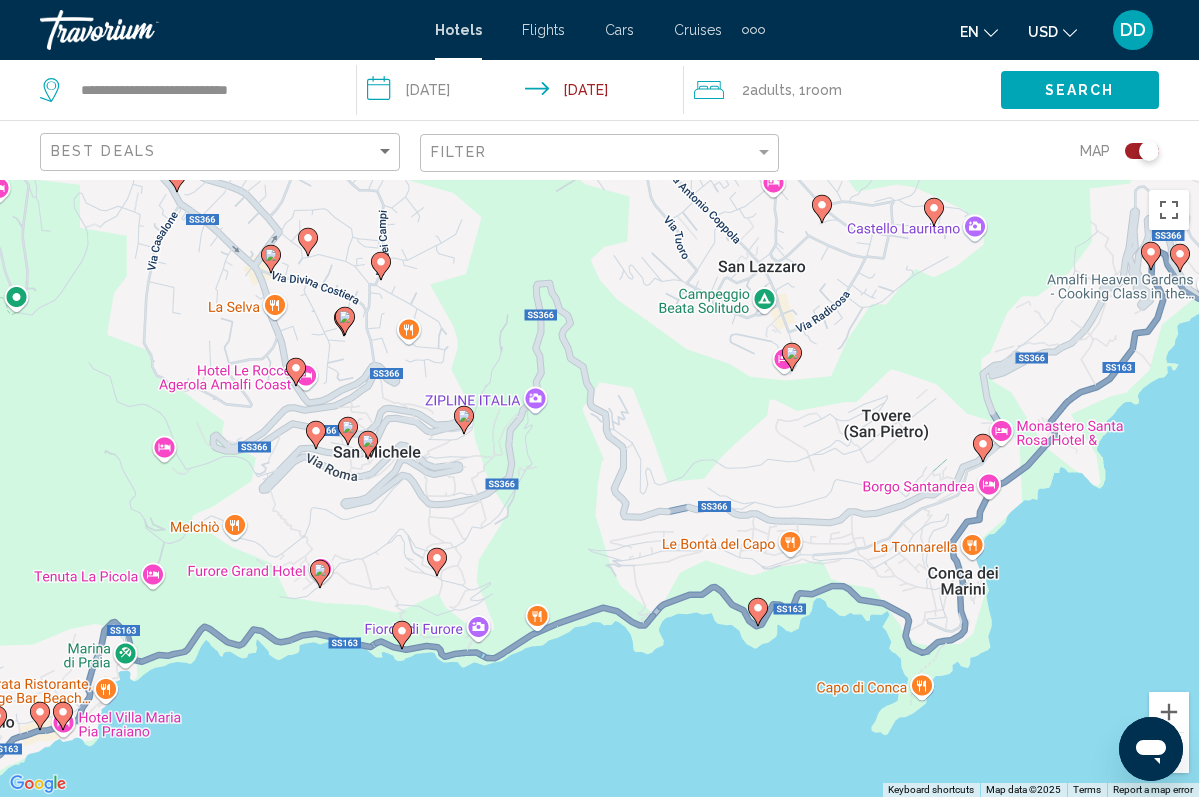 drag, startPoint x: 578, startPoint y: 513, endPoint x: 572, endPoint y: 308, distance: 205.08778 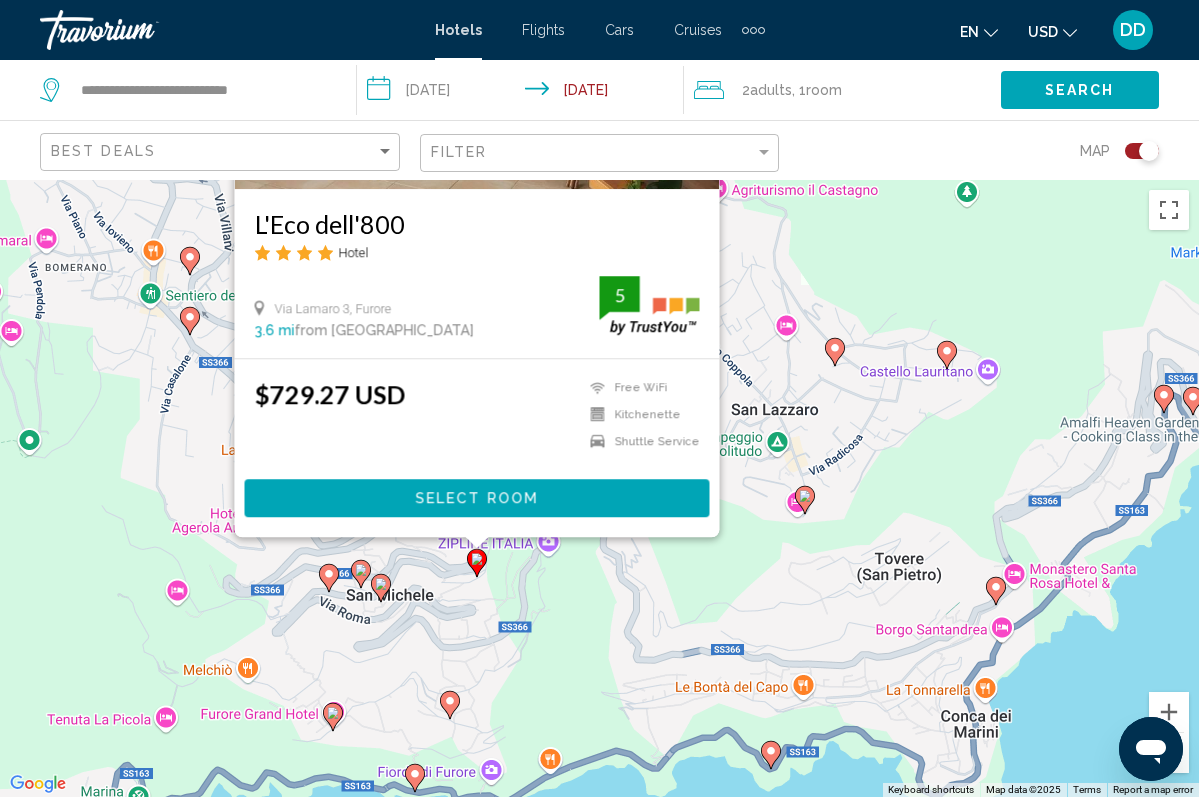 drag, startPoint x: 175, startPoint y: 694, endPoint x: 188, endPoint y: 426, distance: 268.31512 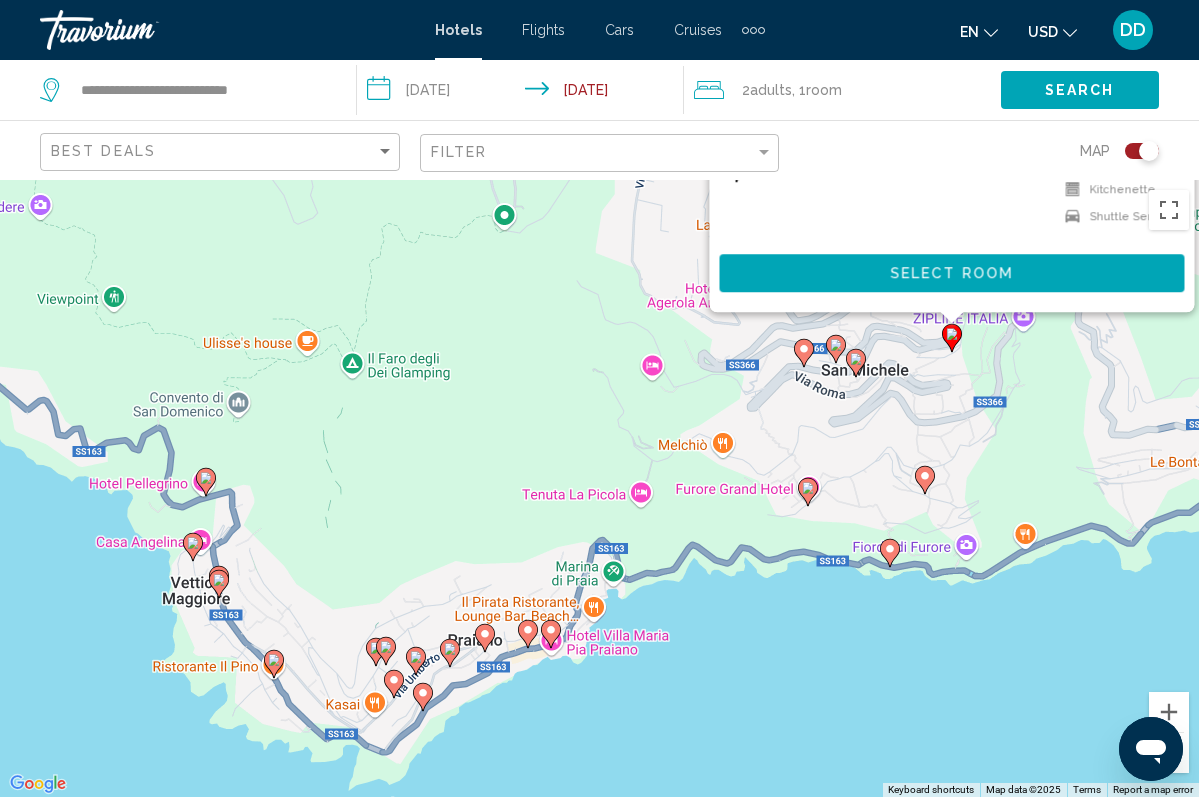 drag, startPoint x: 155, startPoint y: 630, endPoint x: 652, endPoint y: 413, distance: 542.30804 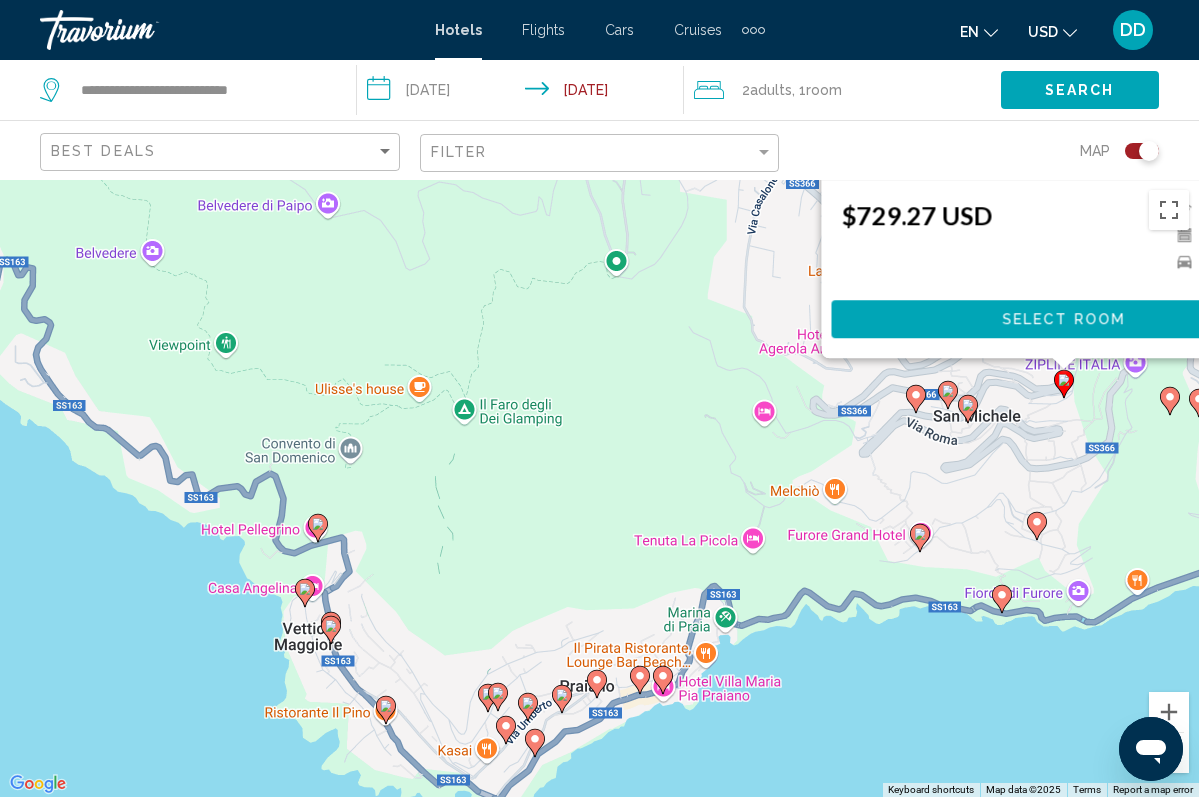 drag, startPoint x: 570, startPoint y: 444, endPoint x: 705, endPoint y: 496, distance: 144.6686 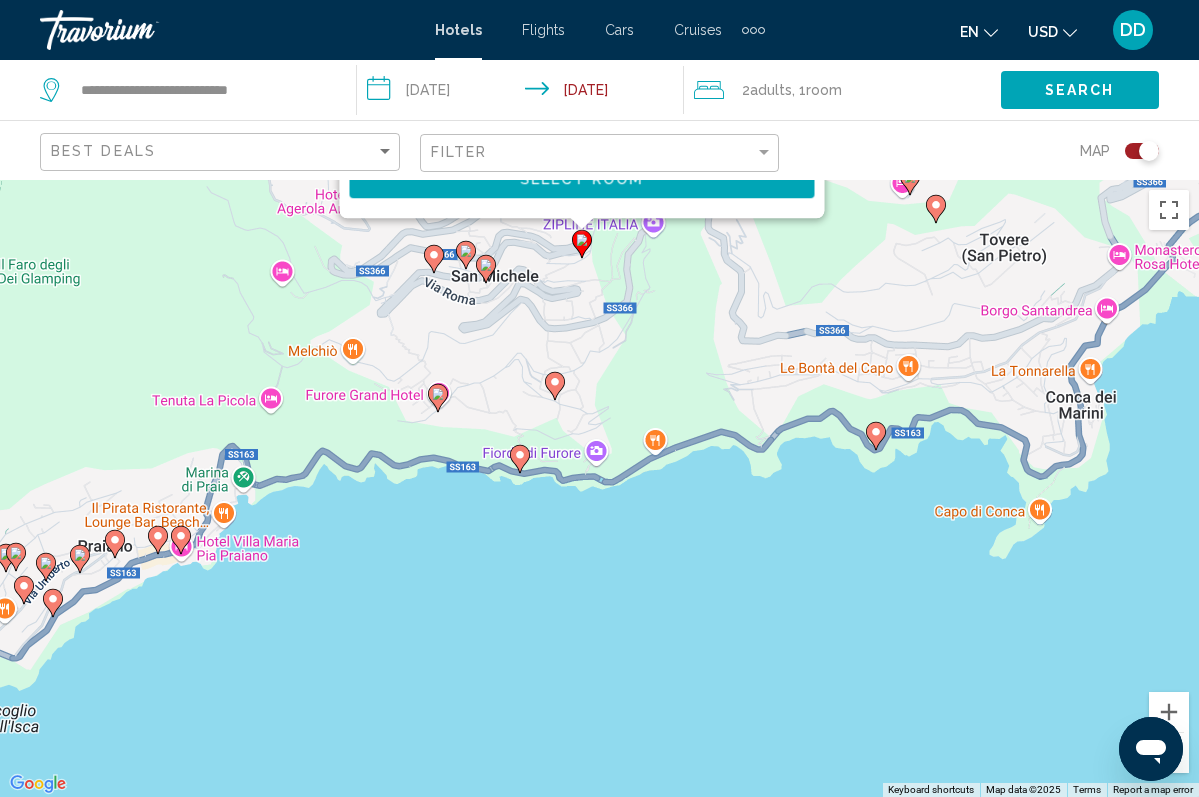 drag, startPoint x: 984, startPoint y: 552, endPoint x: 353, endPoint y: 350, distance: 662.5443 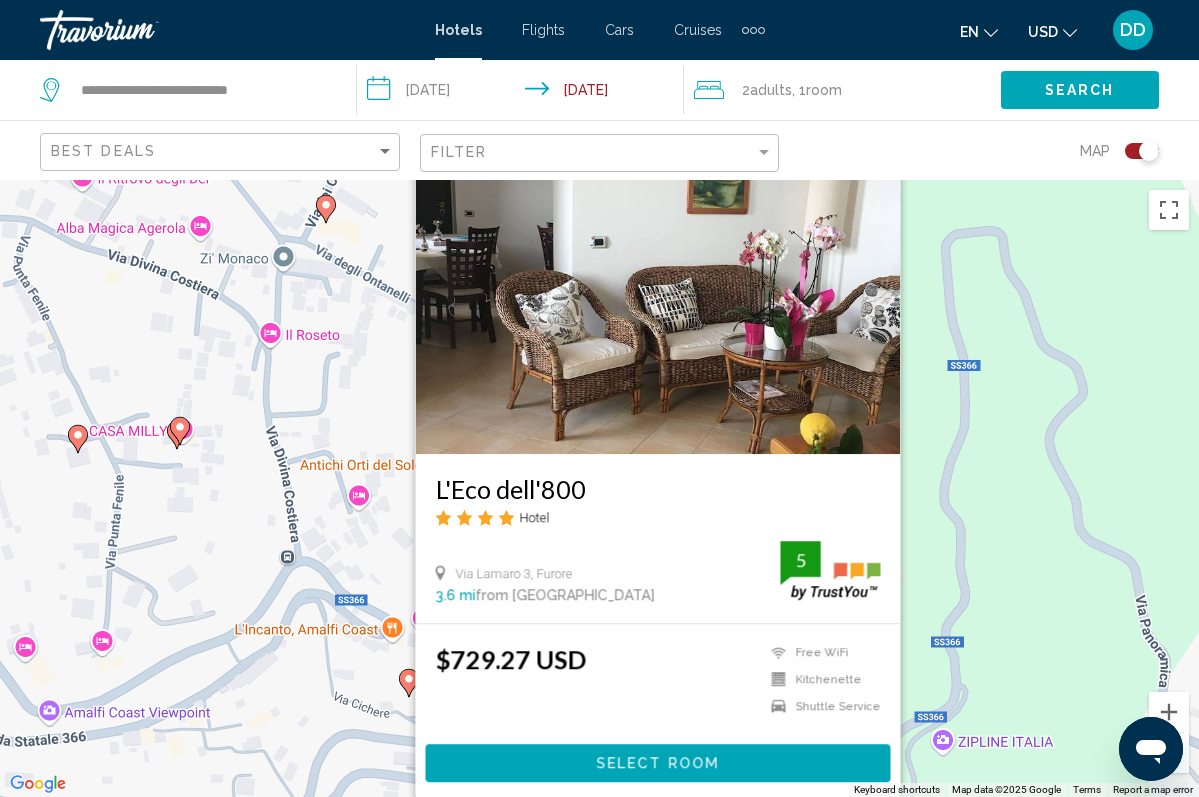 click on "To navigate, press the arrow keys. To activate drag with keyboard, press Alt + Enter. Once in keyboard drag state, use the arrow keys to move the marker. To complete the drag, press the Enter key. To cancel, press Escape.  L'Eco dell'800
Hotel
Via Lamaro 3, Furore 3.6 mi  from Positano city center from hotel 5 $729.27 USD
Free WiFi
Kitchenette
Shuttle Service  5 Select Room" at bounding box center [599, 488] 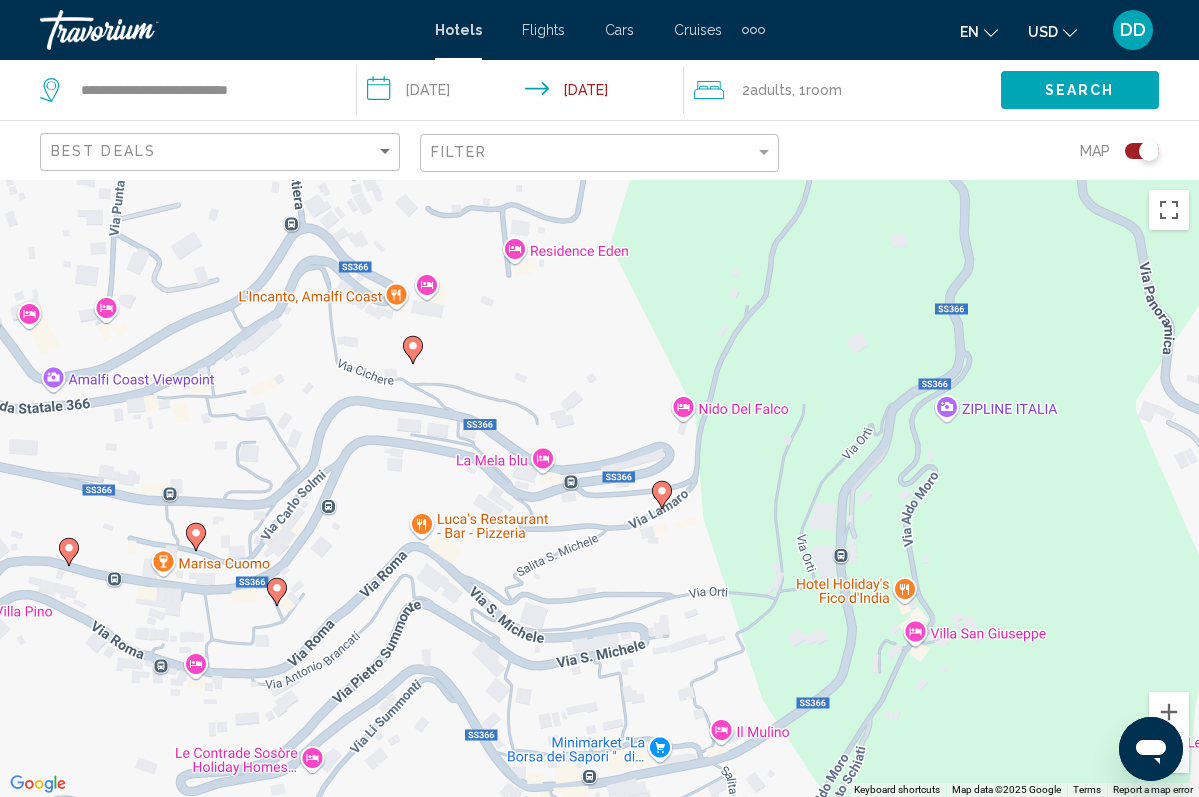 drag, startPoint x: 687, startPoint y: 603, endPoint x: 698, endPoint y: 238, distance: 365.1657 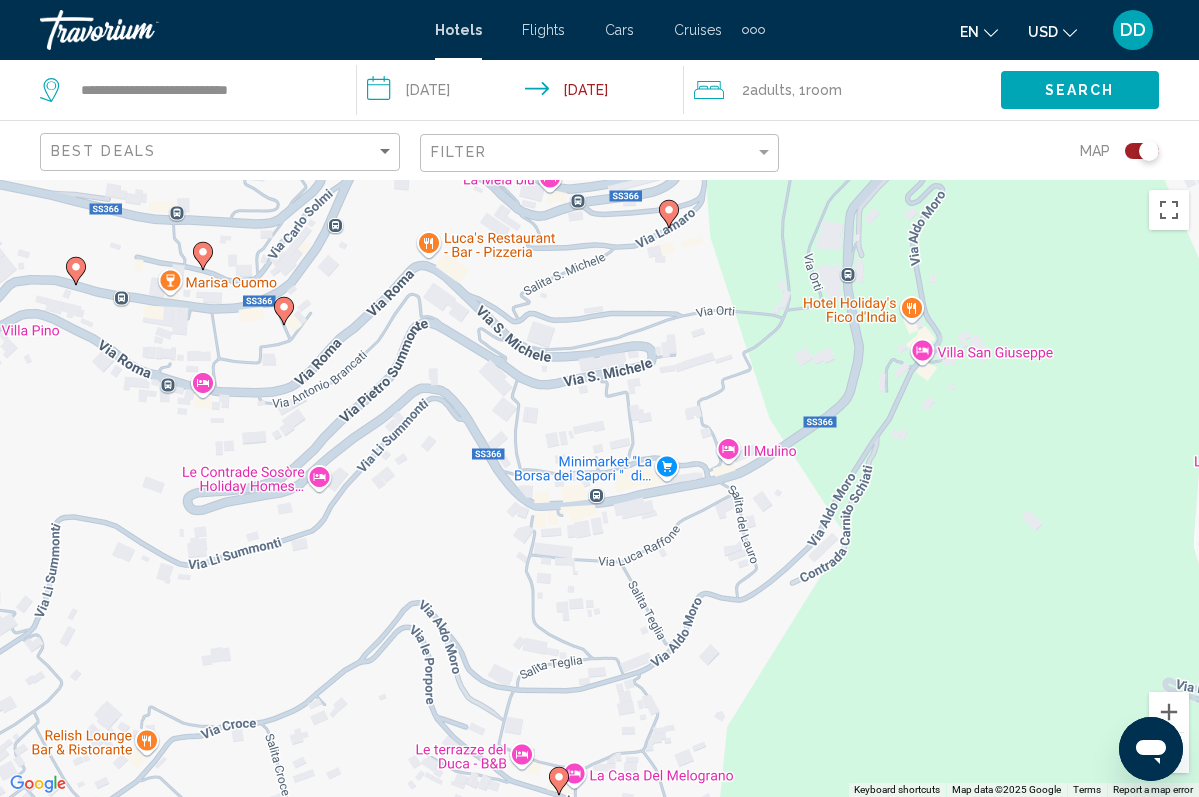 drag, startPoint x: 747, startPoint y: 551, endPoint x: 752, endPoint y: 278, distance: 273.04578 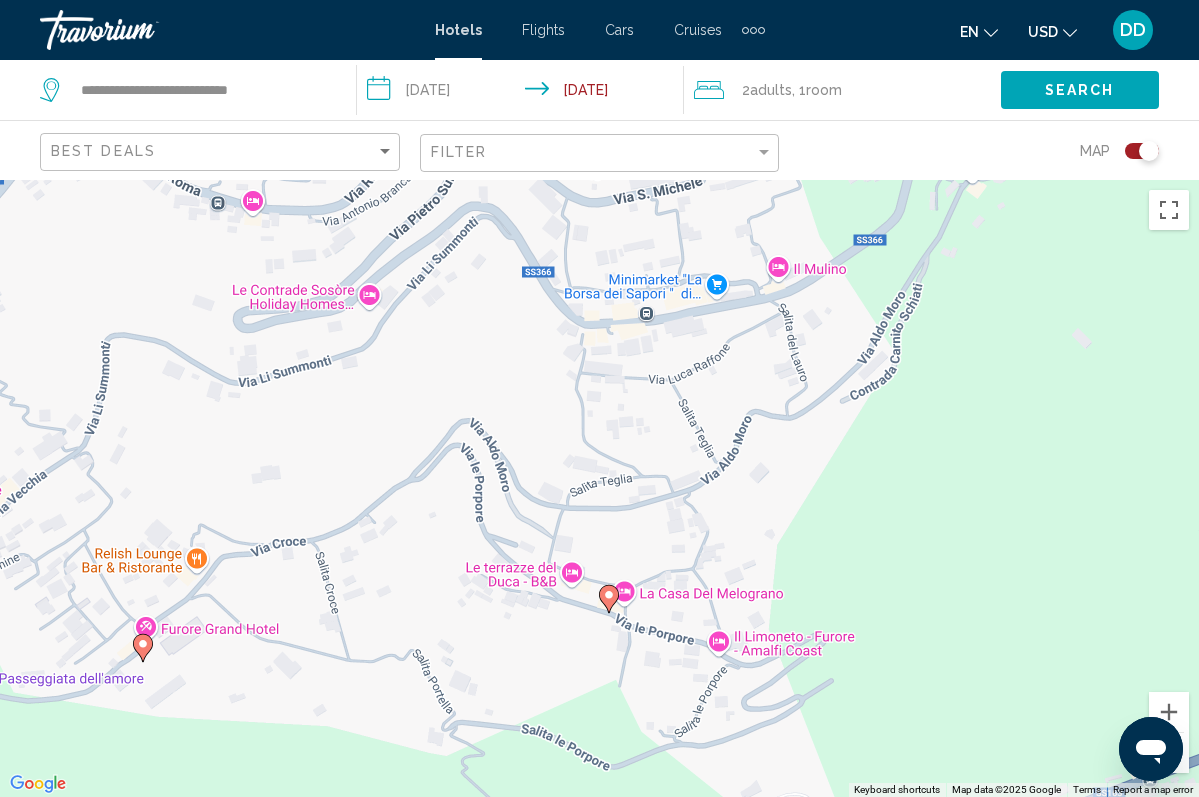 drag, startPoint x: 655, startPoint y: 410, endPoint x: 693, endPoint y: 259, distance: 155.70805 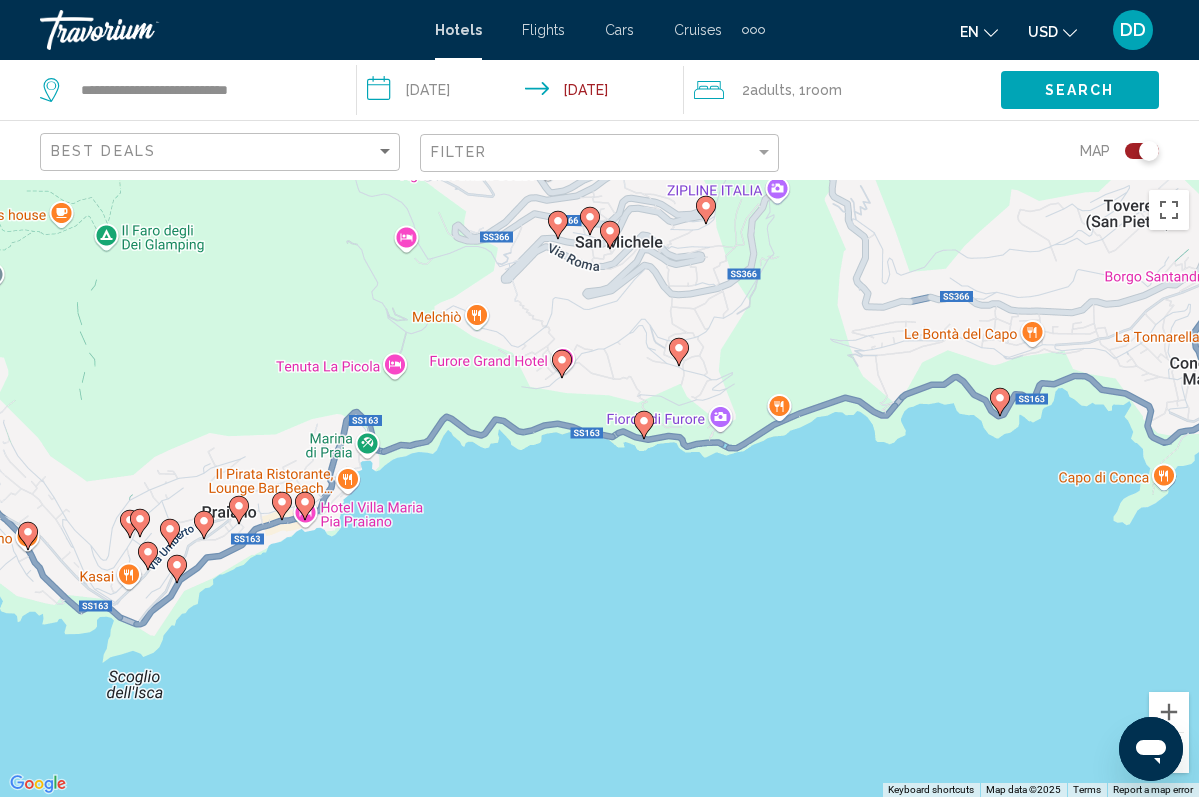 click 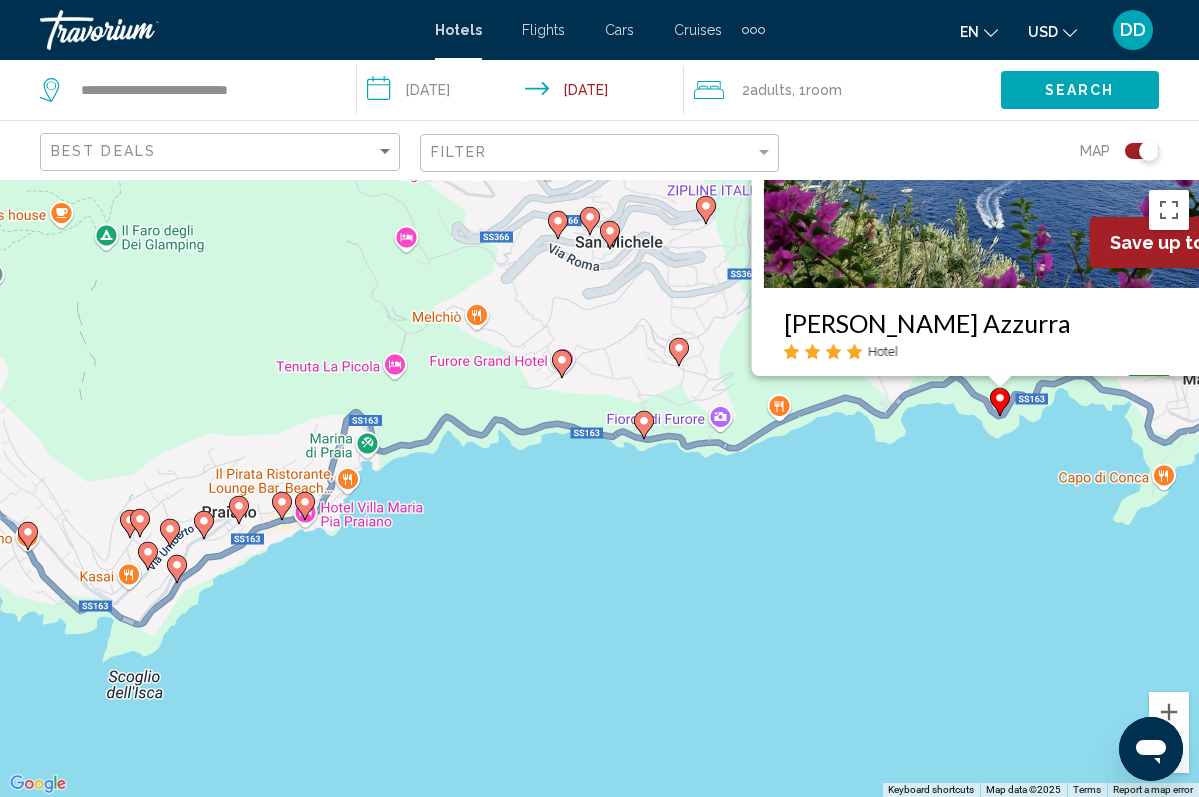 scroll, scrollTop: 0, scrollLeft: 0, axis: both 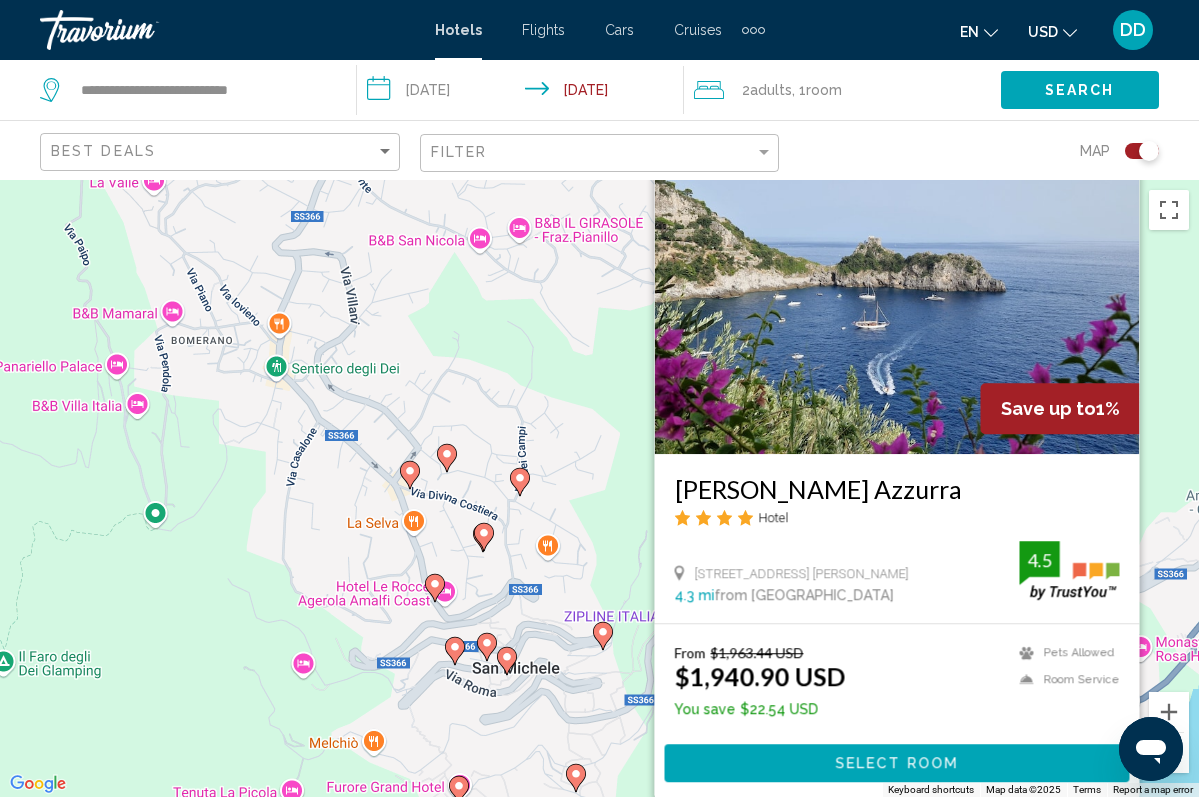 click on "To navigate, press the arrow keys. To activate drag with keyboard, press Alt + Enter. Once in keyboard drag state, use the arrow keys to move the marker. To complete the drag, press the Enter key. To cancel, press Escape. Save up to  1%   La Conca Azzurra
Hotel
Via Smeraldo 35, Conca Dei Marini 4.3 mi  from Positano city center from hotel 4.5 From $1,963.44 USD $1,940.90 USD  You save  $22.54 USD
Pets Allowed
Room Service  4.5 Select Room" at bounding box center (599, 488) 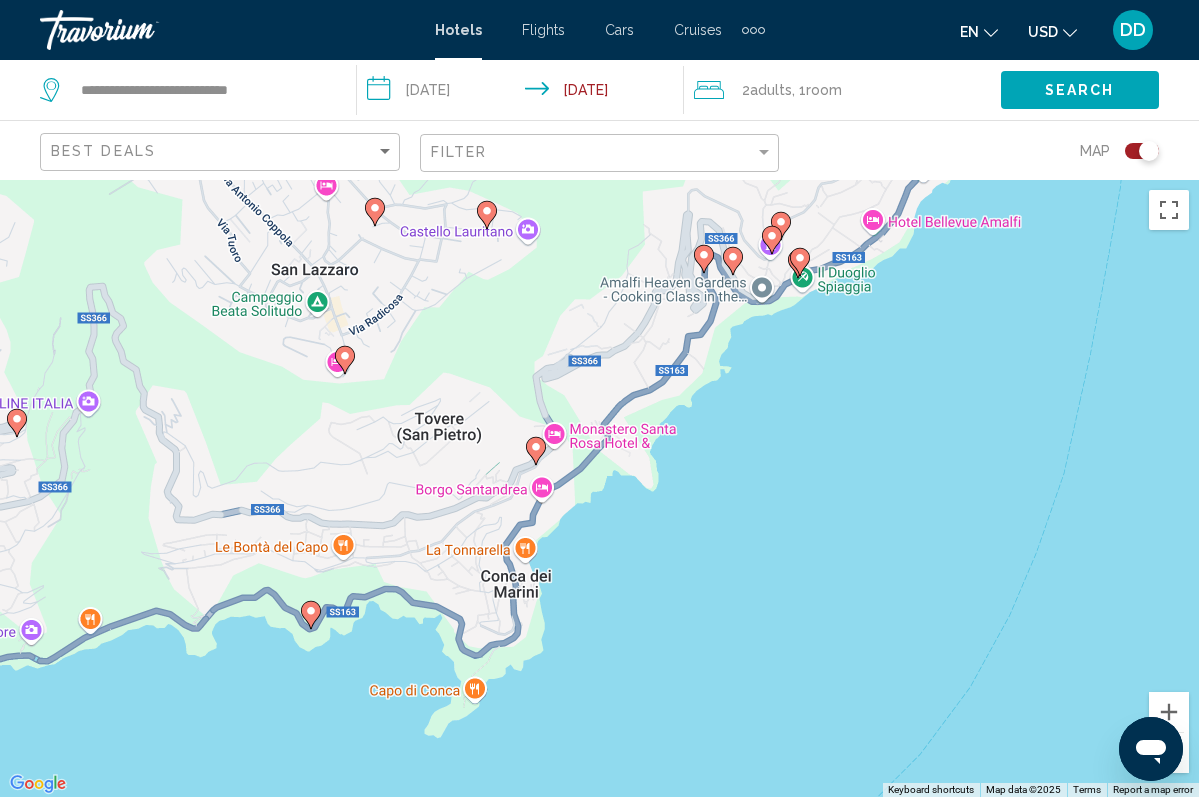 drag, startPoint x: 842, startPoint y: 572, endPoint x: 259, endPoint y: 359, distance: 620.6915 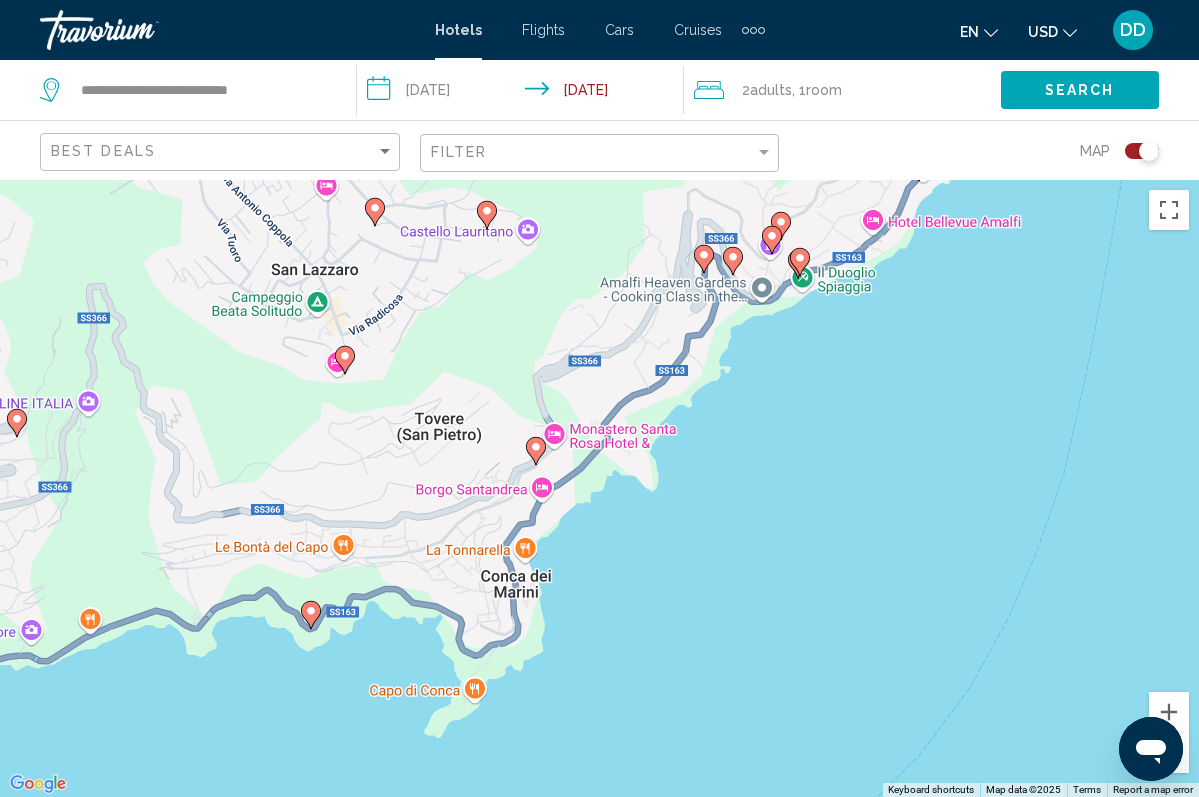 click at bounding box center (536, 451) 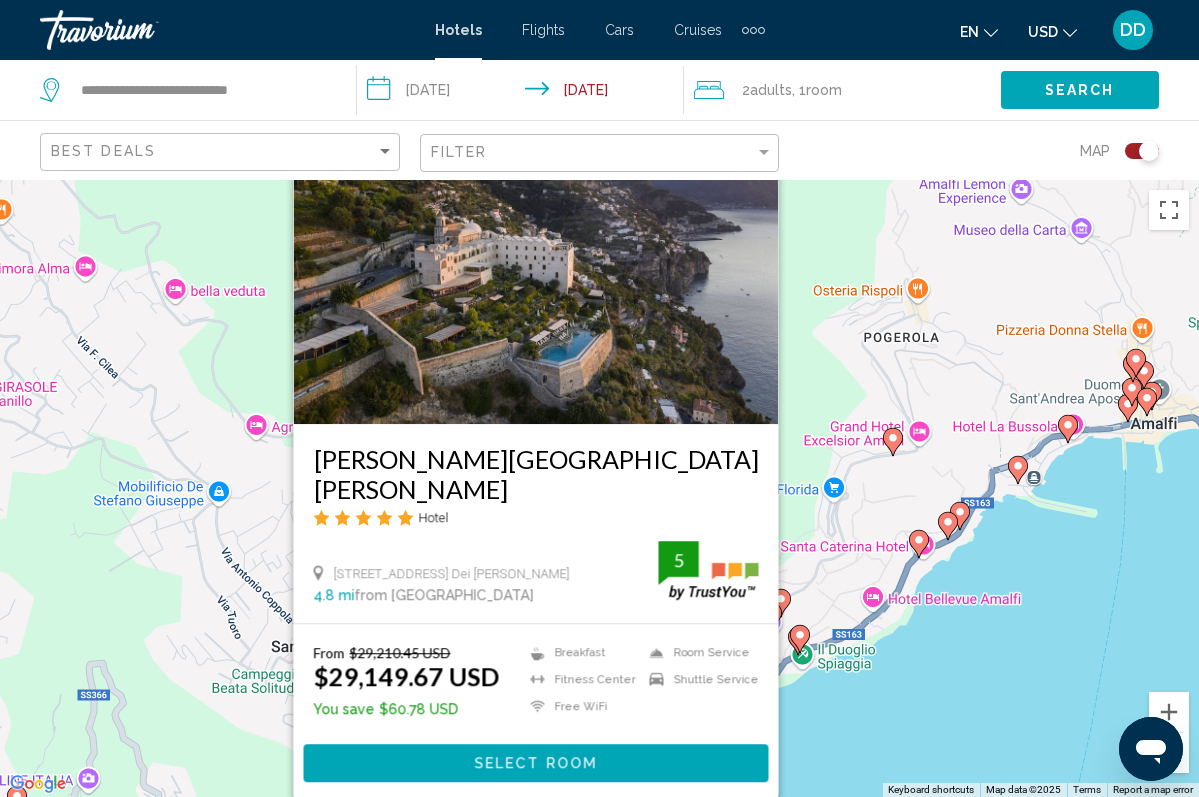 click on "To navigate, press the arrow keys. To activate drag with keyboard, press Alt + Enter. Once in keyboard drag state, use the arrow keys to move the marker. To complete the drag, press the Enter key. To cancel, press Escape.  Monastero Santa Rosa Hotel & Spa
Hotel
Via Roma 2, Conca Dei Marini 4.8 mi  from Positano city center from hotel 5 From $29,210.45 USD $29,149.67 USD  You save  $60.78 USD
Breakfast
Fitness Center
Free WiFi
Room Service
Shuttle Service  5 Select Room" at bounding box center [599, 488] 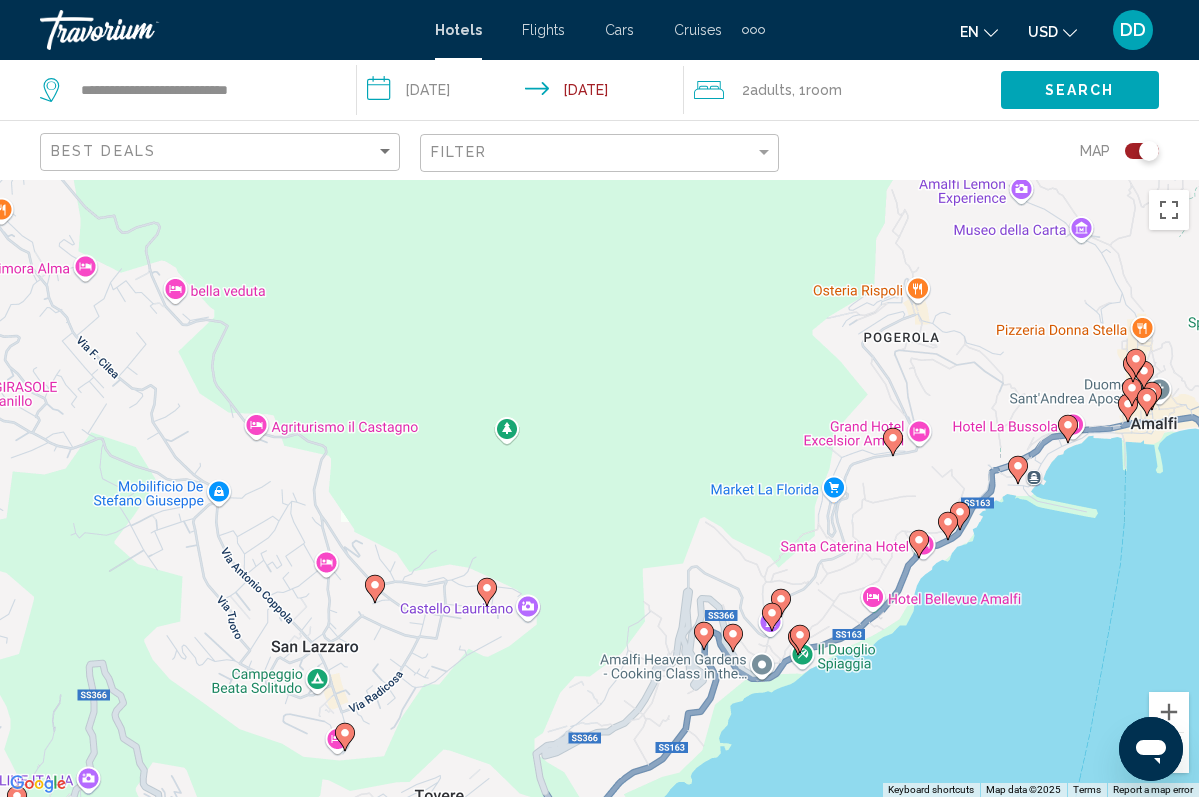 click 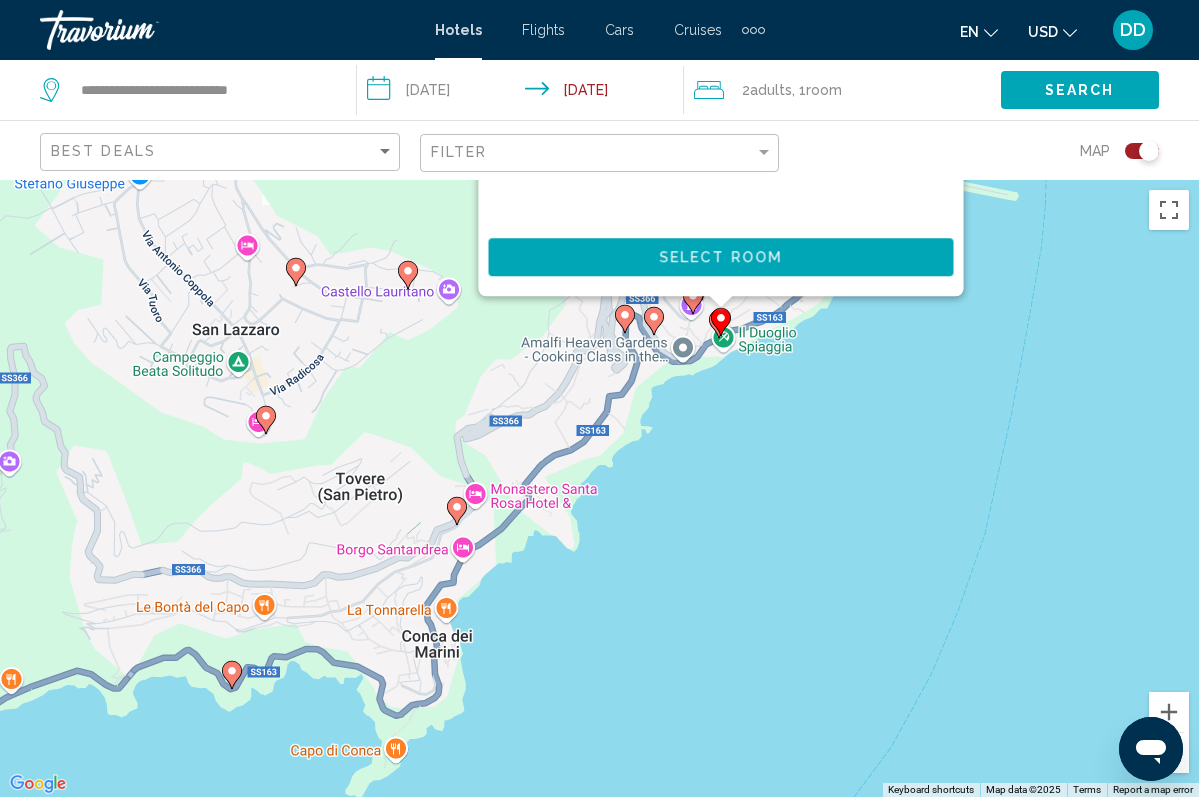 drag, startPoint x: 475, startPoint y: 692, endPoint x: 537, endPoint y: 222, distance: 474.07172 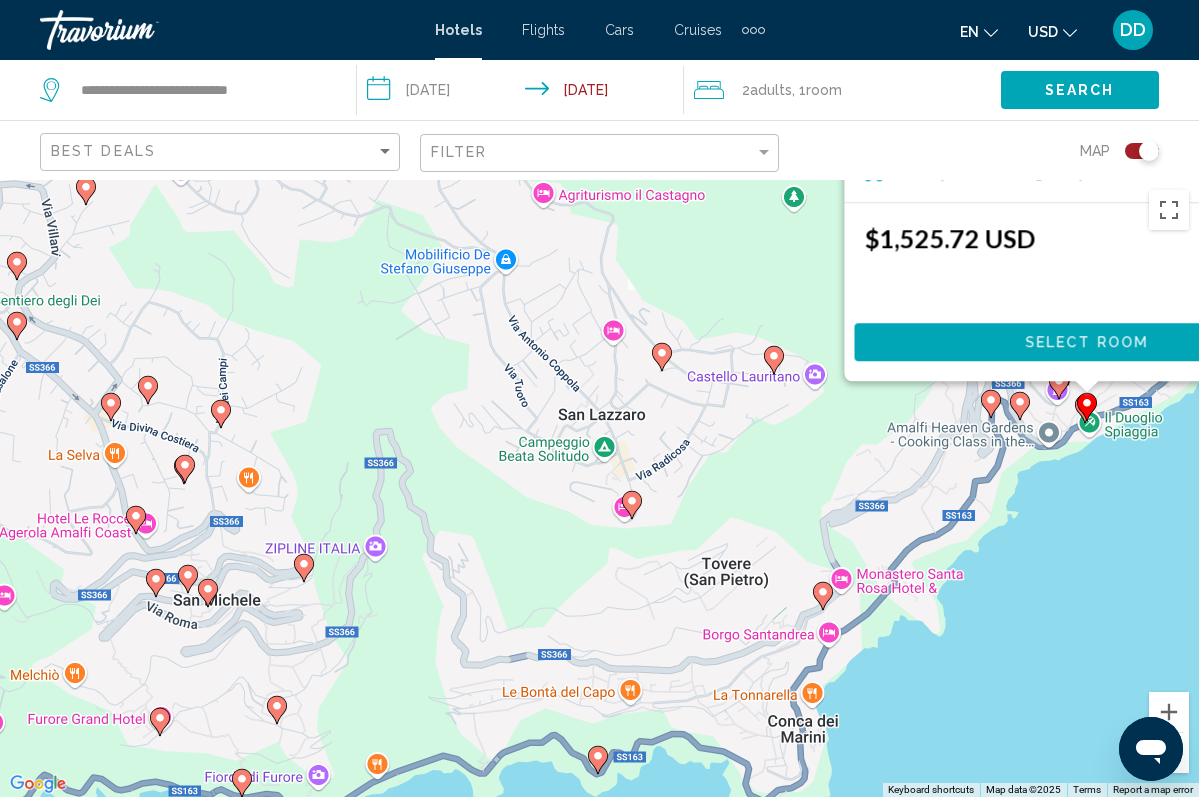 click 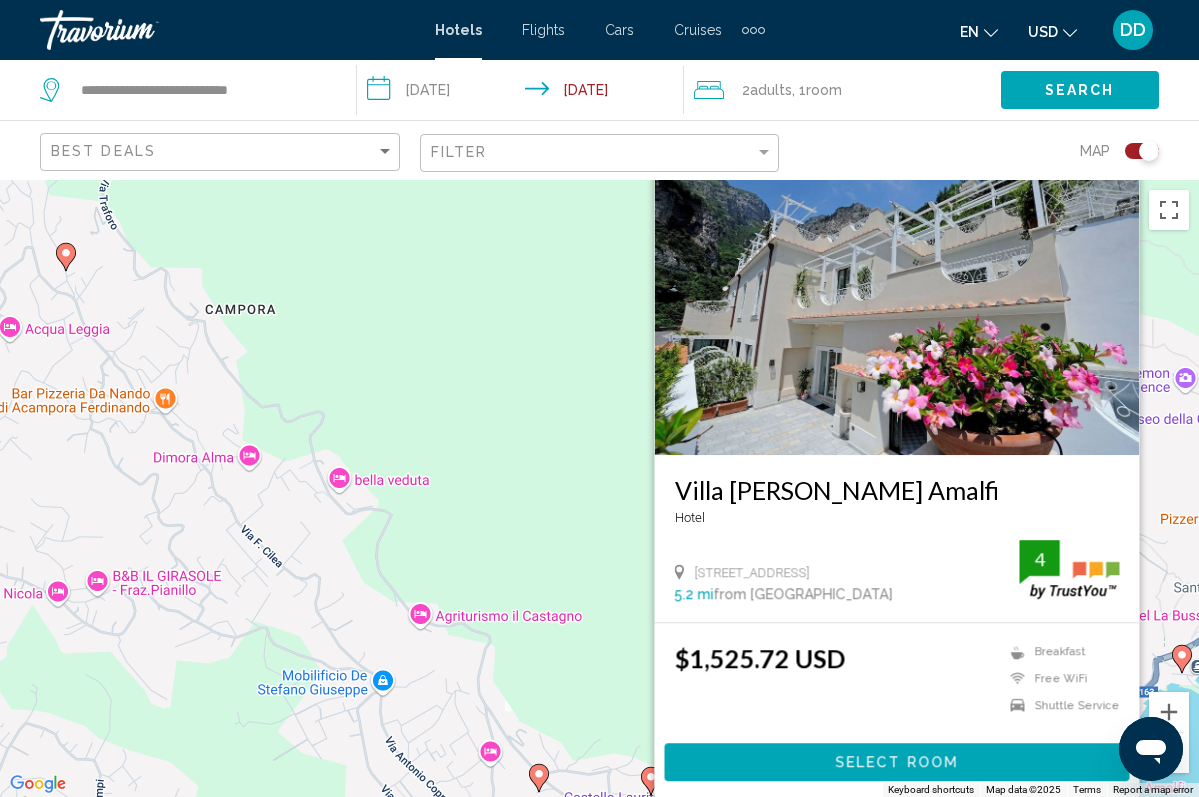 click on "To navigate, press the arrow keys. To activate drag with keyboard, press Alt + Enter. Once in keyboard drag state, use the arrow keys to move the marker. To complete the drag, press the Enter key. To cancel, press Escape.  Villa Guarracino Amalfi  Hotel
Via Pimenio Vescovo Lone 5, Amalfi 5.2 mi  from Positano city center from hotel 4 $1,525.72 USD
Breakfast
Free WiFi
Shuttle Service  4 Select Room" at bounding box center [599, 488] 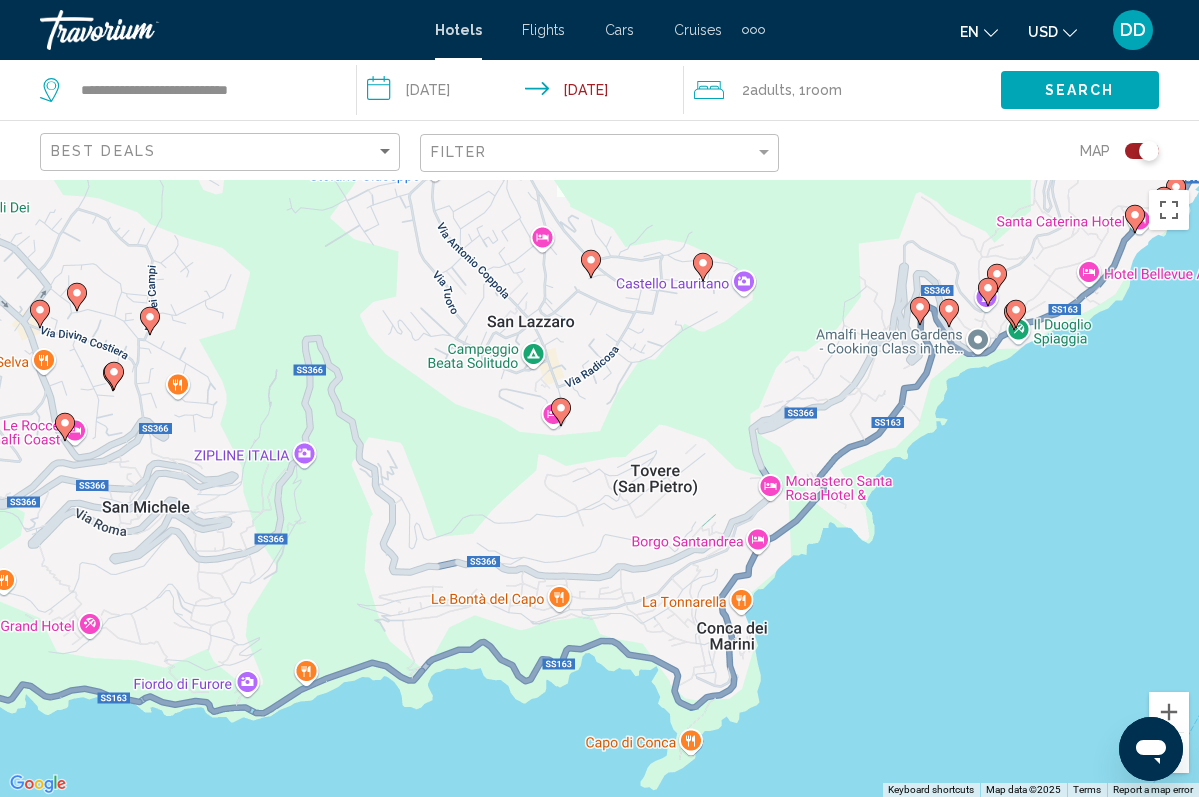 drag, startPoint x: 549, startPoint y: 562, endPoint x: 601, endPoint y: 47, distance: 517.6186 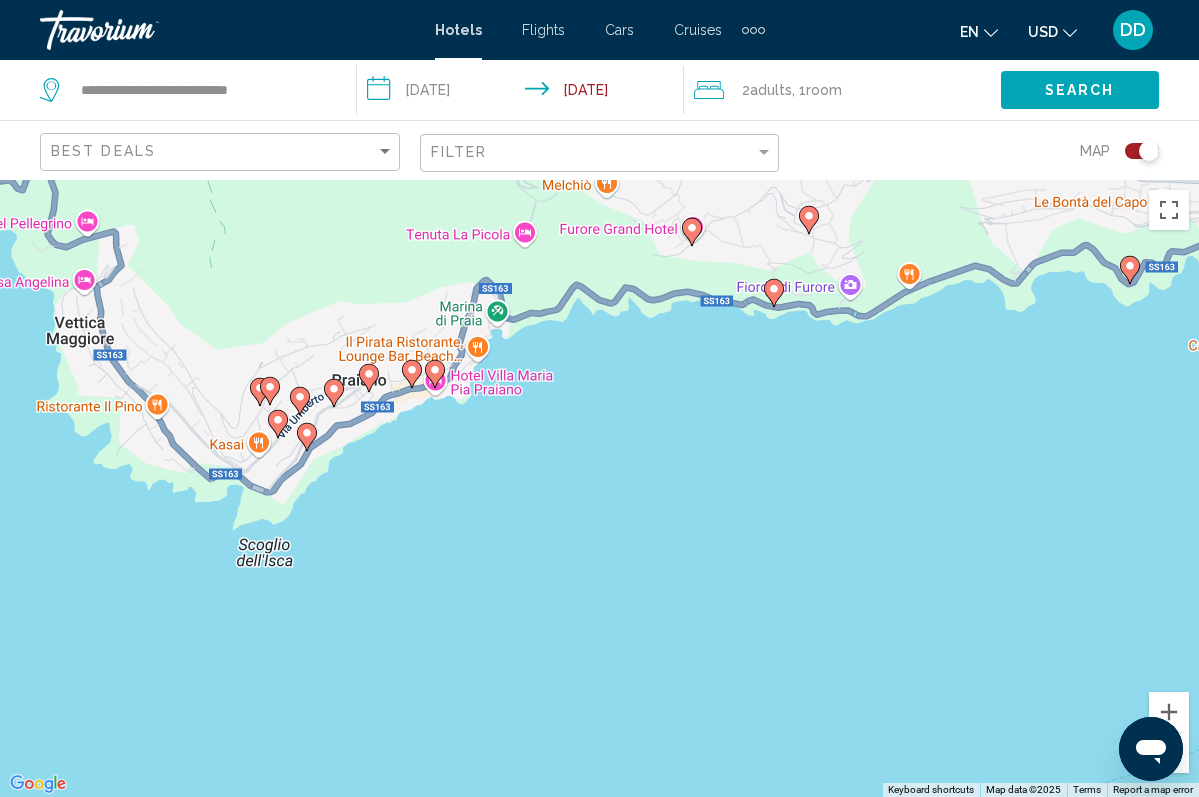 drag, startPoint x: 564, startPoint y: 723, endPoint x: 1168, endPoint y: 323, distance: 724.44183 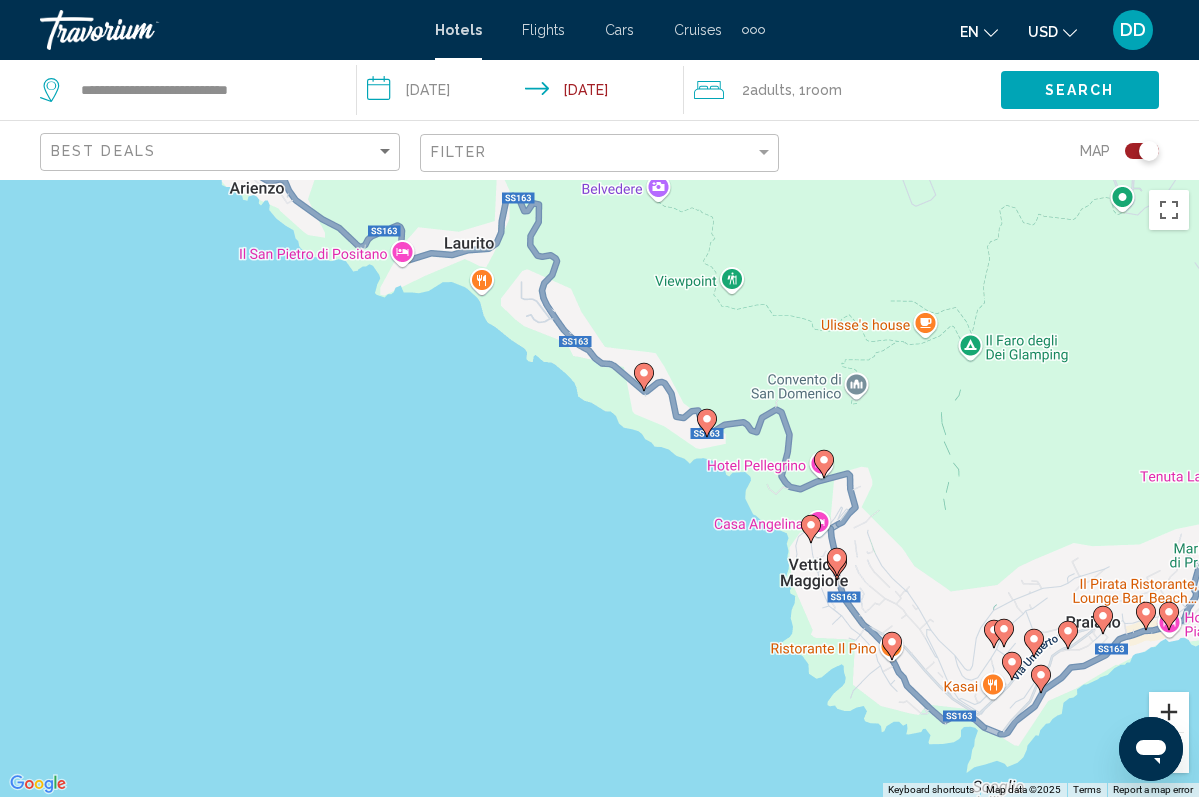drag, startPoint x: 444, startPoint y: 479, endPoint x: 1181, endPoint y: 721, distance: 775.71454 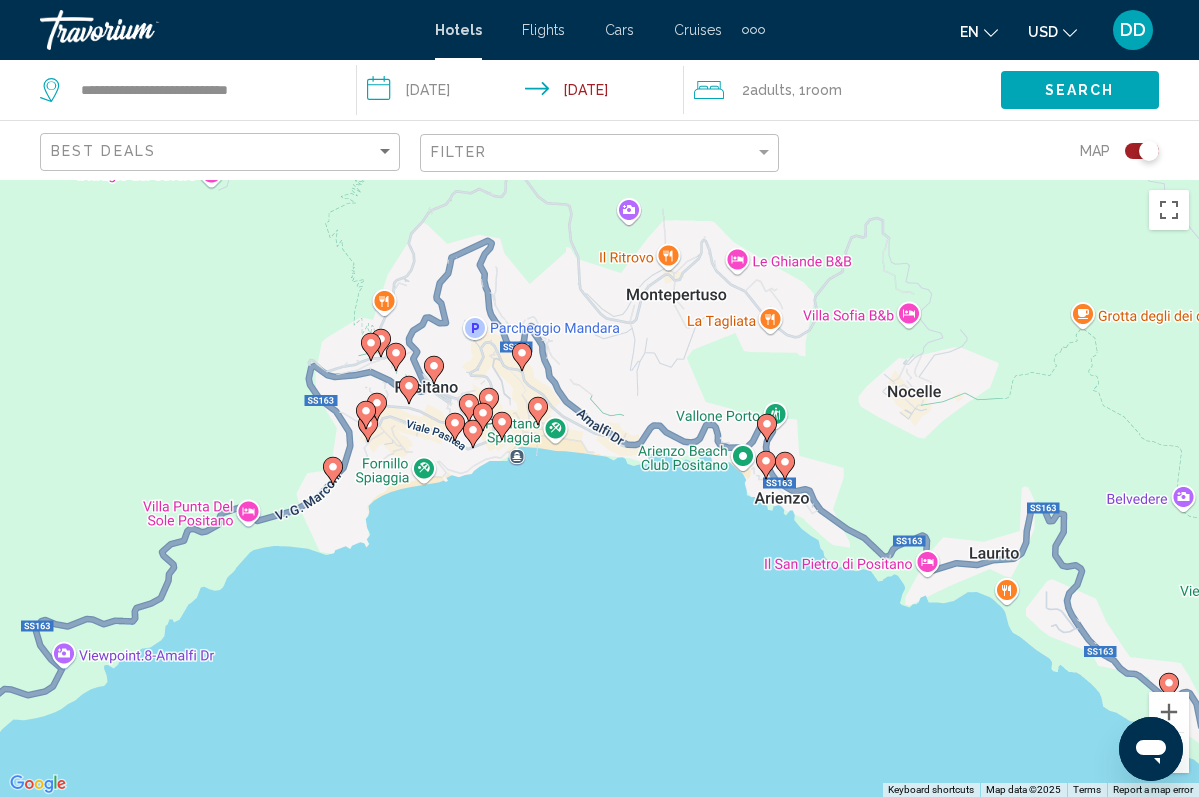 drag, startPoint x: 494, startPoint y: 446, endPoint x: 1009, endPoint y: 743, distance: 594.5032 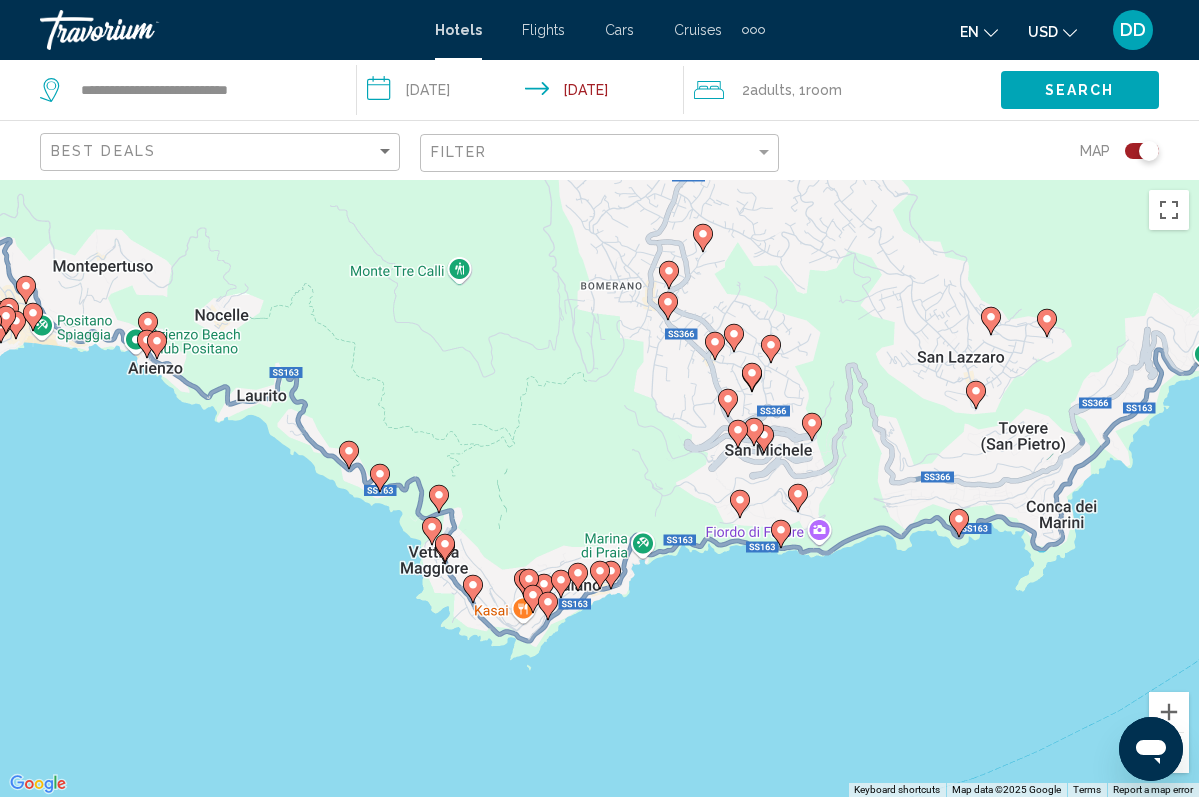 drag, startPoint x: 652, startPoint y: 617, endPoint x: 137, endPoint y: 437, distance: 545.5502 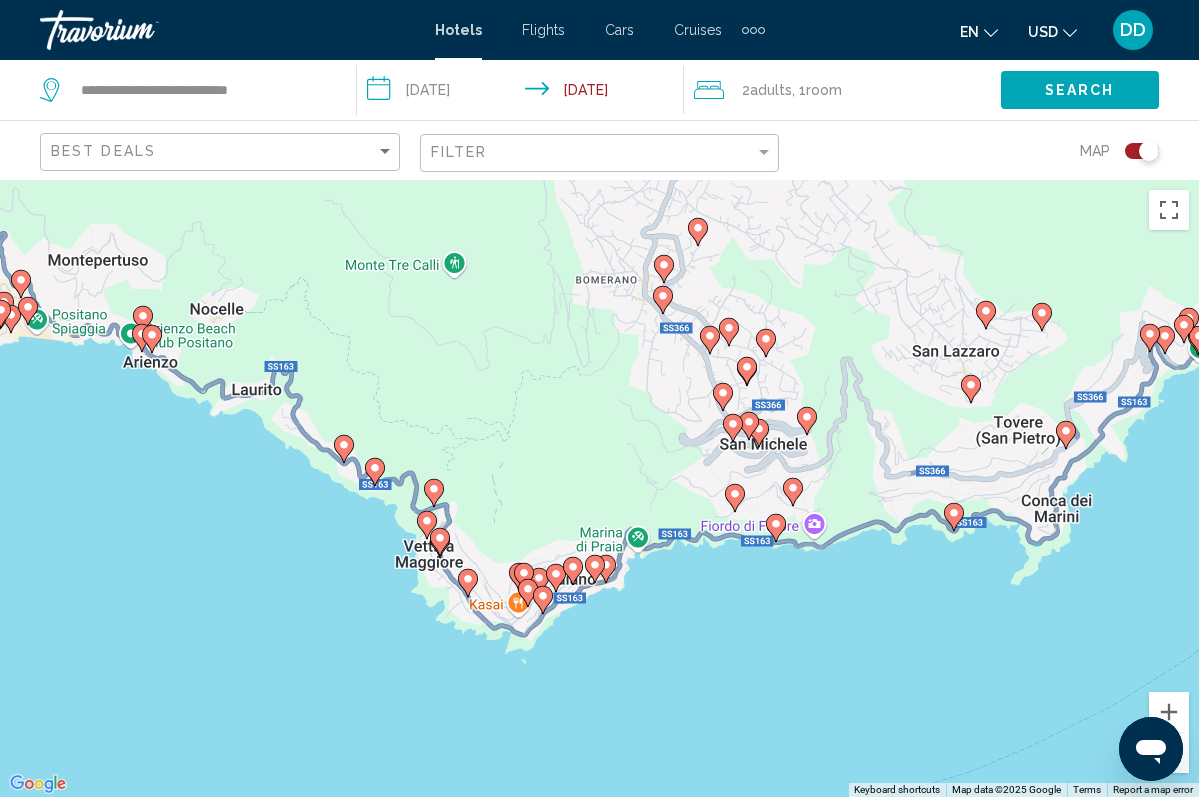 click on "To navigate, press the arrow keys. To activate drag with keyboard, press Alt + Enter. Once in keyboard drag state, use the arrow keys to move the marker. To complete the drag, press the Enter key. To cancel, press Escape." at bounding box center (599, 488) 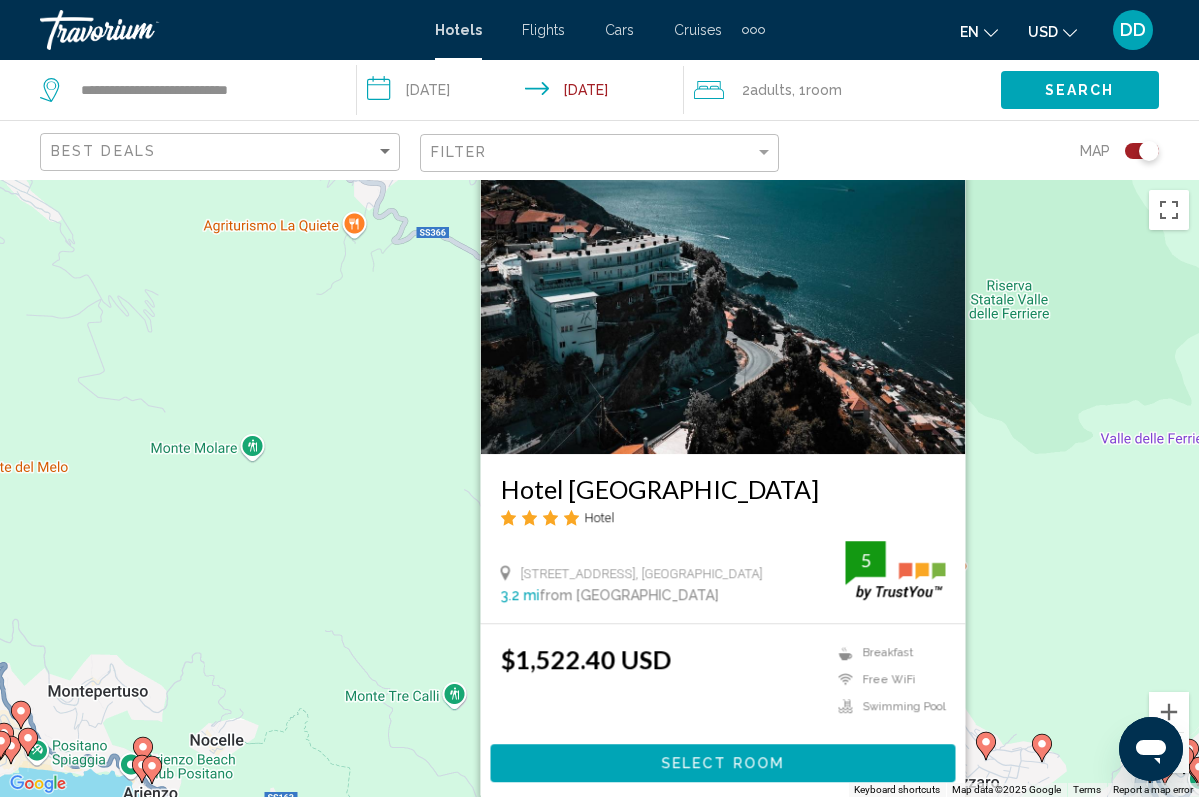 click on "To navigate, press the arrow keys. To activate drag with keyboard, press Alt + Enter. Once in keyboard drag state, use the arrow keys to move the marker. To complete the drag, press the Enter key. To cancel, press Escape.  Hotel Le Rocce
Hotel
Via Belvedere 73, Agerola 3.2 mi  from Positano city center from hotel 5 $1,522.40 USD
Breakfast
Free WiFi
Swimming Pool  5 Select Room" at bounding box center (599, 488) 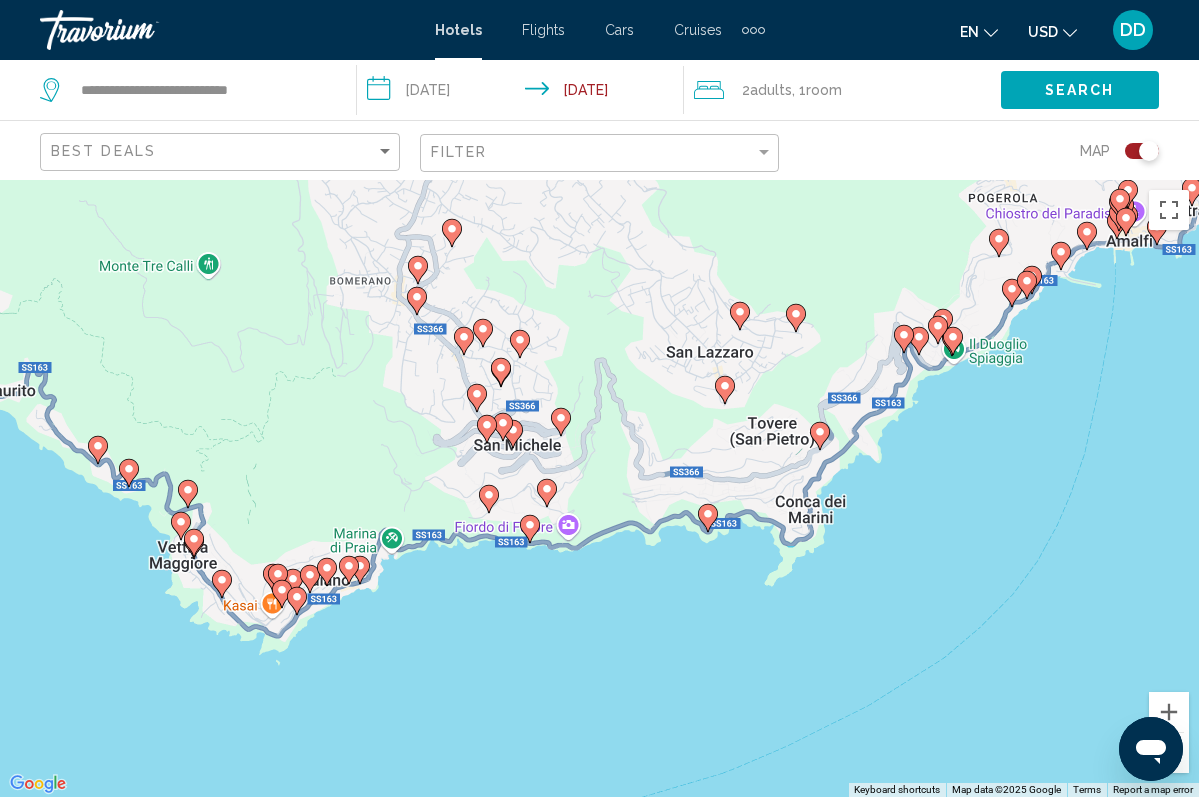 drag, startPoint x: 561, startPoint y: 696, endPoint x: 312, endPoint y: 265, distance: 497.75696 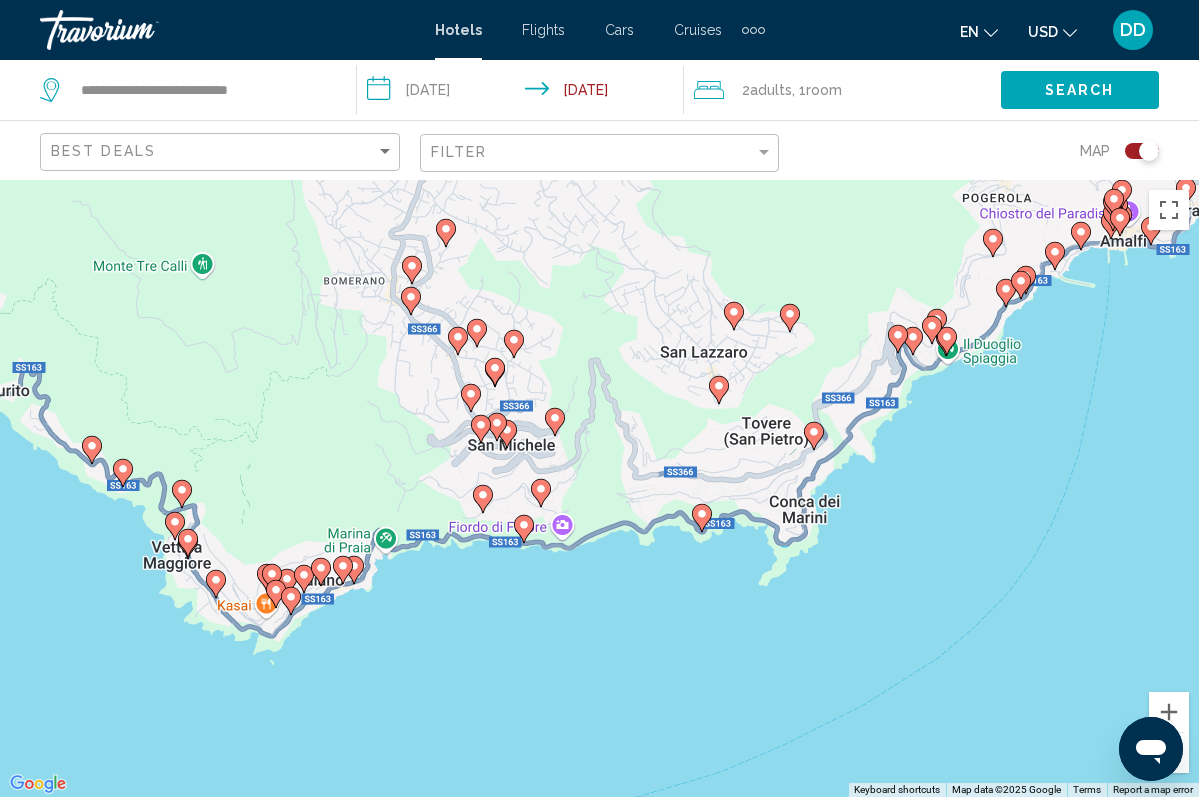 click at bounding box center [555, 422] 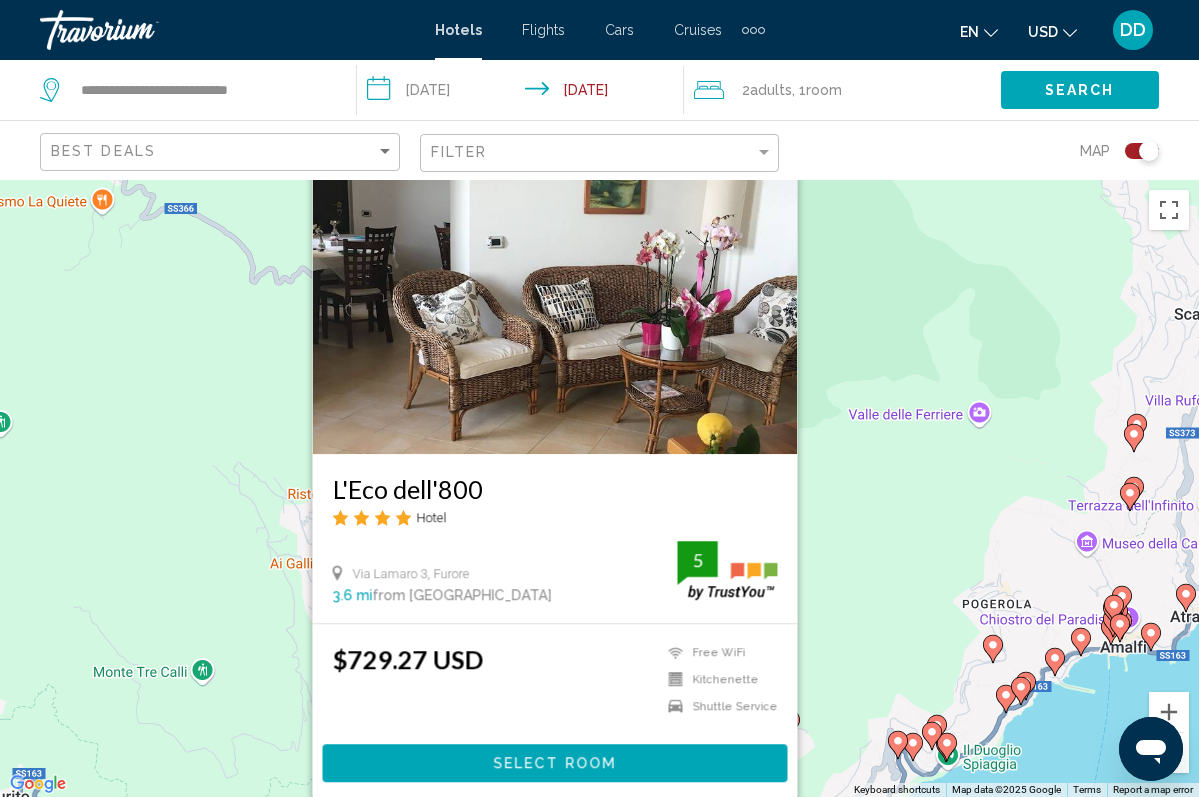 click on "To navigate, press the arrow keys. To activate drag with keyboard, press Alt + Enter. Once in keyboard drag state, use the arrow keys to move the marker. To complete the drag, press the Enter key. To cancel, press Escape.  L'Eco dell'800
Hotel
Via Lamaro 3, Furore 3.6 mi  from Positano city center from hotel 5 $729.27 USD
Free WiFi
Kitchenette
Shuttle Service  5 Select Room" at bounding box center (599, 488) 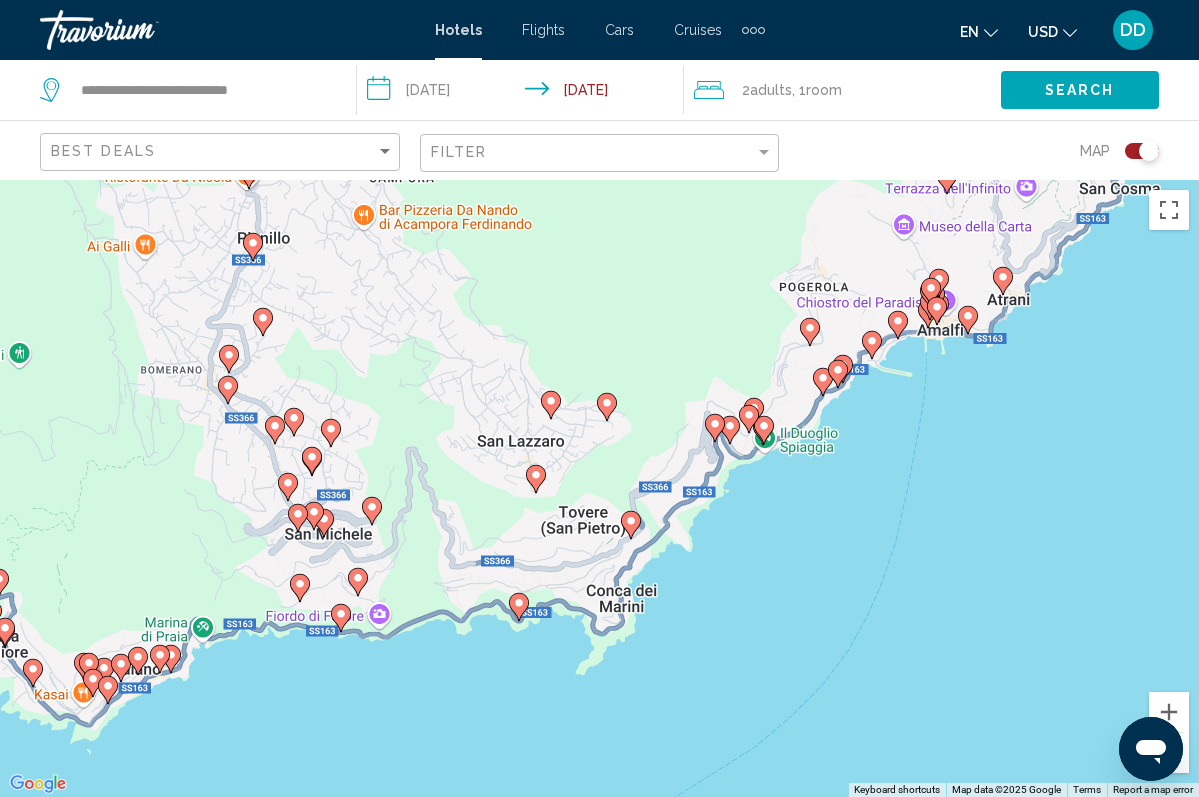 drag, startPoint x: 318, startPoint y: 675, endPoint x: 136, endPoint y: 355, distance: 368.13583 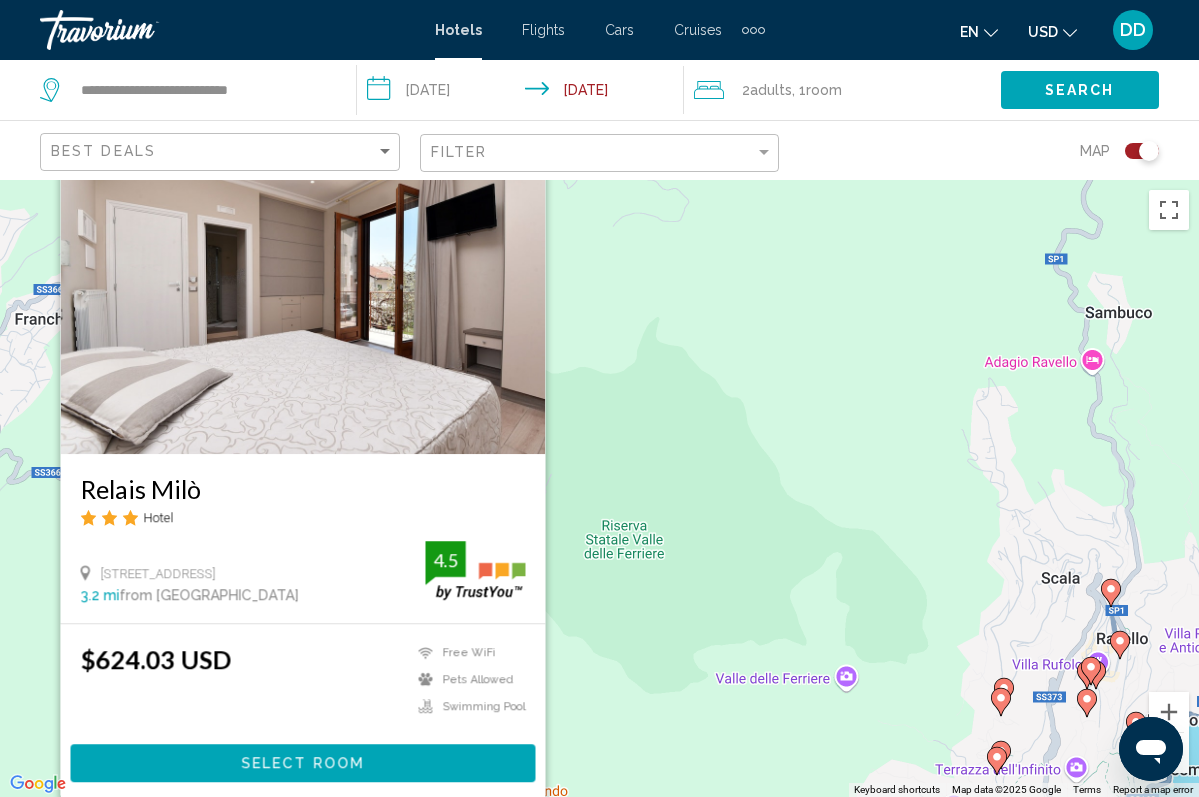 click on "To navigate, press the arrow keys. To activate drag with keyboard, press Alt + Enter. Once in keyboard drag state, use the arrow keys to move the marker. To complete the drag, press the Enter key. To cancel, press Escape.  Relais Milò
Hotel
Via Roma 7 I Traversa, Agerola 3.2 mi  from Positano city center from hotel 4.5 $624.03 USD
Free WiFi
Pets Allowed
Swimming Pool  4.5 Select Room" at bounding box center (599, 488) 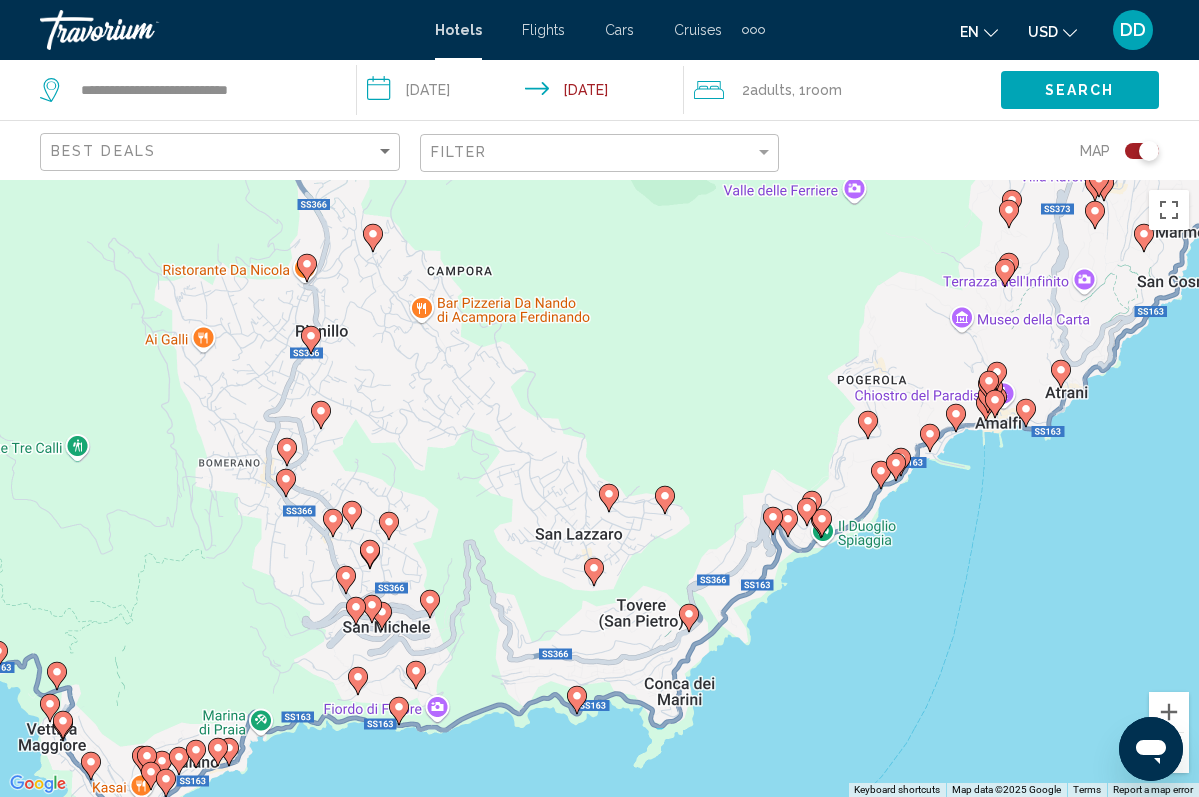 drag, startPoint x: 552, startPoint y: 609, endPoint x: 596, endPoint y: 160, distance: 451.15076 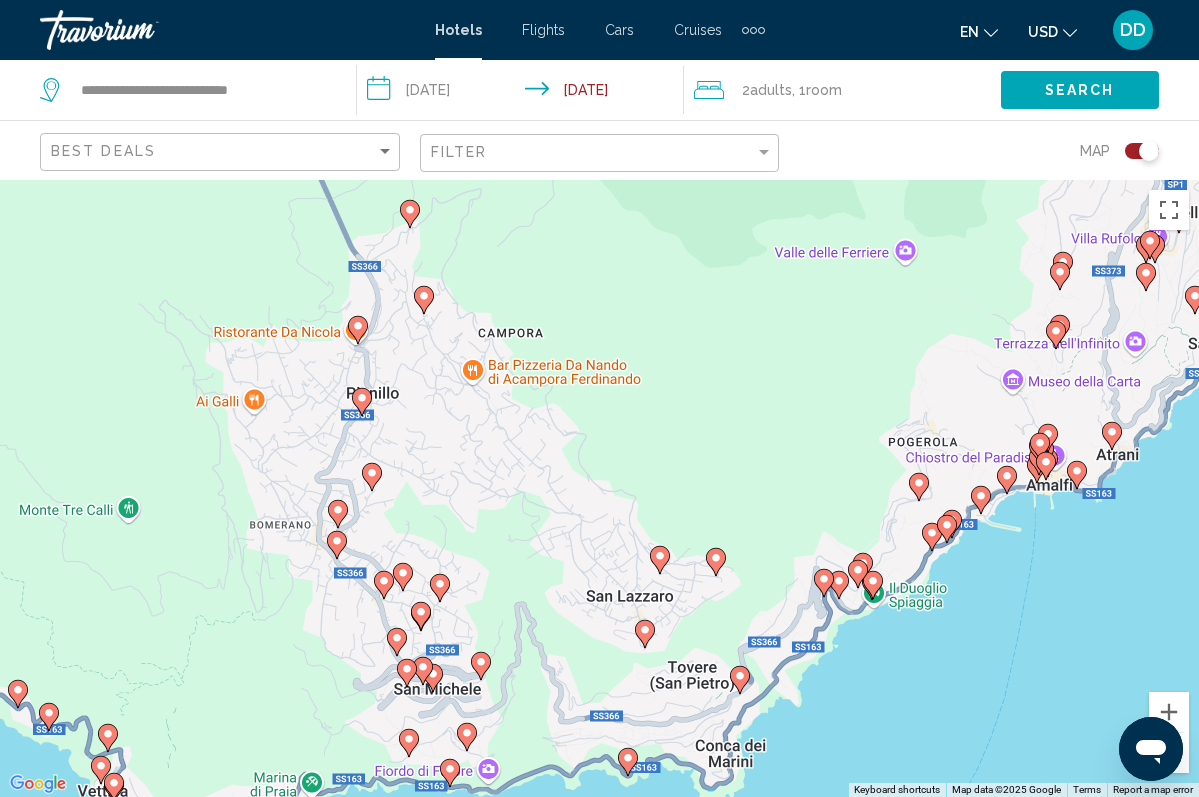 click 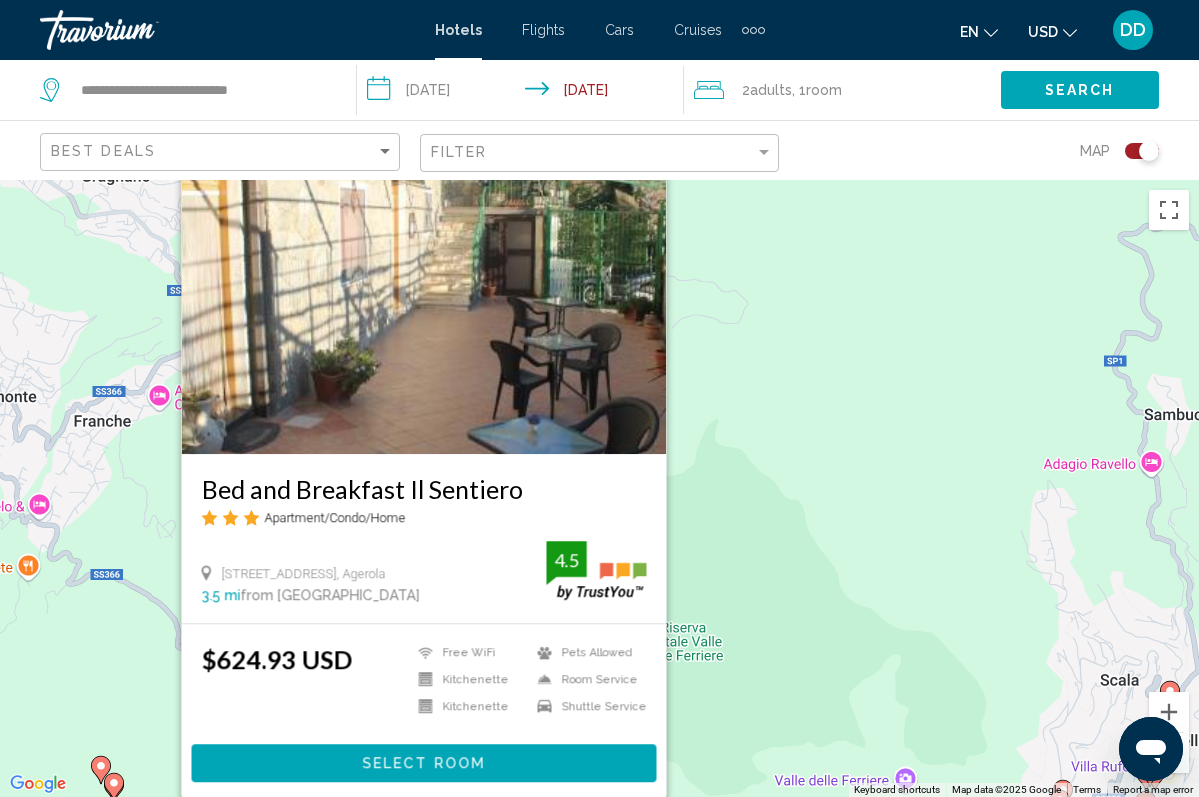 click on "To navigate, press the arrow keys. To activate drag with keyboard, press Alt + Enter. Once in keyboard drag state, use the arrow keys to move the marker. To complete the drag, press the Enter key. To cancel, press Escape.  Bed and Breakfast Il Sentiero
Apartment/Condo/Home
Via Inserrata 12, Agerola 3.5 mi  from Positano city center from hotel 4.5 $624.93 USD
Free WiFi
Kitchenette
Kitchenette
Pets Allowed
Room Service
Shuttle Service  4.5 Select Room" at bounding box center (599, 488) 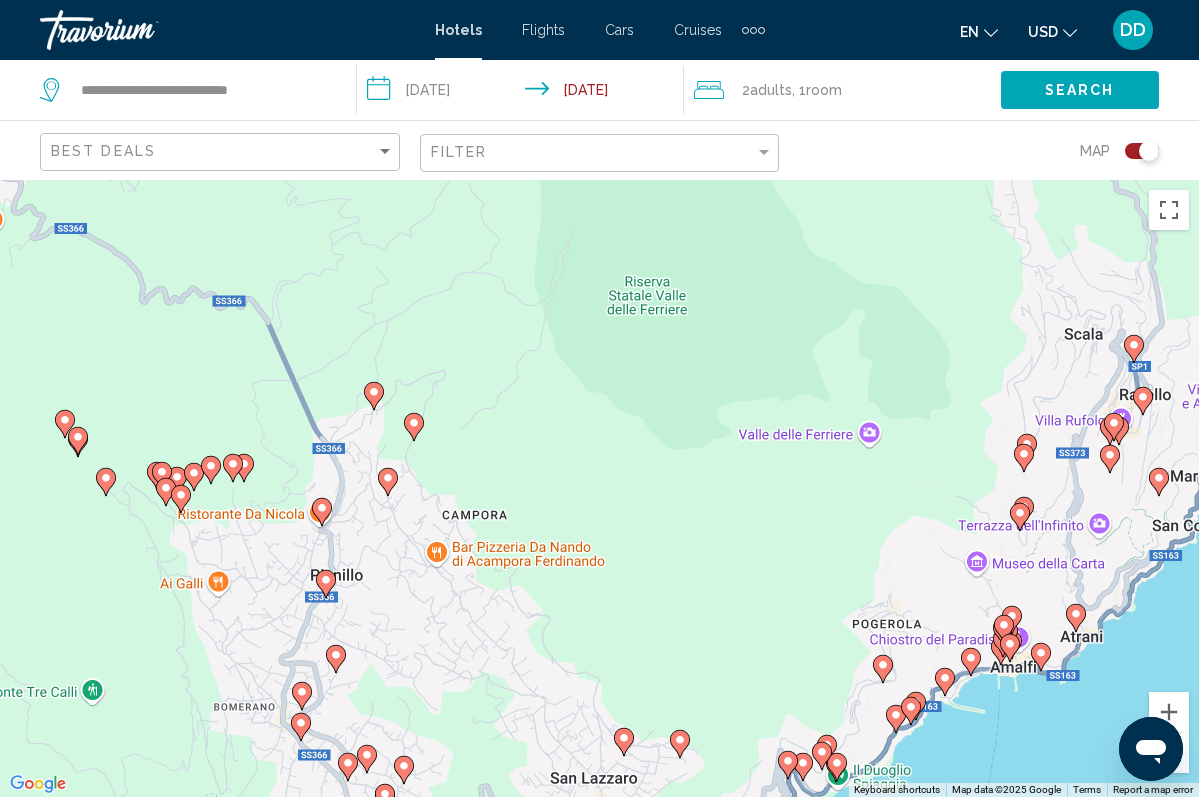 drag, startPoint x: 760, startPoint y: 527, endPoint x: 836, endPoint y: 151, distance: 383.60397 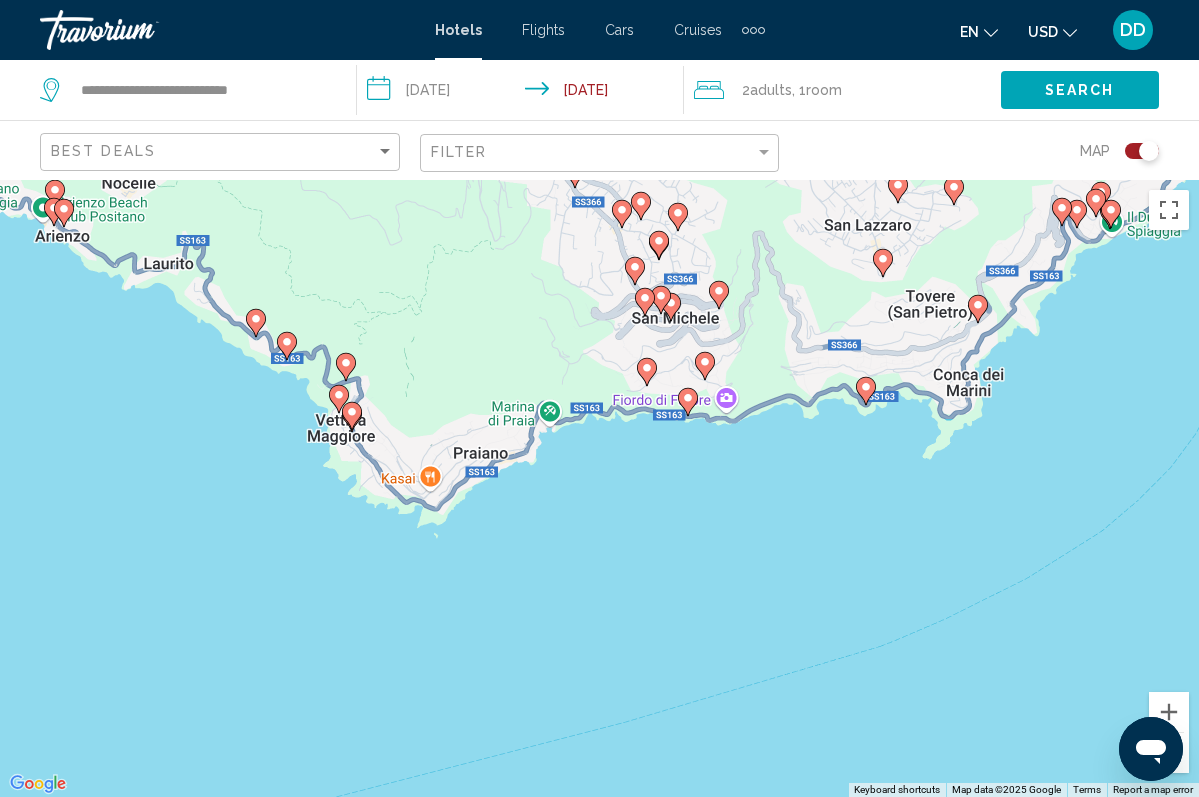 drag, startPoint x: 566, startPoint y: 652, endPoint x: 746, endPoint y: 107, distance: 573.95557 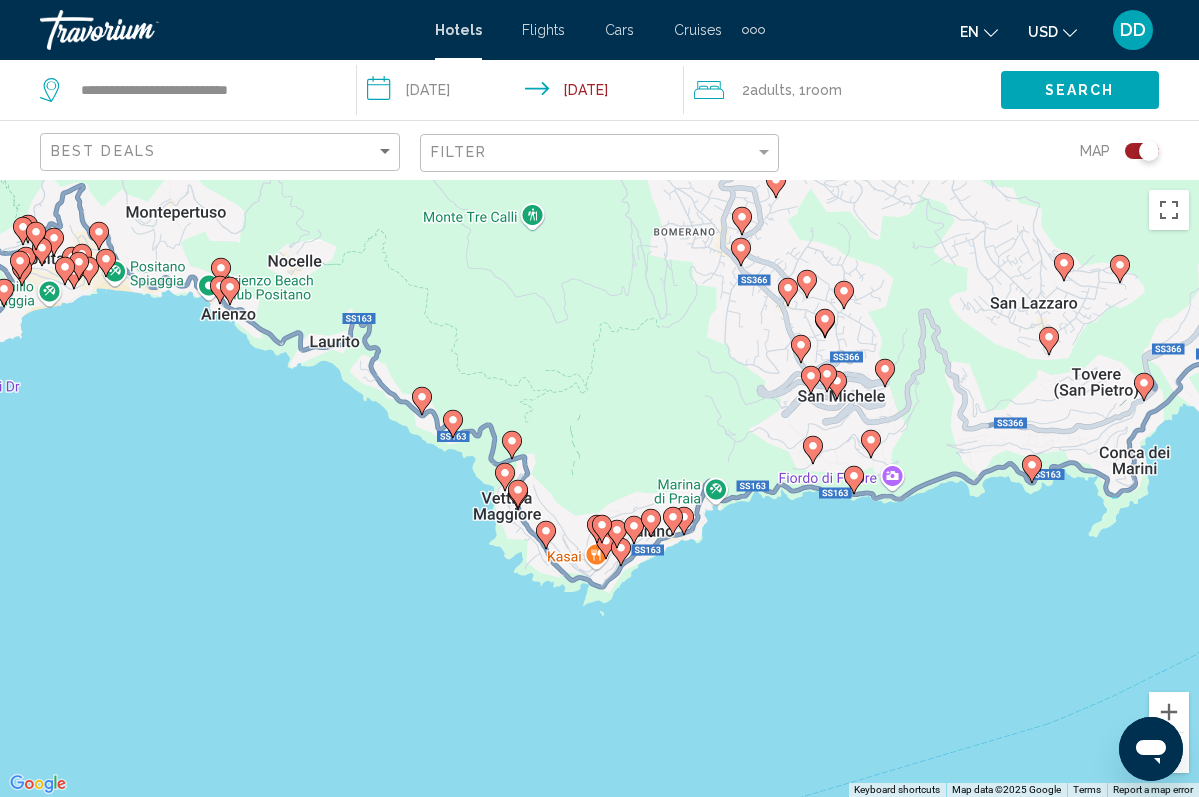 drag, startPoint x: 277, startPoint y: 437, endPoint x: 415, endPoint y: 526, distance: 164.21024 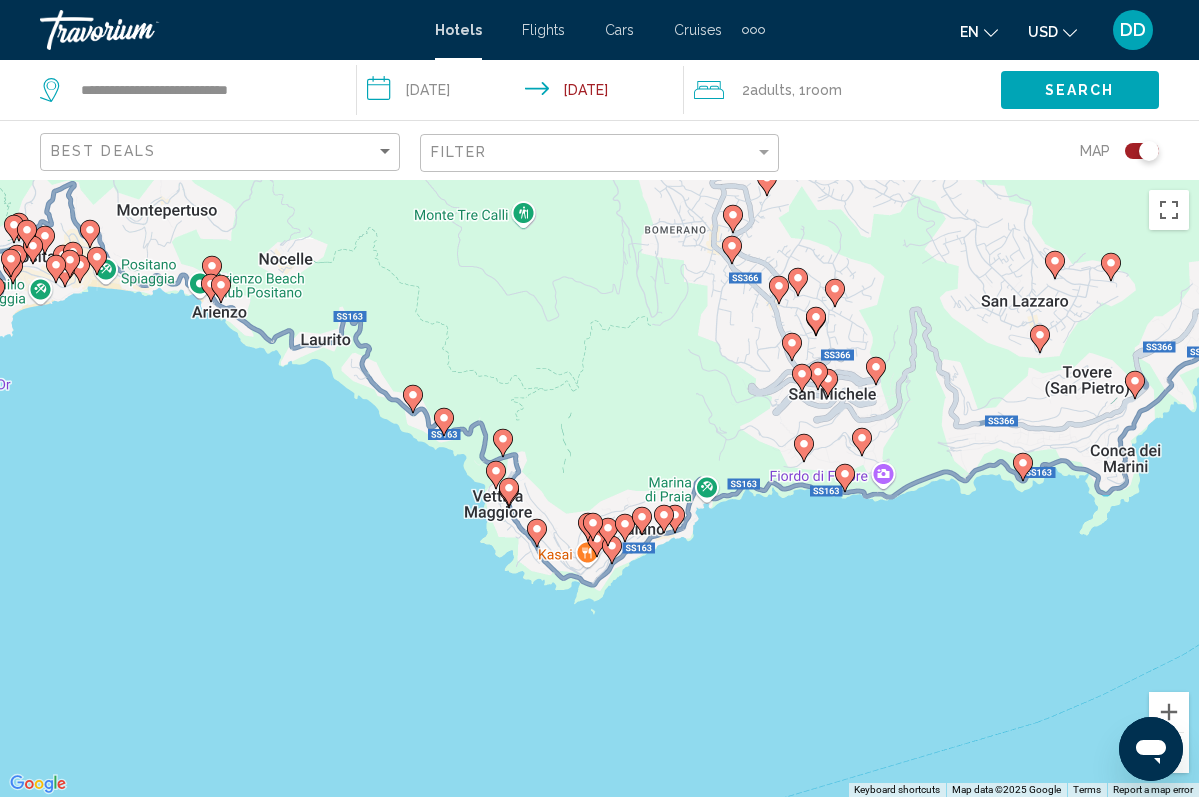 click 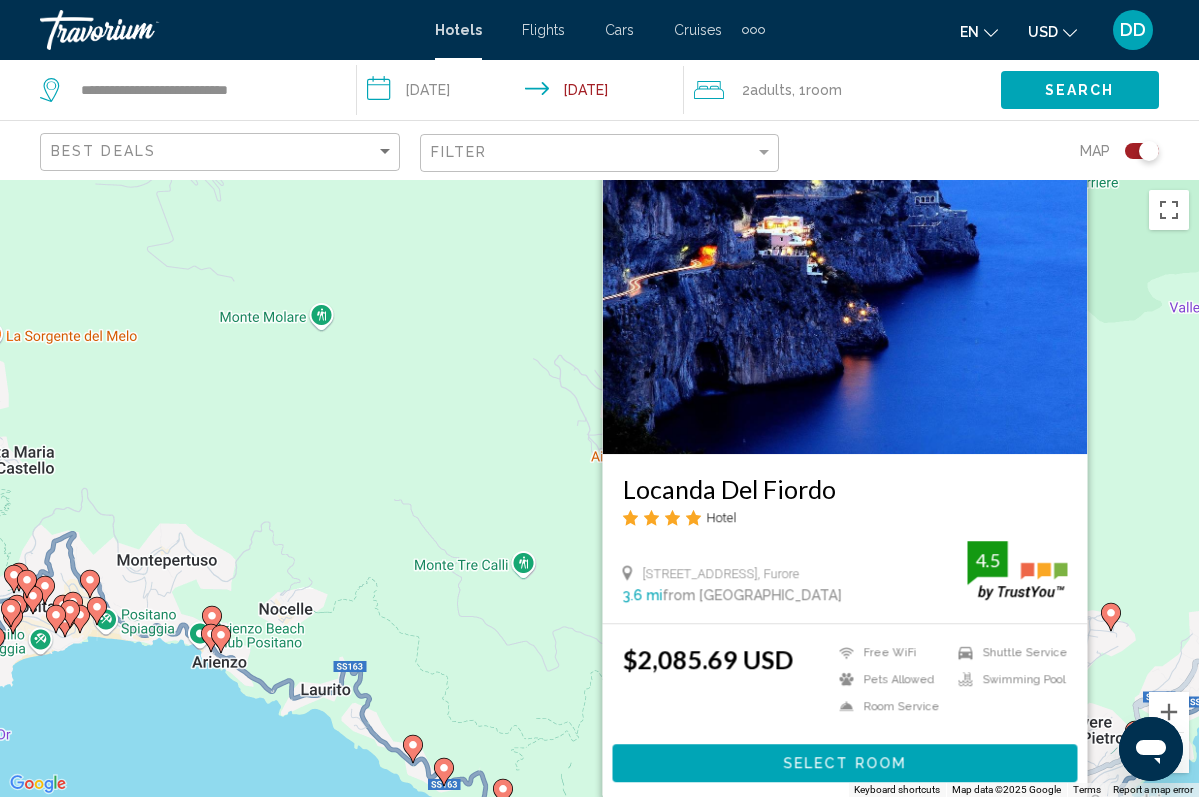 click on "To navigate, press the arrow keys. To activate drag with keyboard, press Alt + Enter. Once in keyboard drag state, use the arrow keys to move the marker. To complete the drag, press the Enter key. To cancel, press Escape.  Locanda Del Fiordo
Hotel
Via Trasita 13, Furore 3.6 mi  from Positano city center from hotel 4.5 $2,085.69 USD
Free WiFi
Pets Allowed
Room Service
Shuttle Service
Swimming Pool  4.5 Select Room" at bounding box center [599, 488] 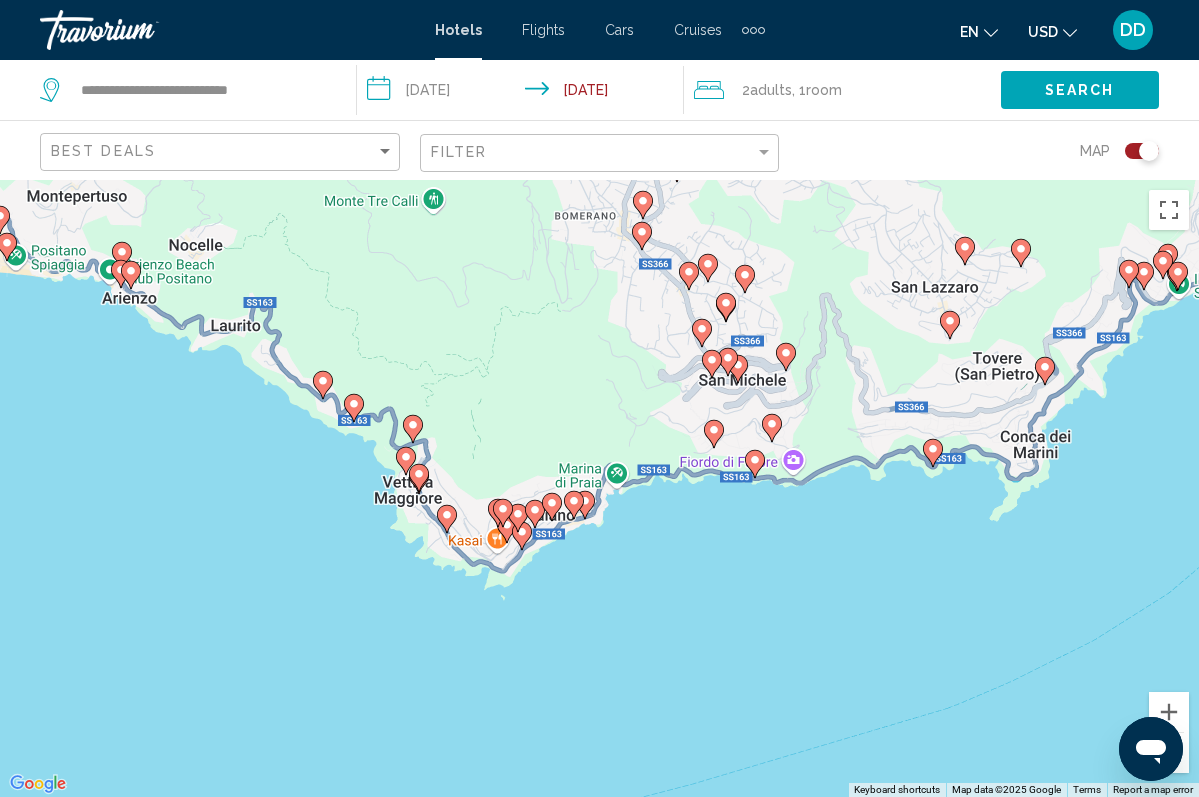 drag, startPoint x: 761, startPoint y: 727, endPoint x: 671, endPoint y: 361, distance: 376.90317 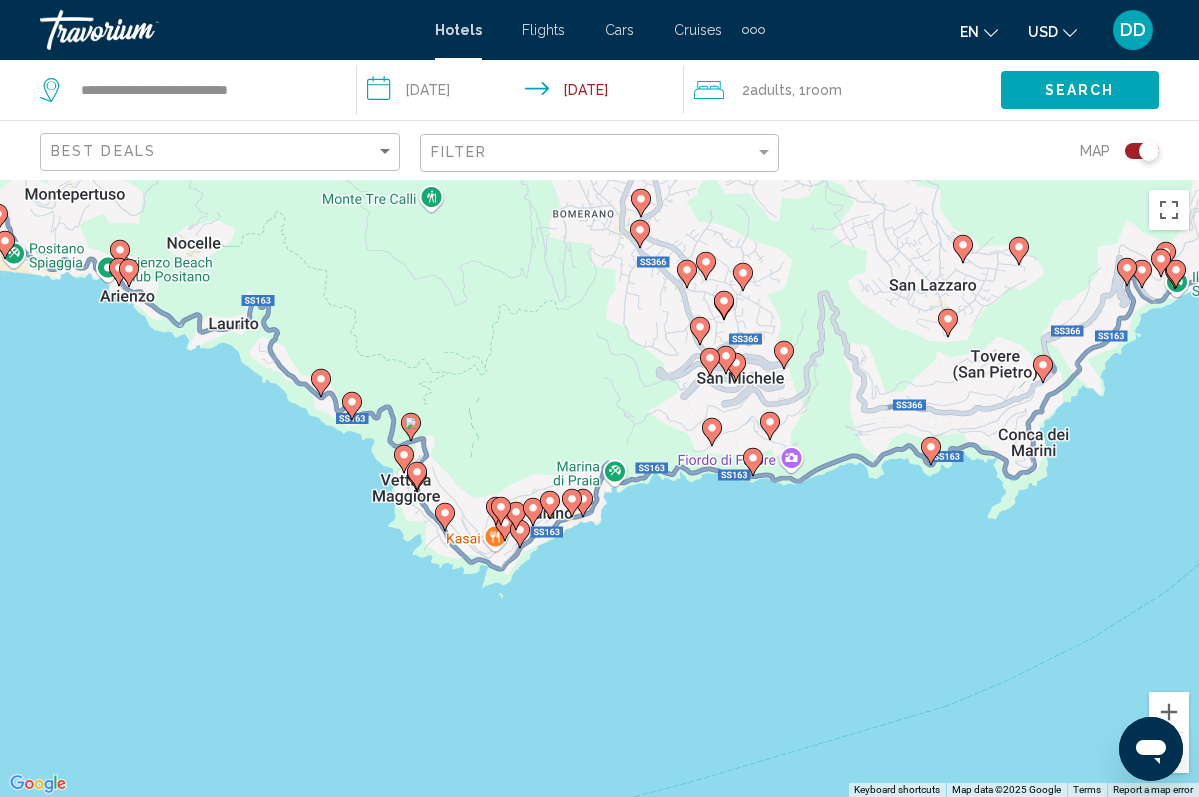 click 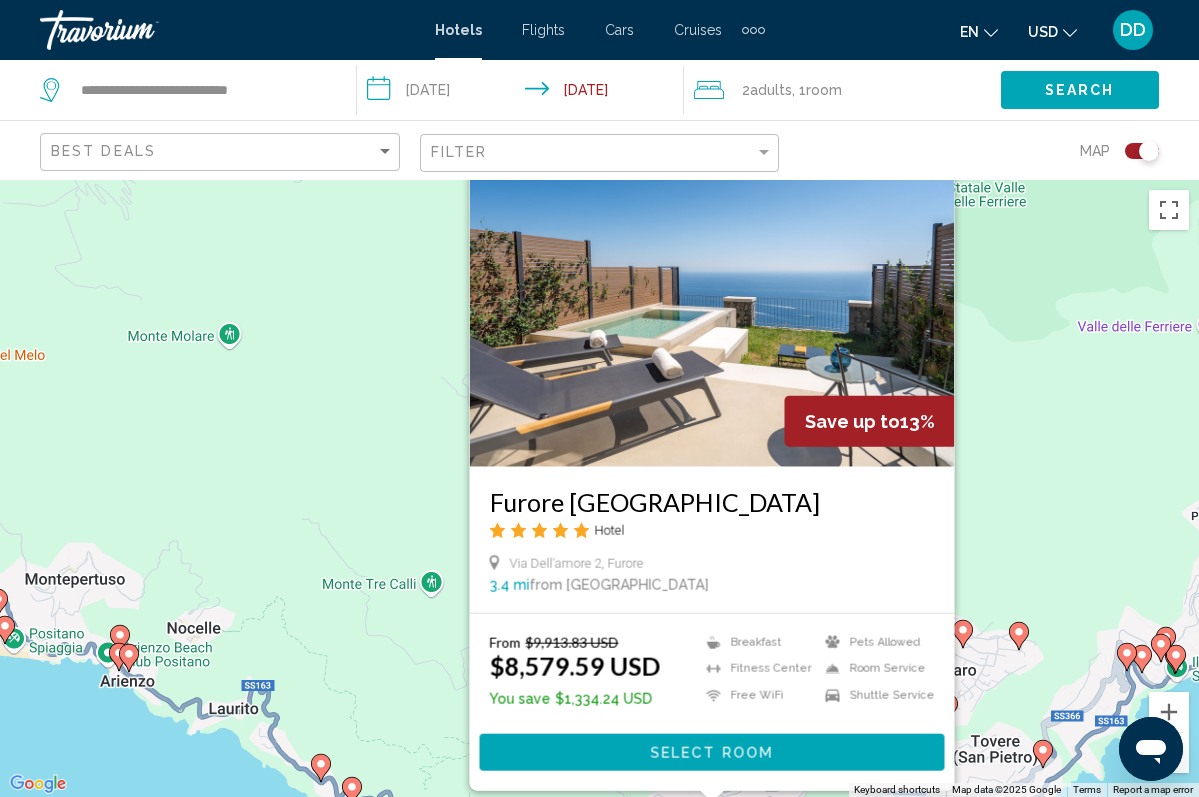 click on "To navigate, press the arrow keys. To activate drag with keyboard, press Alt + Enter. Once in keyboard drag state, use the arrow keys to move the marker. To complete the drag, press the Enter key. To cancel, press Escape. Save up to  13%   Furore Grand Hotel
Hotel
Via Dell'amore 2, Furore 3.4 mi  from Positano city center from hotel From $9,913.83 USD $8,579.59 USD  You save  $1,334.24 USD
Breakfast
Fitness Center
Free WiFi
Pets Allowed
Room Service
Shuttle Service  Select Room" at bounding box center (599, 488) 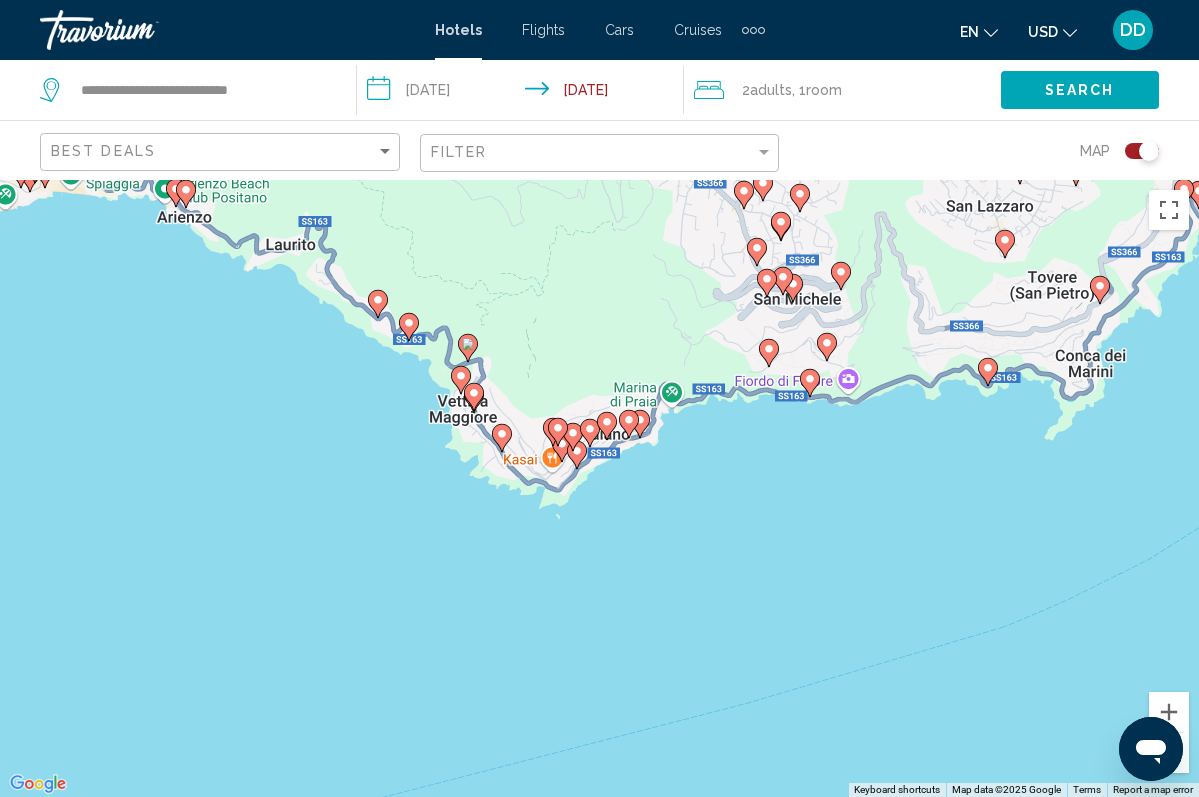 drag, startPoint x: 547, startPoint y: 634, endPoint x: 604, endPoint y: 165, distance: 472.45105 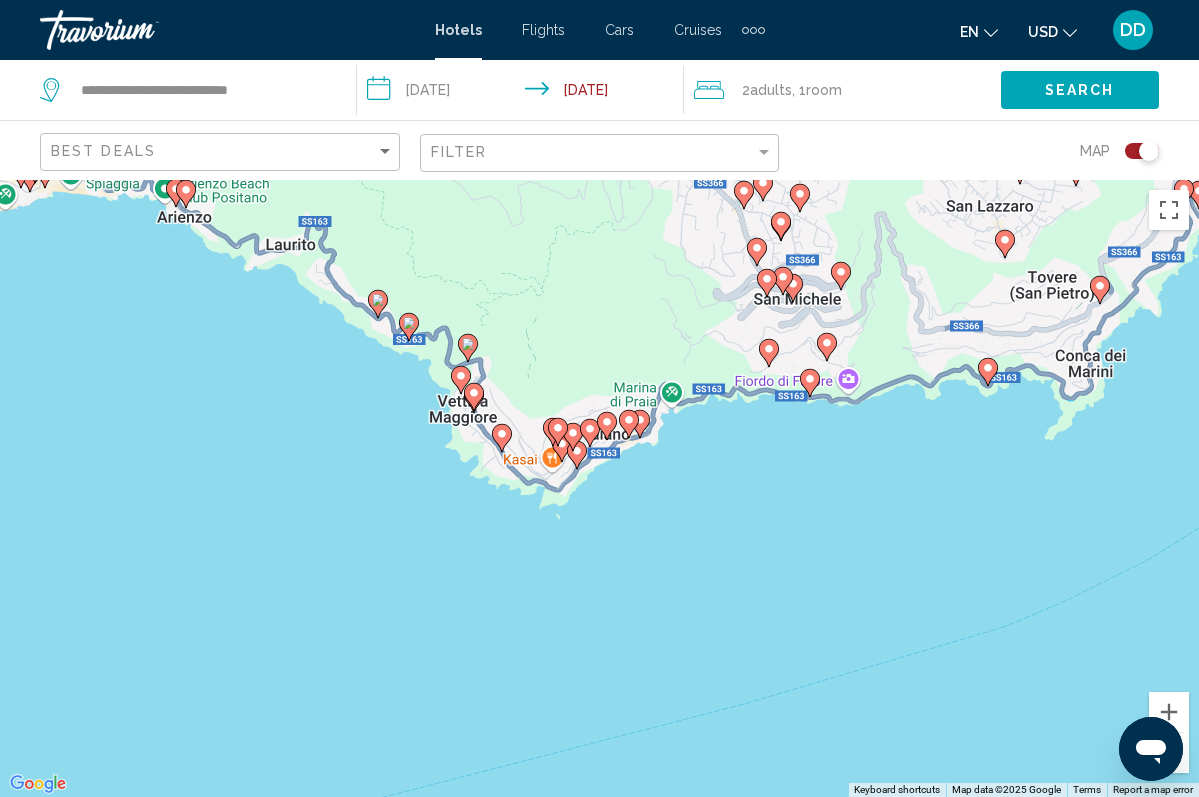 click on "**********" 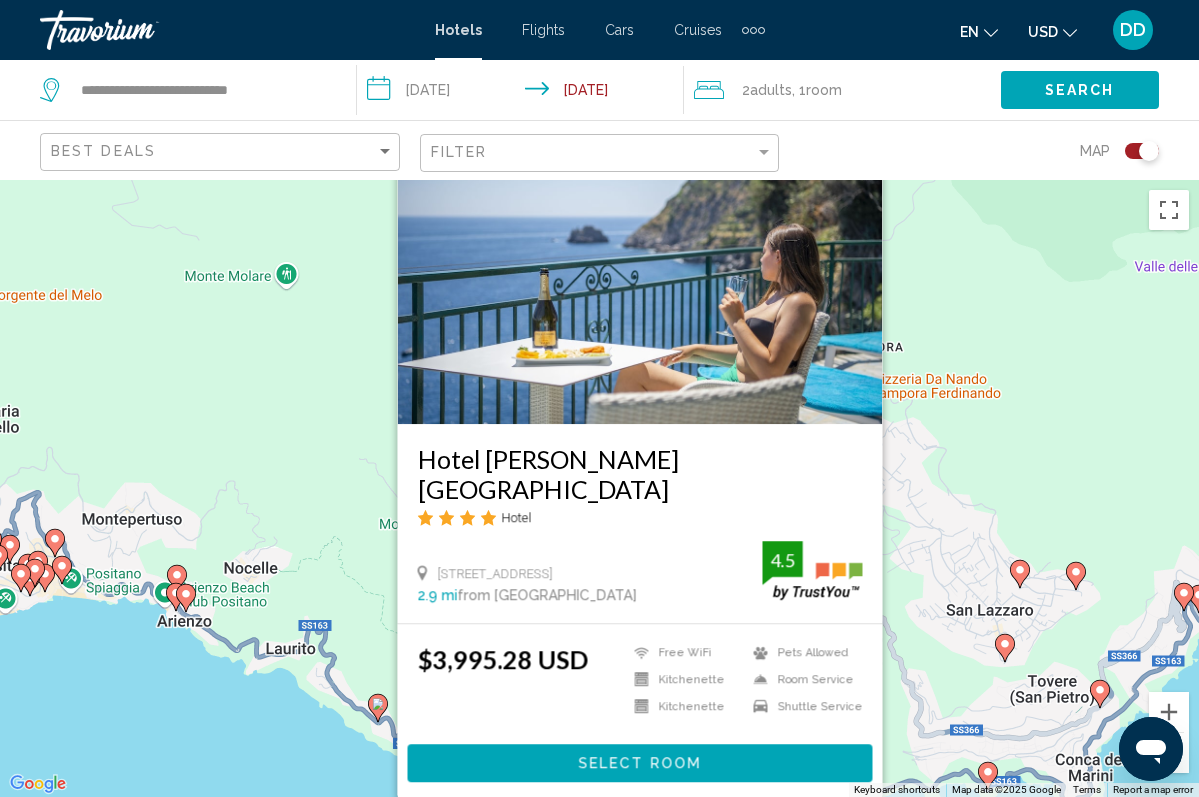 click on "To navigate, press the arrow keys. To activate drag with keyboard, press Alt + Enter. Once in keyboard drag state, use the arrow keys to move the marker. To complete the drag, press the Enter key. To cancel, press Escape.  Hotel Villa Maria Pia
Hotel
Via Roma 17, Praiano 2.9 mi  from Positano city center from hotel 4.5 $3,995.28 USD
Free WiFi
Kitchenette
Kitchenette
Pets Allowed
Room Service
Shuttle Service  4.5 Select Room" at bounding box center (599, 488) 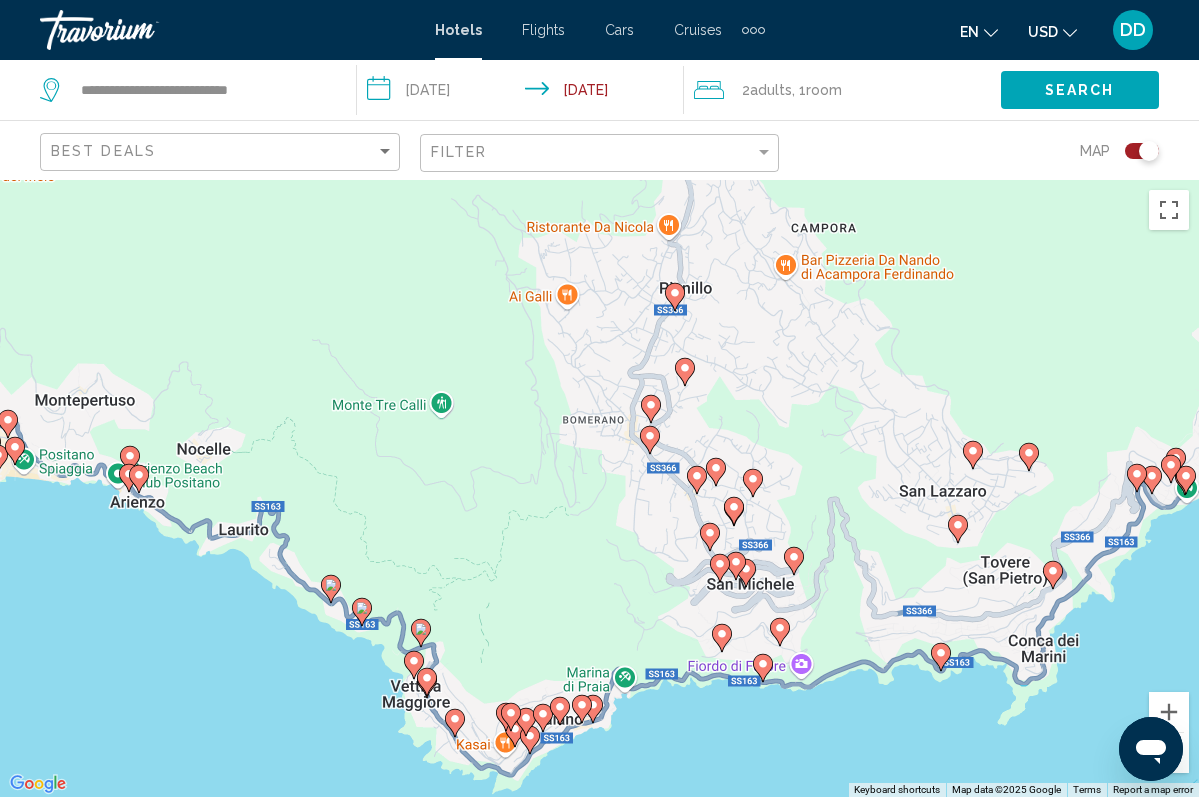 drag, startPoint x: 724, startPoint y: 697, endPoint x: 676, endPoint y: 572, distance: 133.89922 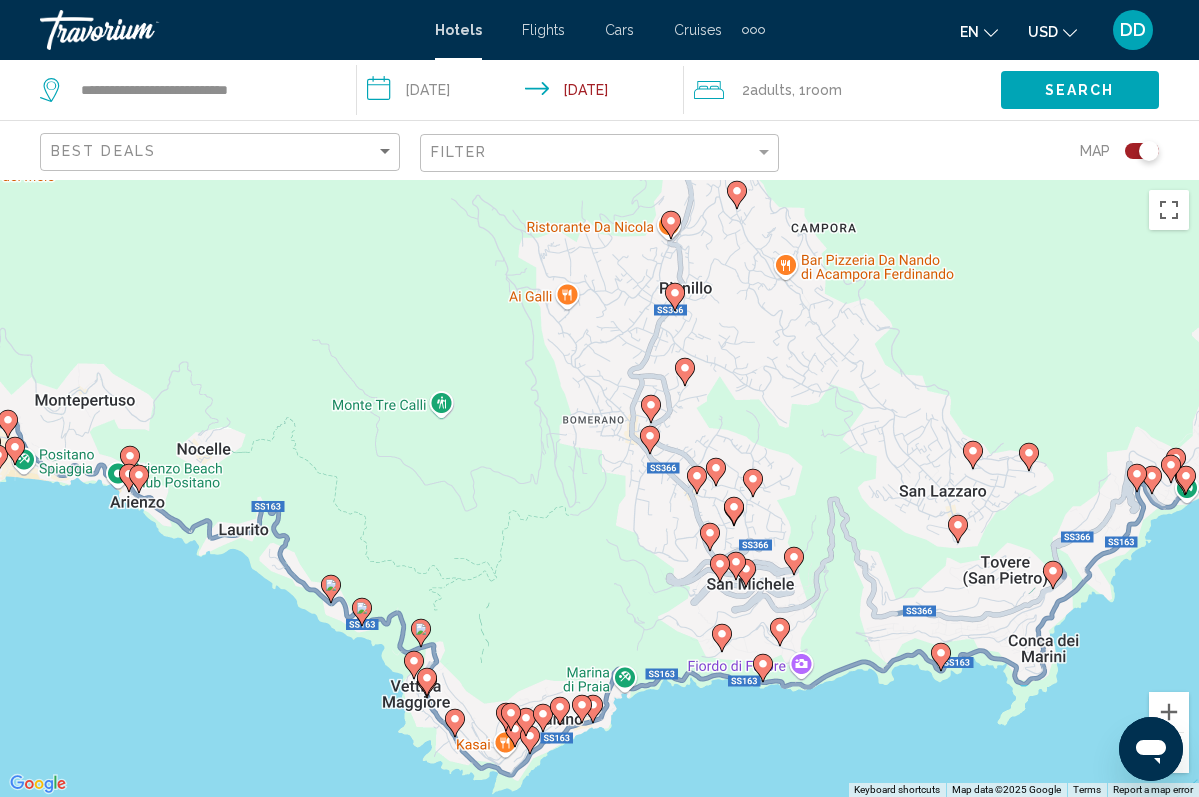 click on "To navigate, press the arrow keys. To activate drag with keyboard, press Alt + Enter. Once in keyboard drag state, use the arrow keys to move the marker. To complete the drag, press the Enter key. To cancel, press Escape." at bounding box center [599, 488] 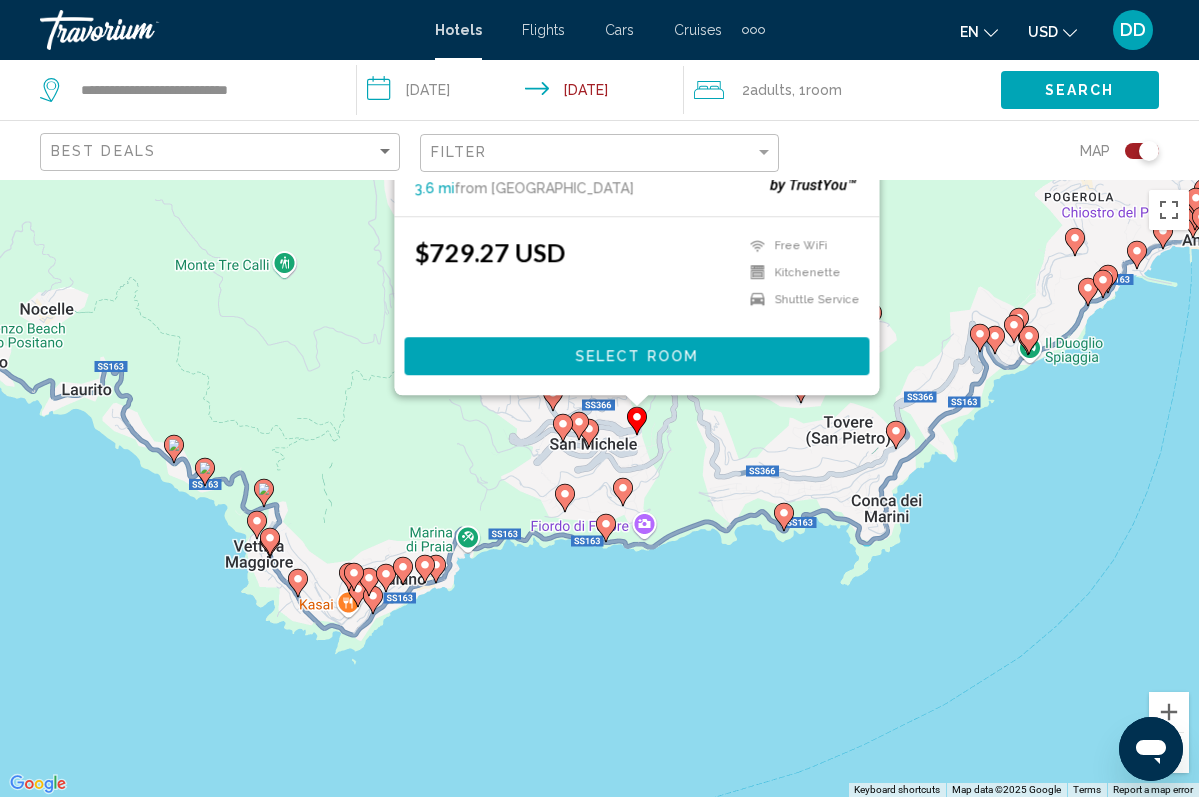 drag, startPoint x: 504, startPoint y: 672, endPoint x: 347, endPoint y: 257, distance: 443.70486 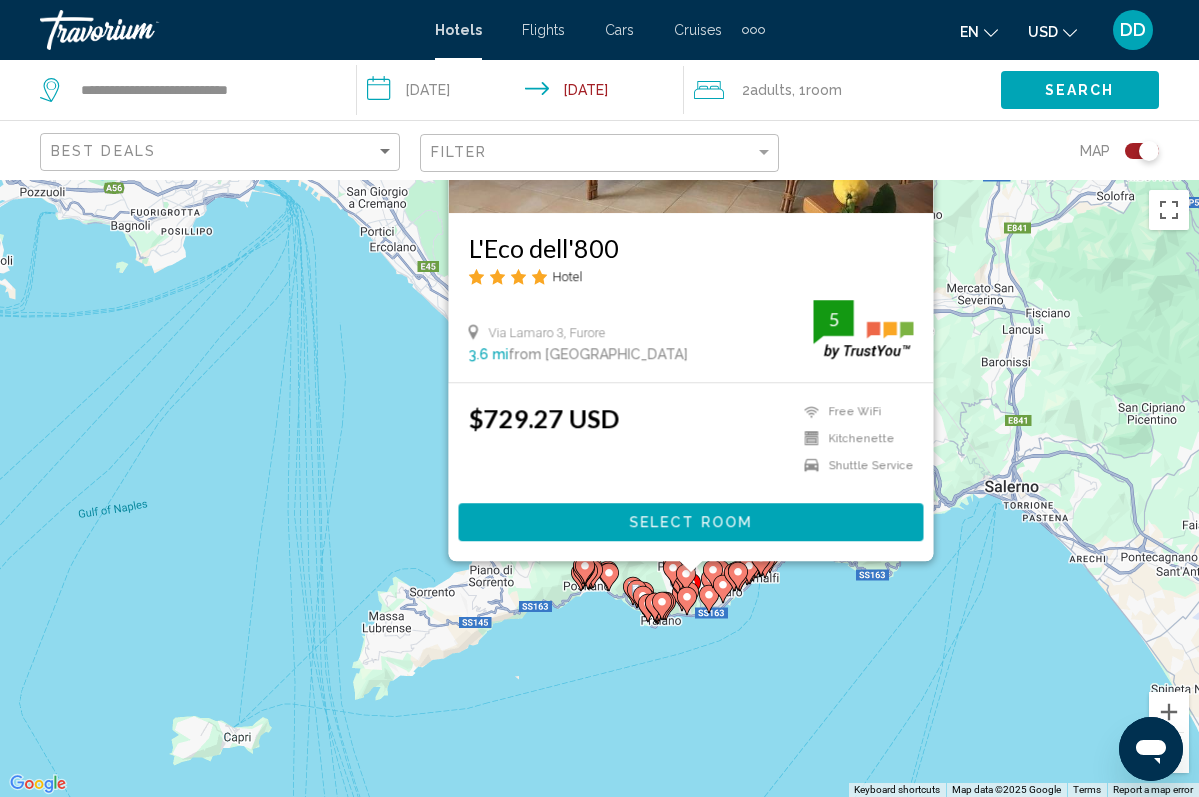 drag, startPoint x: 628, startPoint y: 252, endPoint x: 587, endPoint y: 235, distance: 44.38468 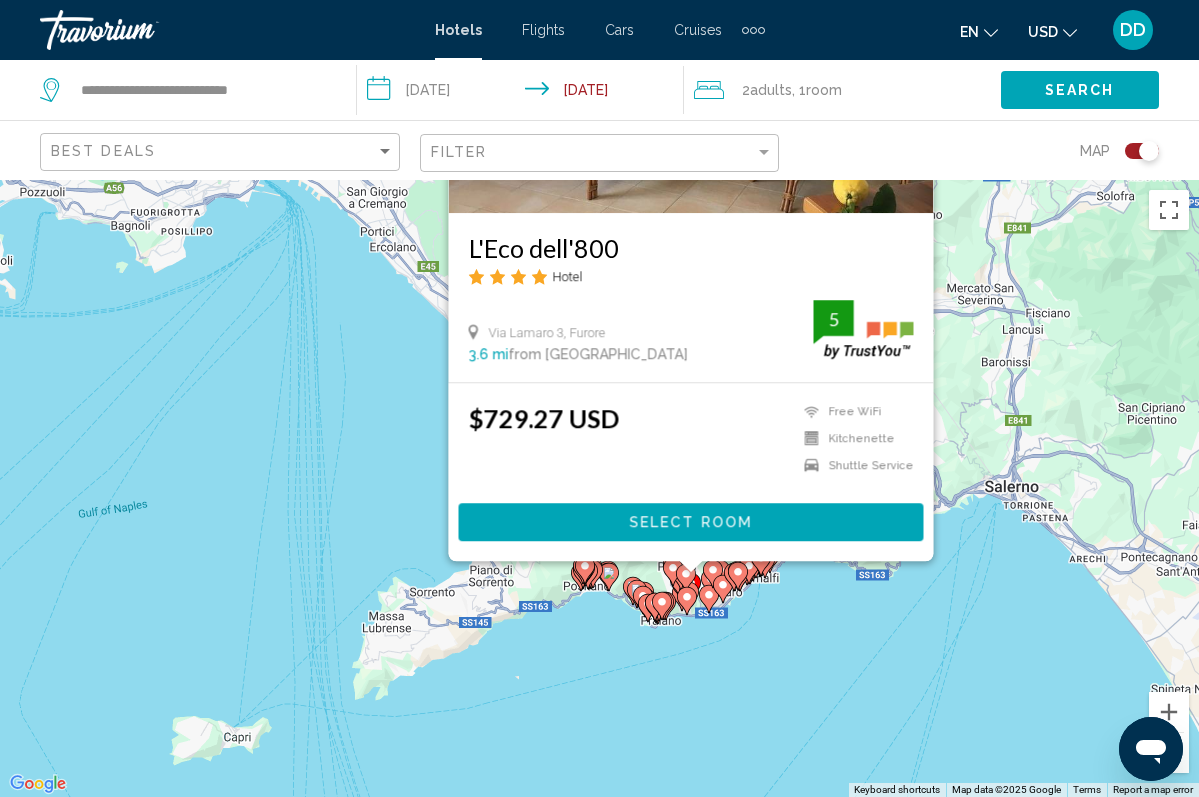click on "Select Room" at bounding box center (690, 523) 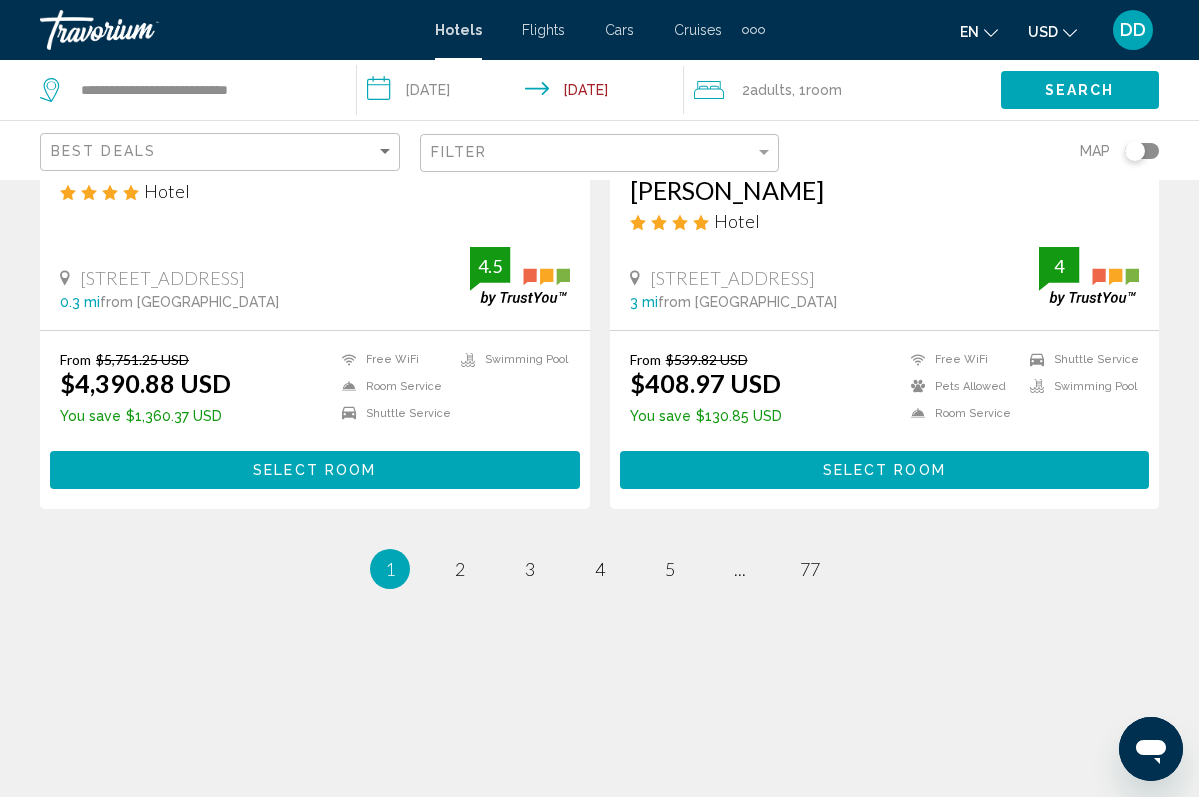 scroll, scrollTop: 4016, scrollLeft: 0, axis: vertical 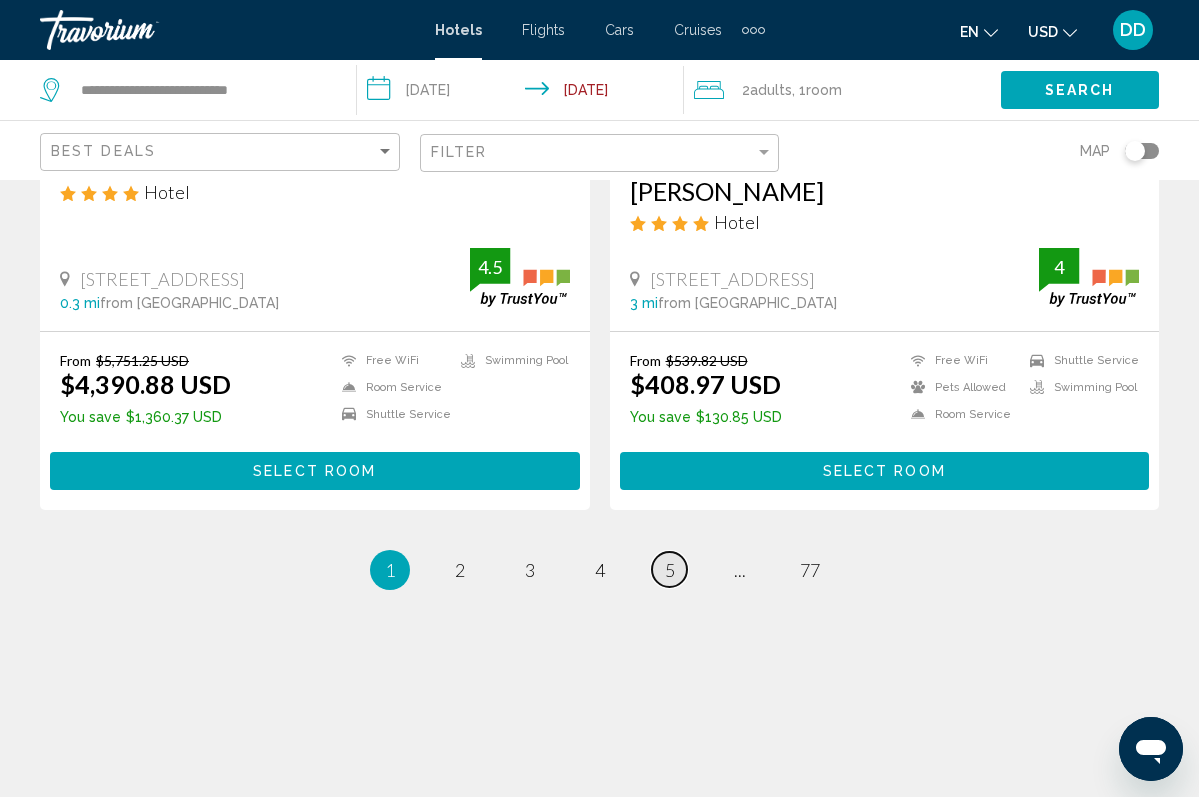 click on "5" at bounding box center [670, 570] 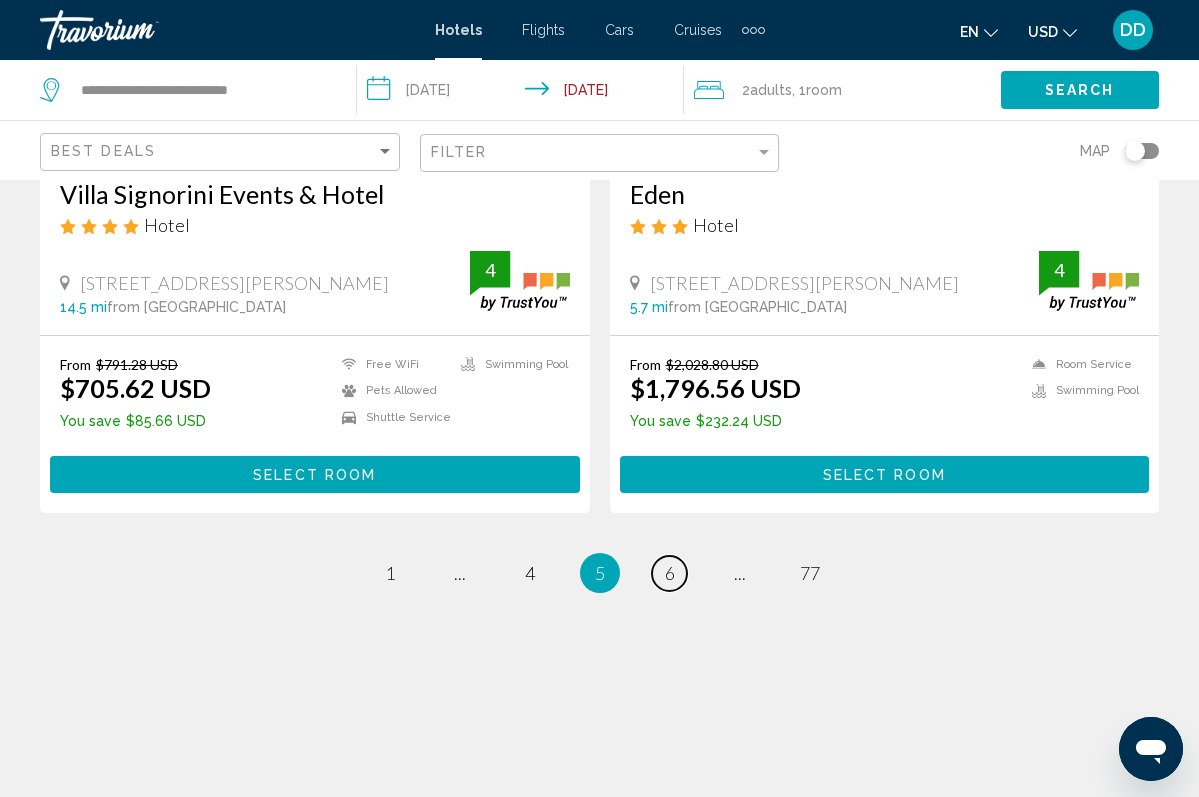 scroll, scrollTop: 3994, scrollLeft: 0, axis: vertical 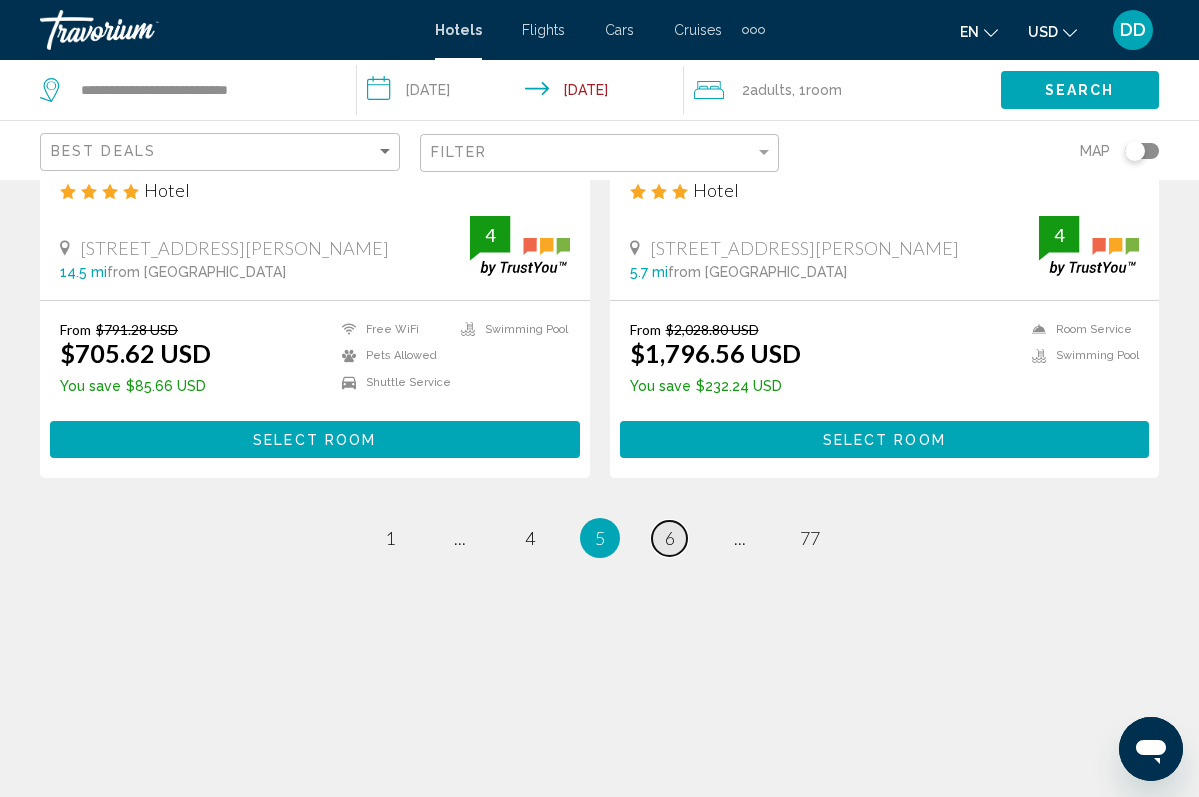 click on "6" at bounding box center [670, 538] 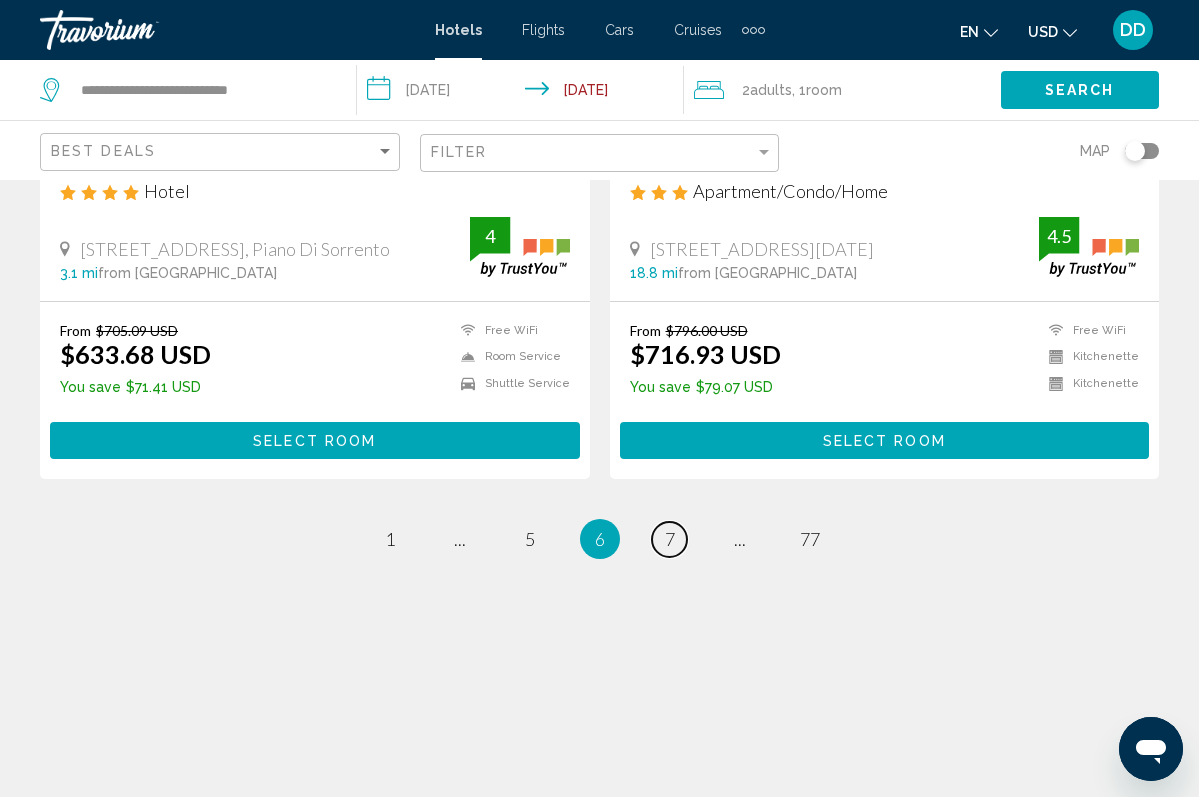 scroll, scrollTop: 4014, scrollLeft: 0, axis: vertical 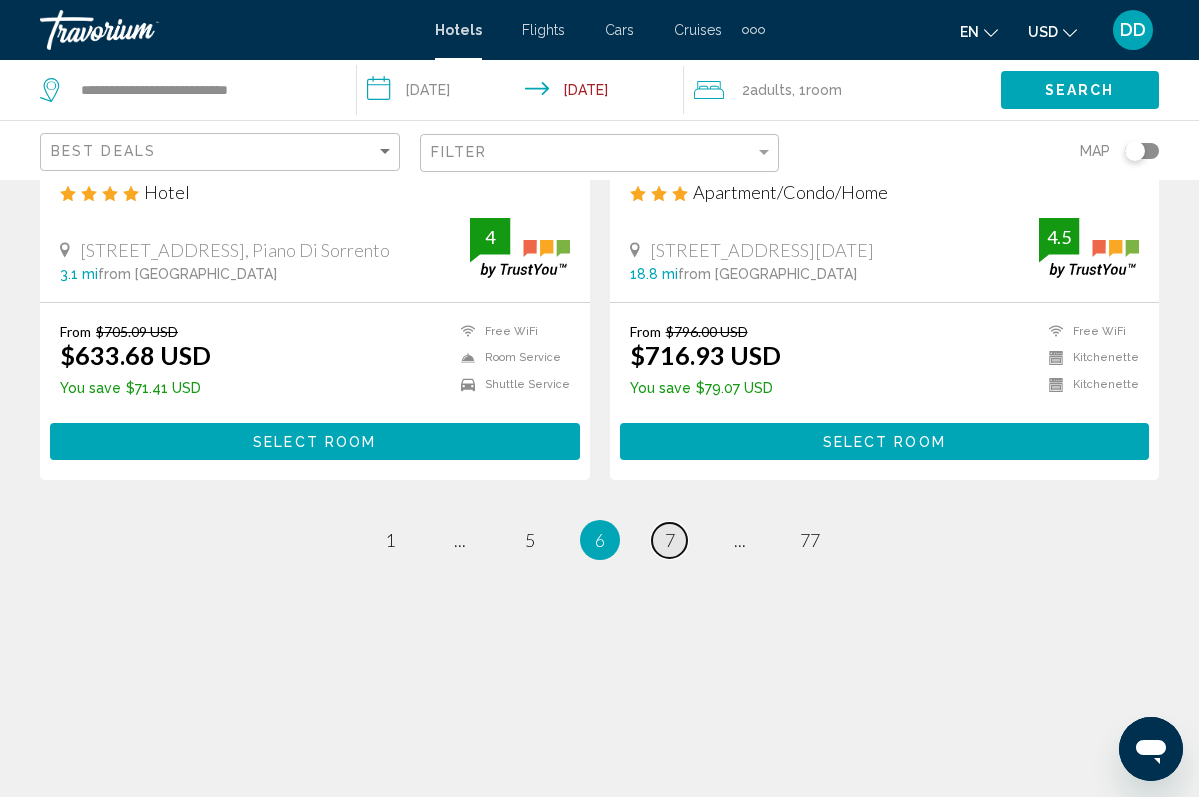 click on "7" at bounding box center (670, 540) 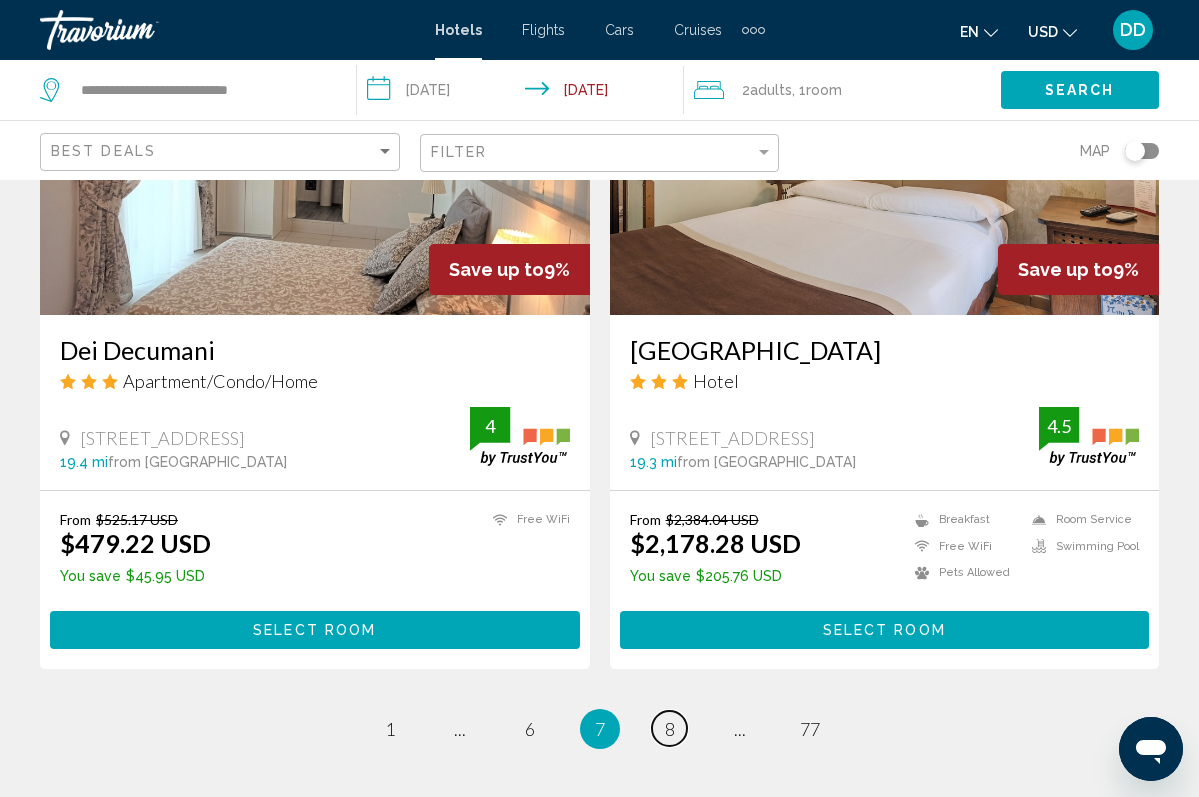 scroll, scrollTop: 3872, scrollLeft: 0, axis: vertical 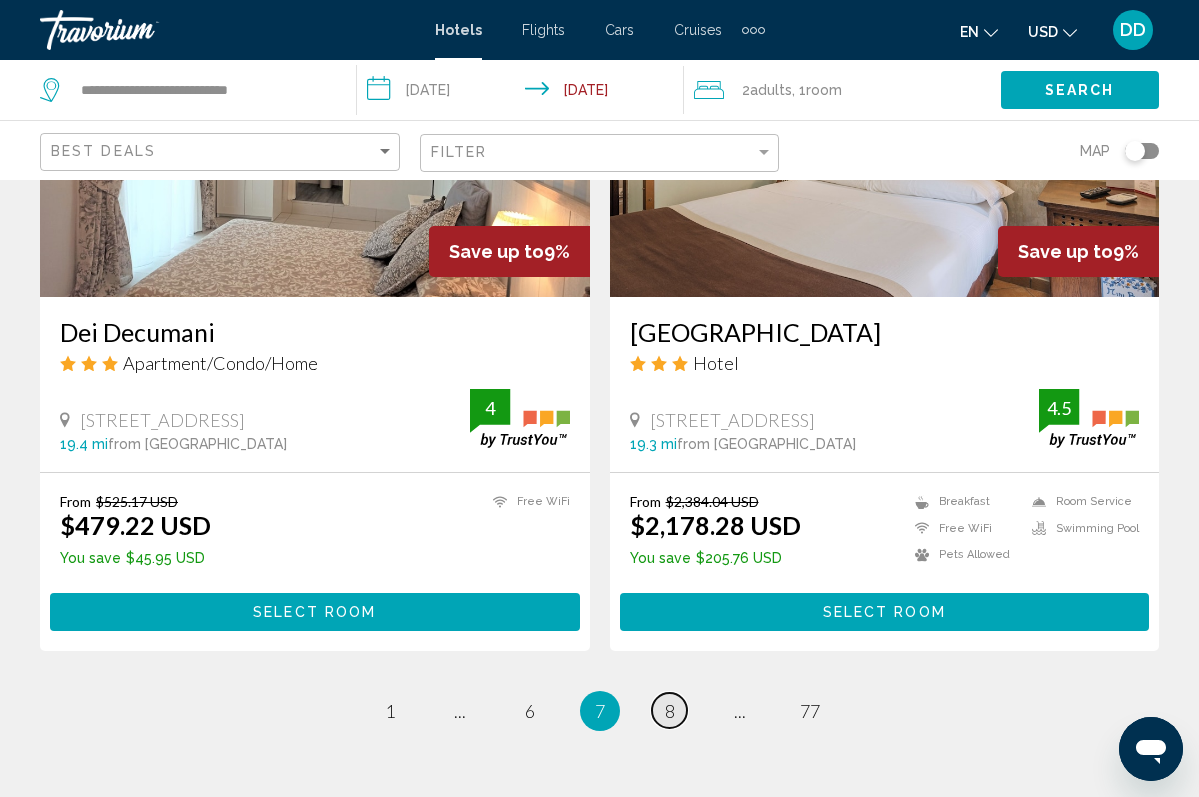 click on "8" at bounding box center [670, 711] 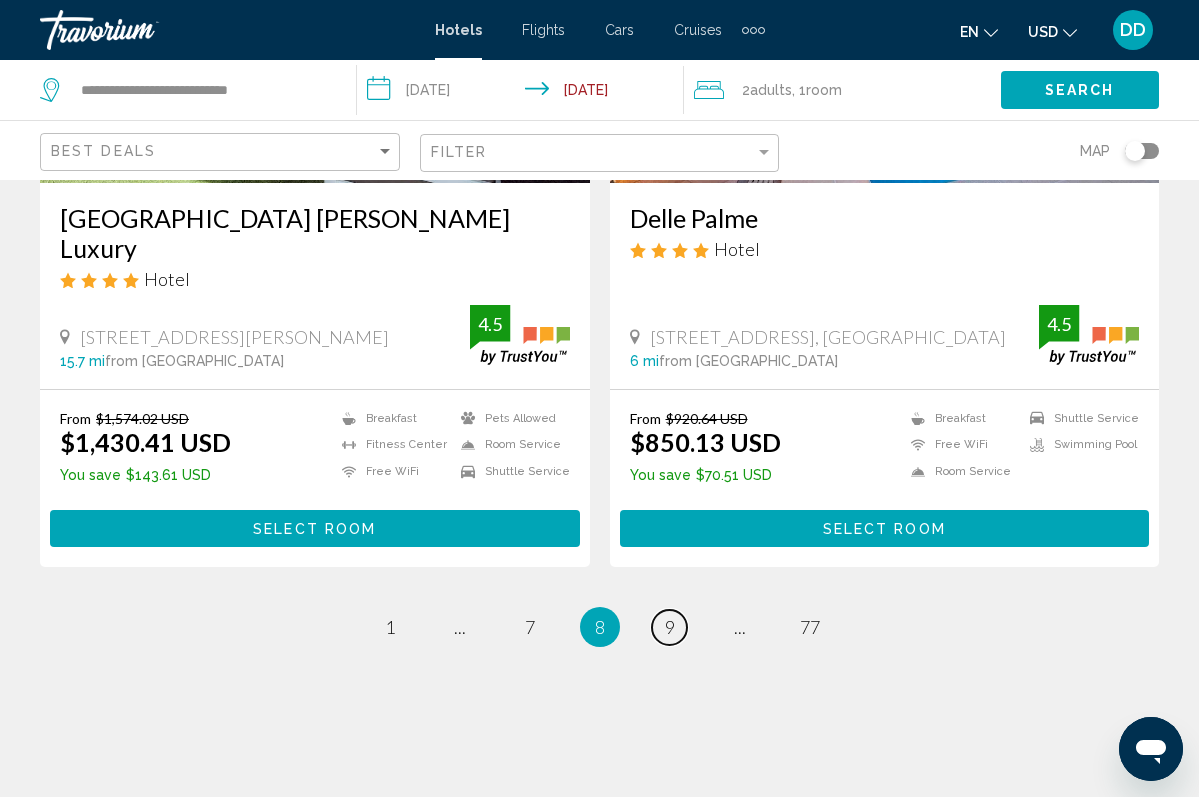 scroll, scrollTop: 4016, scrollLeft: 0, axis: vertical 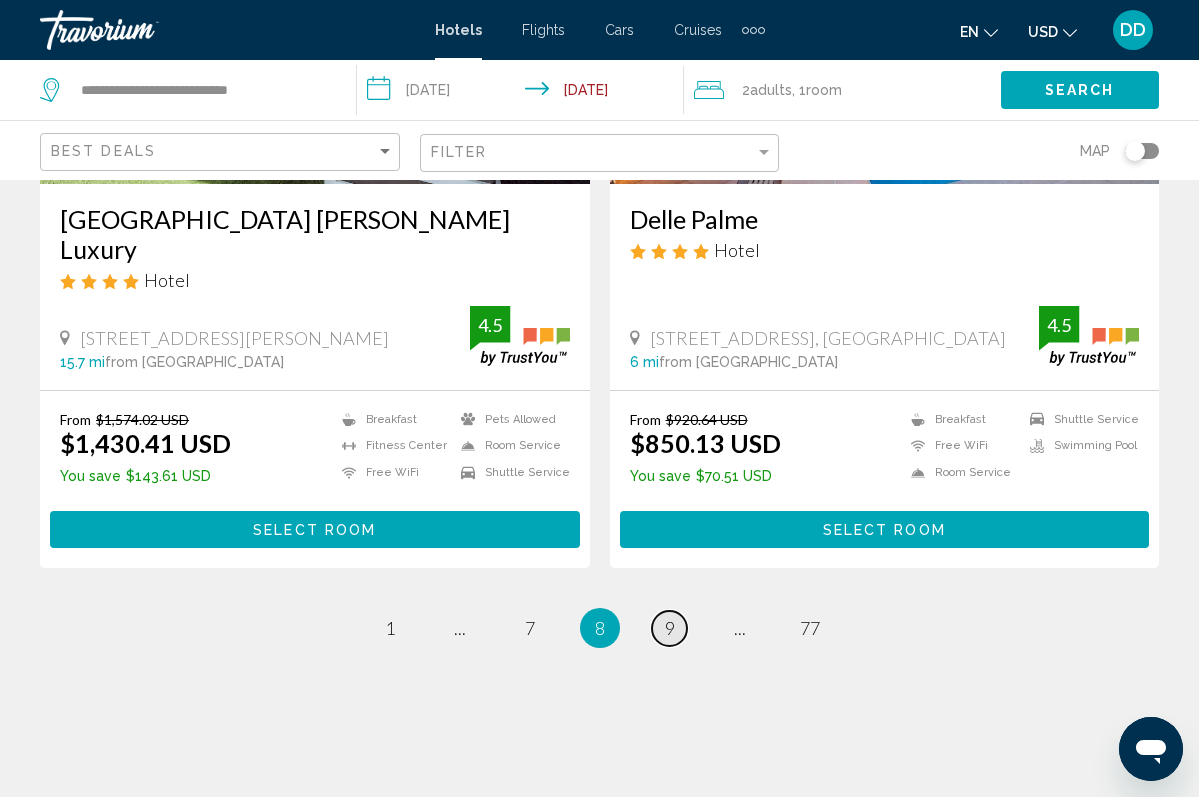 click on "9" at bounding box center (670, 628) 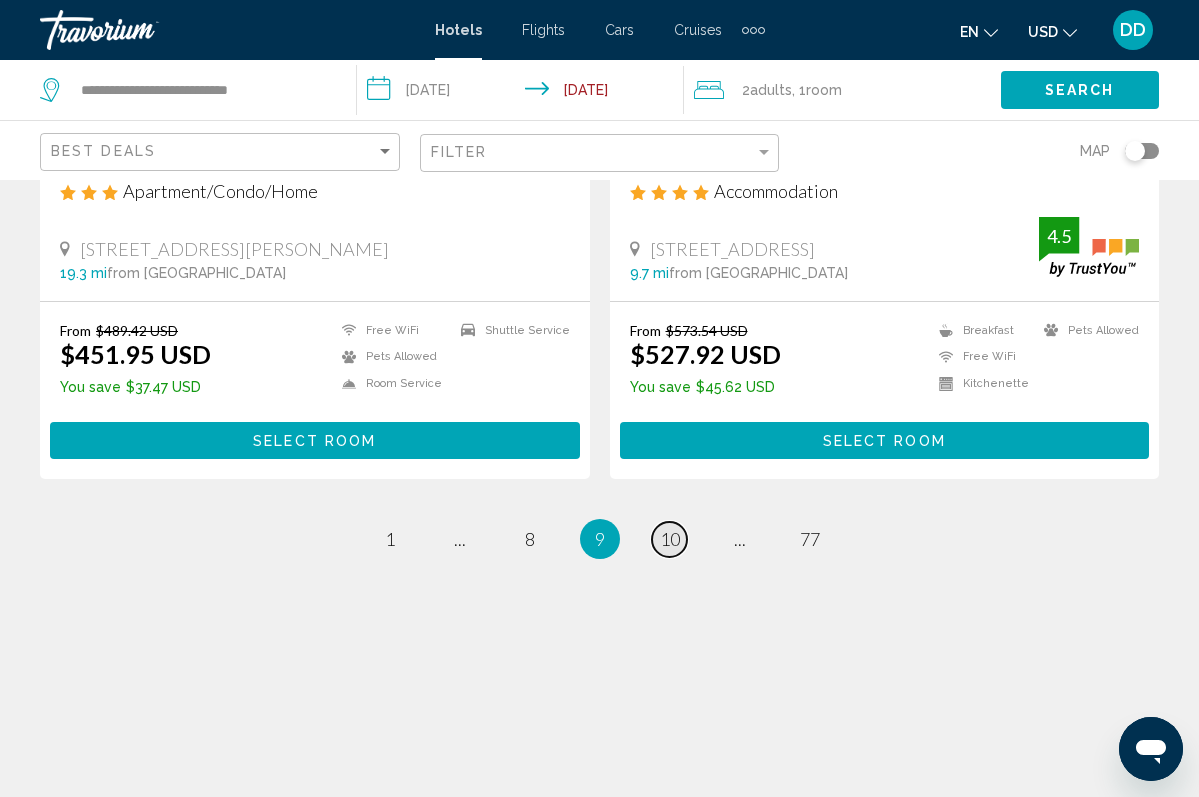 scroll, scrollTop: 4014, scrollLeft: 0, axis: vertical 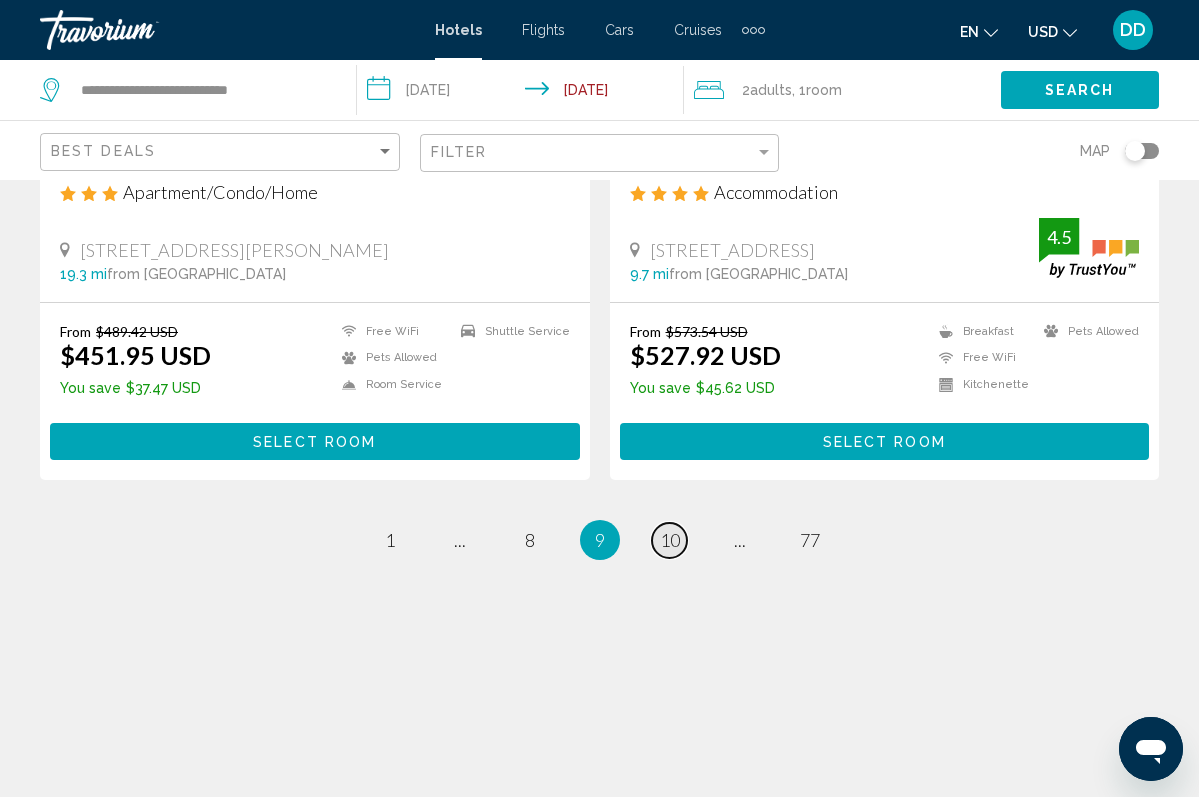 click on "10" at bounding box center (670, 540) 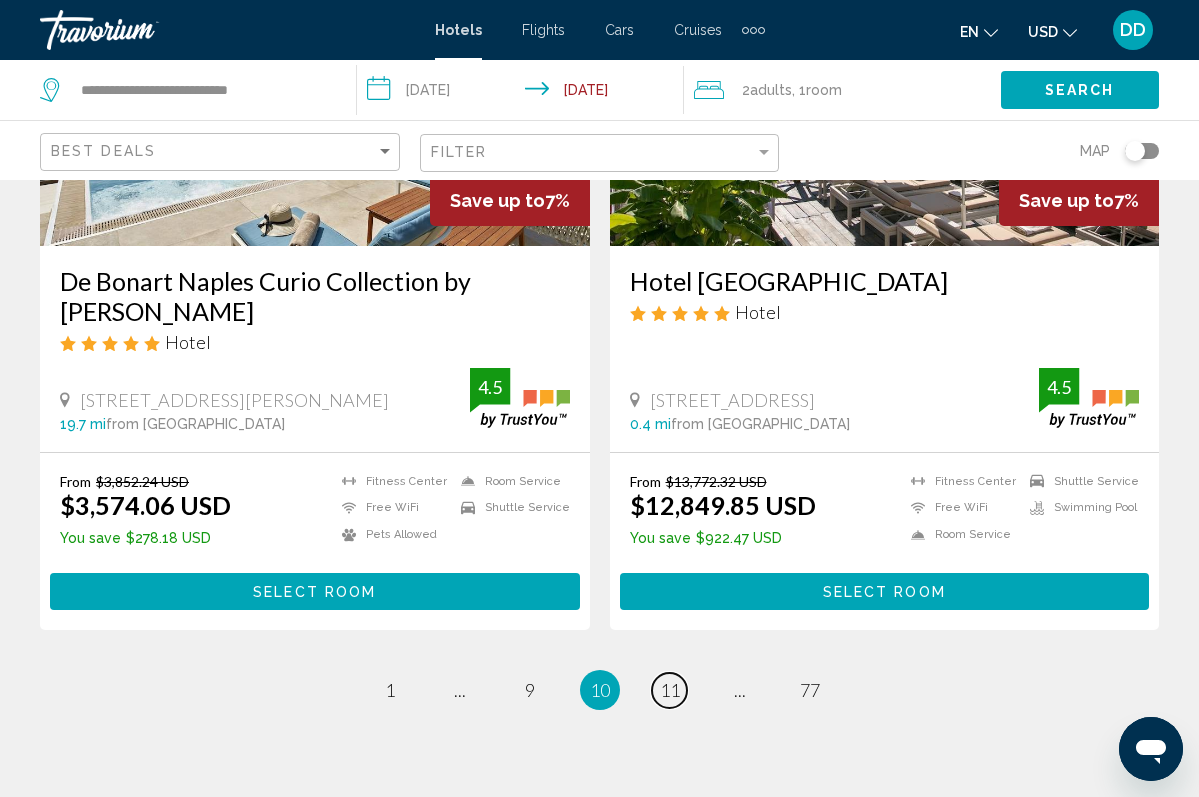 scroll, scrollTop: 3900, scrollLeft: 0, axis: vertical 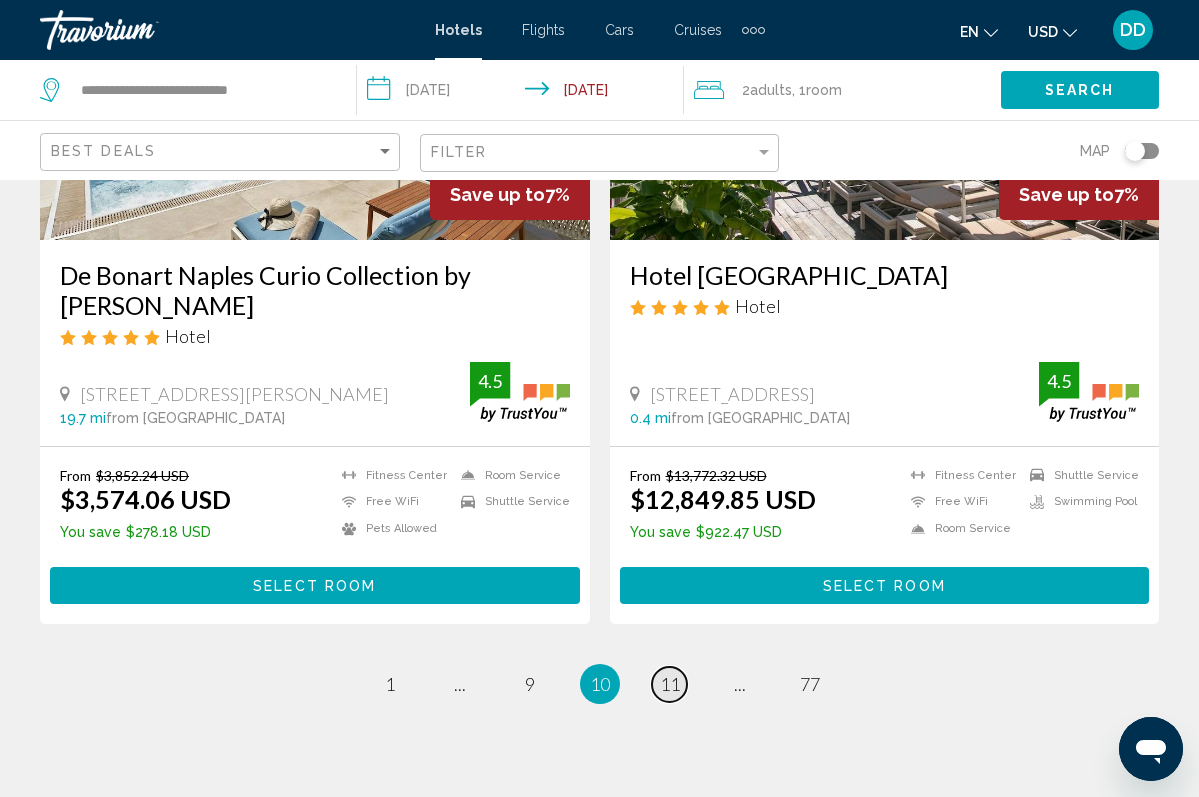 click on "11" at bounding box center [670, 684] 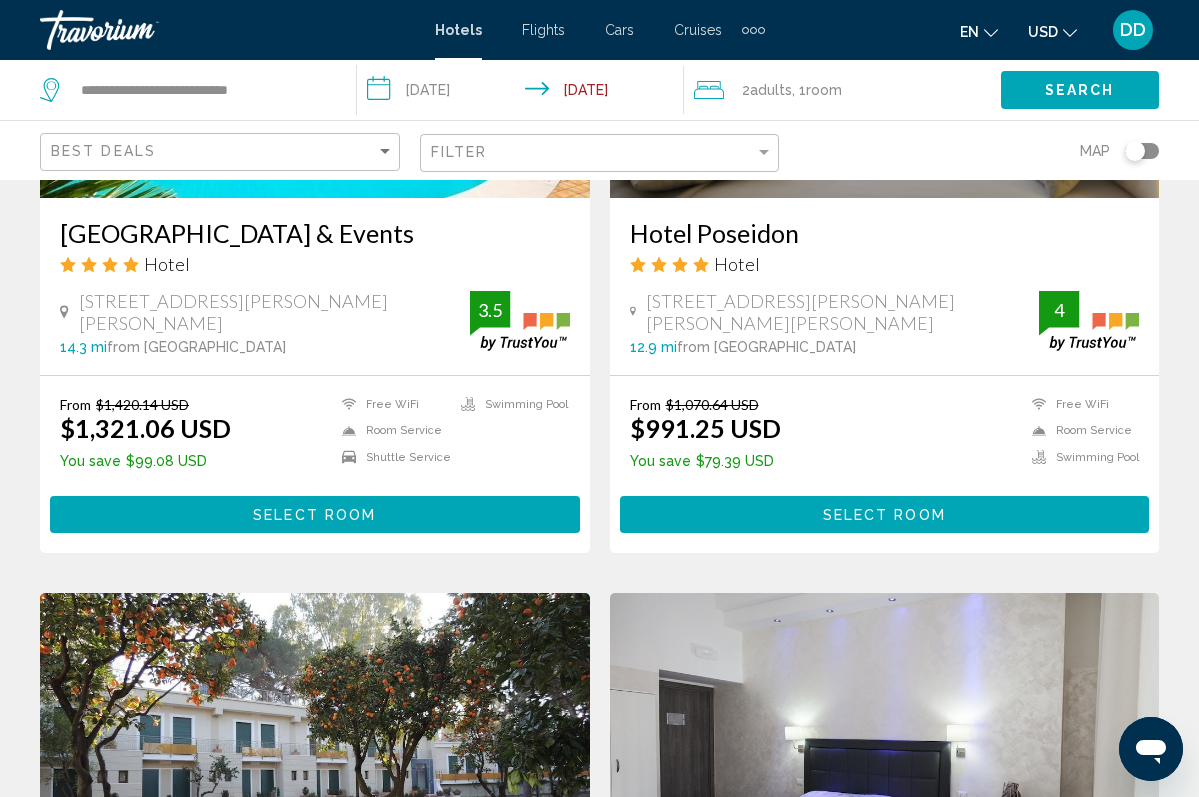 scroll, scrollTop: 1055, scrollLeft: 0, axis: vertical 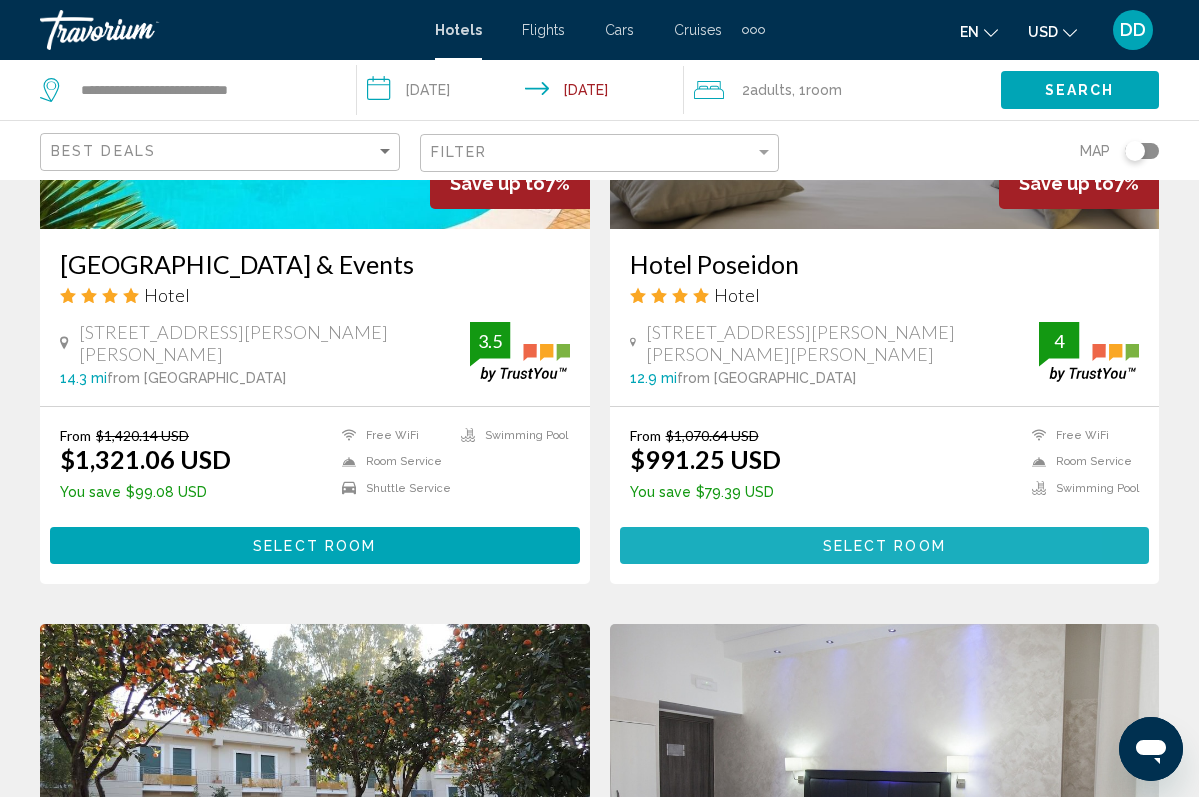 click on "Select Room" at bounding box center (885, 545) 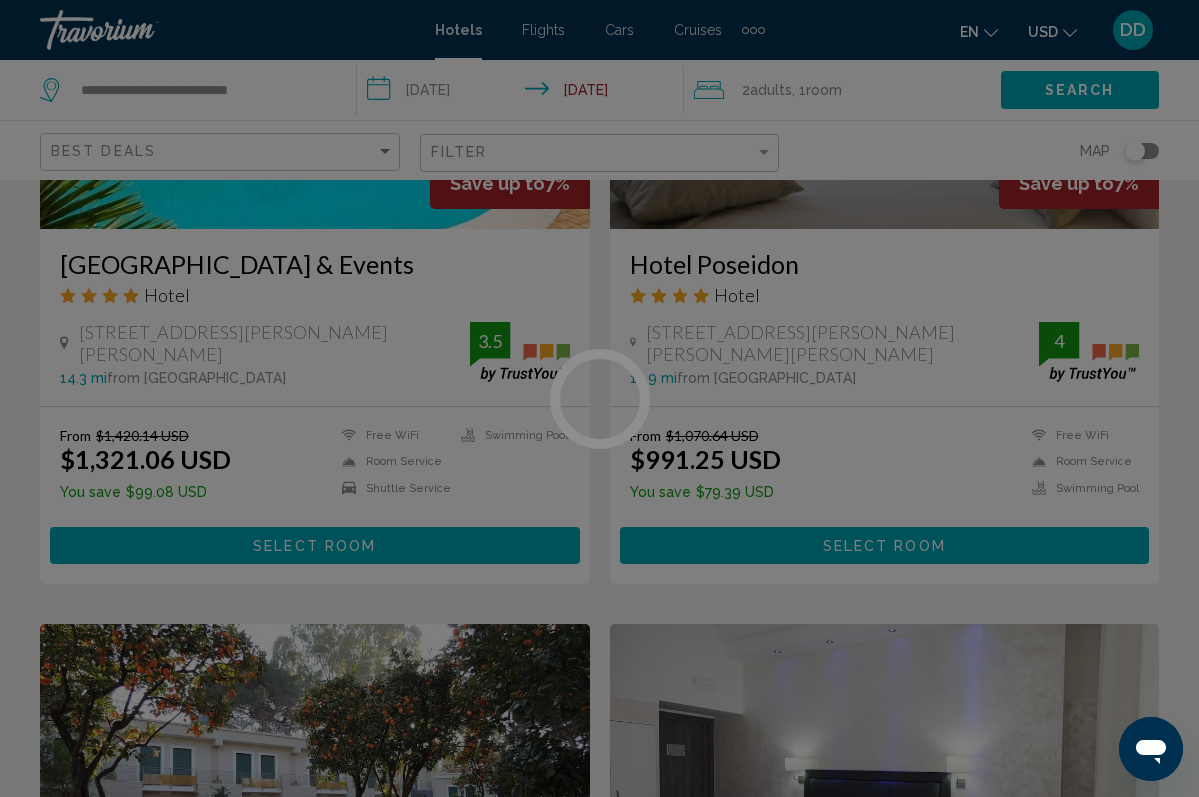 scroll, scrollTop: 0, scrollLeft: 0, axis: both 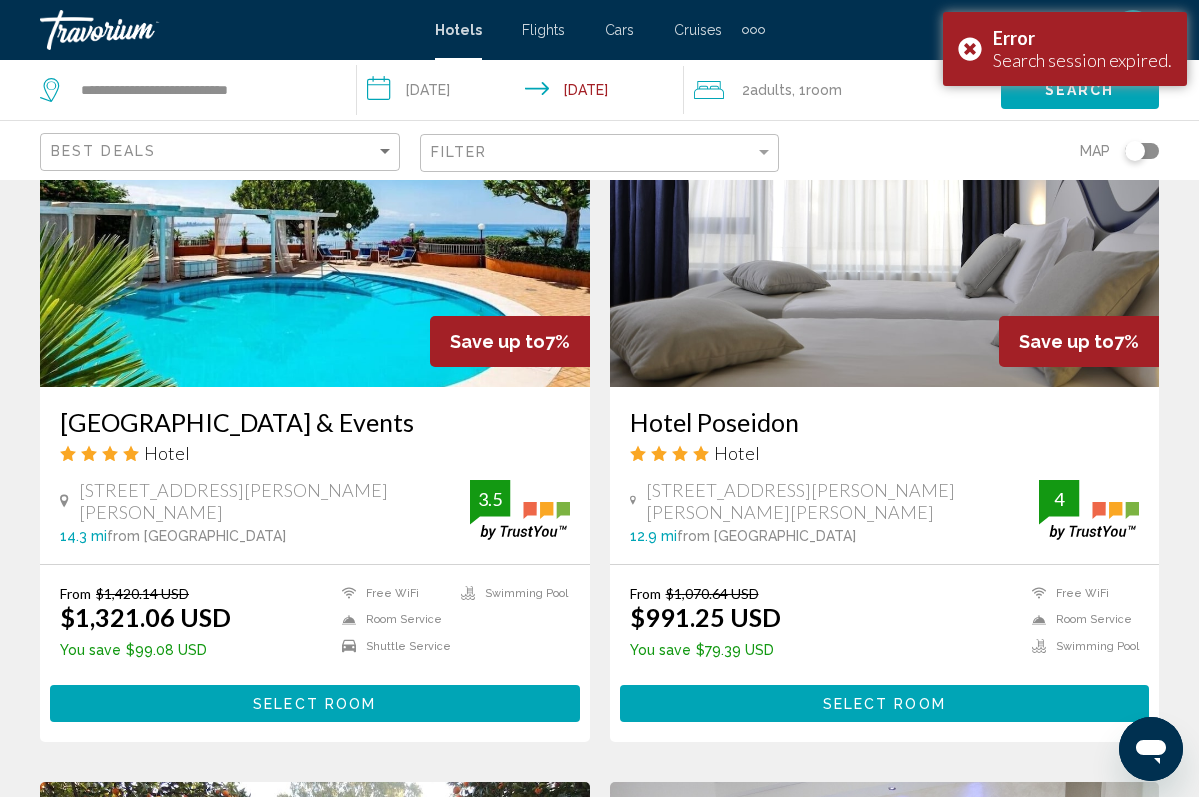 click at bounding box center [885, 227] 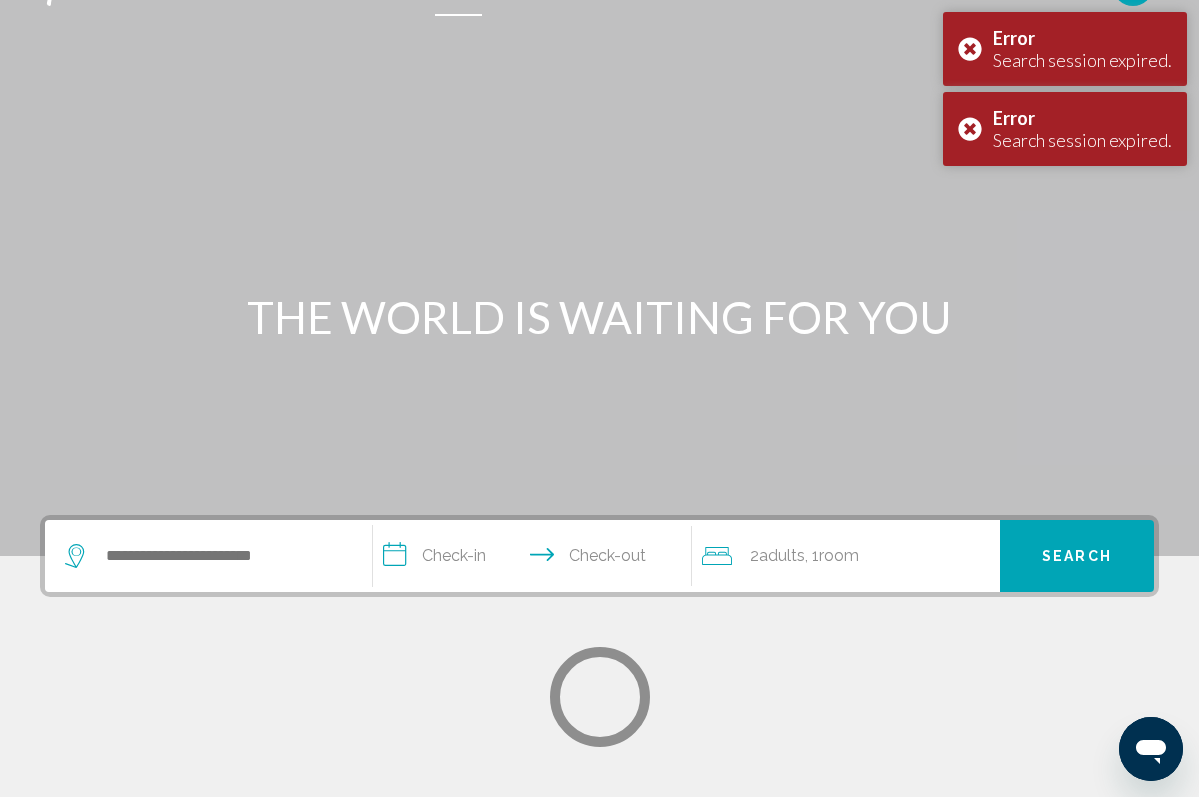 scroll, scrollTop: 0, scrollLeft: 0, axis: both 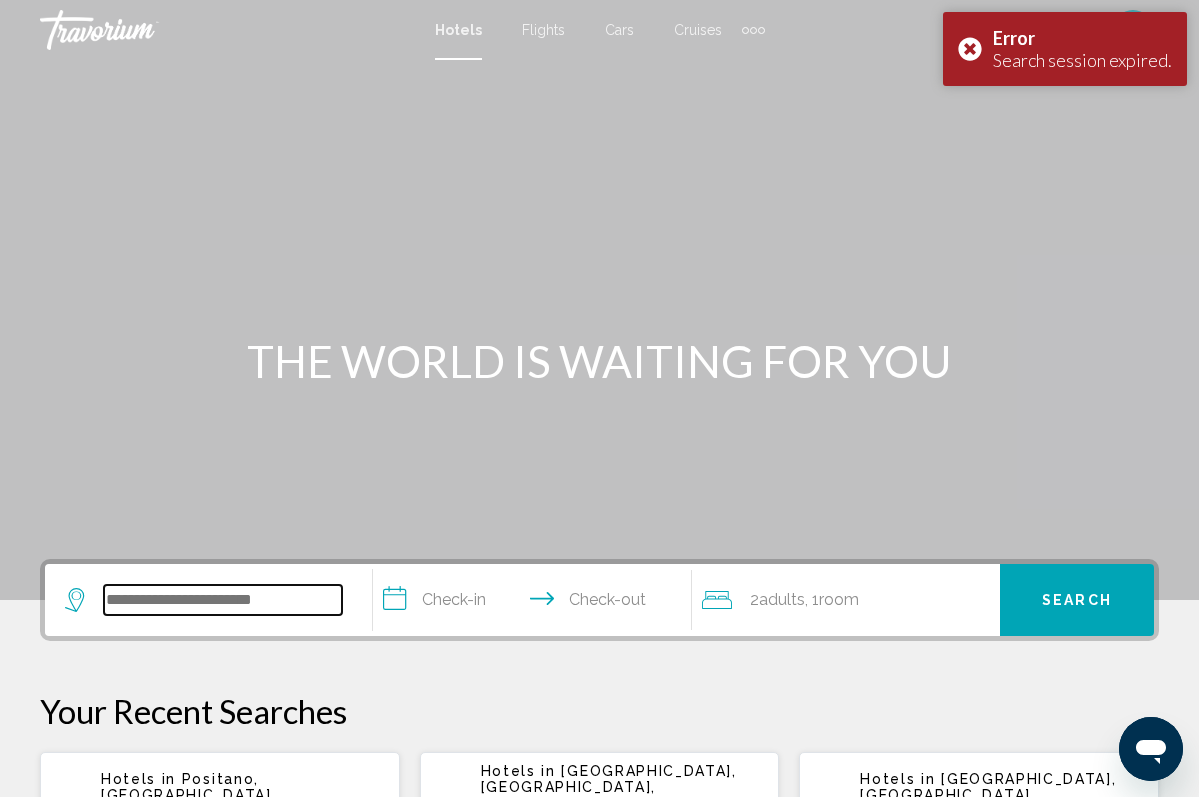 click at bounding box center [223, 600] 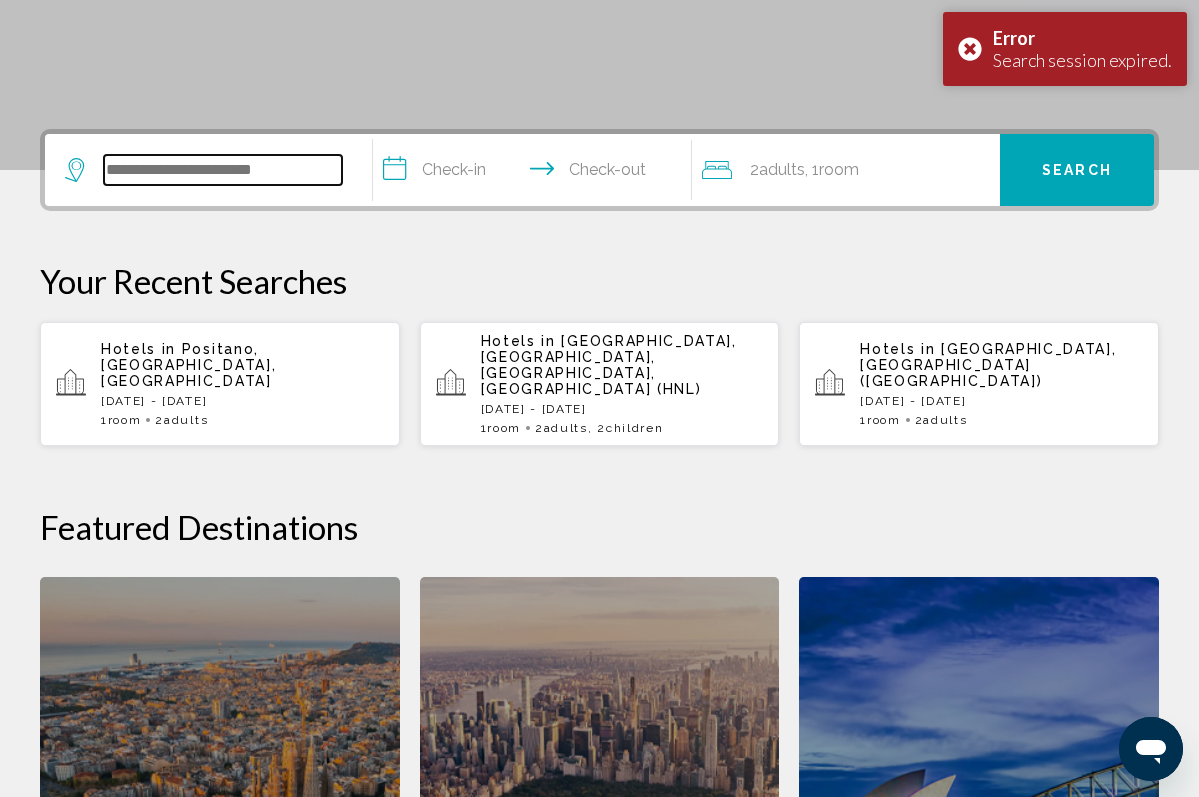 scroll, scrollTop: 494, scrollLeft: 0, axis: vertical 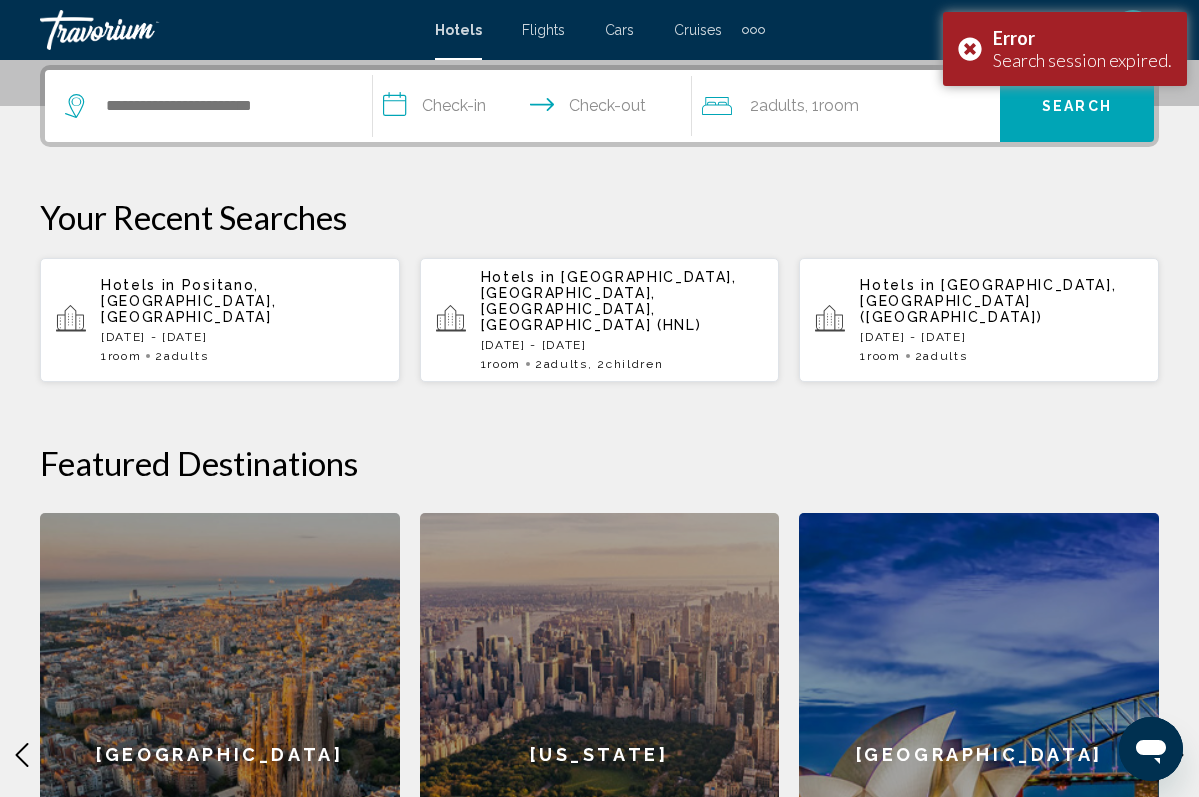 click on "Positano, [GEOGRAPHIC_DATA], [GEOGRAPHIC_DATA]" at bounding box center [188, 301] 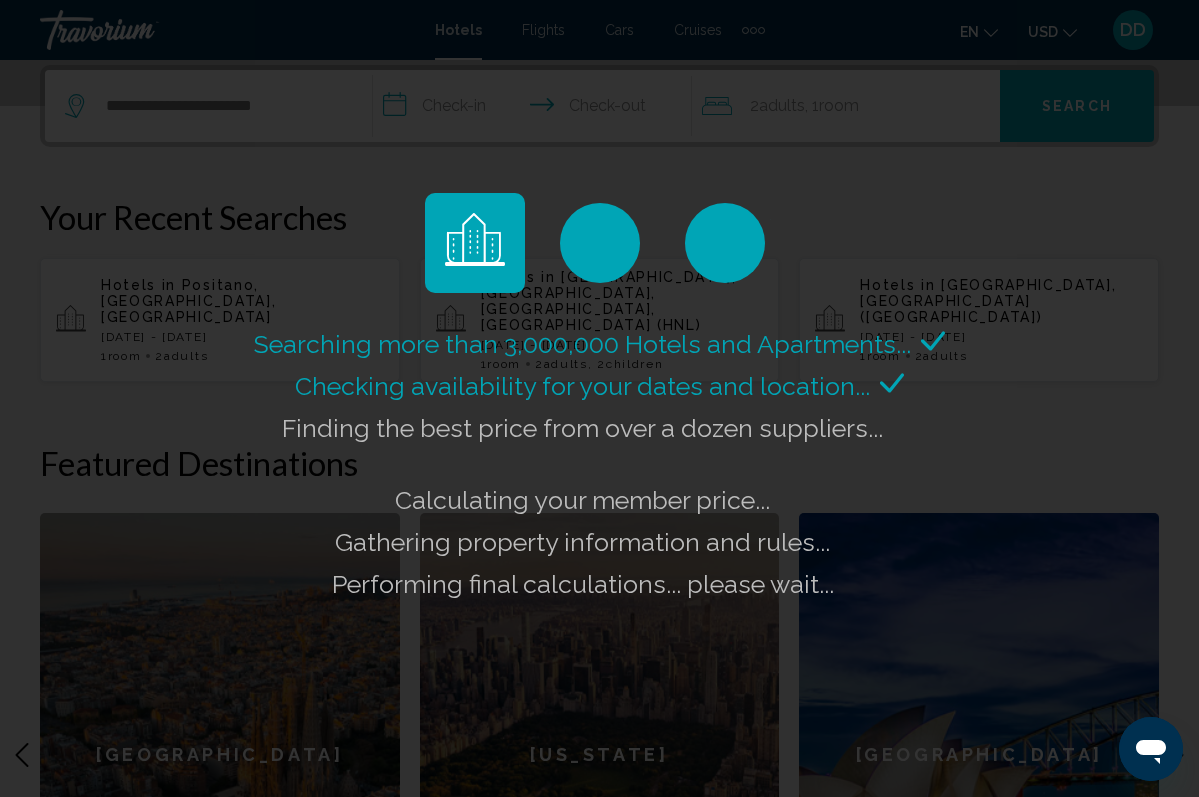 click on "Calculating your member price..." 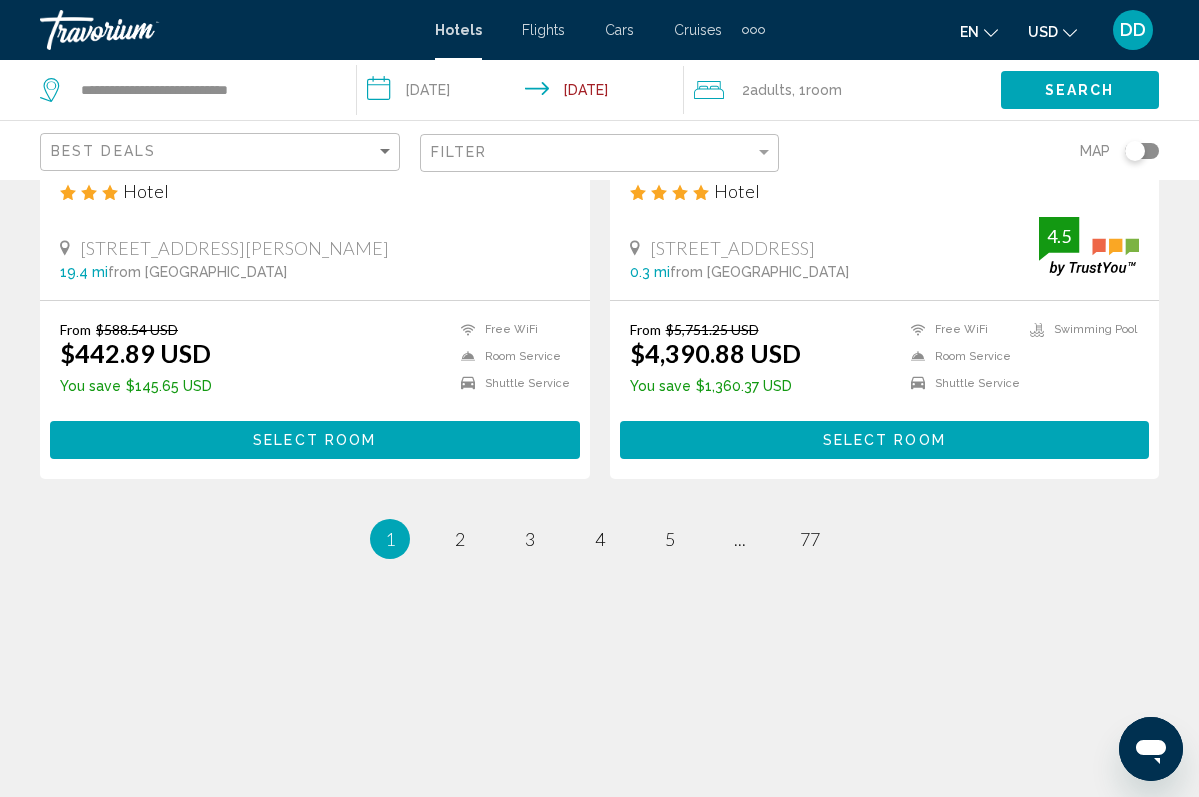 scroll, scrollTop: 4016, scrollLeft: 0, axis: vertical 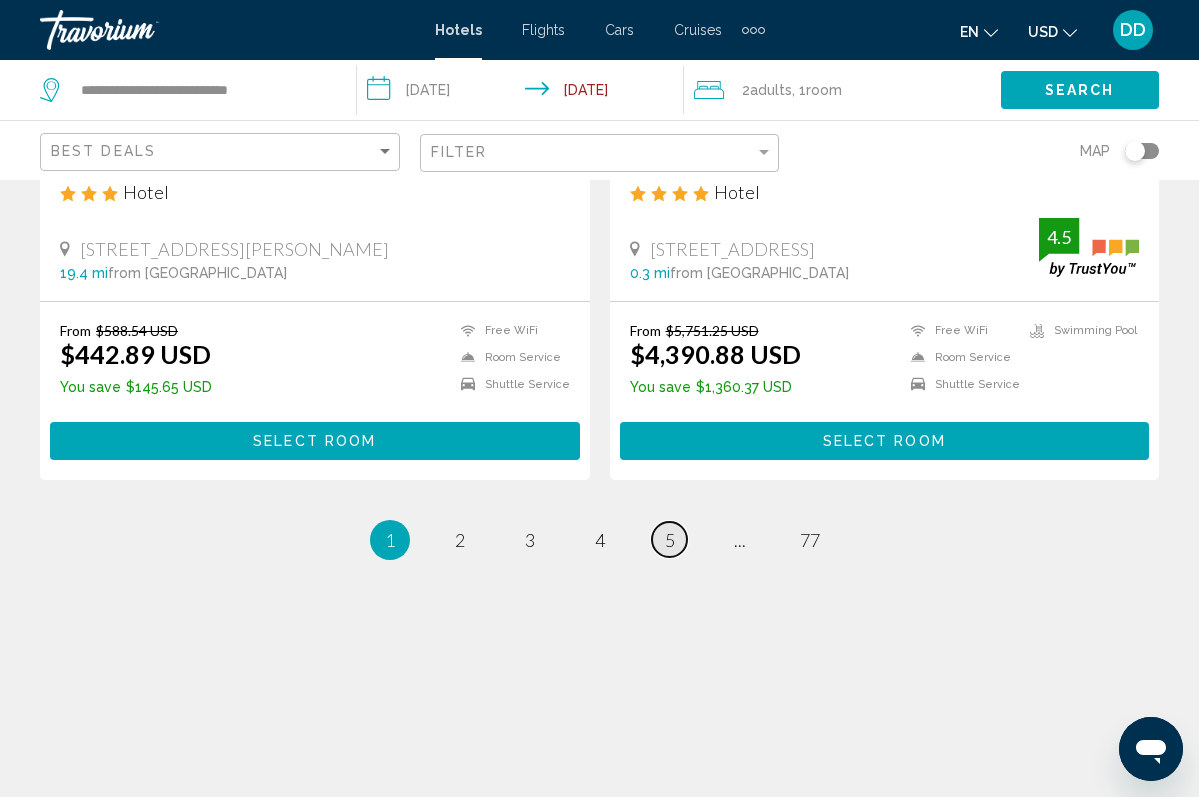 click on "page  5" at bounding box center (669, 539) 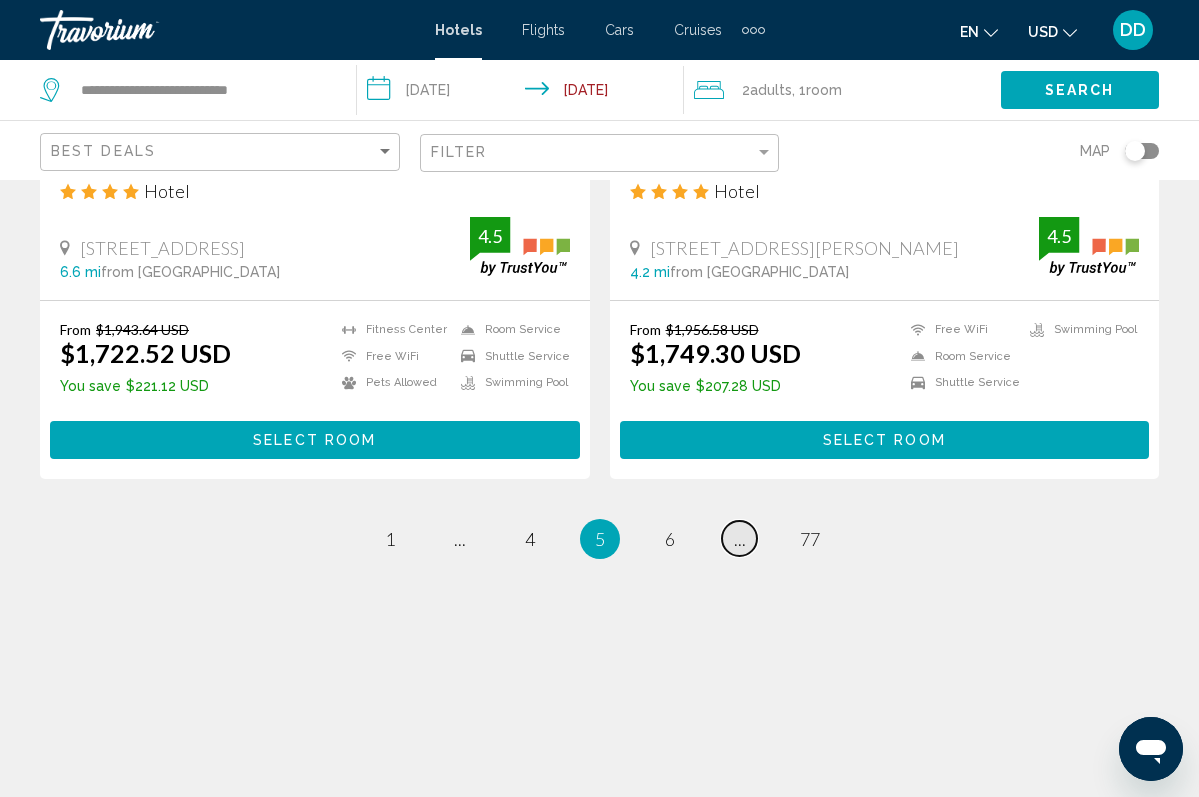 click on "..." at bounding box center (740, 539) 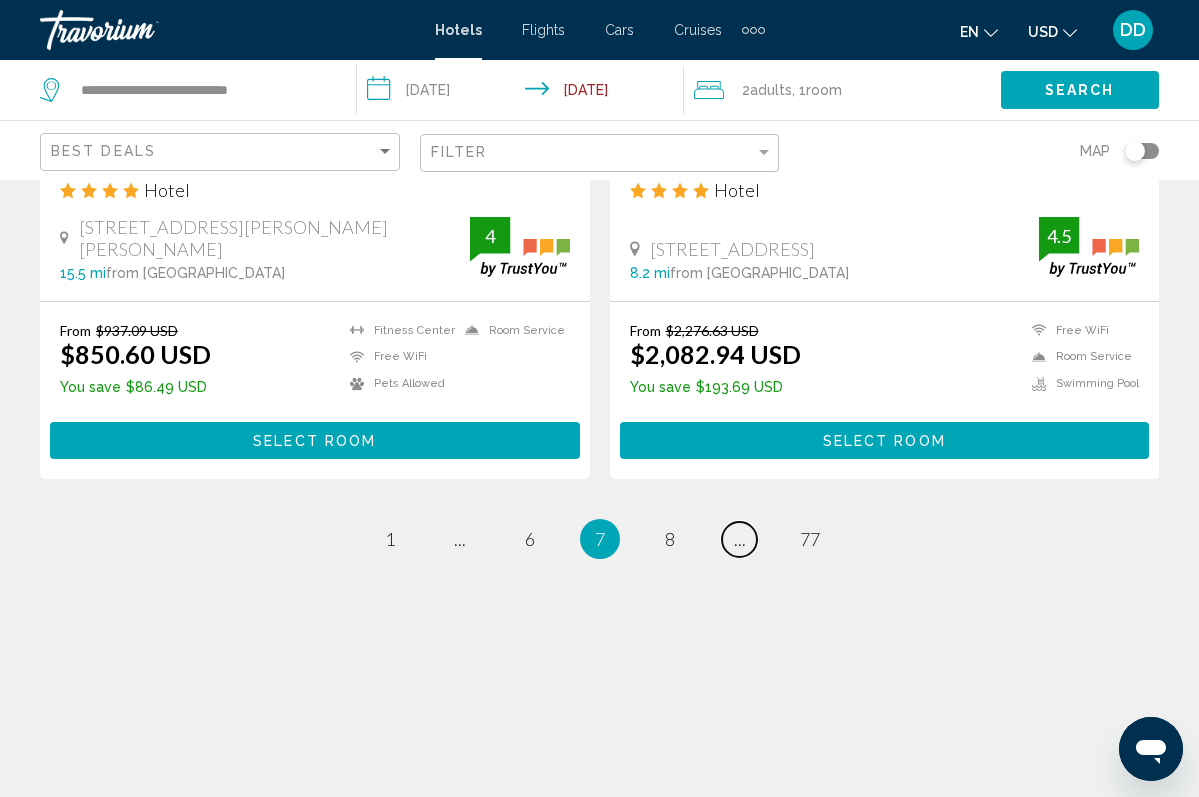 scroll, scrollTop: 4014, scrollLeft: 0, axis: vertical 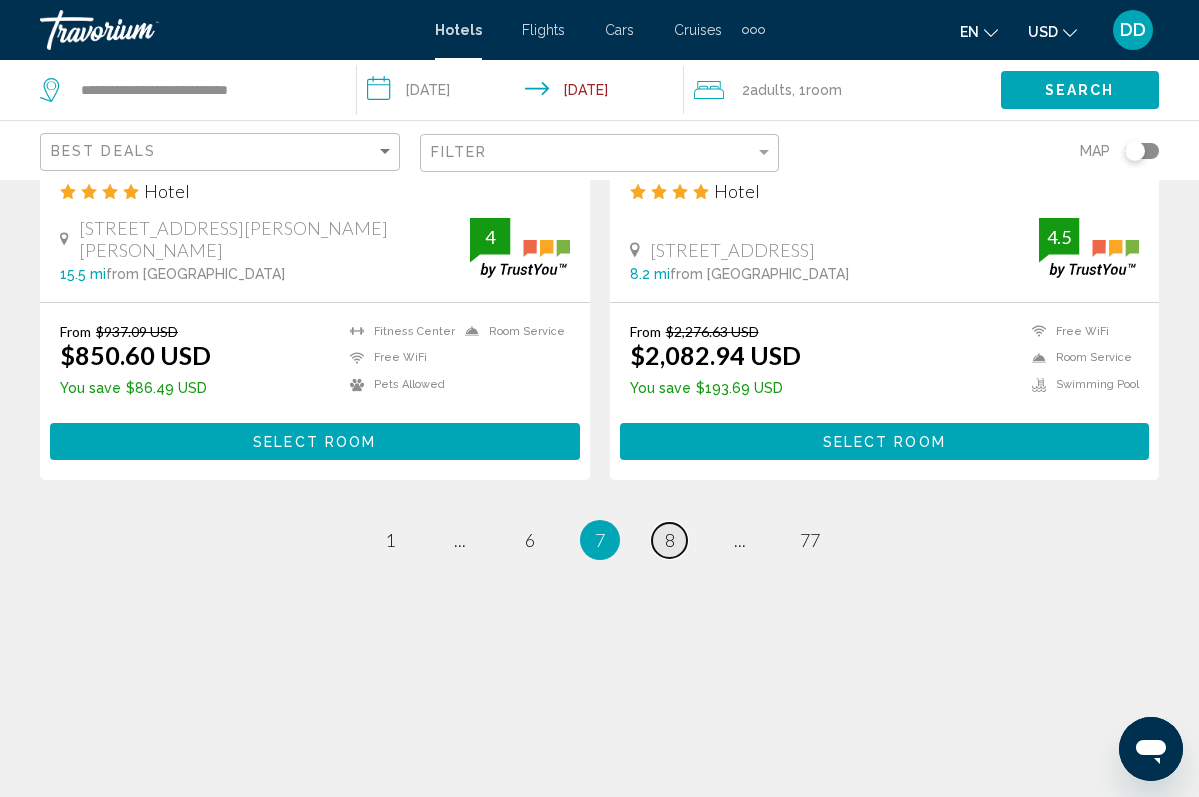 click on "8" at bounding box center (670, 540) 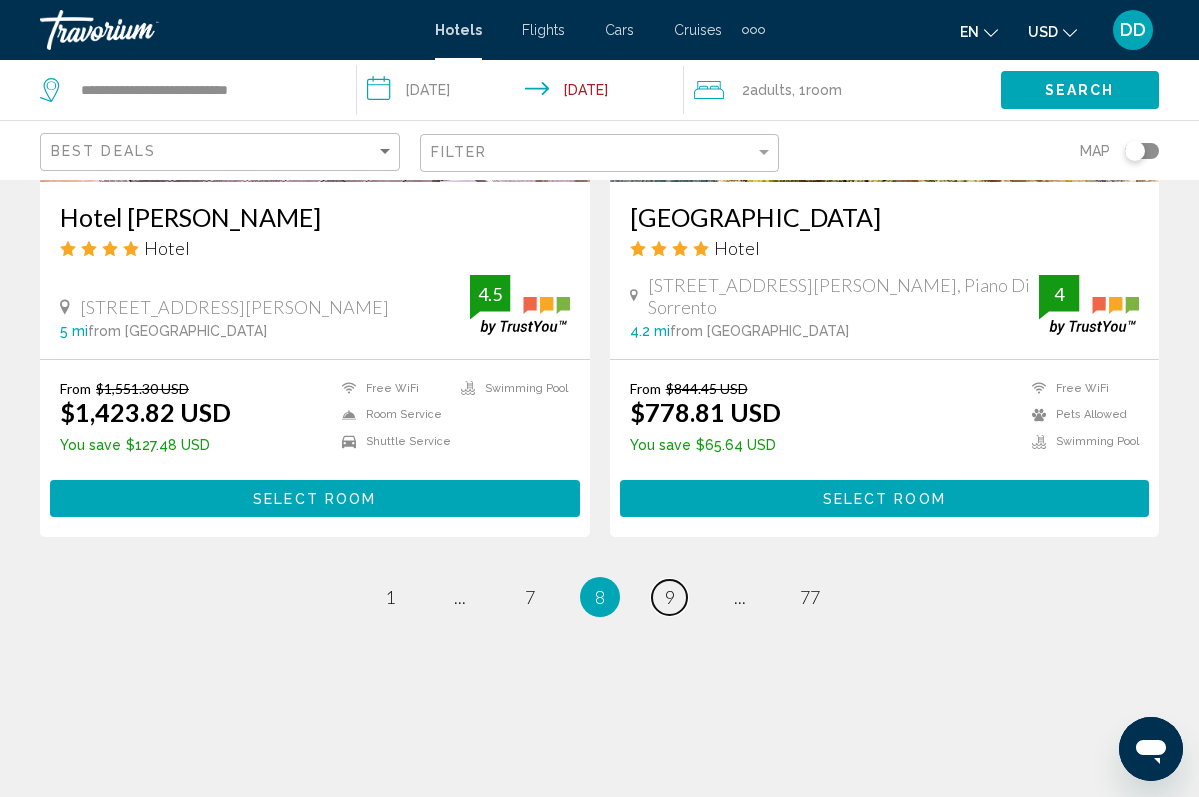 scroll, scrollTop: 4016, scrollLeft: 0, axis: vertical 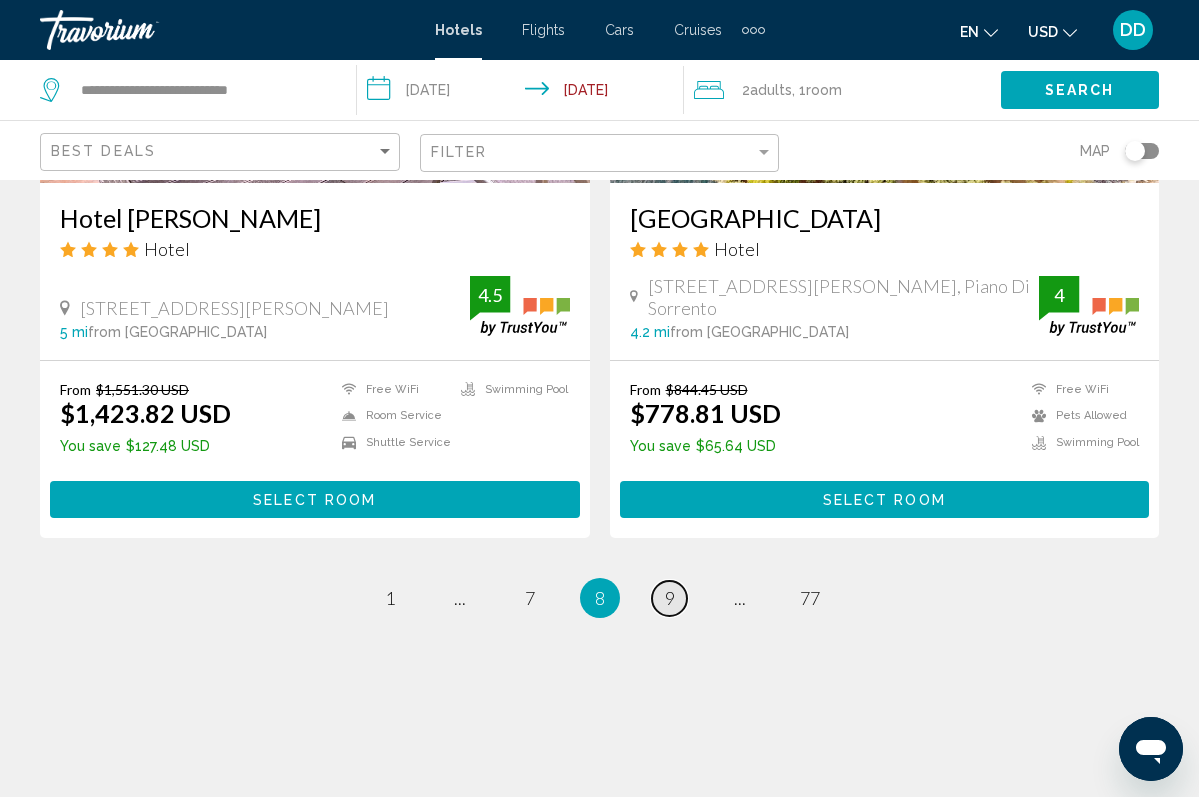 click on "page  9" at bounding box center [669, 598] 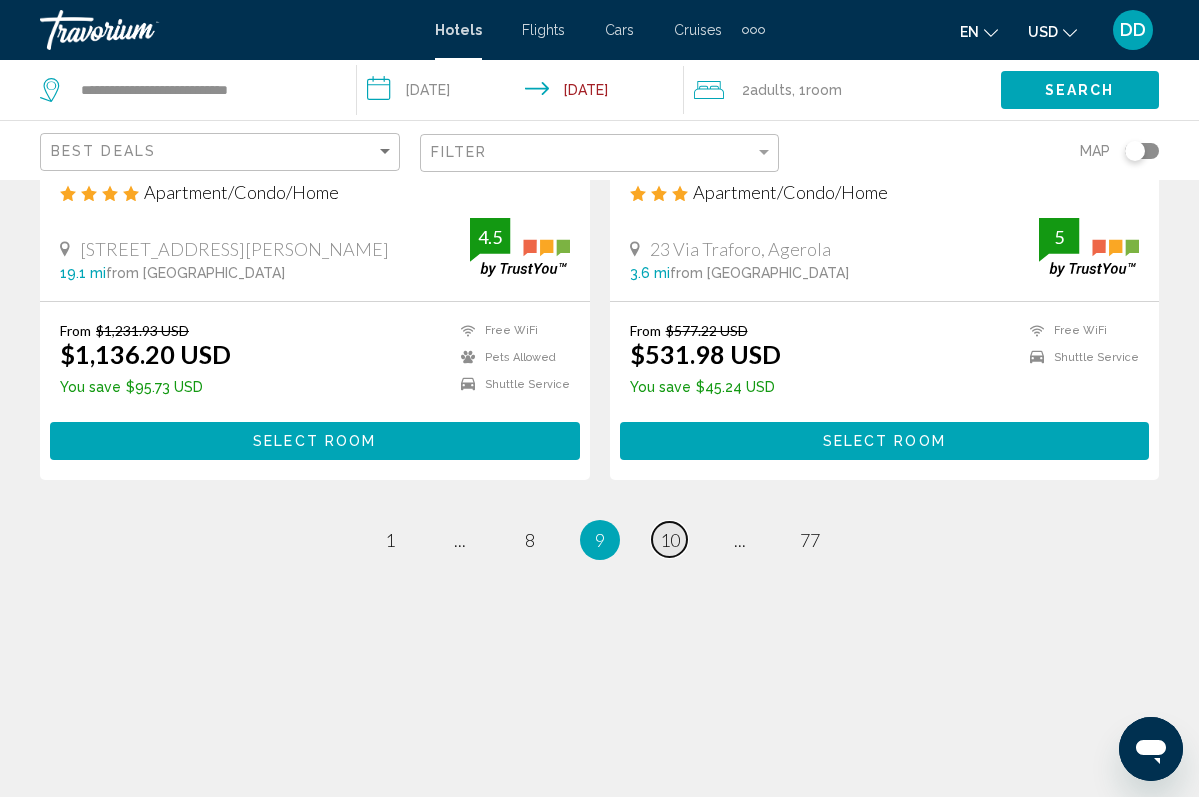scroll, scrollTop: 4014, scrollLeft: 0, axis: vertical 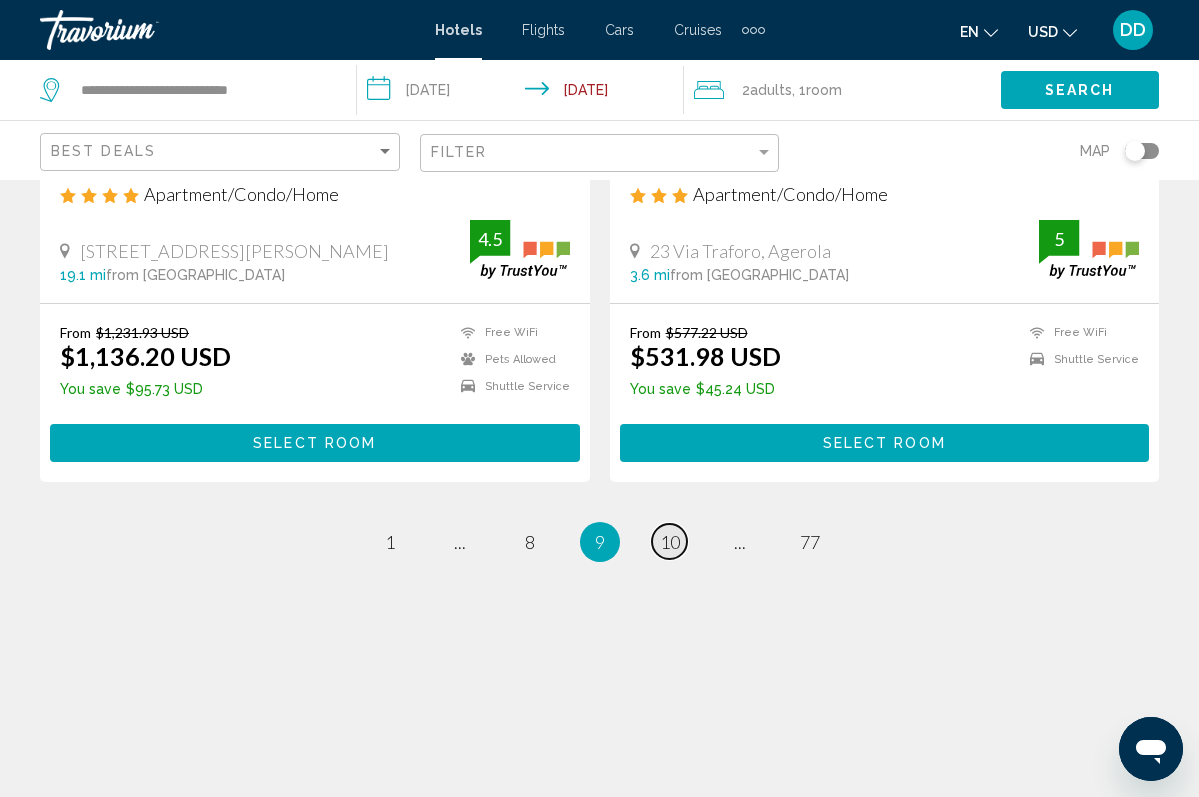click on "10" at bounding box center [670, 542] 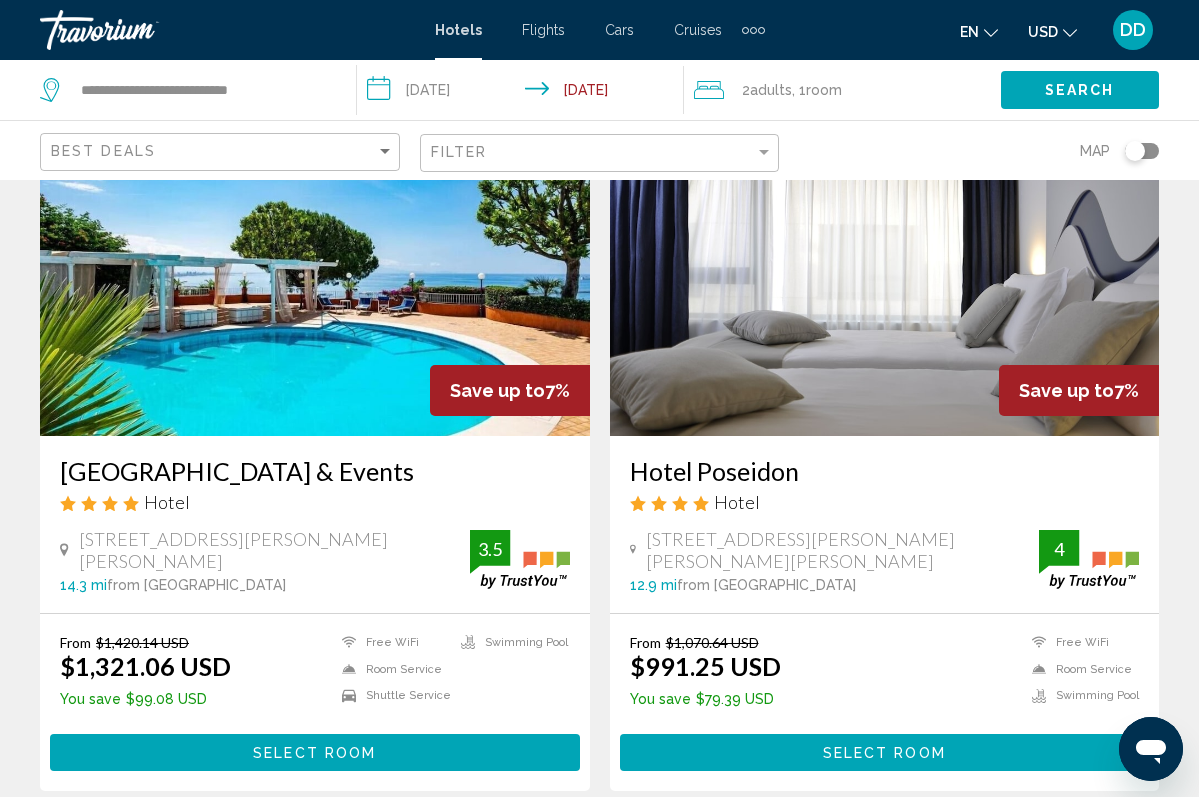scroll, scrollTop: 3018, scrollLeft: 0, axis: vertical 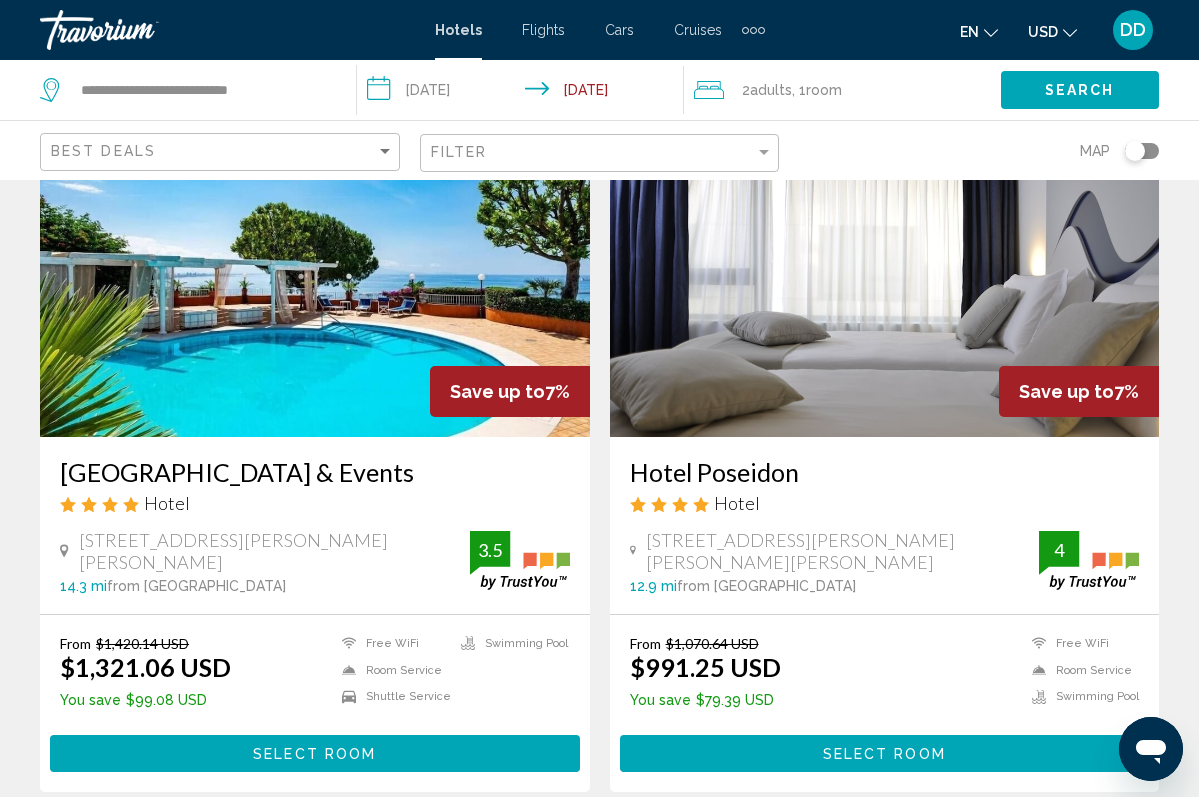 click at bounding box center (885, 277) 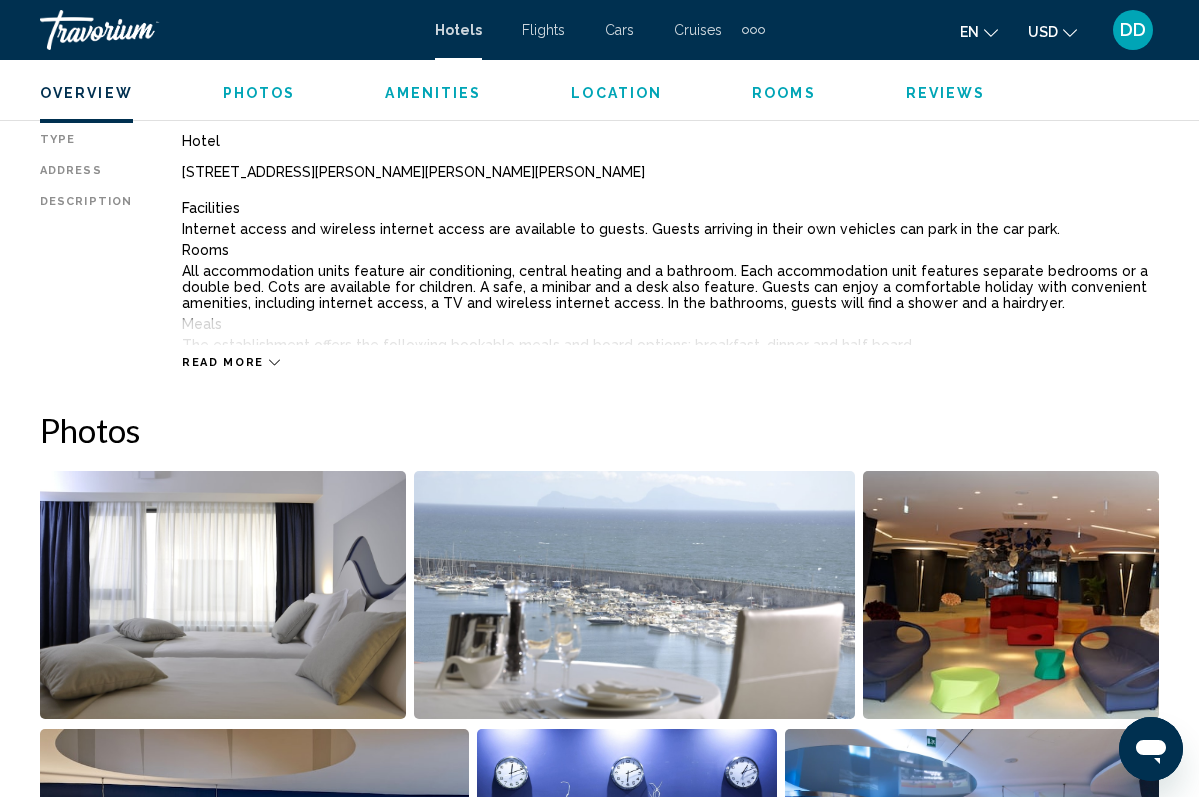 scroll, scrollTop: 1039, scrollLeft: 0, axis: vertical 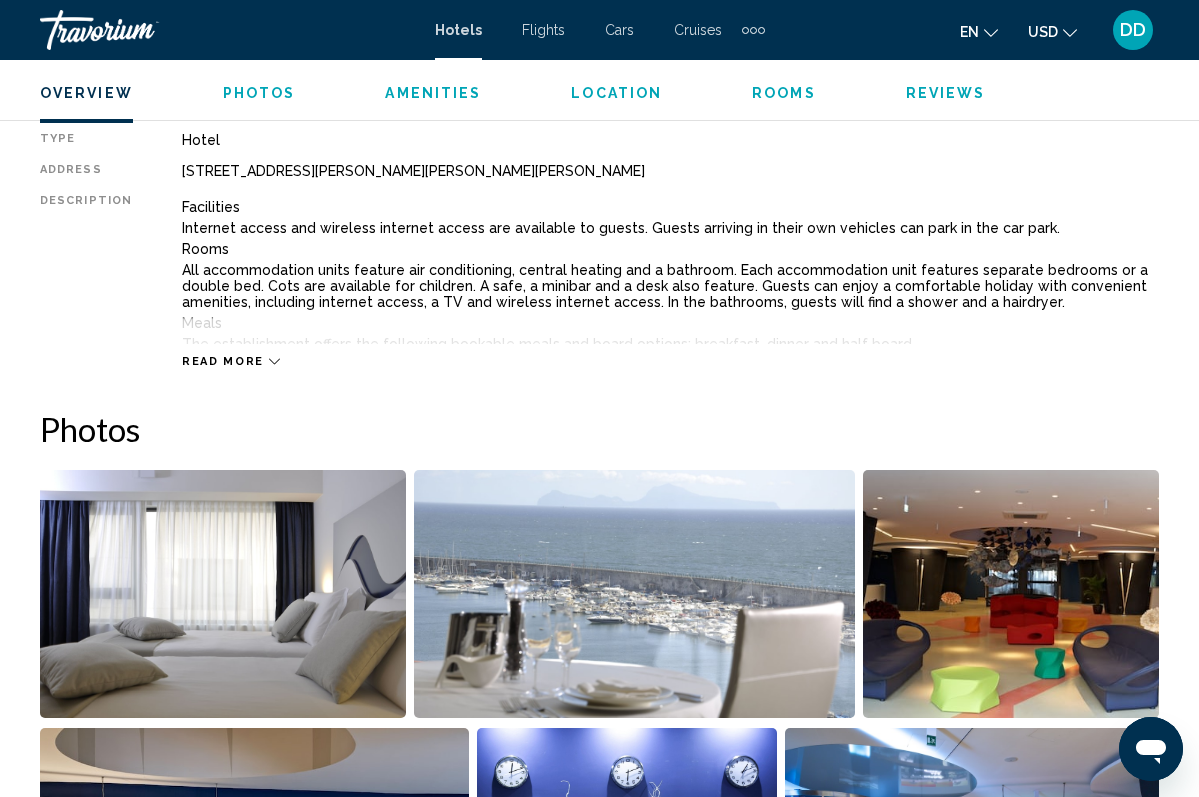 click on "Read more" at bounding box center (223, 361) 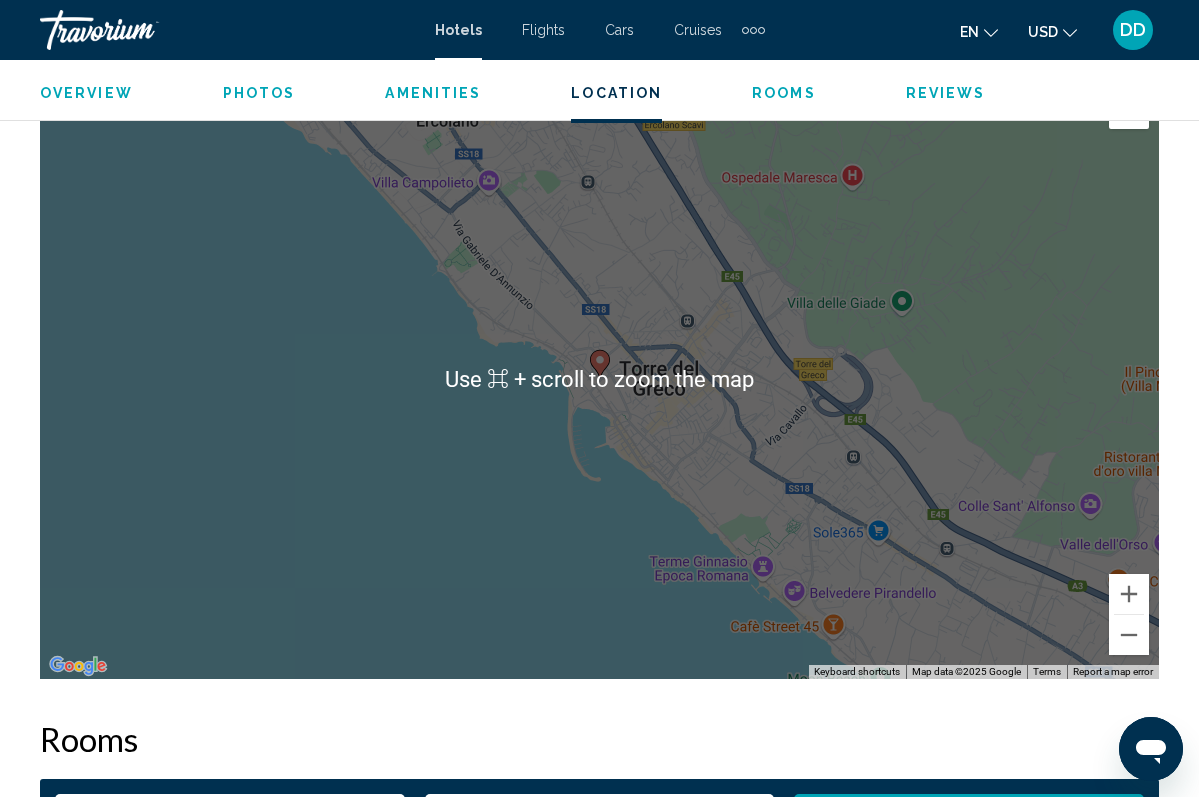 scroll, scrollTop: 2342, scrollLeft: 0, axis: vertical 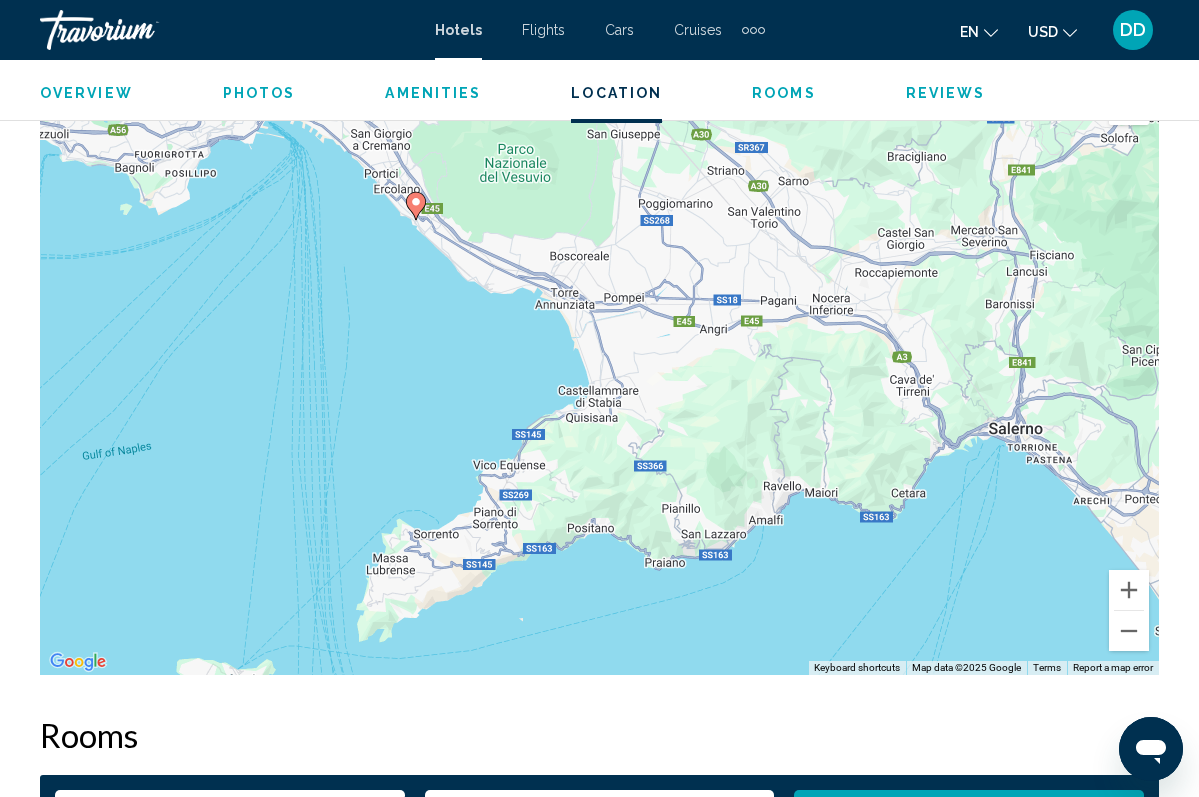 drag, startPoint x: 746, startPoint y: 516, endPoint x: 464, endPoint y: 248, distance: 389.0347 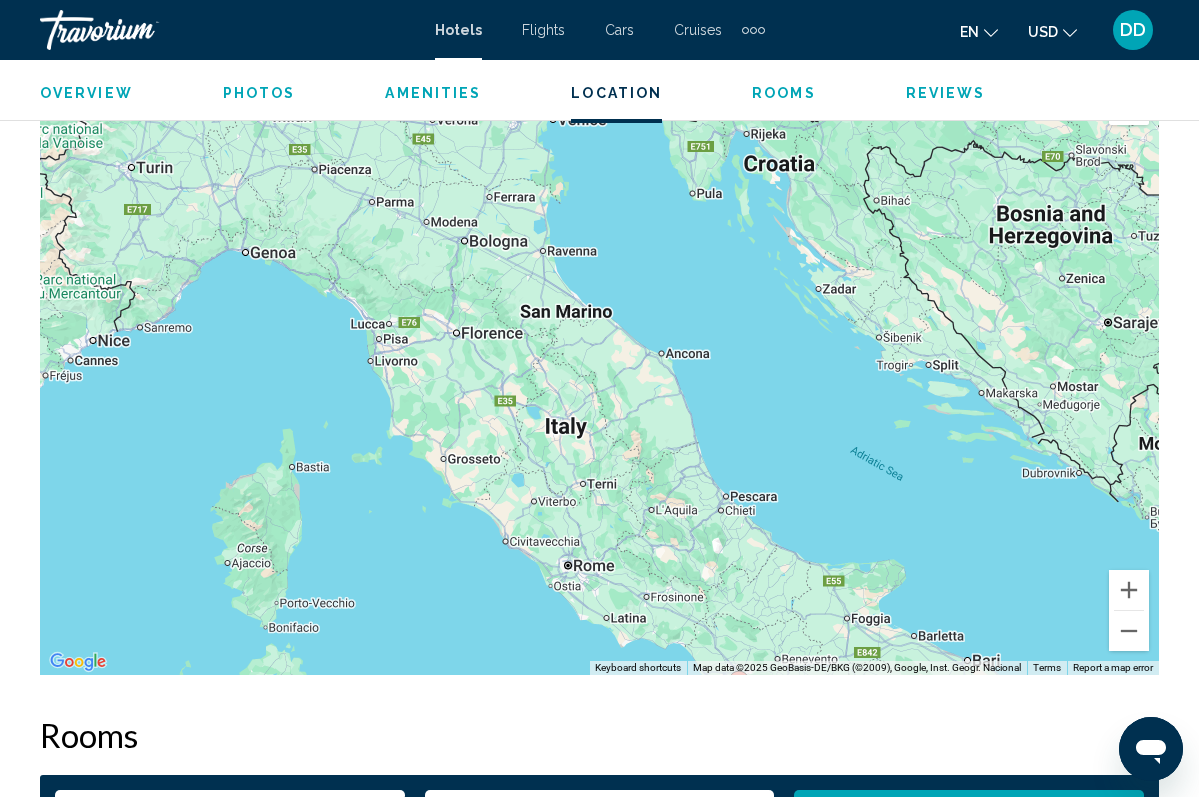 drag, startPoint x: 474, startPoint y: 366, endPoint x: 761, endPoint y: 796, distance: 516.98065 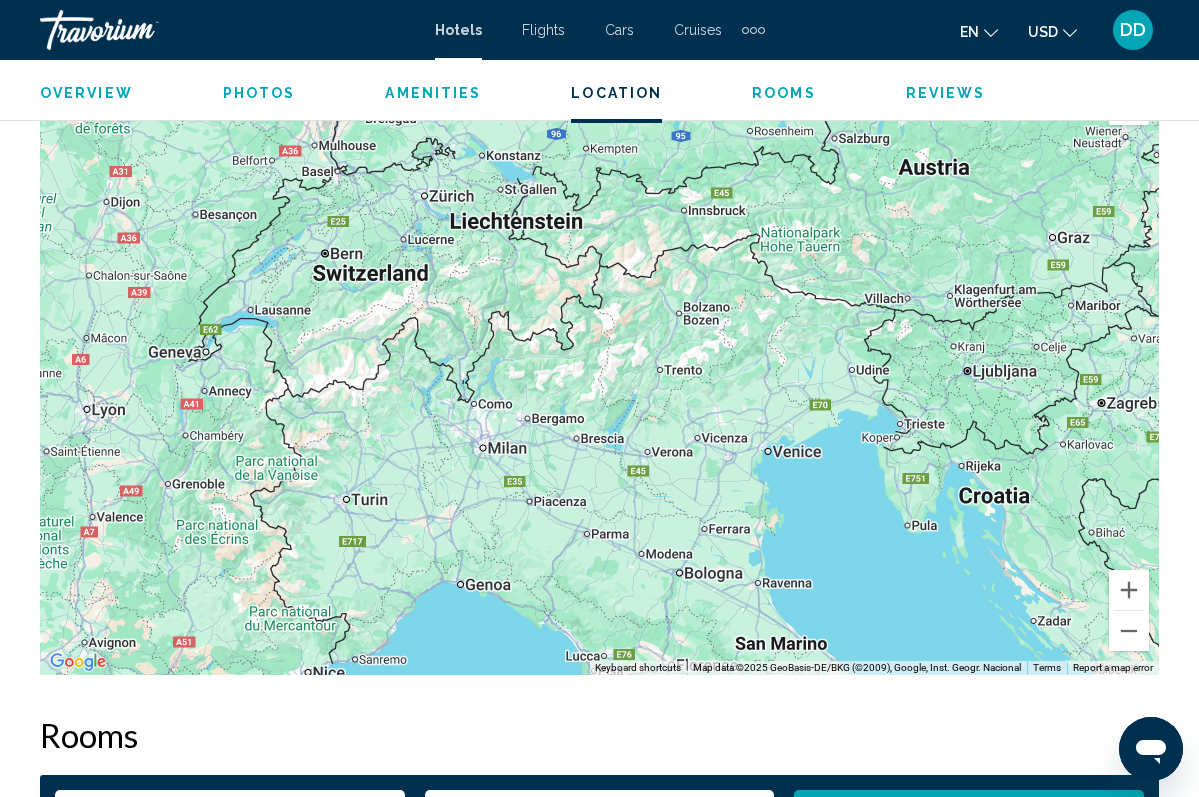 drag, startPoint x: 657, startPoint y: 416, endPoint x: 874, endPoint y: 751, distance: 399.14157 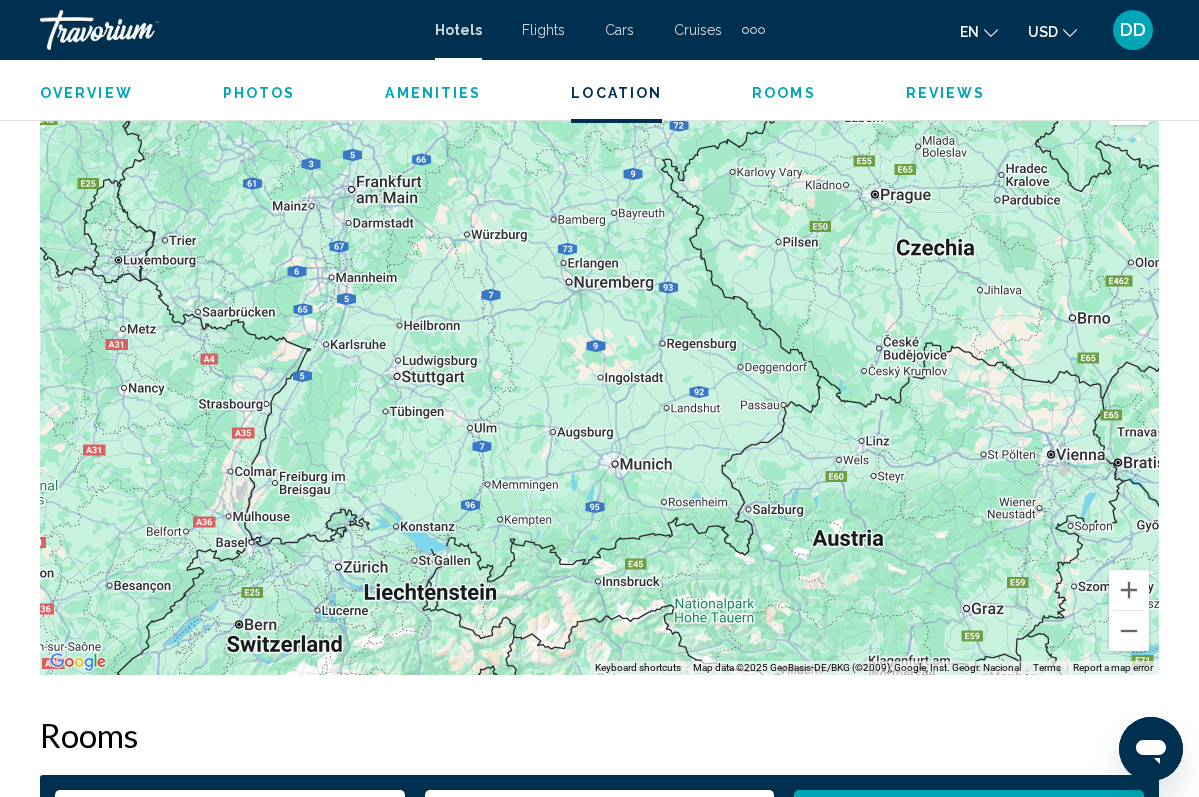 scroll, scrollTop: 2346, scrollLeft: 0, axis: vertical 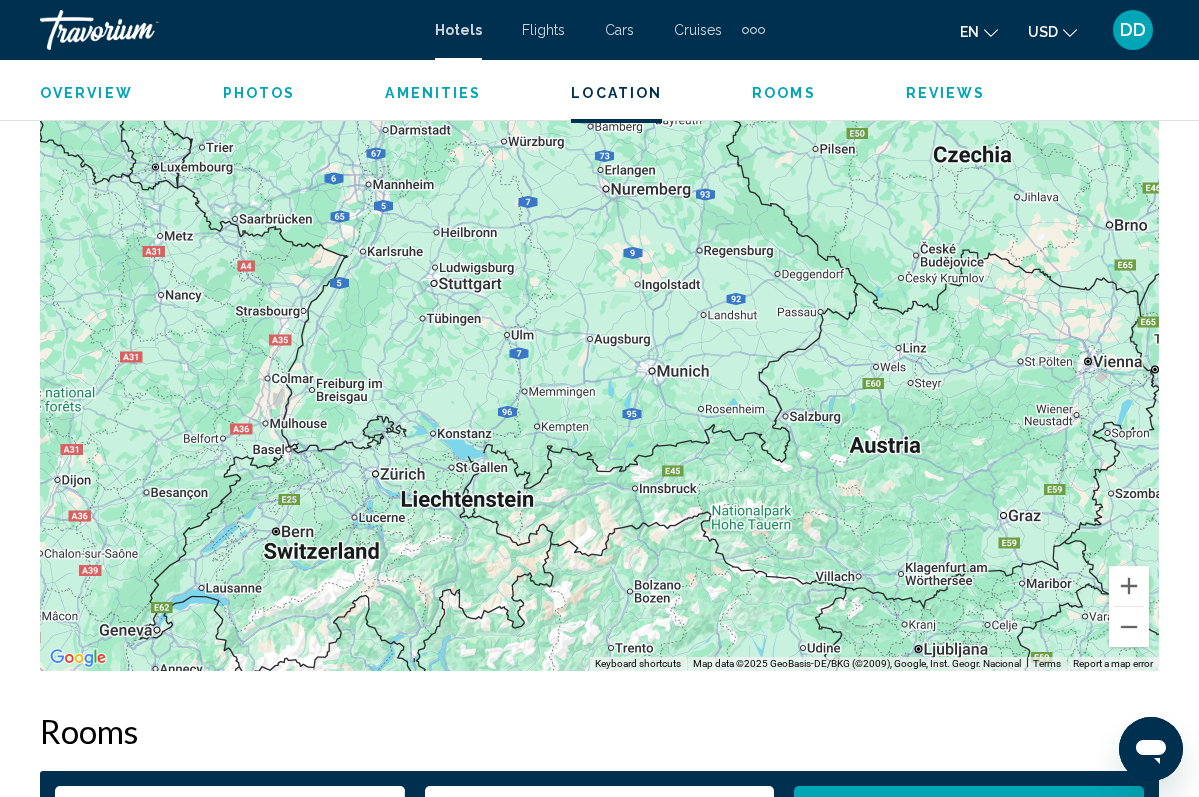 drag, startPoint x: 533, startPoint y: 306, endPoint x: 482, endPoint y: 586, distance: 284.60675 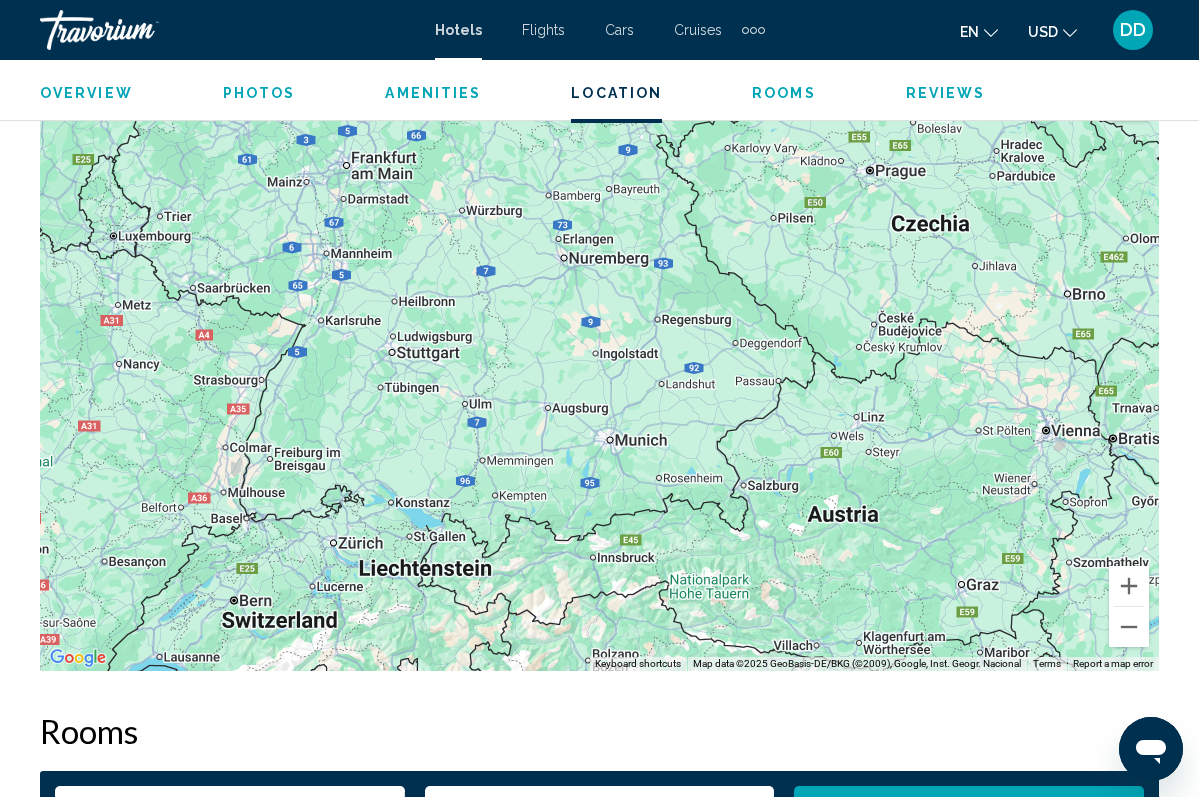 drag, startPoint x: 482, startPoint y: 586, endPoint x: 441, endPoint y: 657, distance: 81.9878 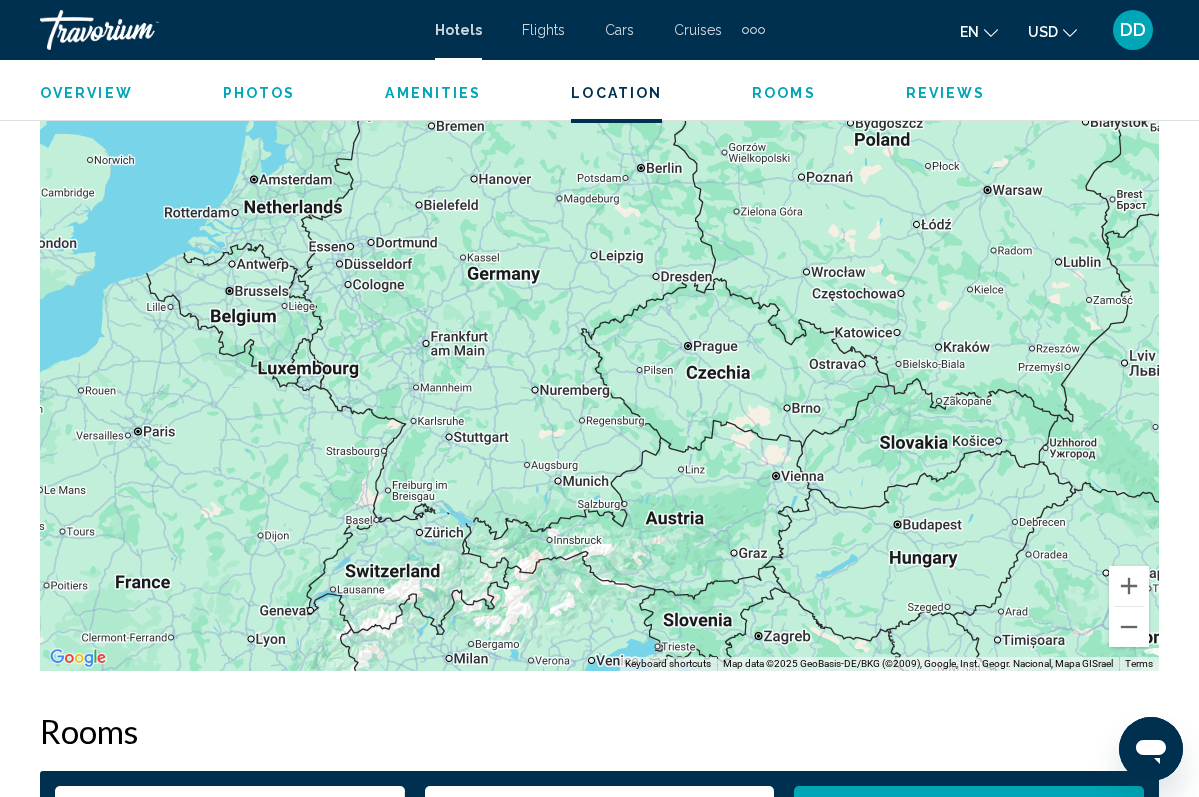 drag, startPoint x: 486, startPoint y: 541, endPoint x: 492, endPoint y: 529, distance: 13.416408 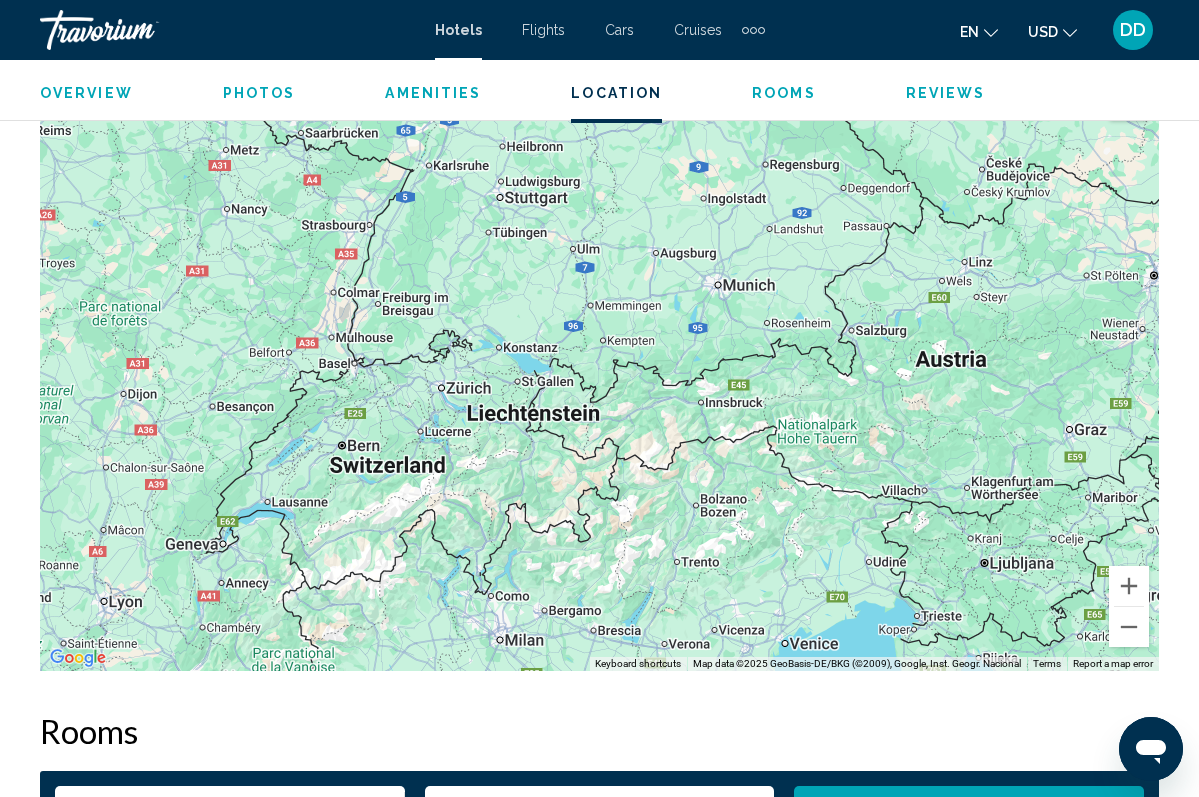 drag, startPoint x: 427, startPoint y: 598, endPoint x: 498, endPoint y: 415, distance: 196.2906 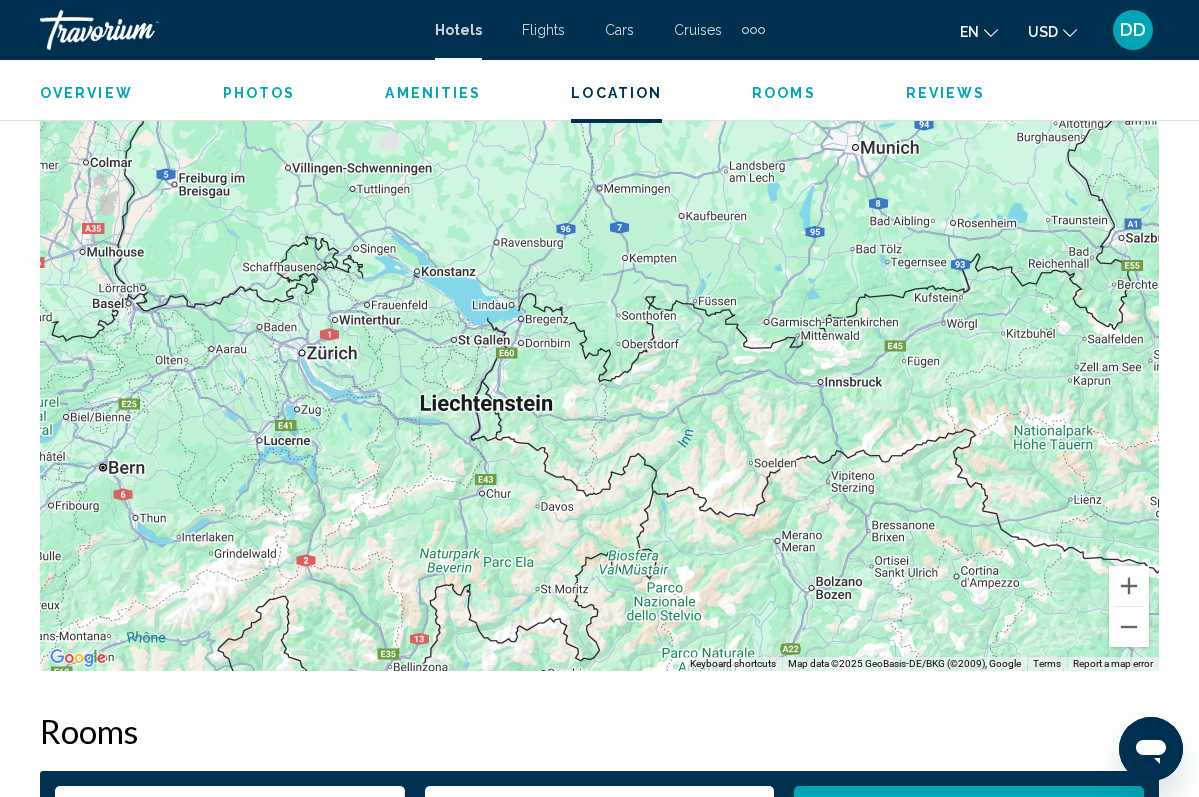 drag, startPoint x: 414, startPoint y: 348, endPoint x: 315, endPoint y: 337, distance: 99.60924 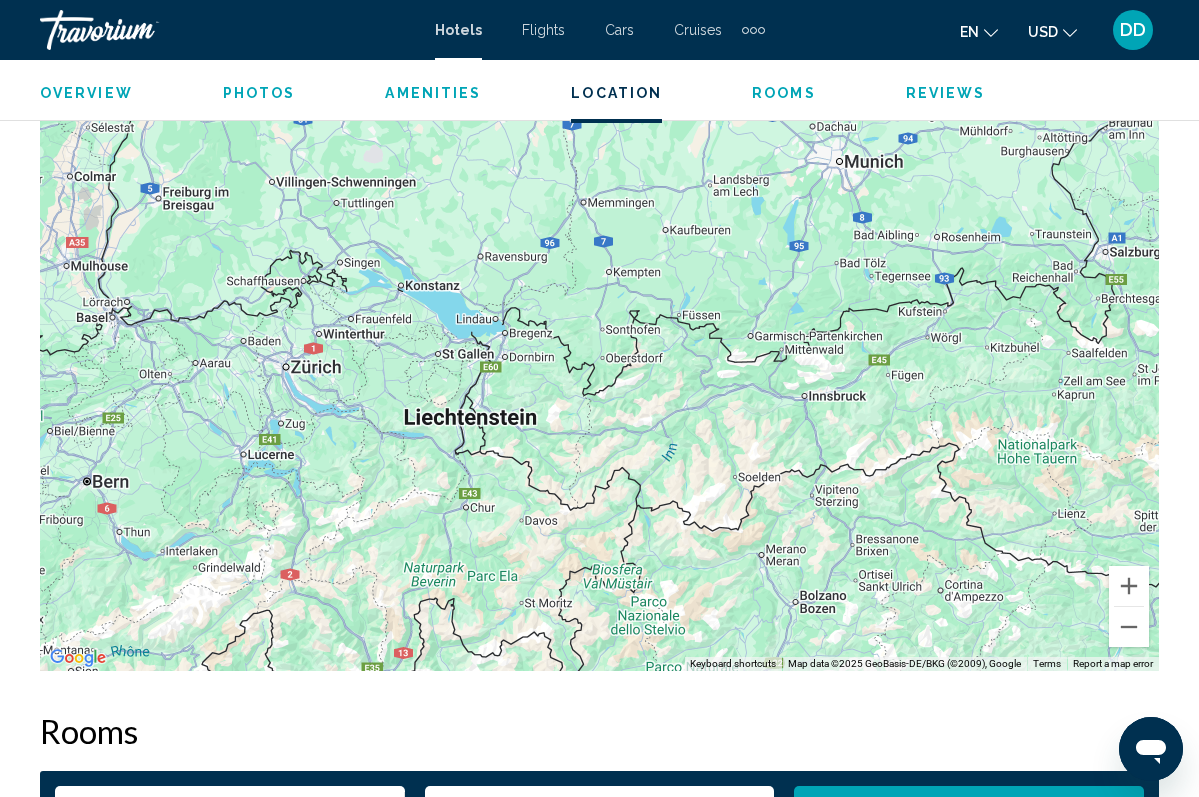 drag, startPoint x: 604, startPoint y: 515, endPoint x: 603, endPoint y: 535, distance: 20.024984 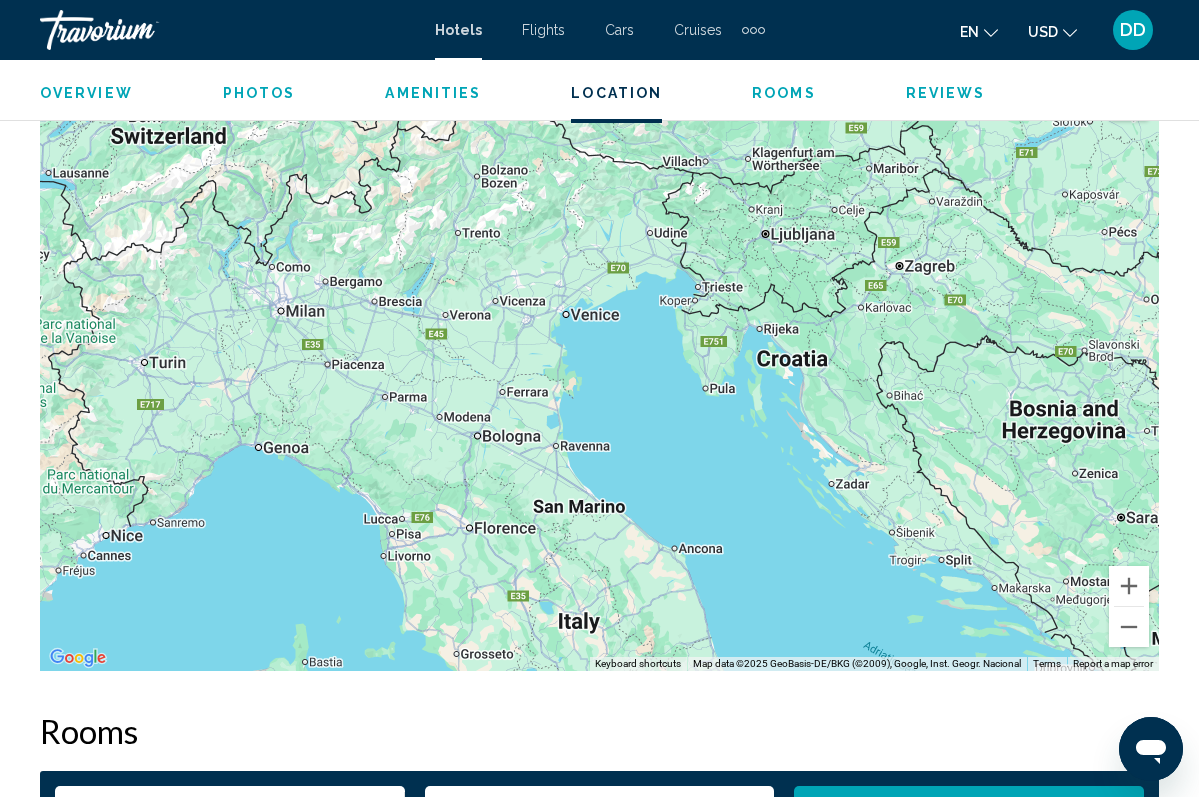 drag, startPoint x: 686, startPoint y: 562, endPoint x: 455, endPoint y: 138, distance: 482.84262 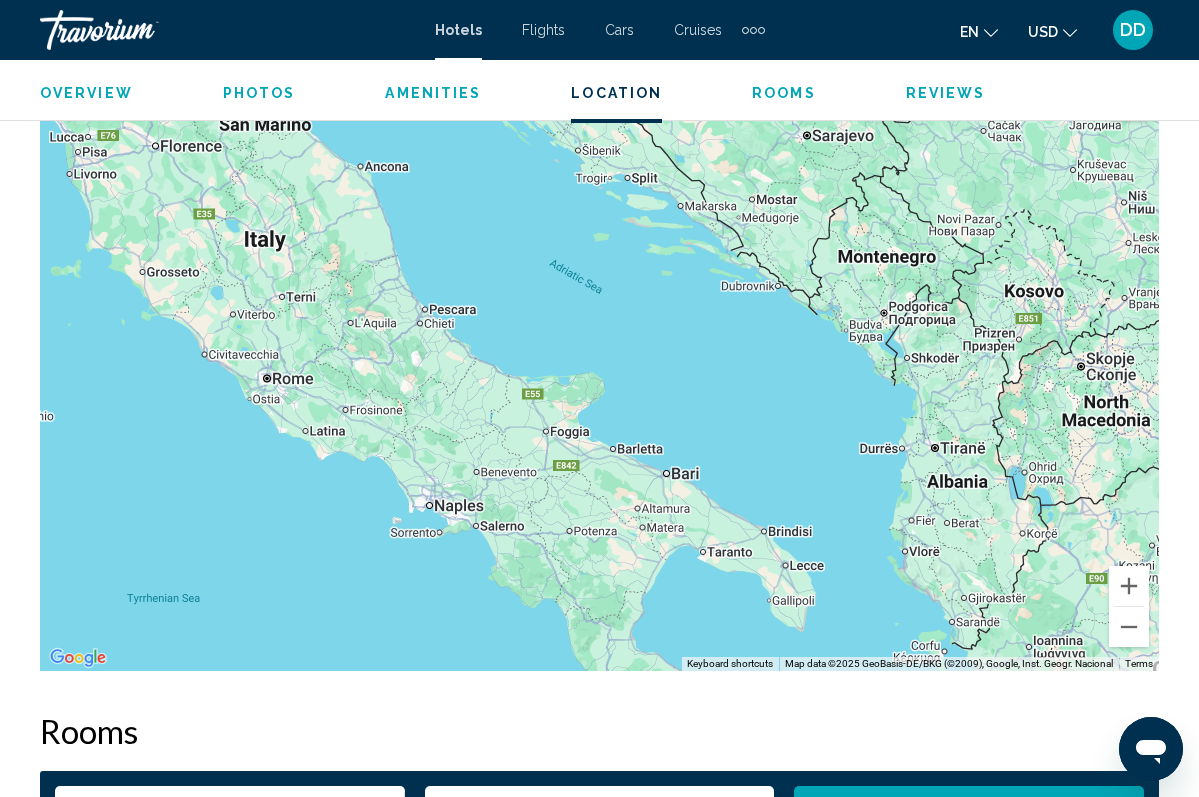 drag, startPoint x: 588, startPoint y: 372, endPoint x: 315, endPoint y: 42, distance: 428.28613 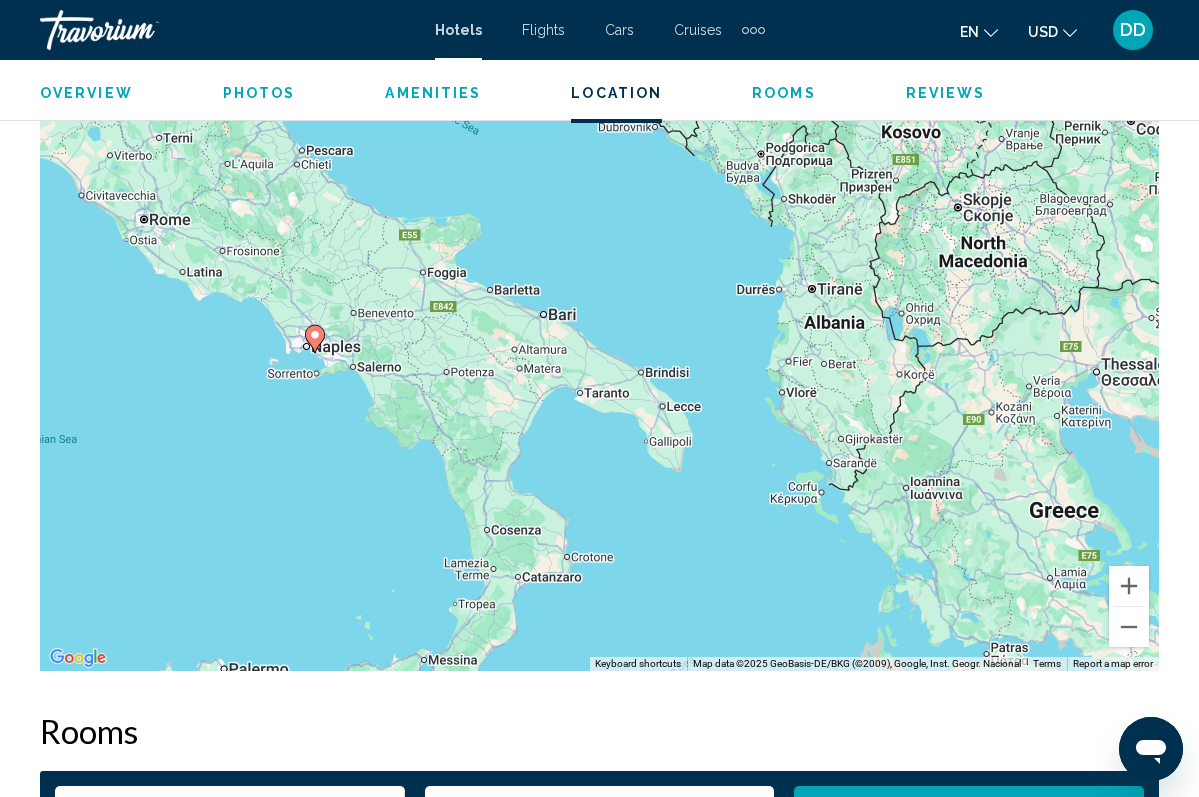 drag, startPoint x: 499, startPoint y: 292, endPoint x: 379, endPoint y: 137, distance: 196.02296 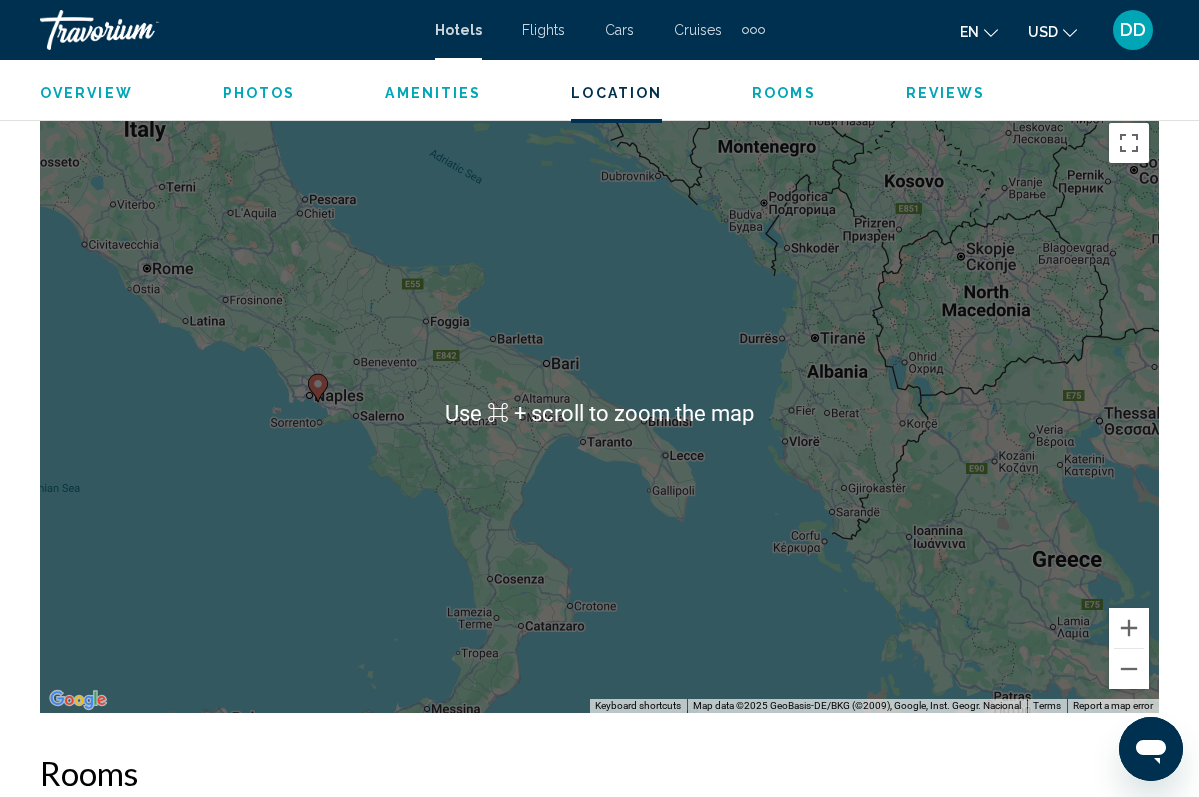 scroll, scrollTop: 2289, scrollLeft: 0, axis: vertical 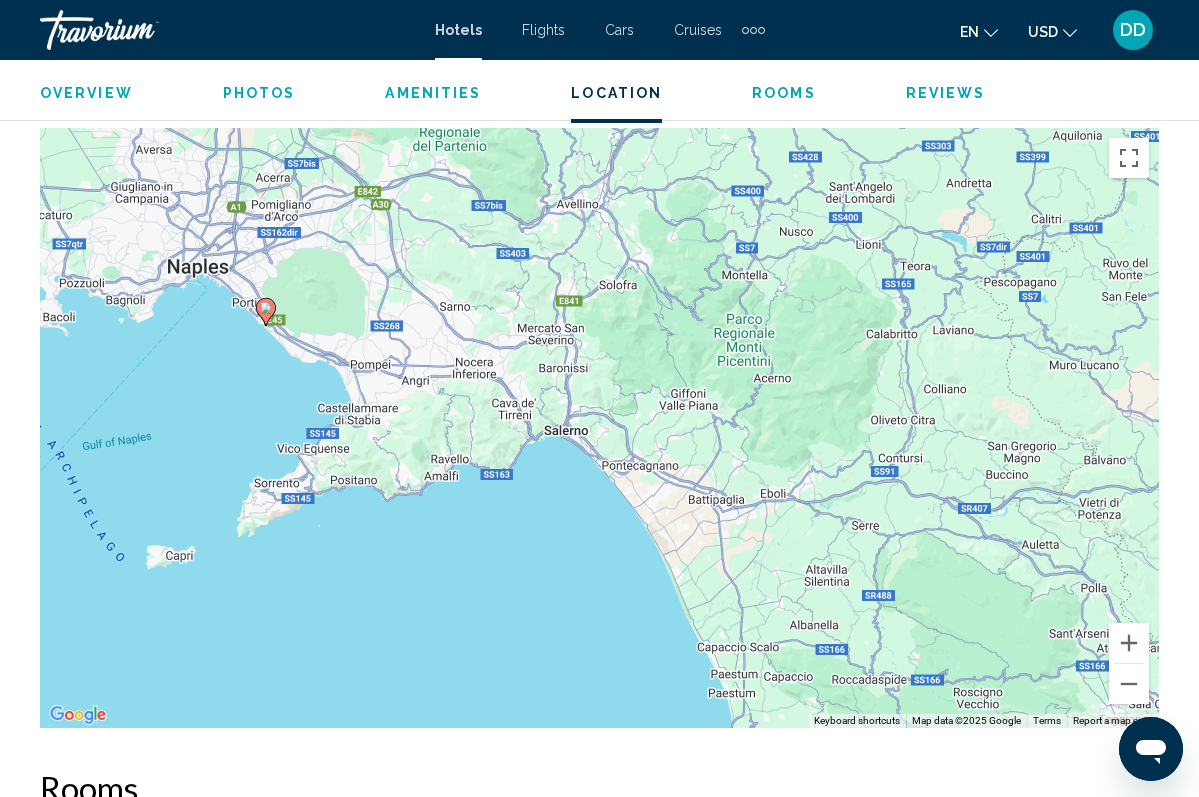 drag, startPoint x: 334, startPoint y: 576, endPoint x: 378, endPoint y: 461, distance: 123.13001 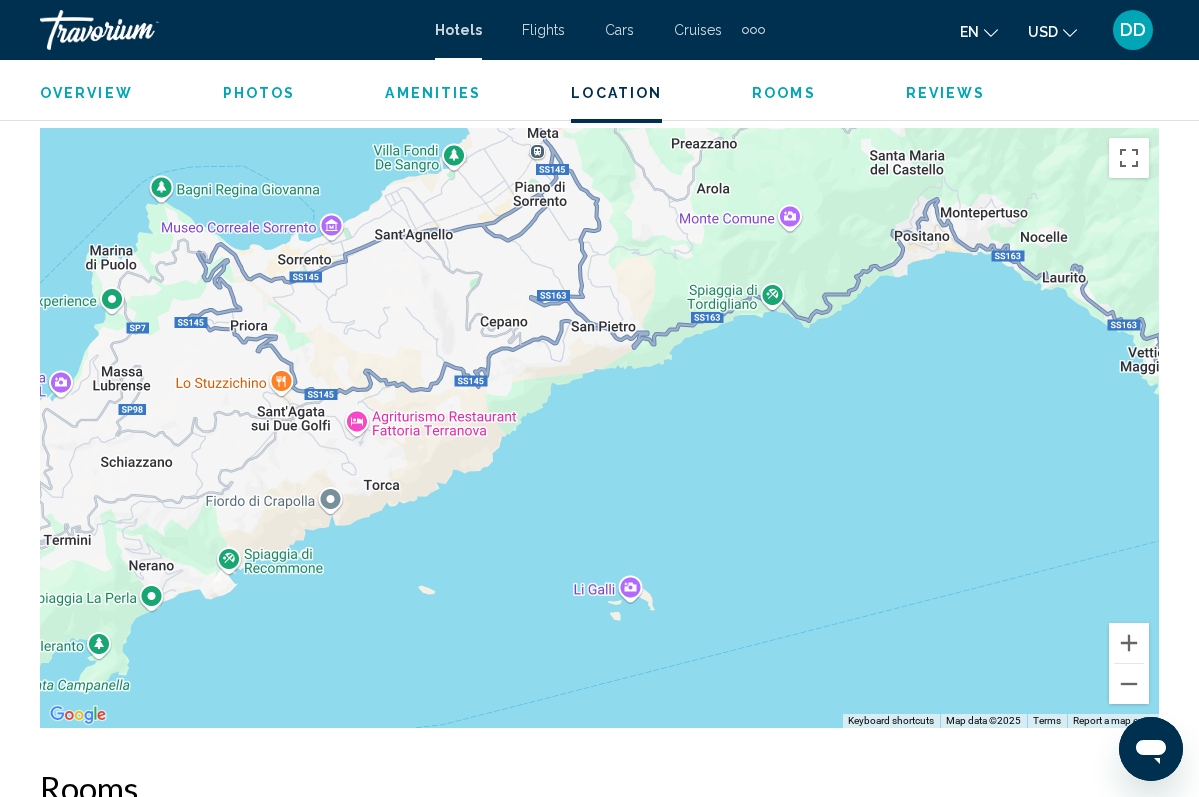 drag, startPoint x: 198, startPoint y: 607, endPoint x: 852, endPoint y: 196, distance: 772.4228 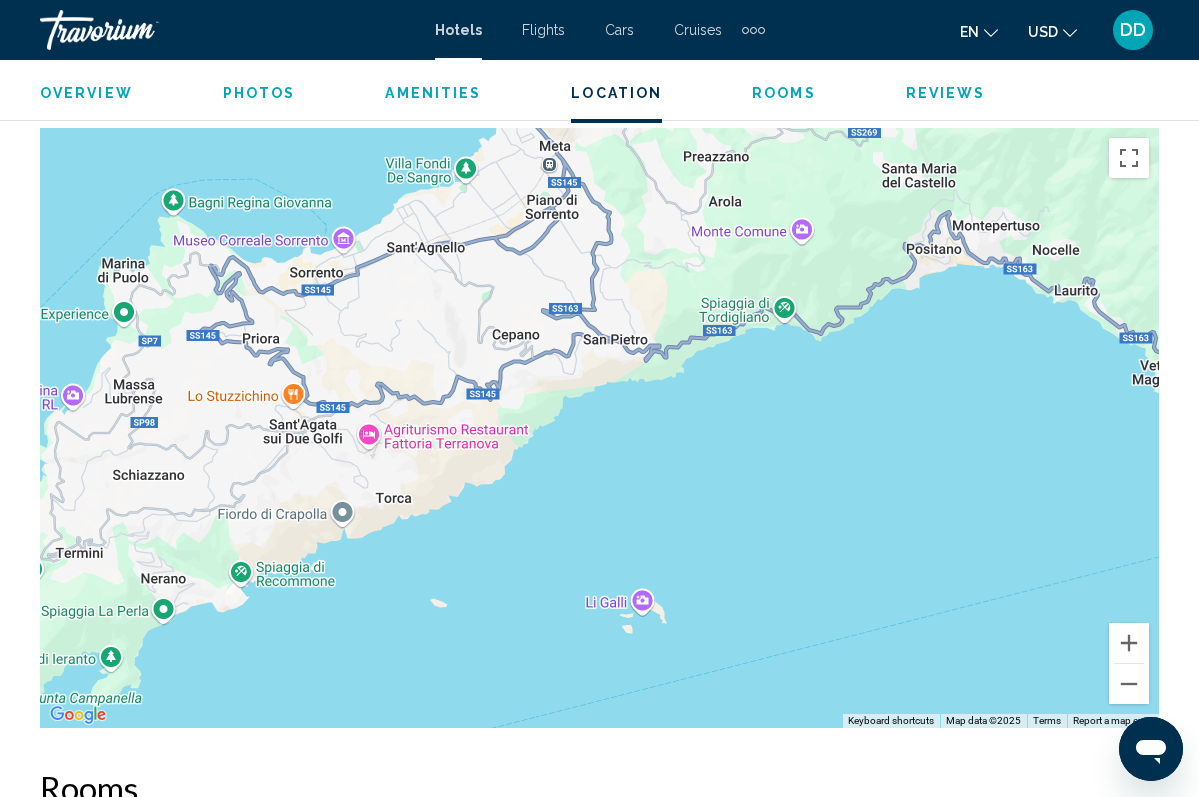 drag, startPoint x: 562, startPoint y: 424, endPoint x: 577, endPoint y: 436, distance: 19.209373 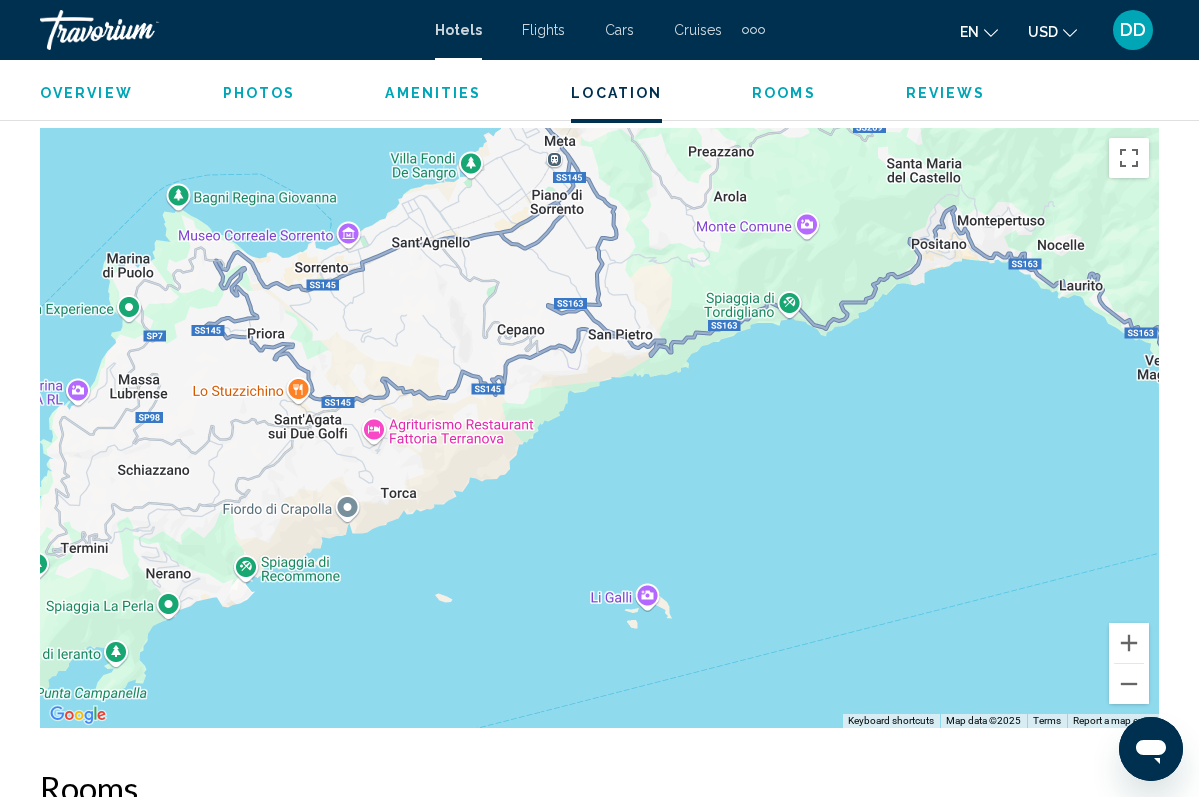 click on "To navigate, press the arrow keys." at bounding box center [599, 428] 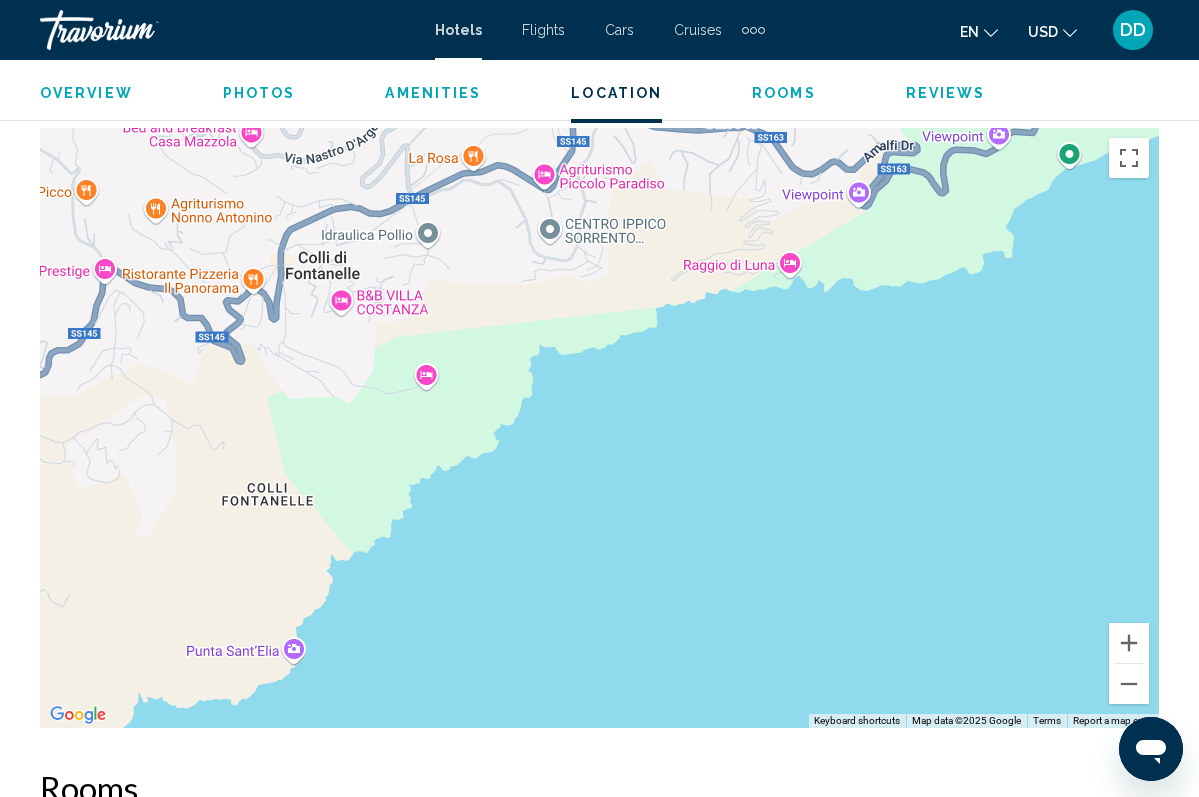 click on "To navigate, press the arrow keys." at bounding box center [599, 428] 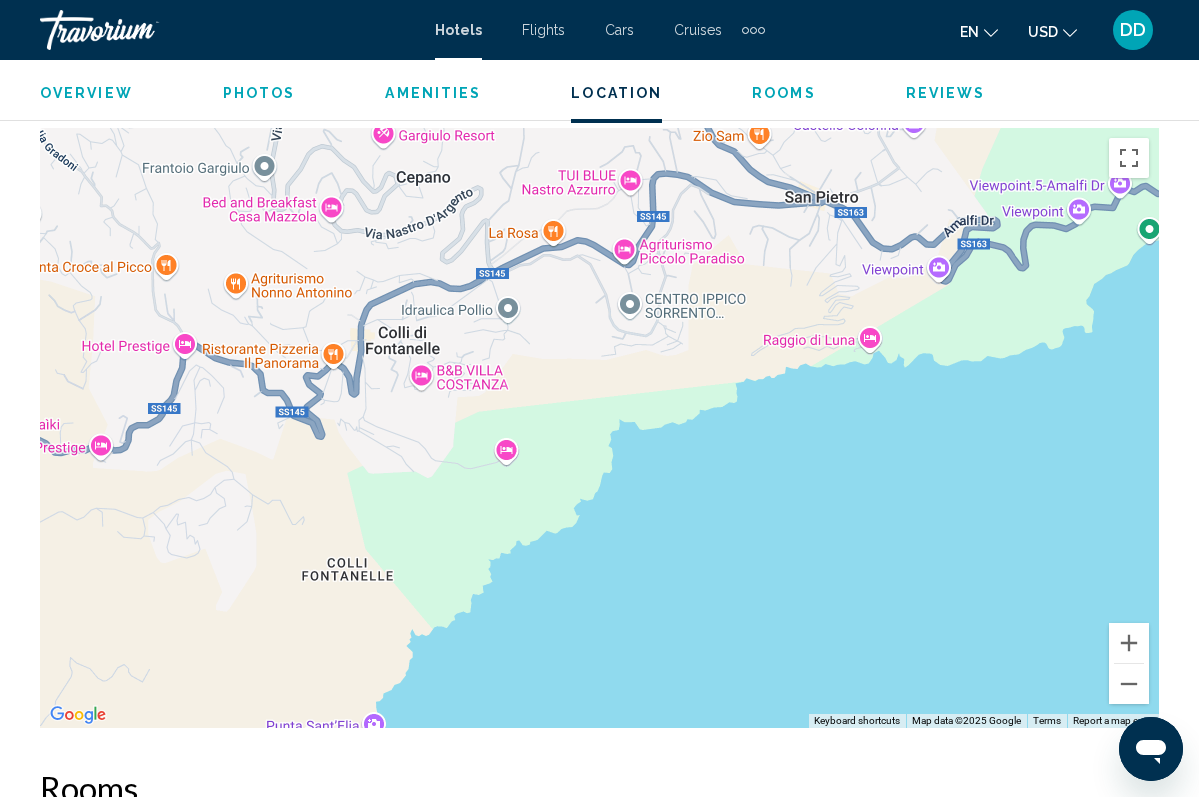 drag, startPoint x: 531, startPoint y: 332, endPoint x: 614, endPoint y: 410, distance: 113.89908 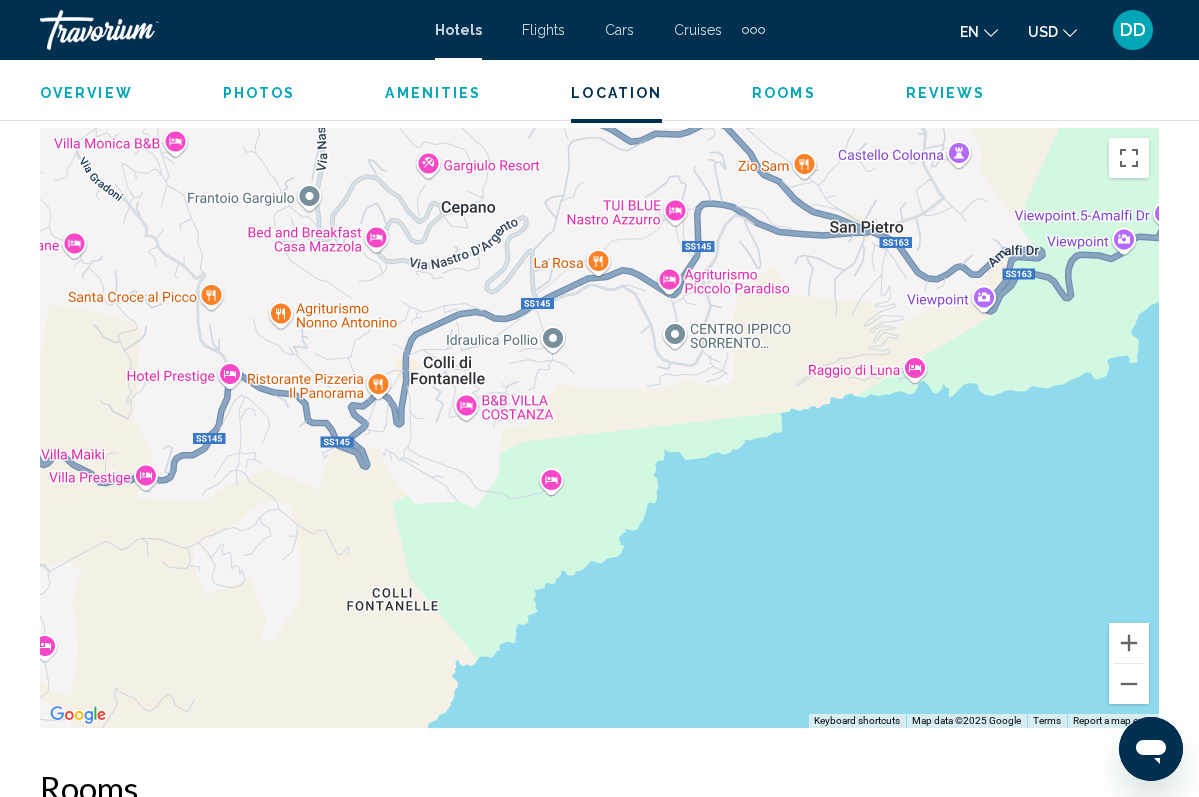 drag, startPoint x: 541, startPoint y: 335, endPoint x: 483, endPoint y: 426, distance: 107.912 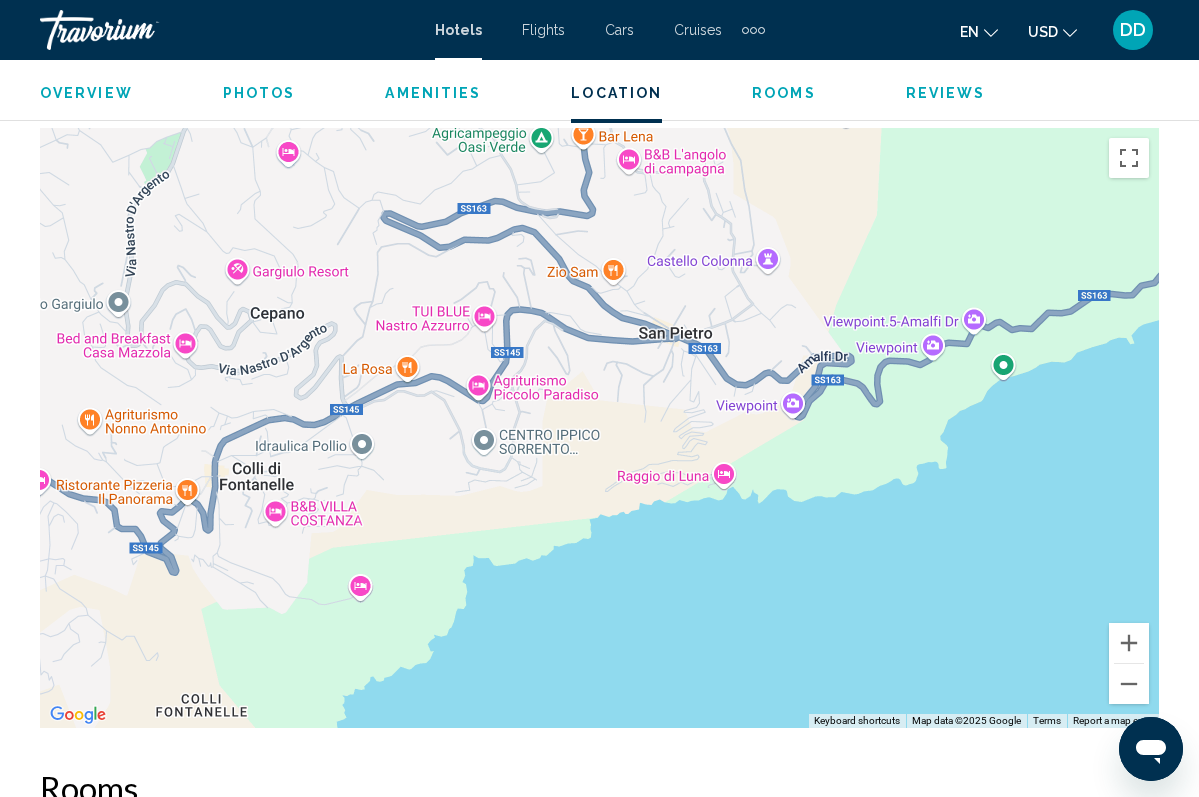 click on "To navigate, press the arrow keys." at bounding box center [599, 428] 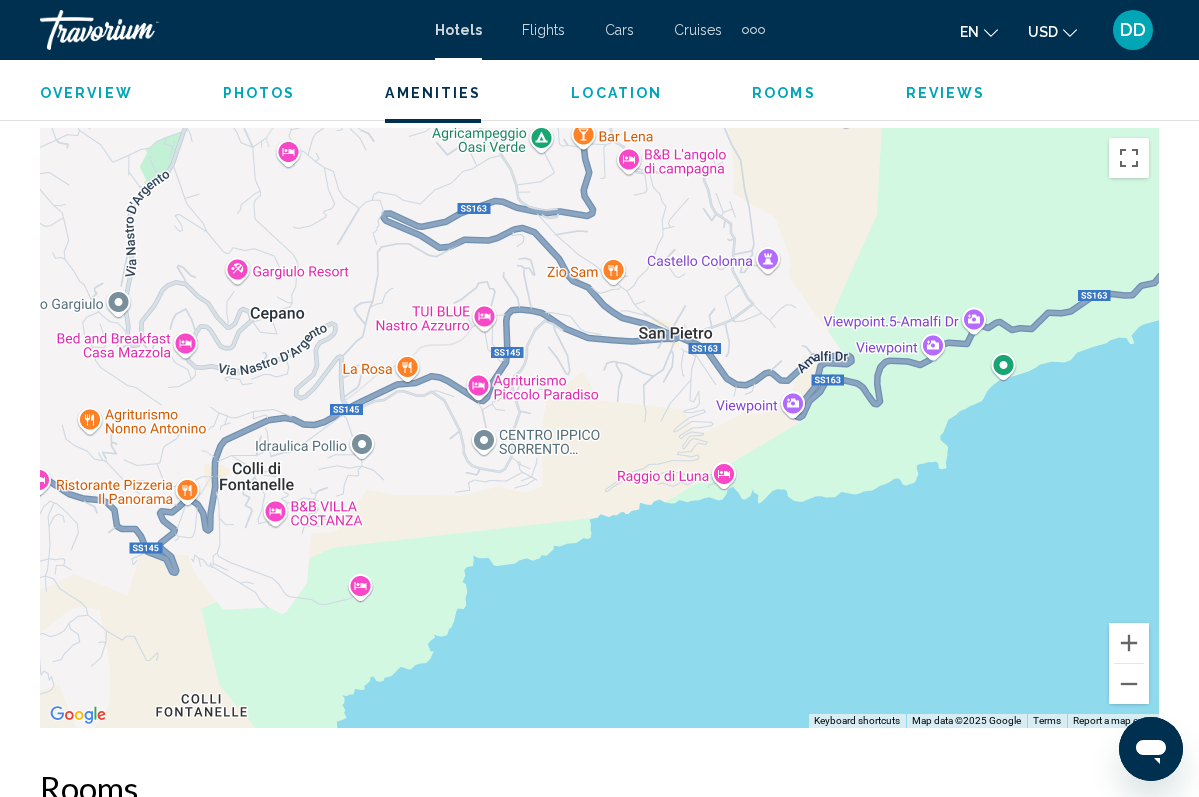scroll, scrollTop: 1999, scrollLeft: 0, axis: vertical 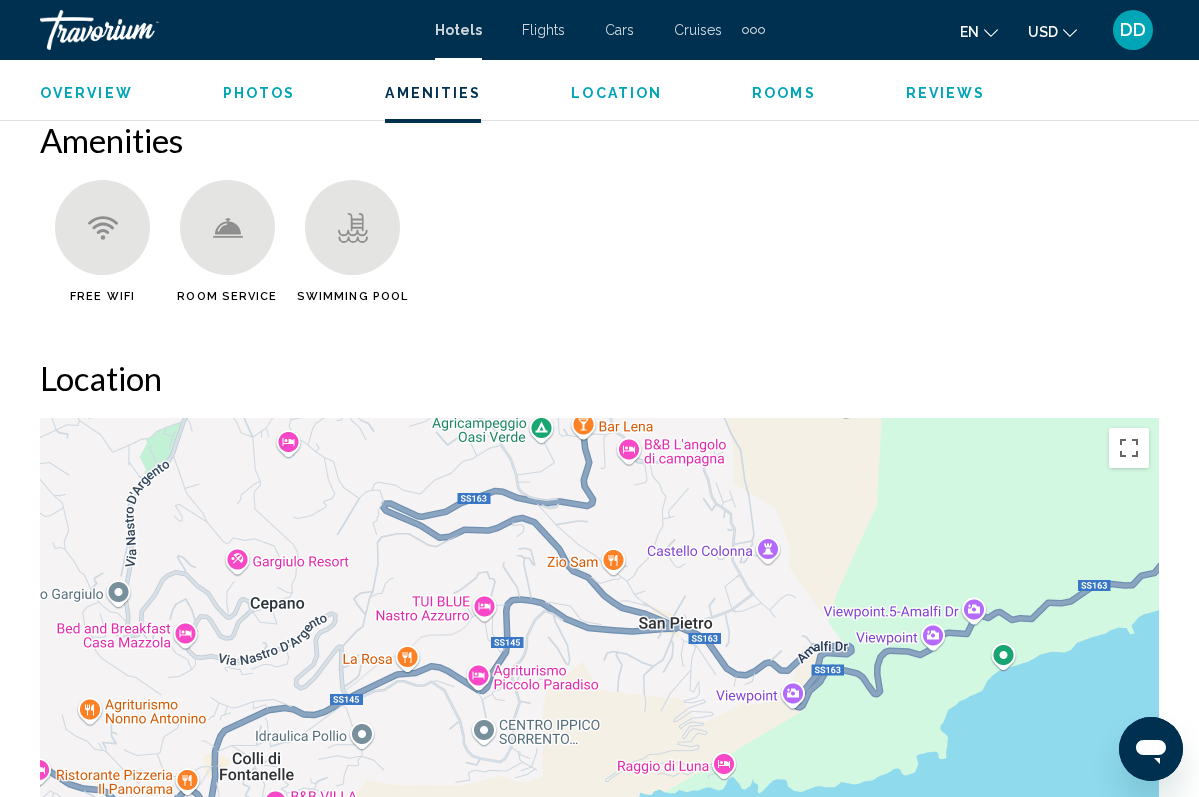 click on "Photos" at bounding box center (259, 93) 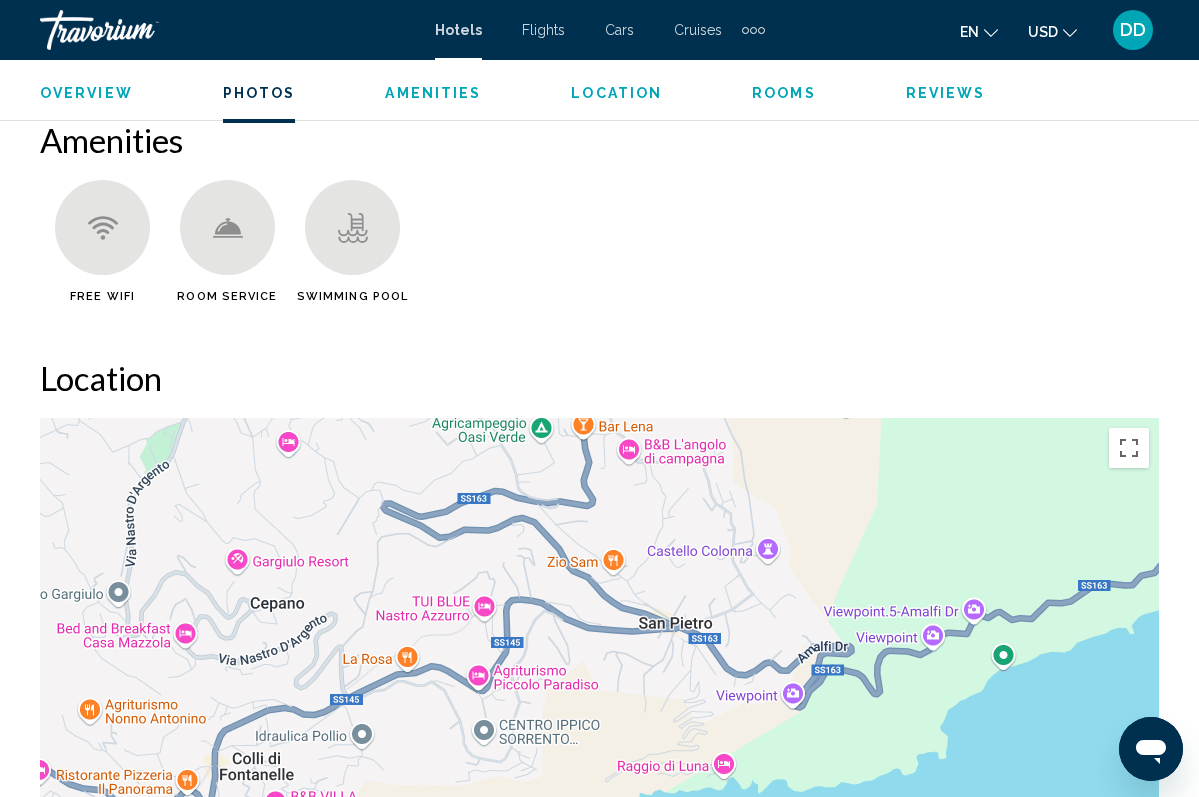 scroll, scrollTop: 1383, scrollLeft: 0, axis: vertical 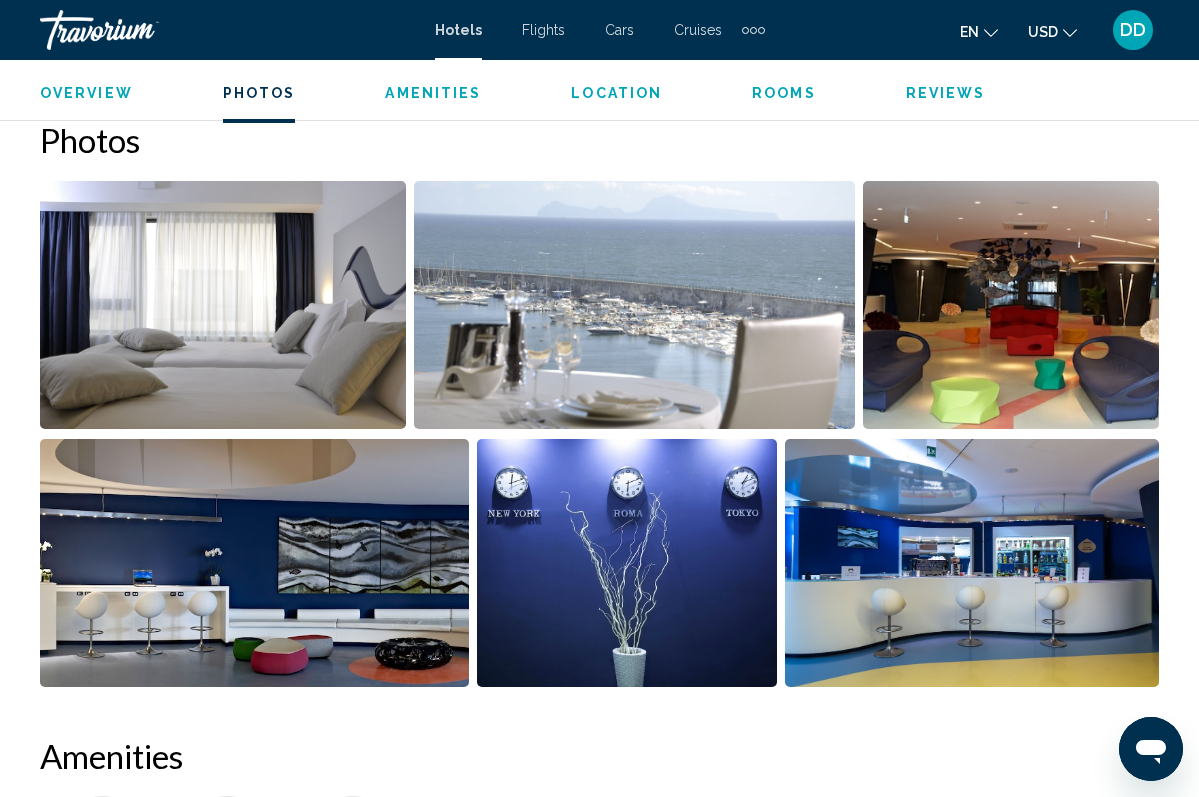 click on "Overview" at bounding box center [86, 93] 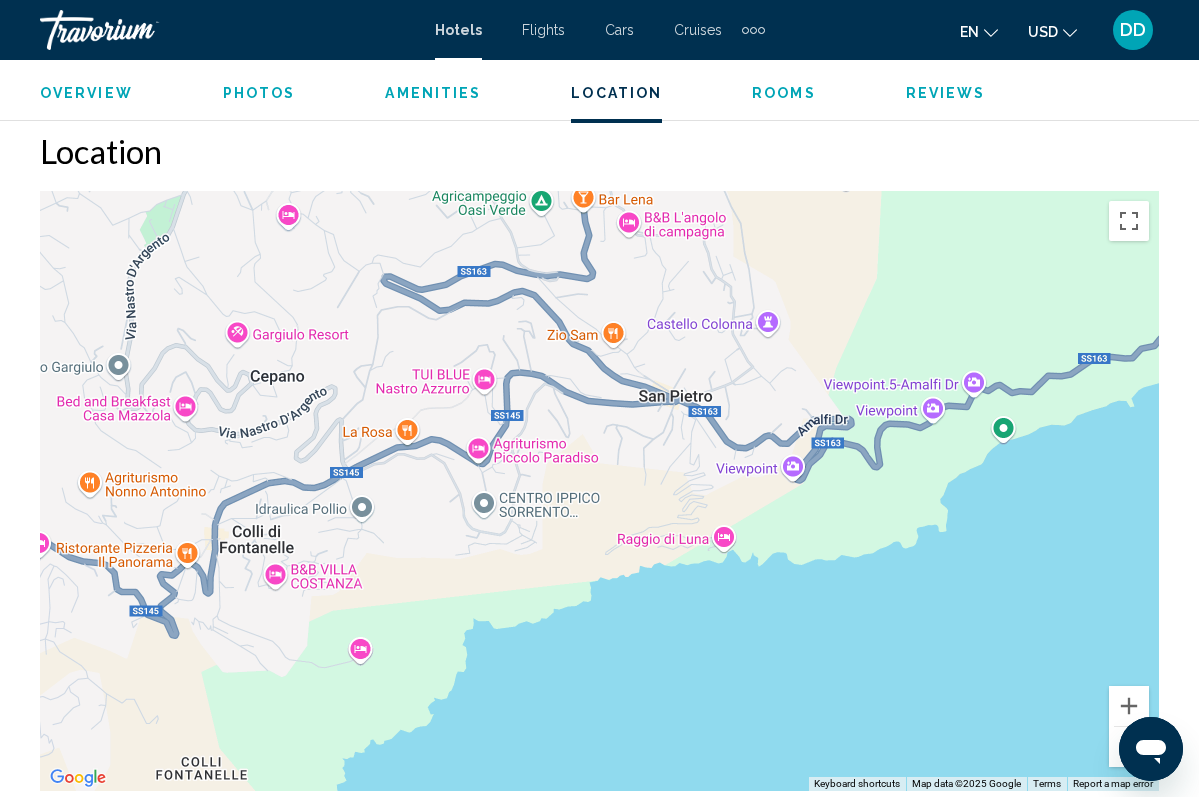 scroll, scrollTop: 2226, scrollLeft: 0, axis: vertical 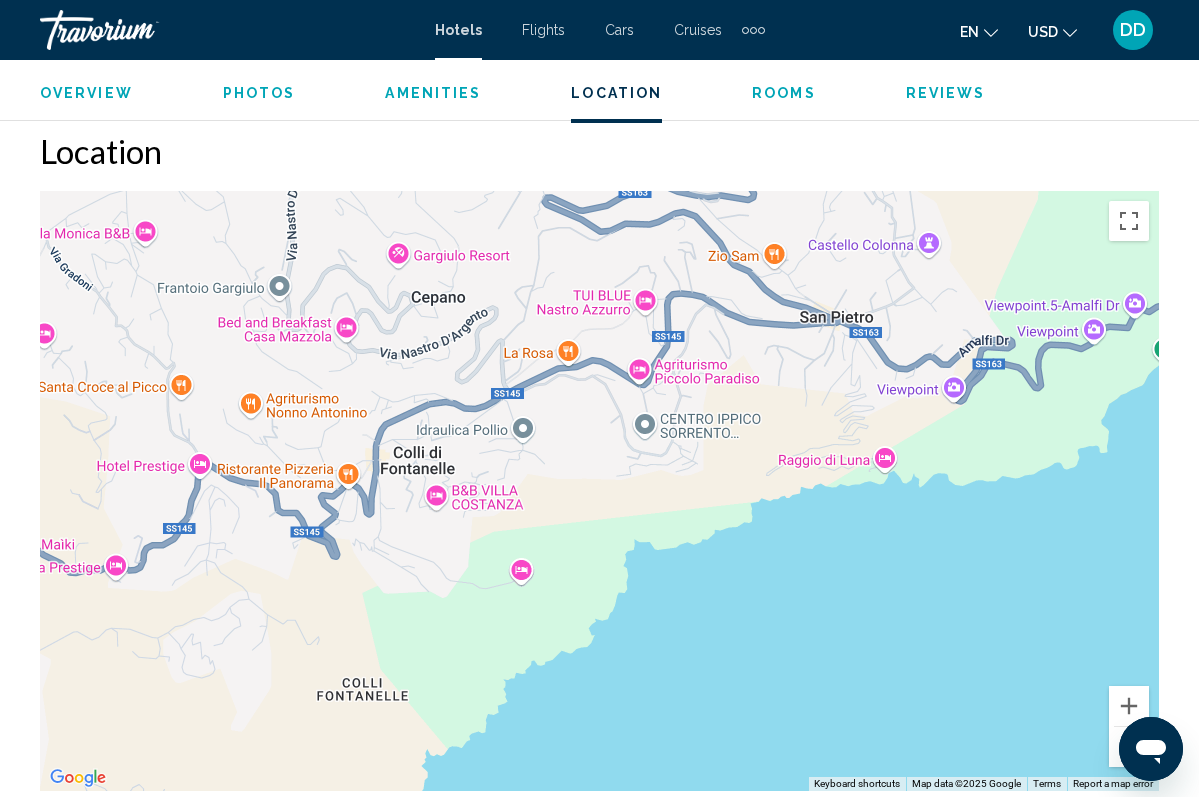 drag, startPoint x: 494, startPoint y: 573, endPoint x: 675, endPoint y: 485, distance: 201.25854 